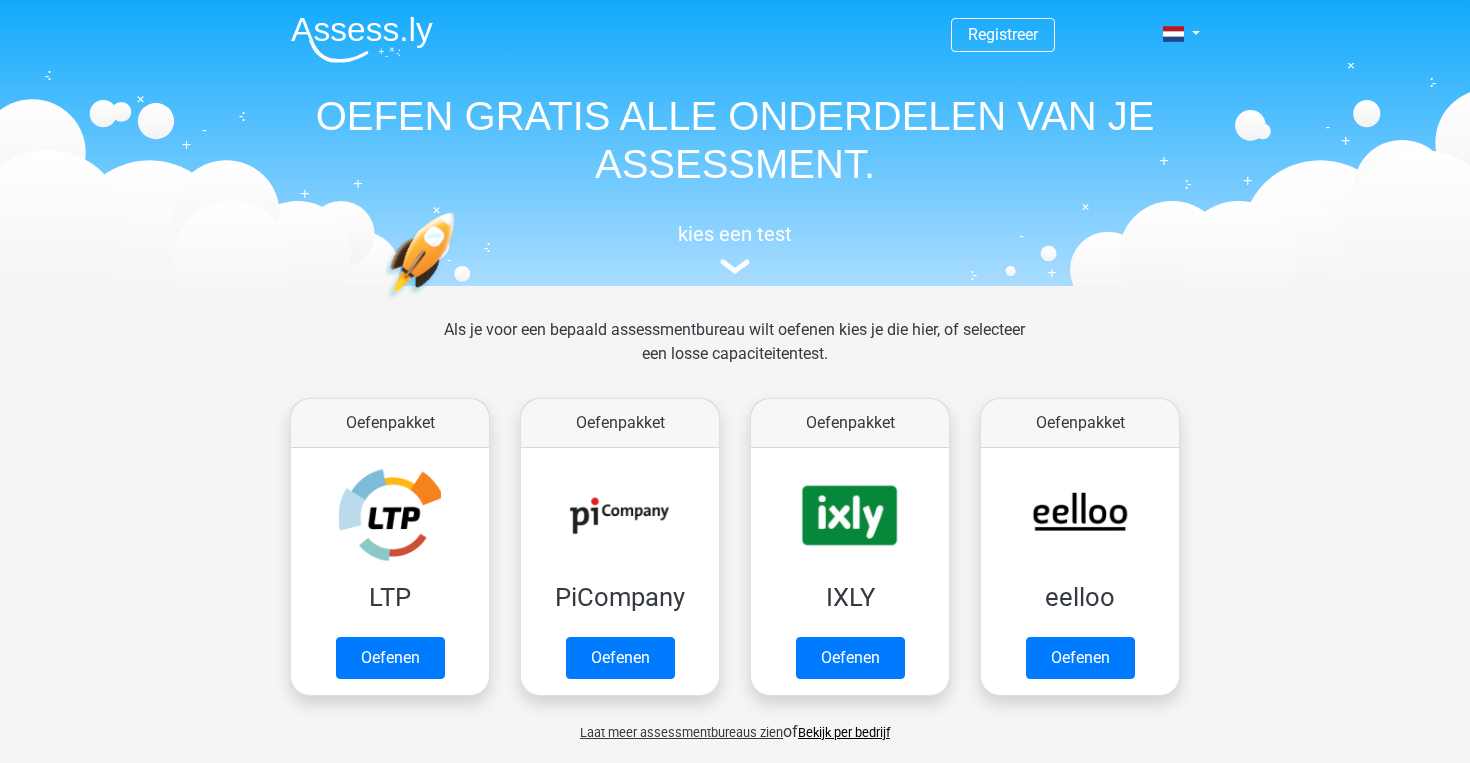 scroll, scrollTop: 0, scrollLeft: 0, axis: both 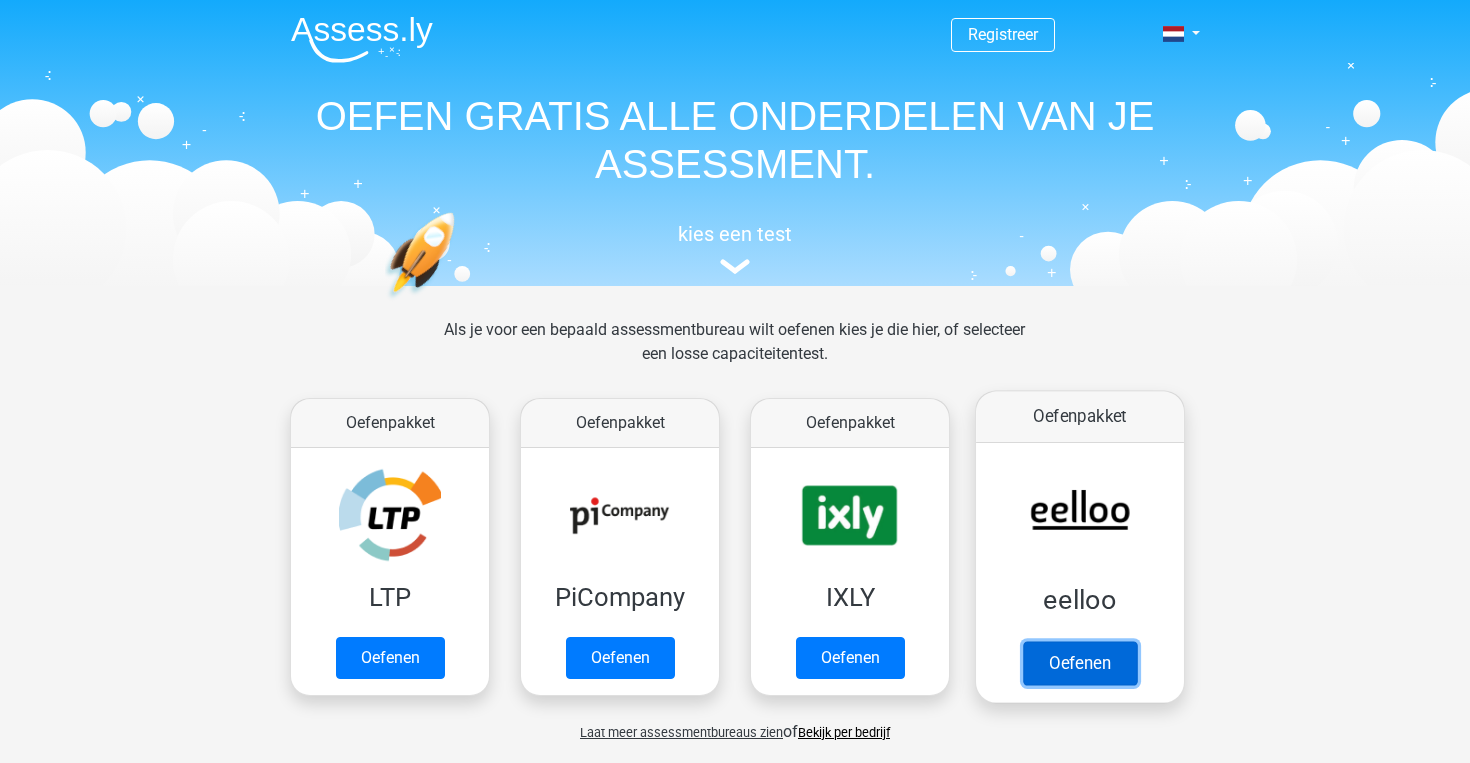 click on "Oefenen" at bounding box center (1080, 663) 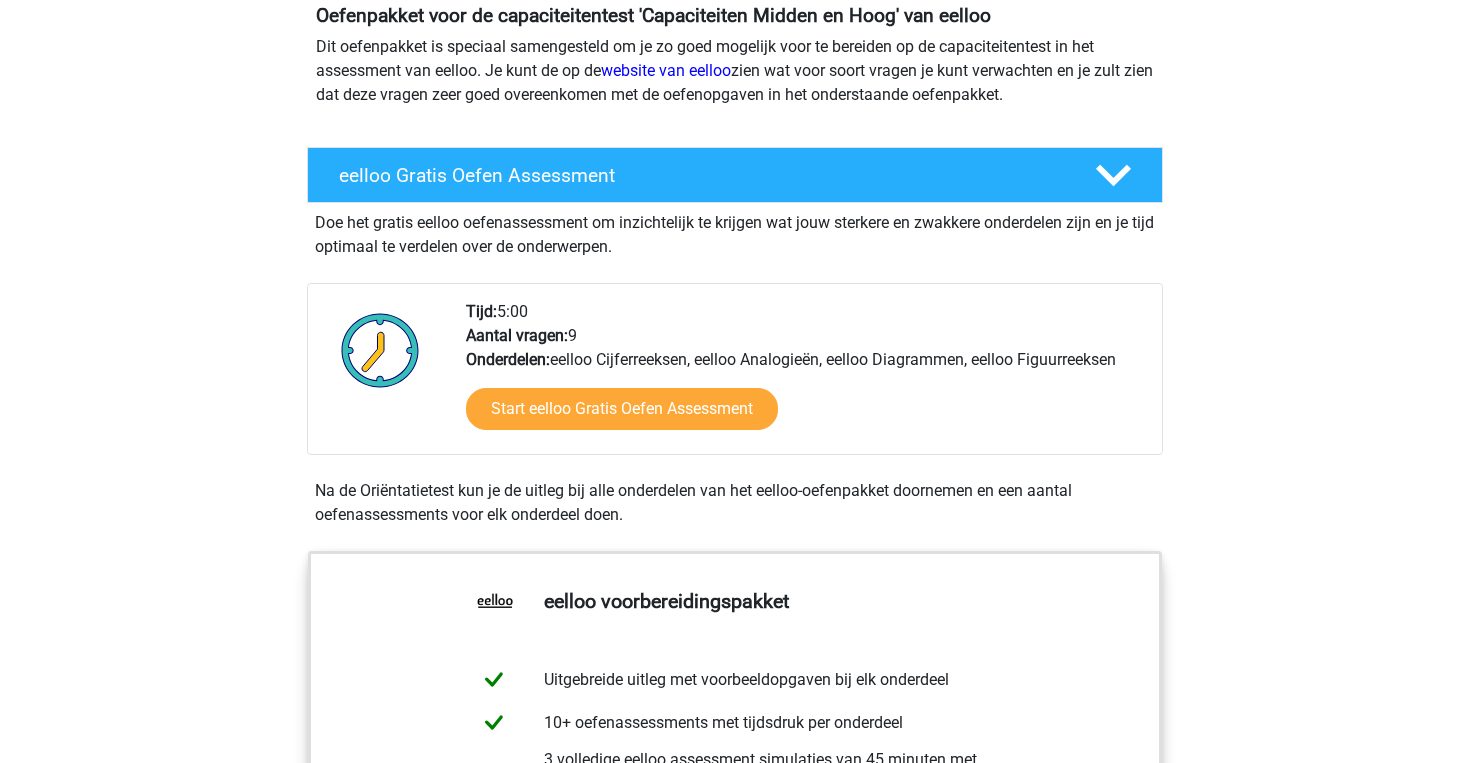 scroll, scrollTop: 209, scrollLeft: 0, axis: vertical 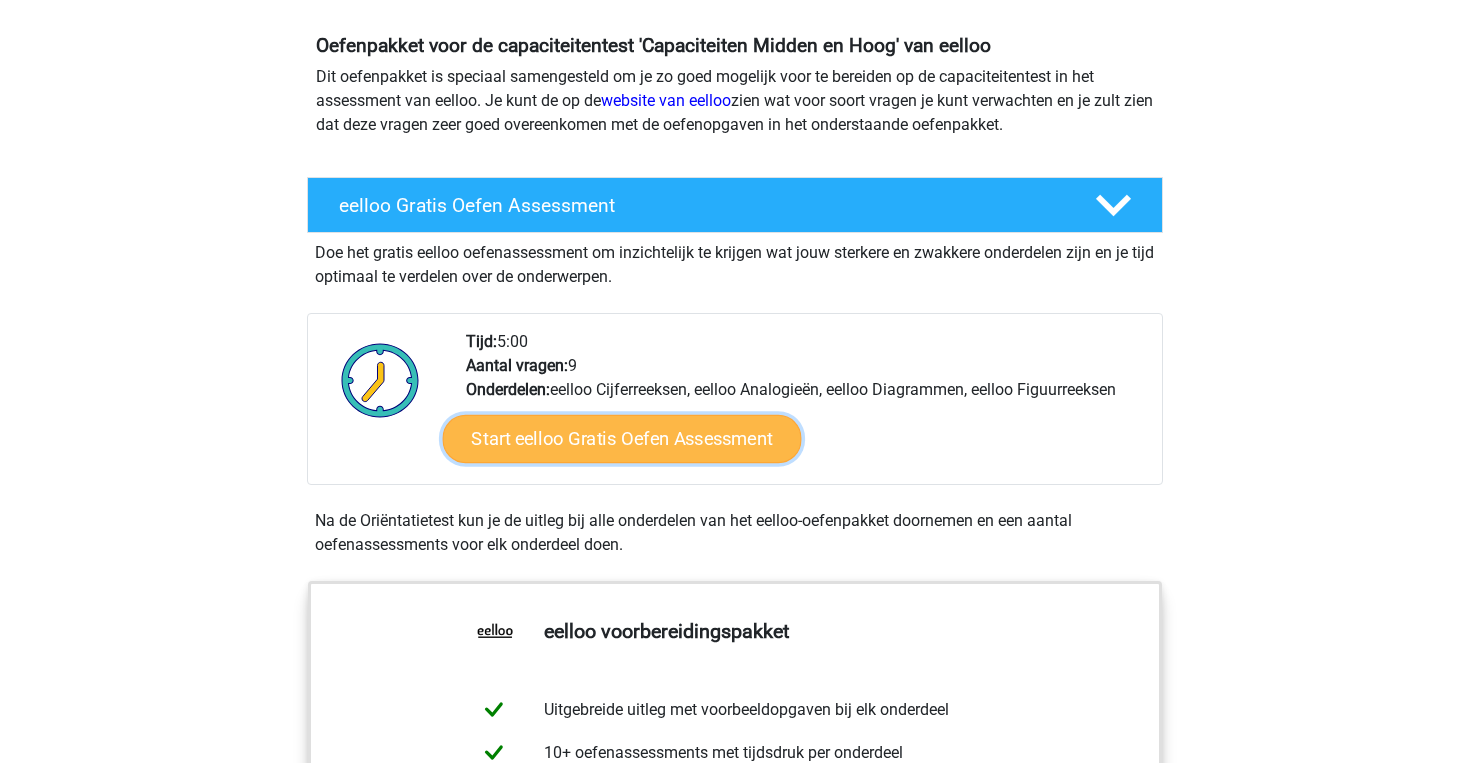 click on "Start eelloo Gratis Oefen Assessment" at bounding box center (622, 439) 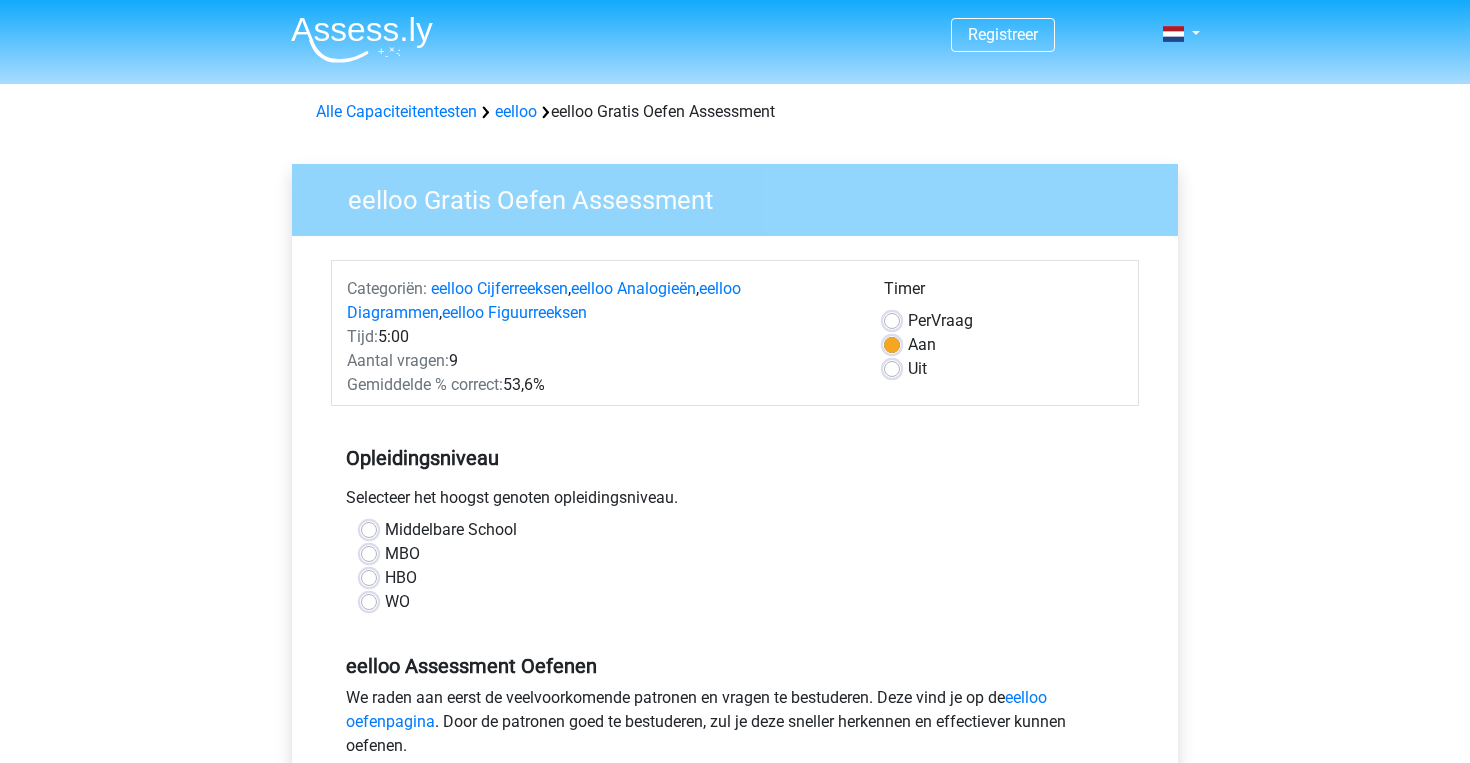 scroll, scrollTop: 0, scrollLeft: 0, axis: both 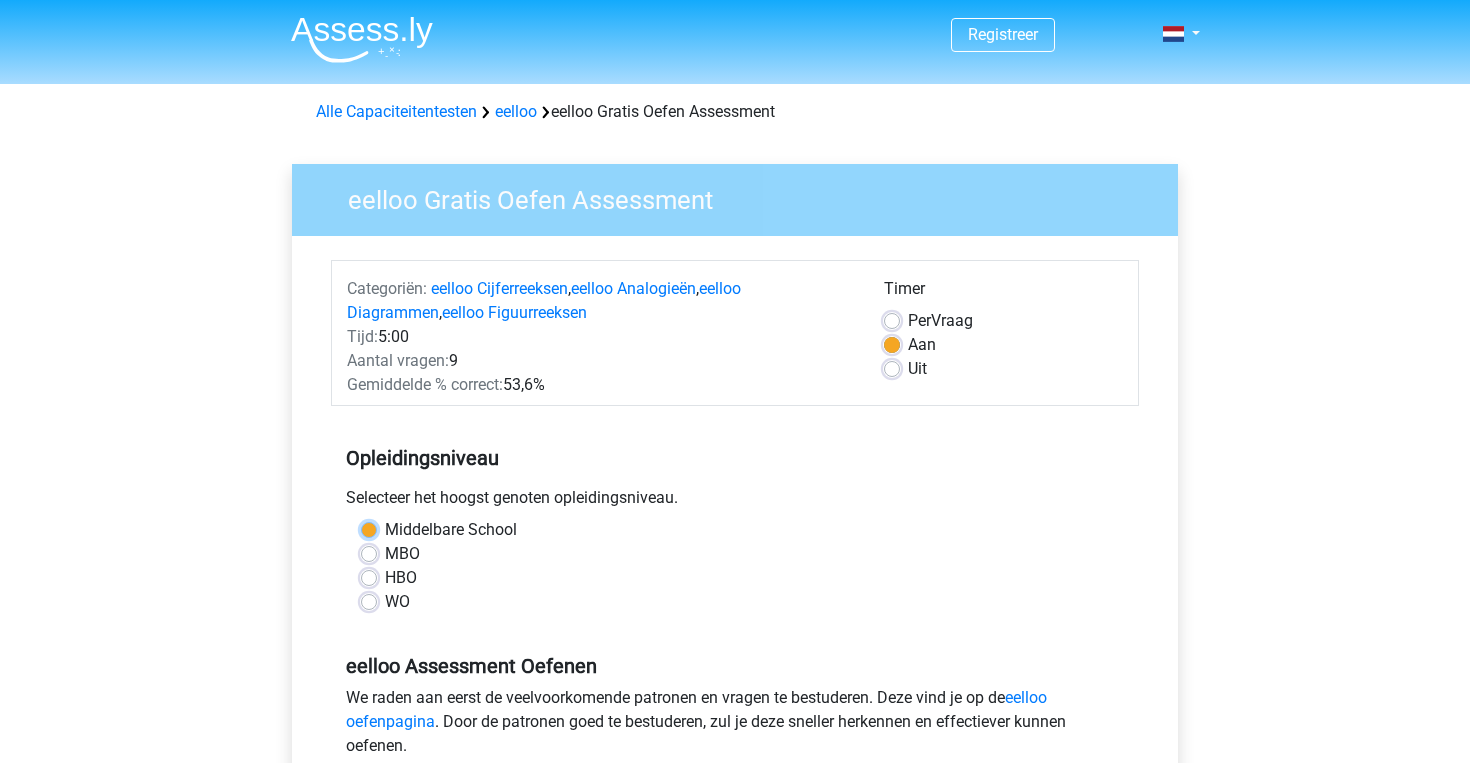 click on "Middelbare School" at bounding box center [369, 528] 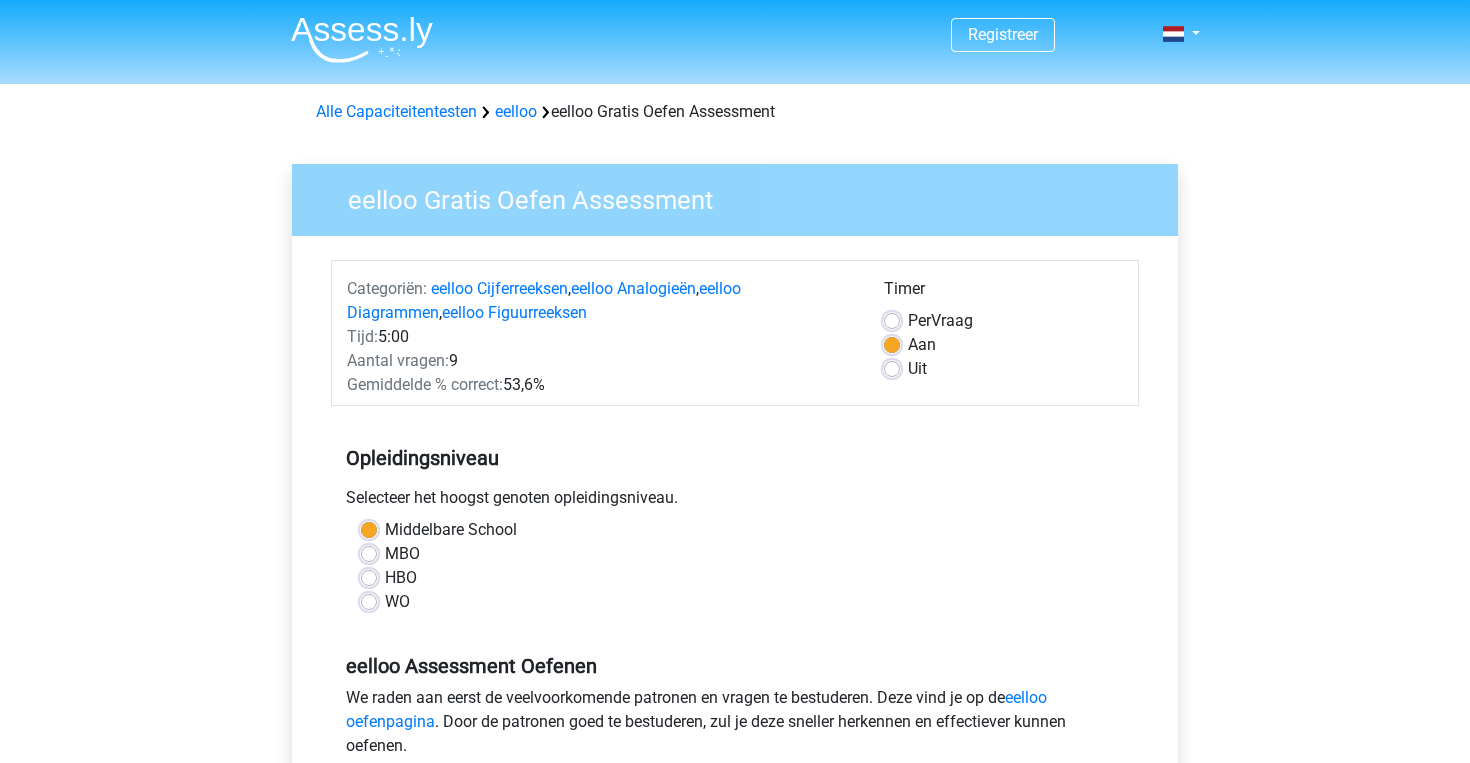 click on "Middelbare School
MBO
HBO
WO" at bounding box center [735, 566] 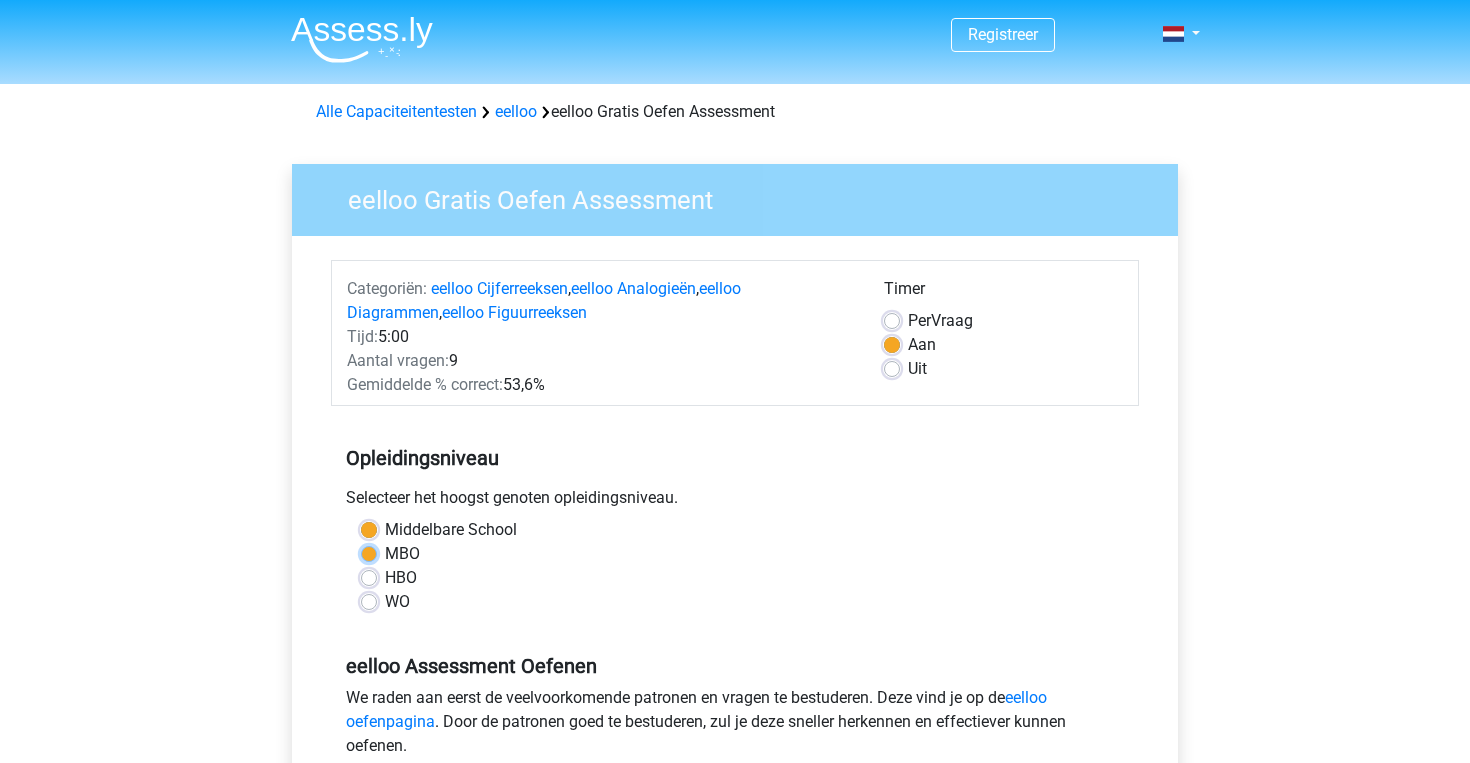 click on "MBO" at bounding box center (369, 552) 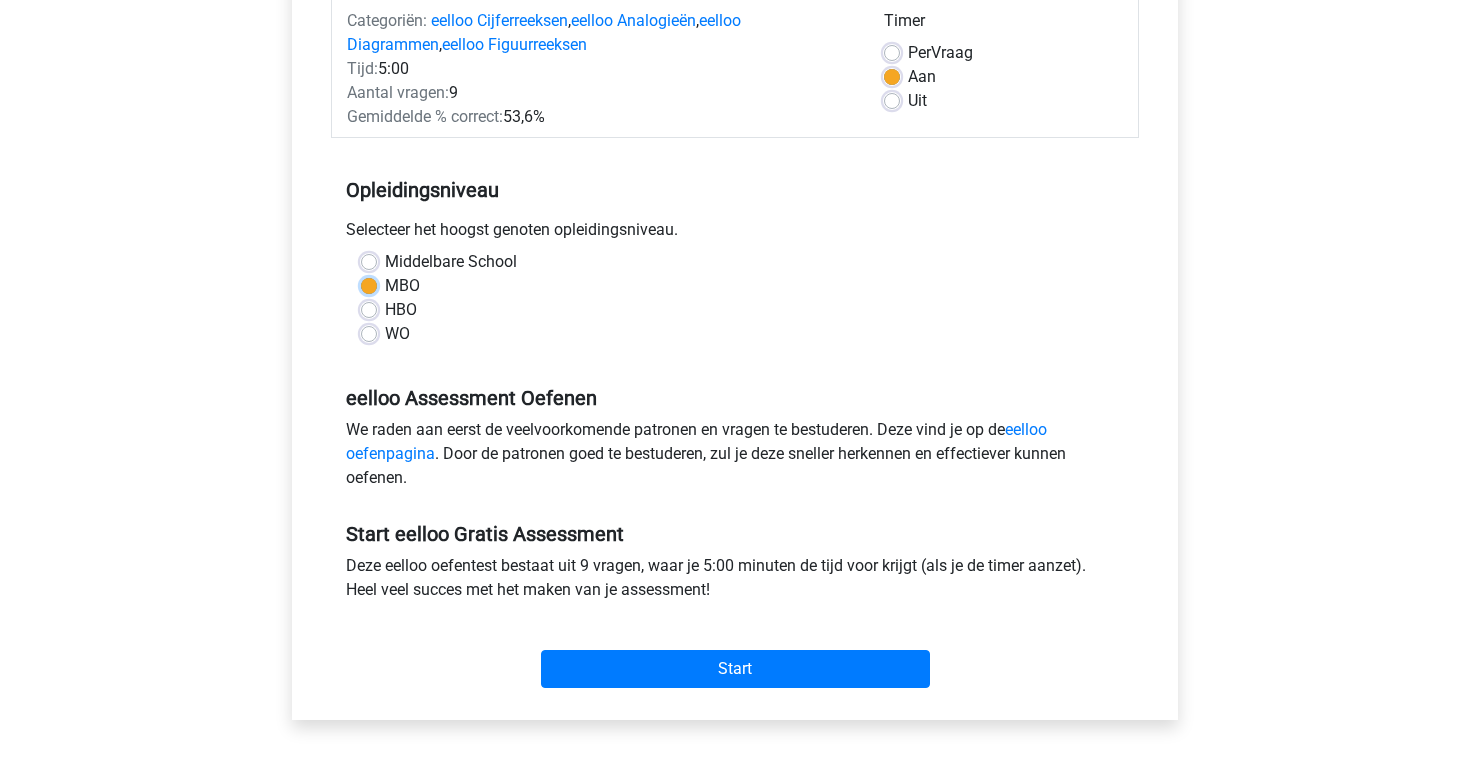 scroll, scrollTop: 274, scrollLeft: 0, axis: vertical 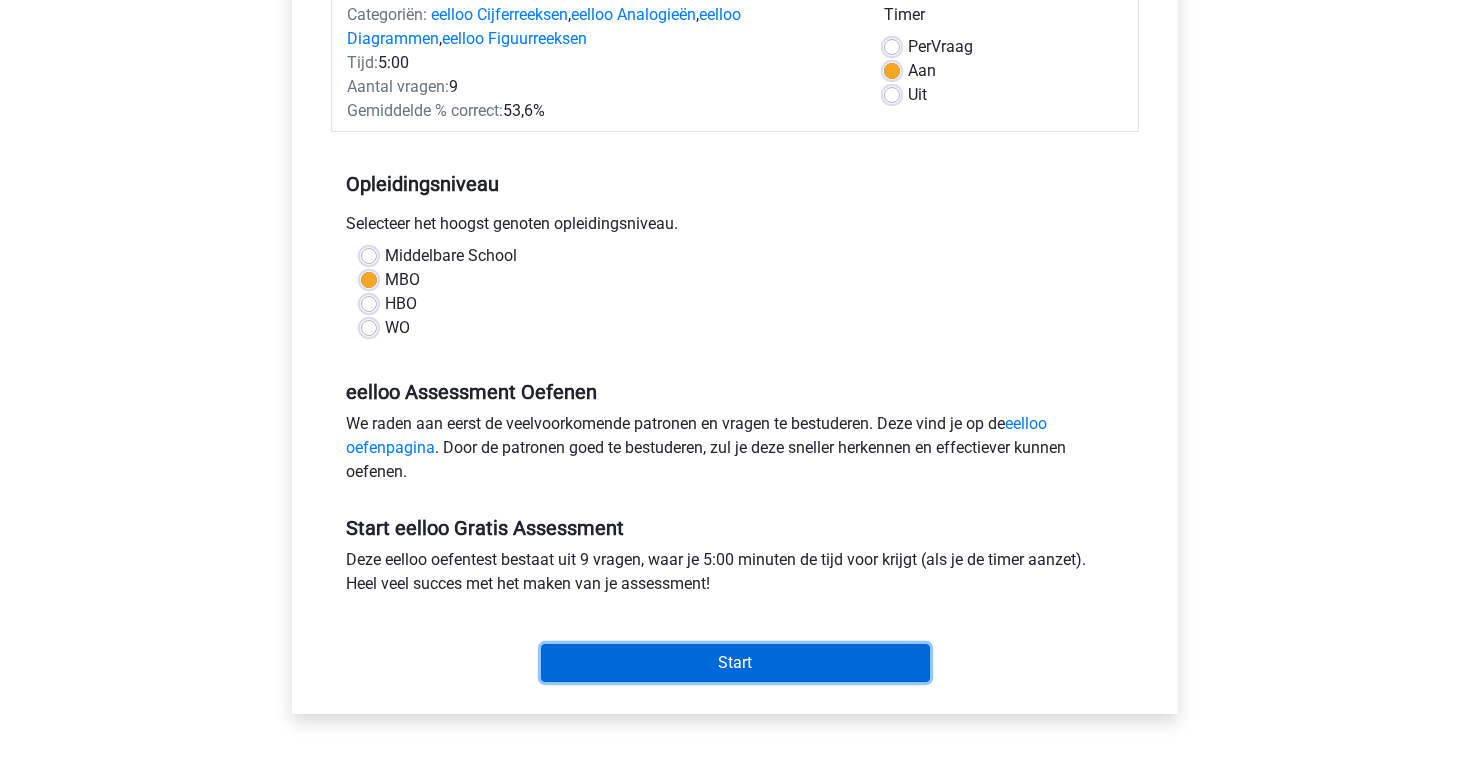 click on "Start" at bounding box center [735, 663] 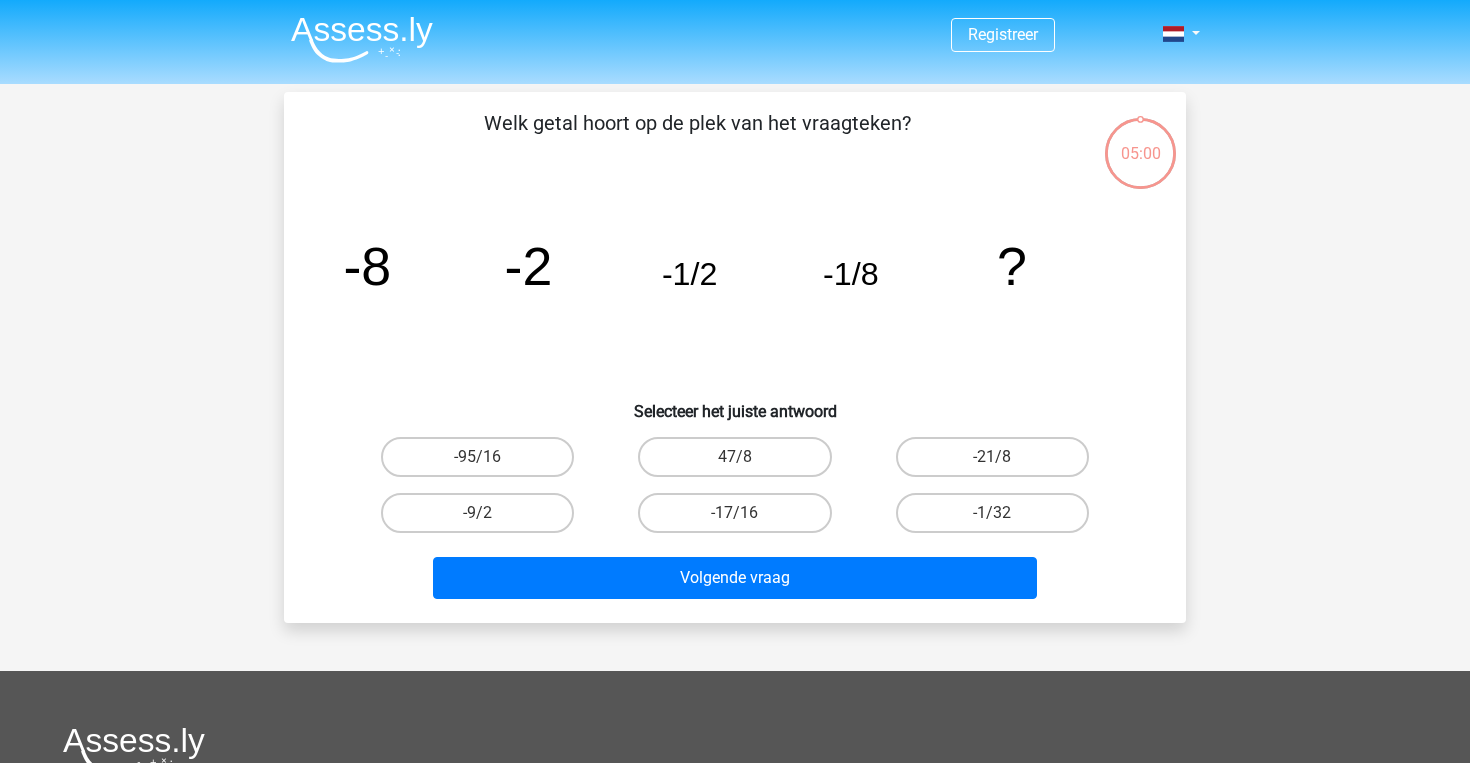 scroll, scrollTop: 0, scrollLeft: 0, axis: both 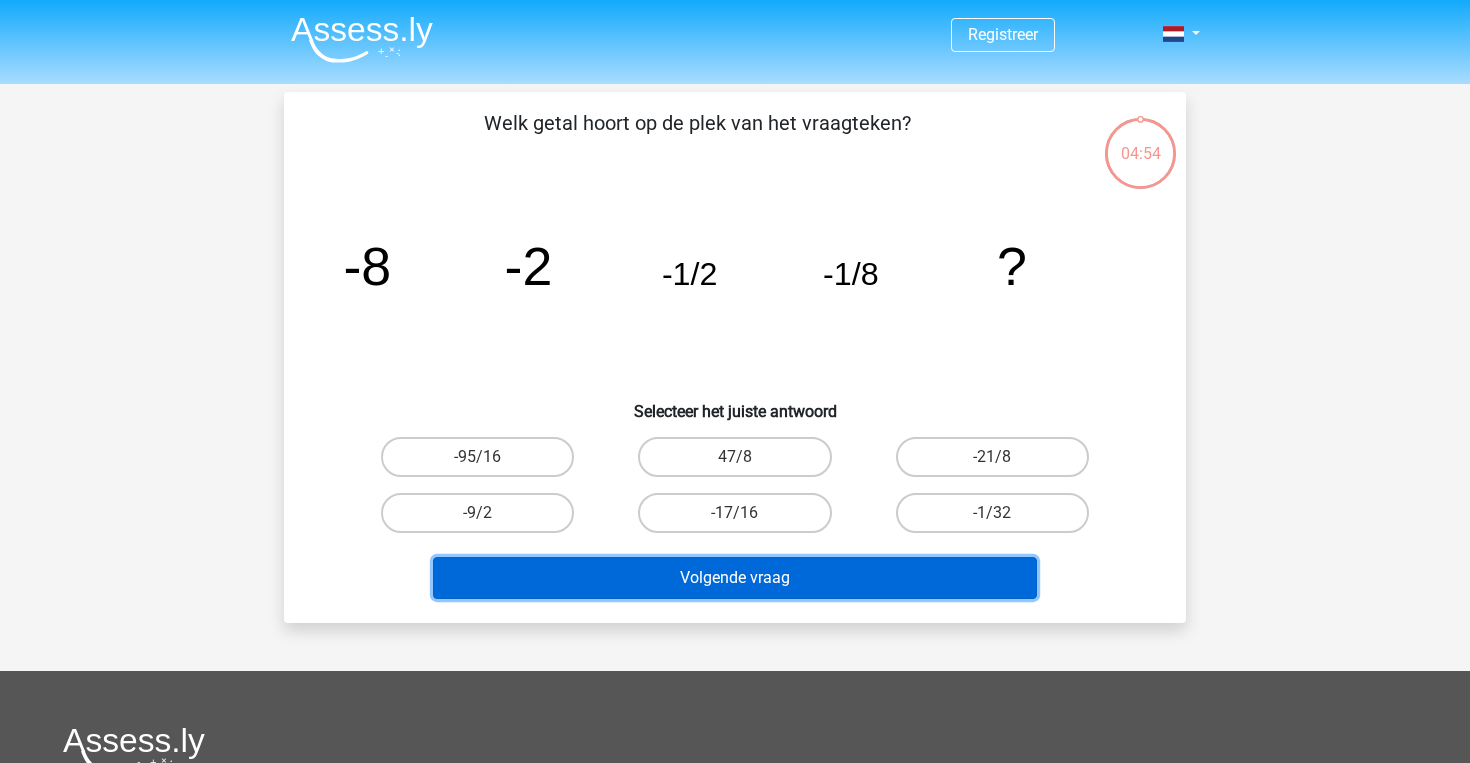 click on "Volgende vraag" at bounding box center (735, 578) 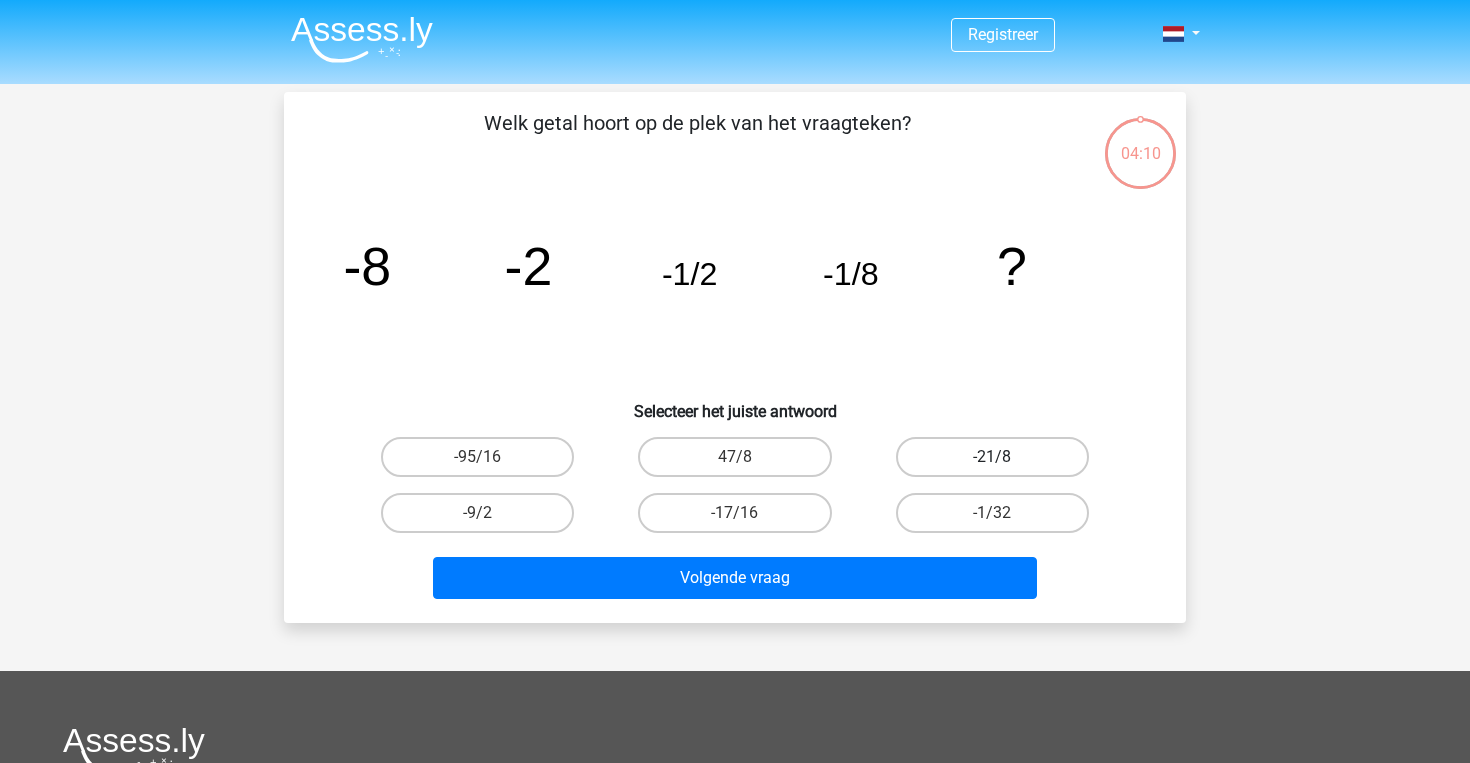 click on "-21/8" at bounding box center (992, 457) 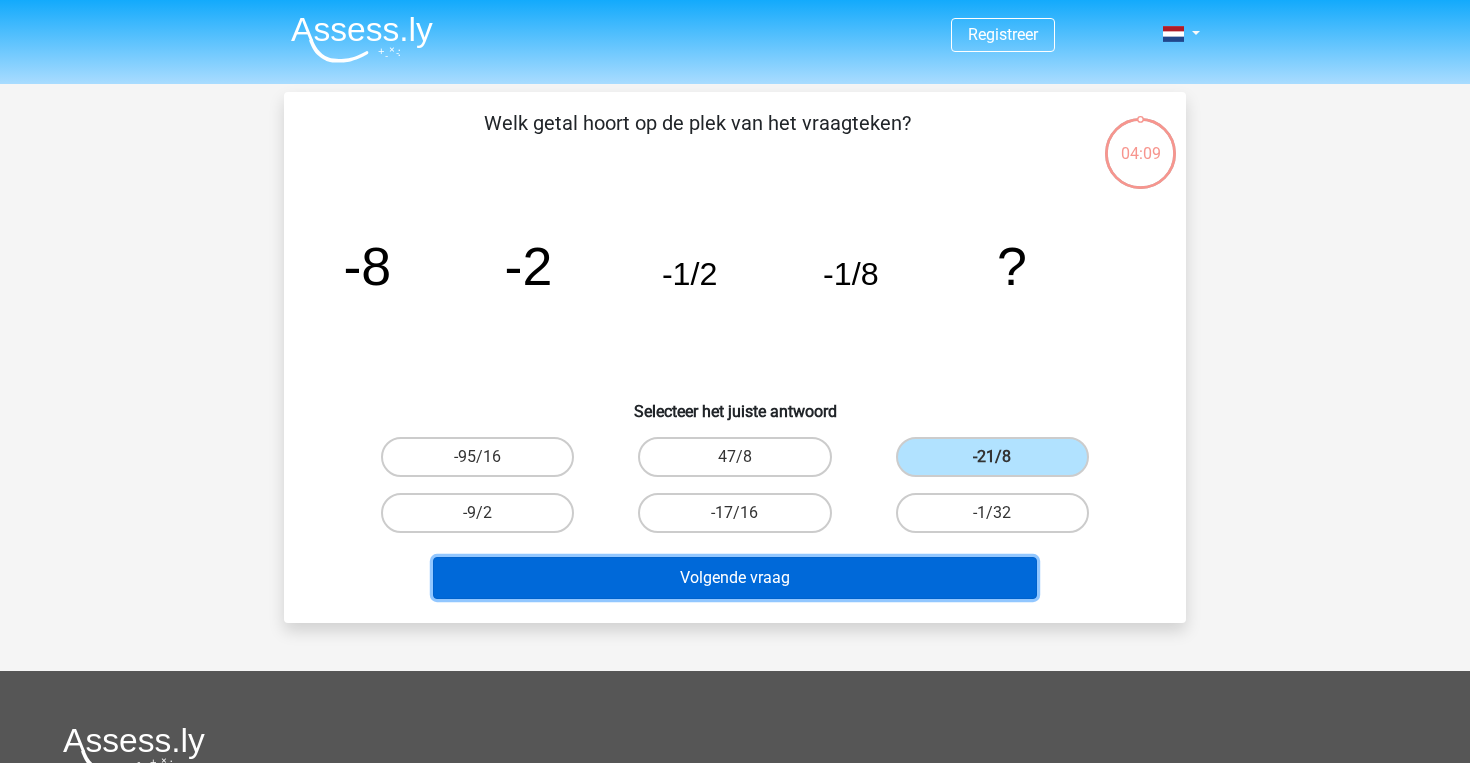 click on "Volgende vraag" at bounding box center (735, 578) 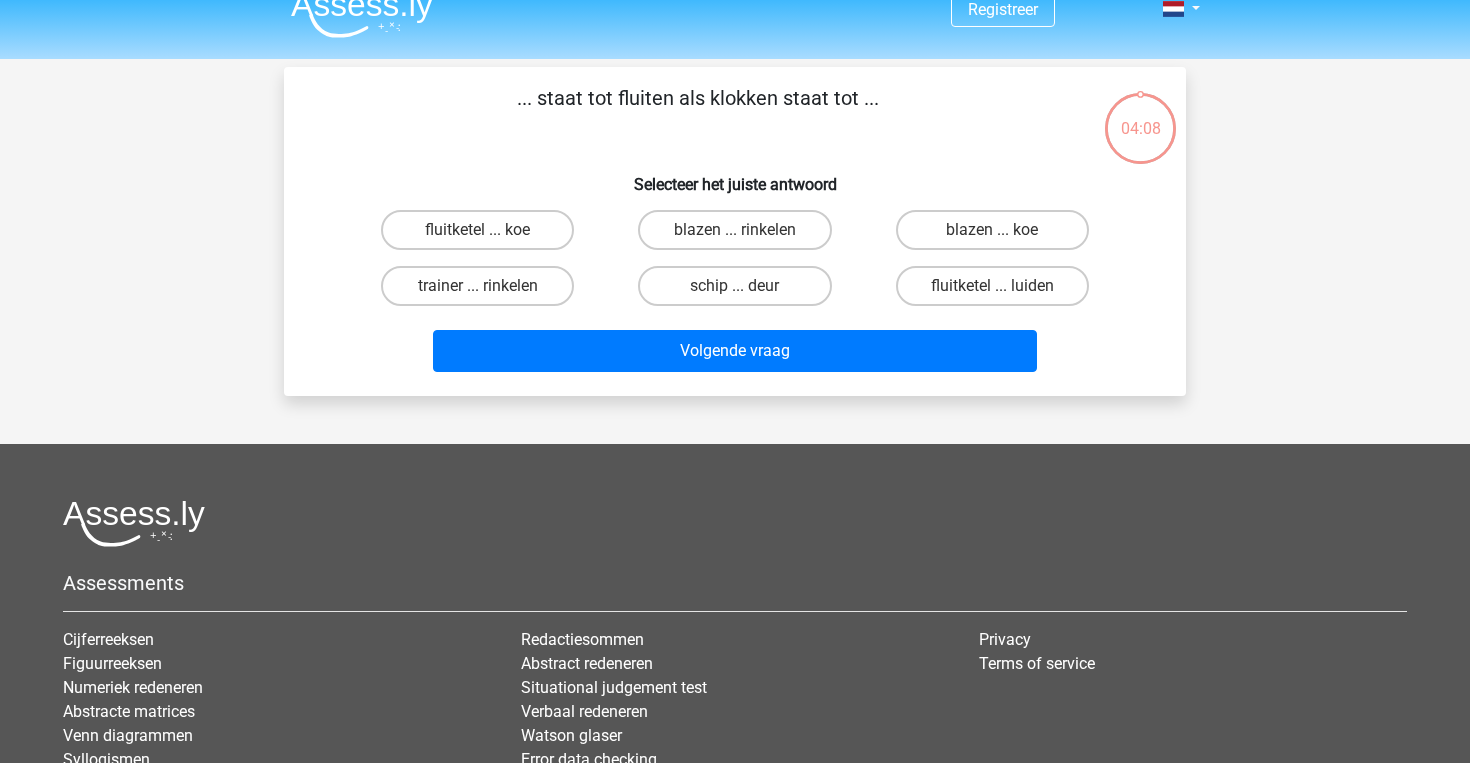 scroll, scrollTop: 0, scrollLeft: 0, axis: both 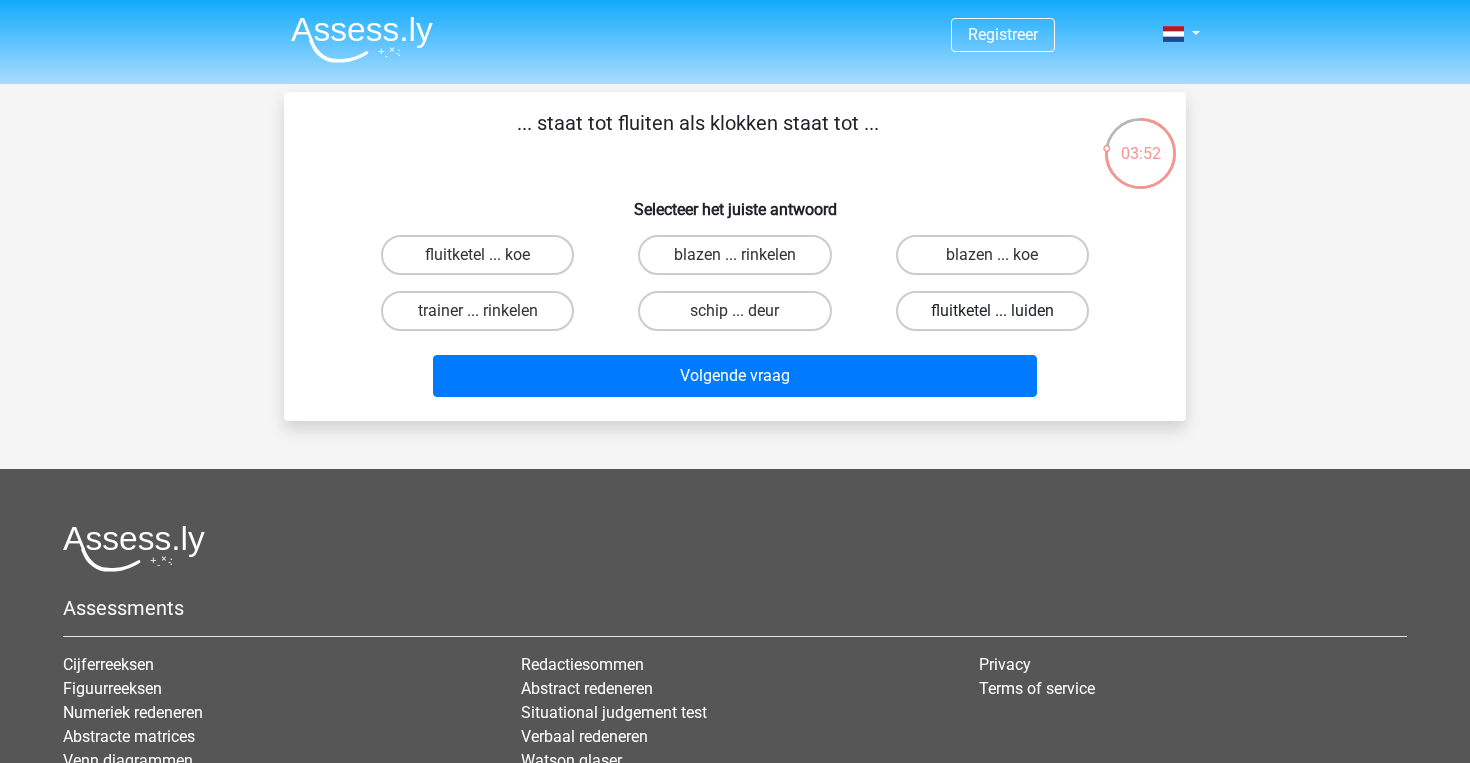 click on "fluitketel ... luiden" at bounding box center [992, 311] 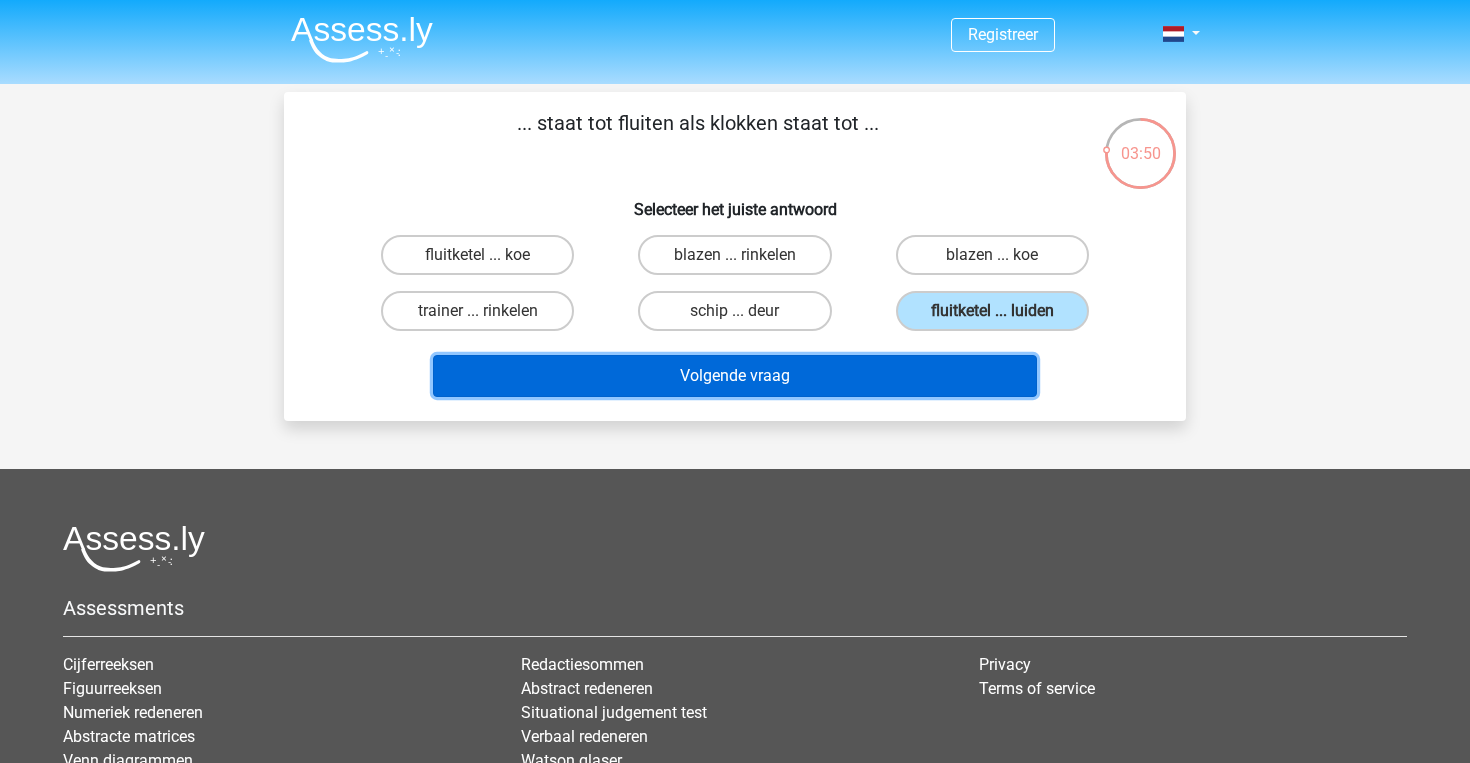 click on "Volgende vraag" at bounding box center [735, 376] 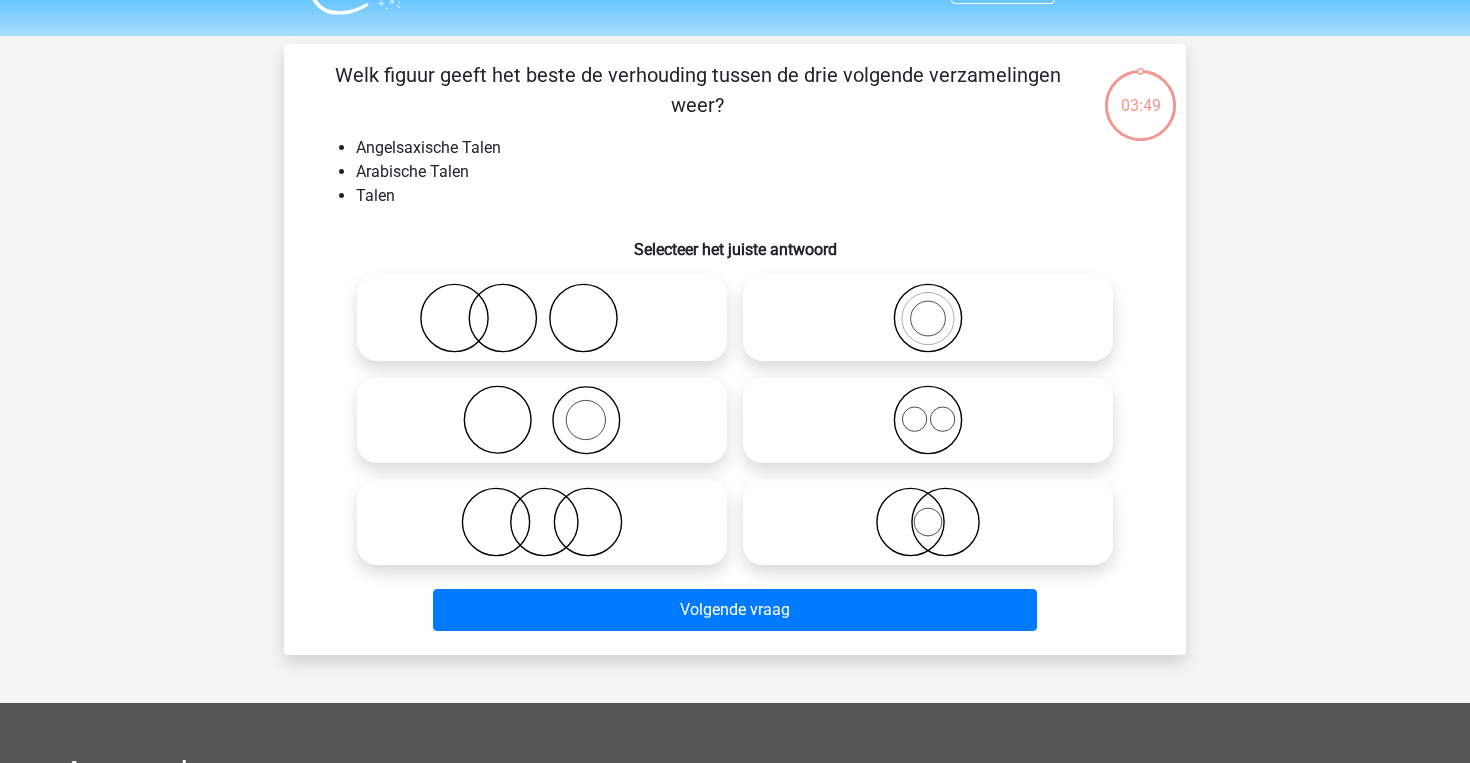 scroll, scrollTop: 92, scrollLeft: 0, axis: vertical 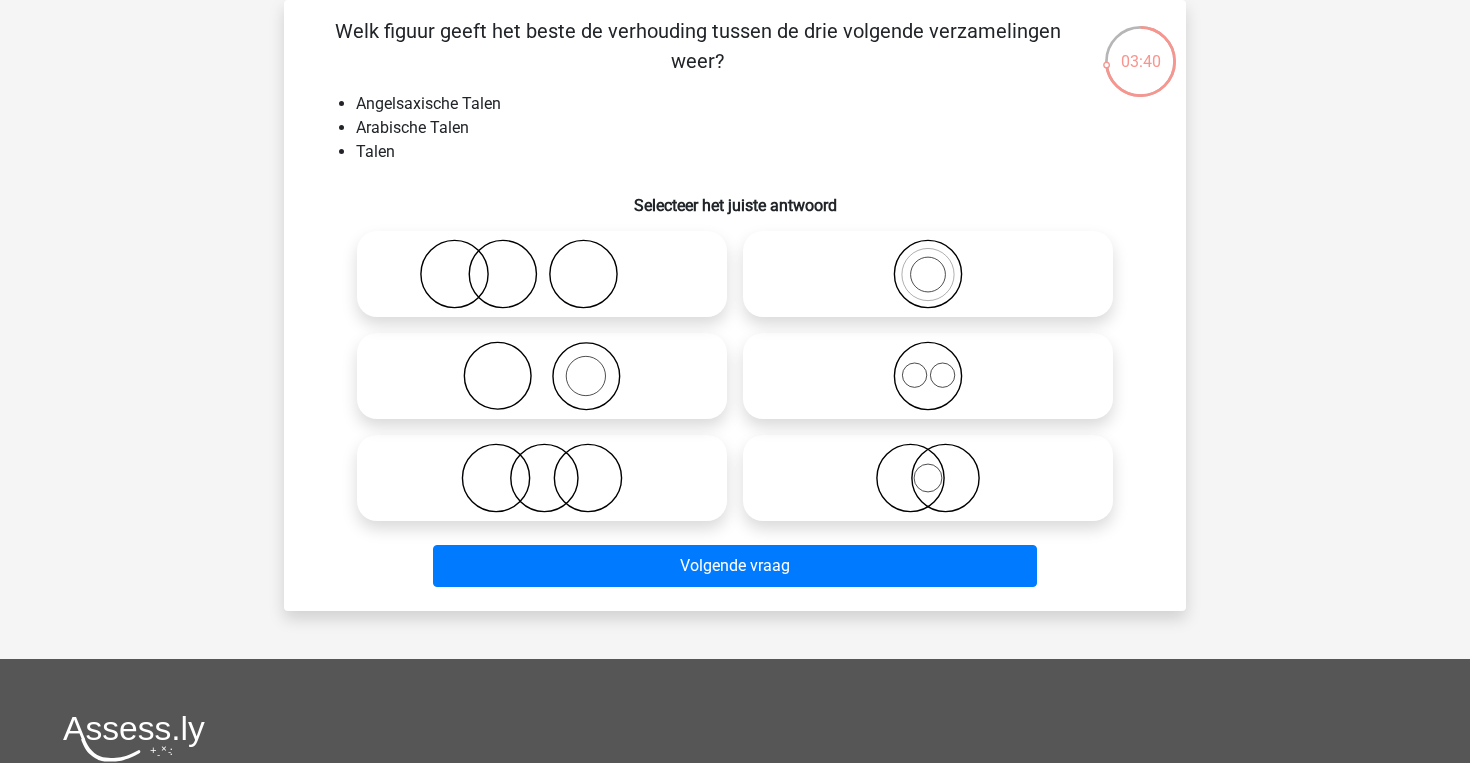 click 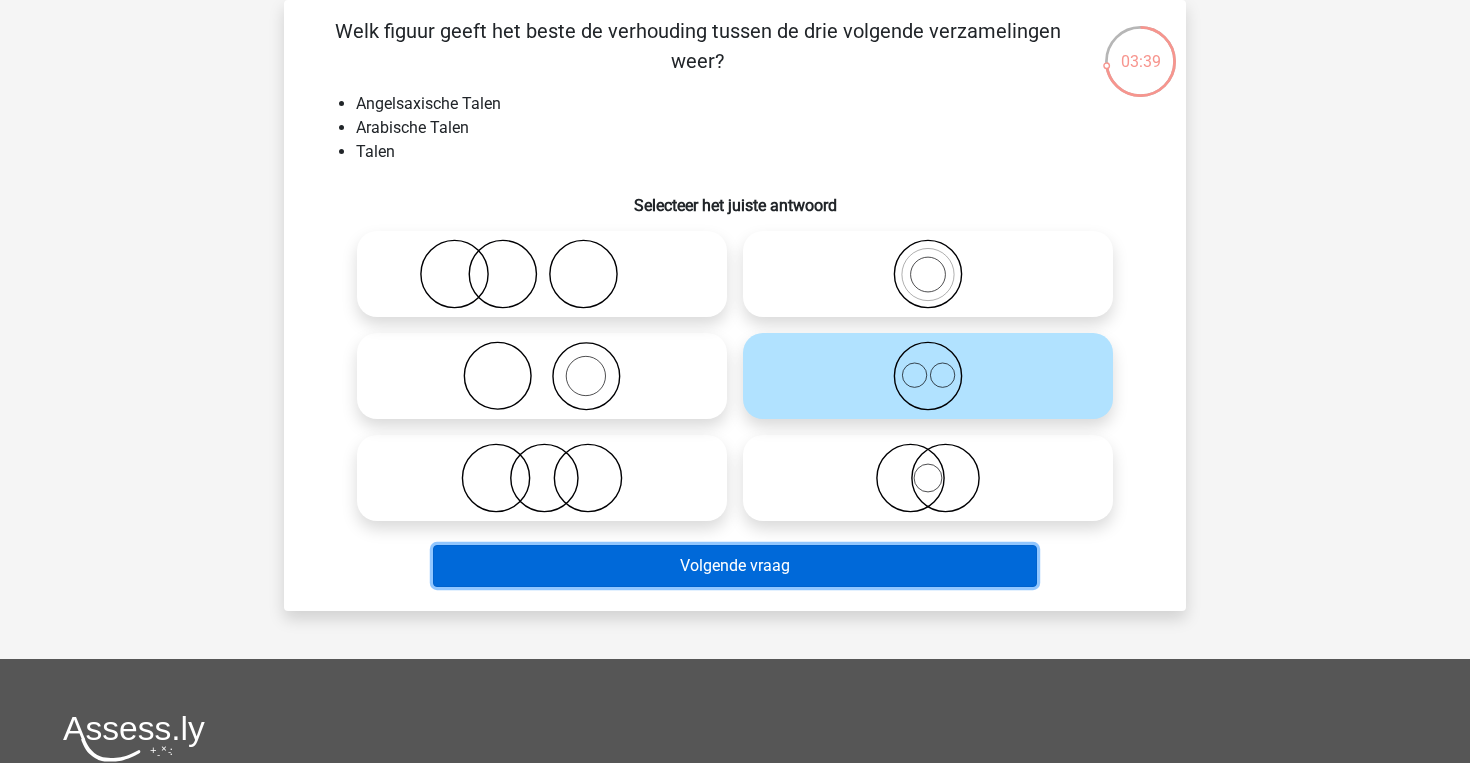 click on "Volgende vraag" at bounding box center [735, 566] 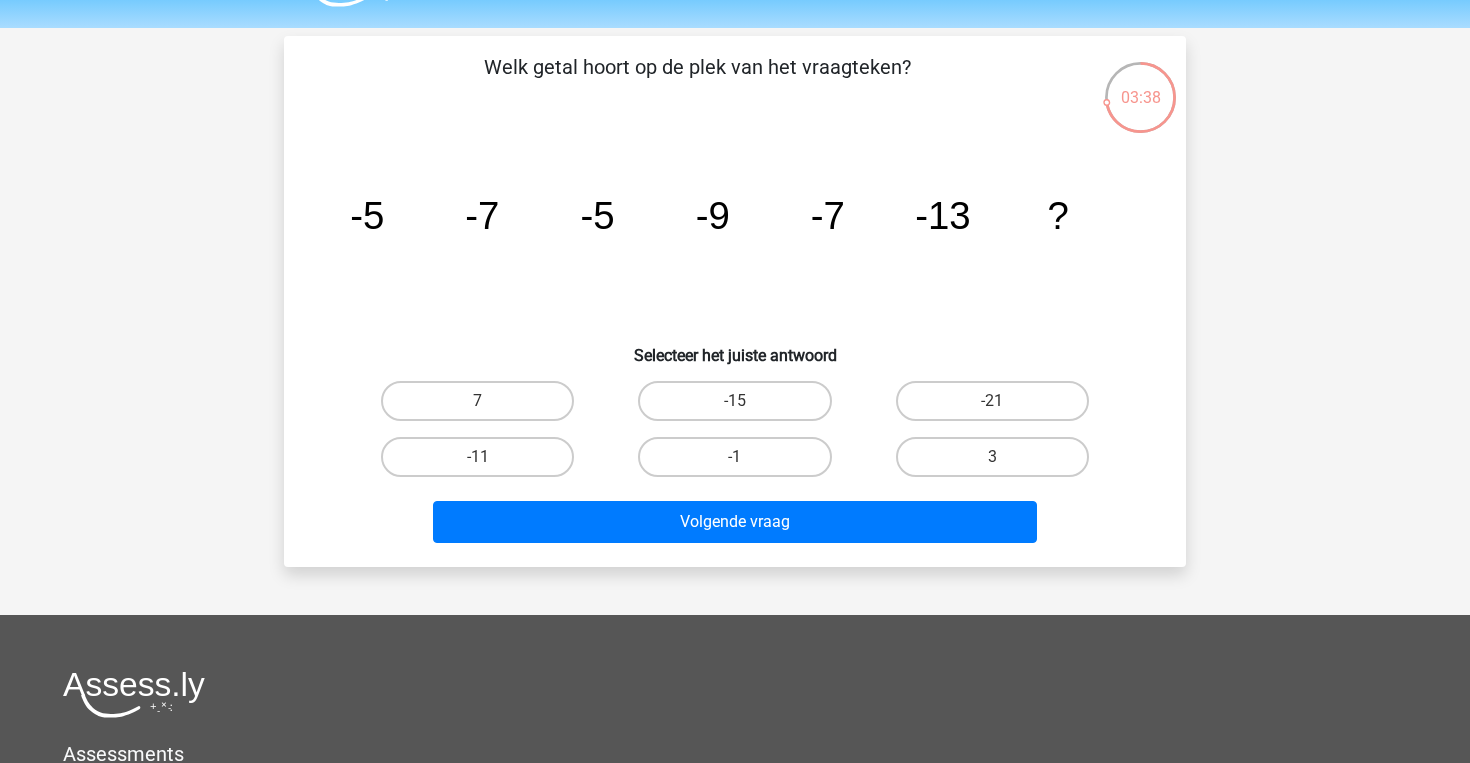 scroll, scrollTop: 55, scrollLeft: 0, axis: vertical 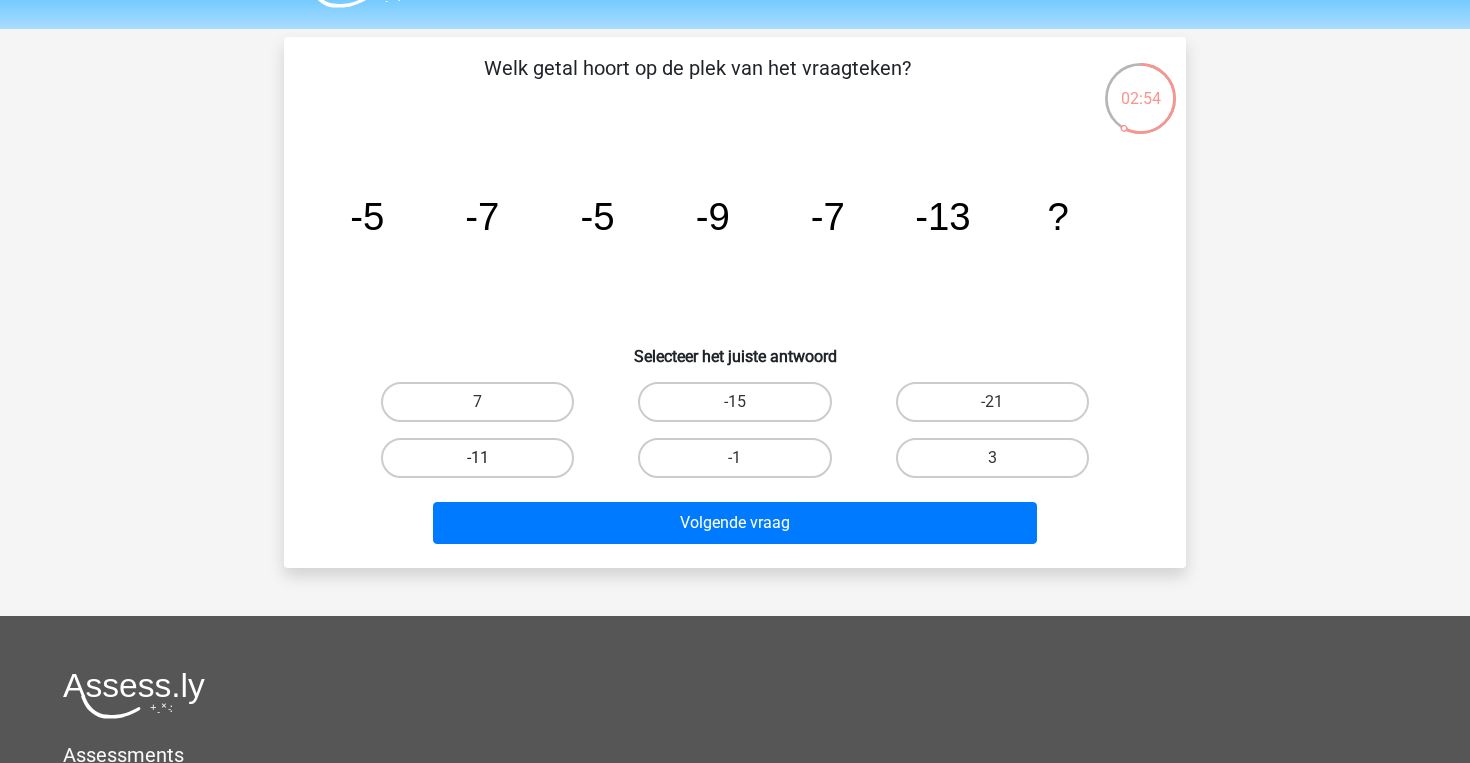 click on "-11" at bounding box center [477, 458] 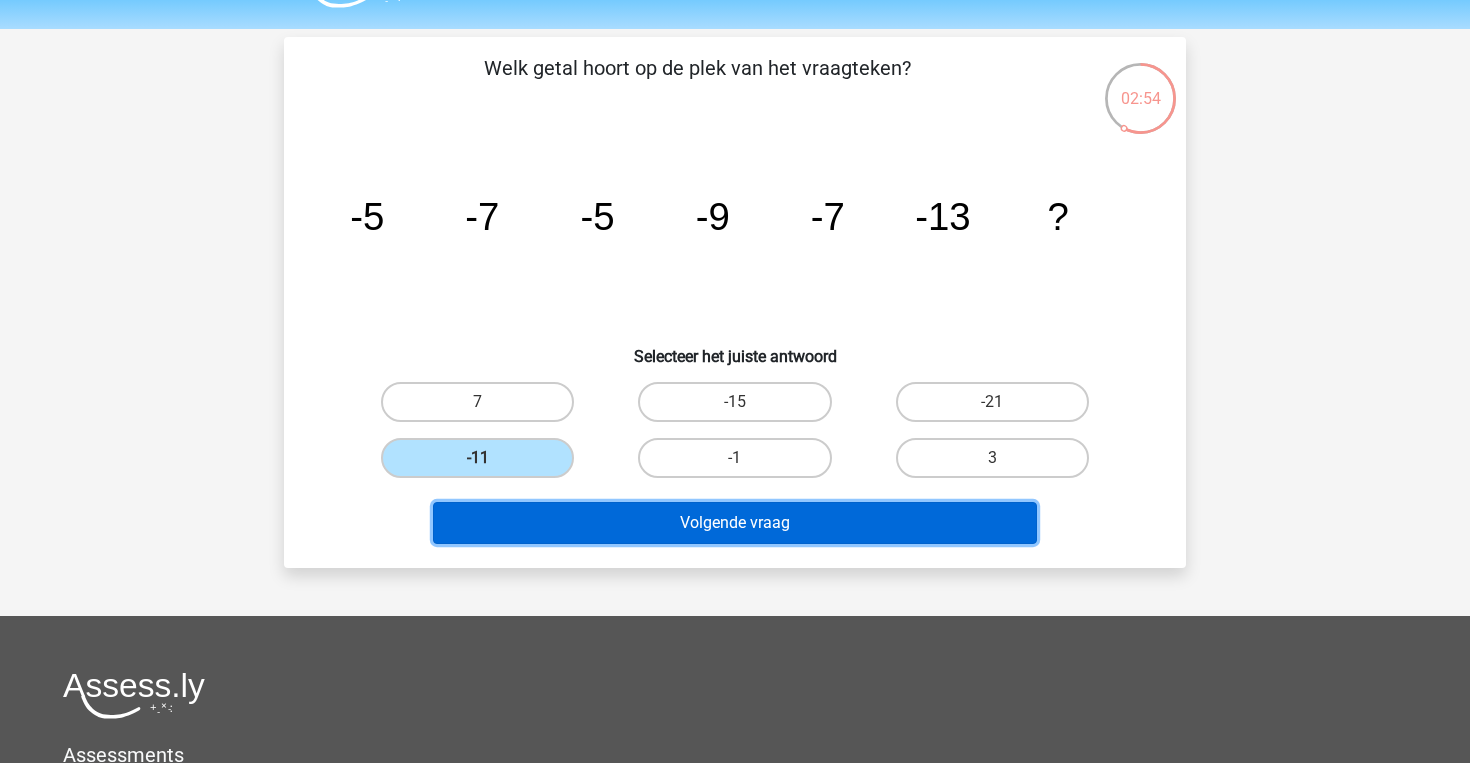 click on "Volgende vraag" at bounding box center (735, 523) 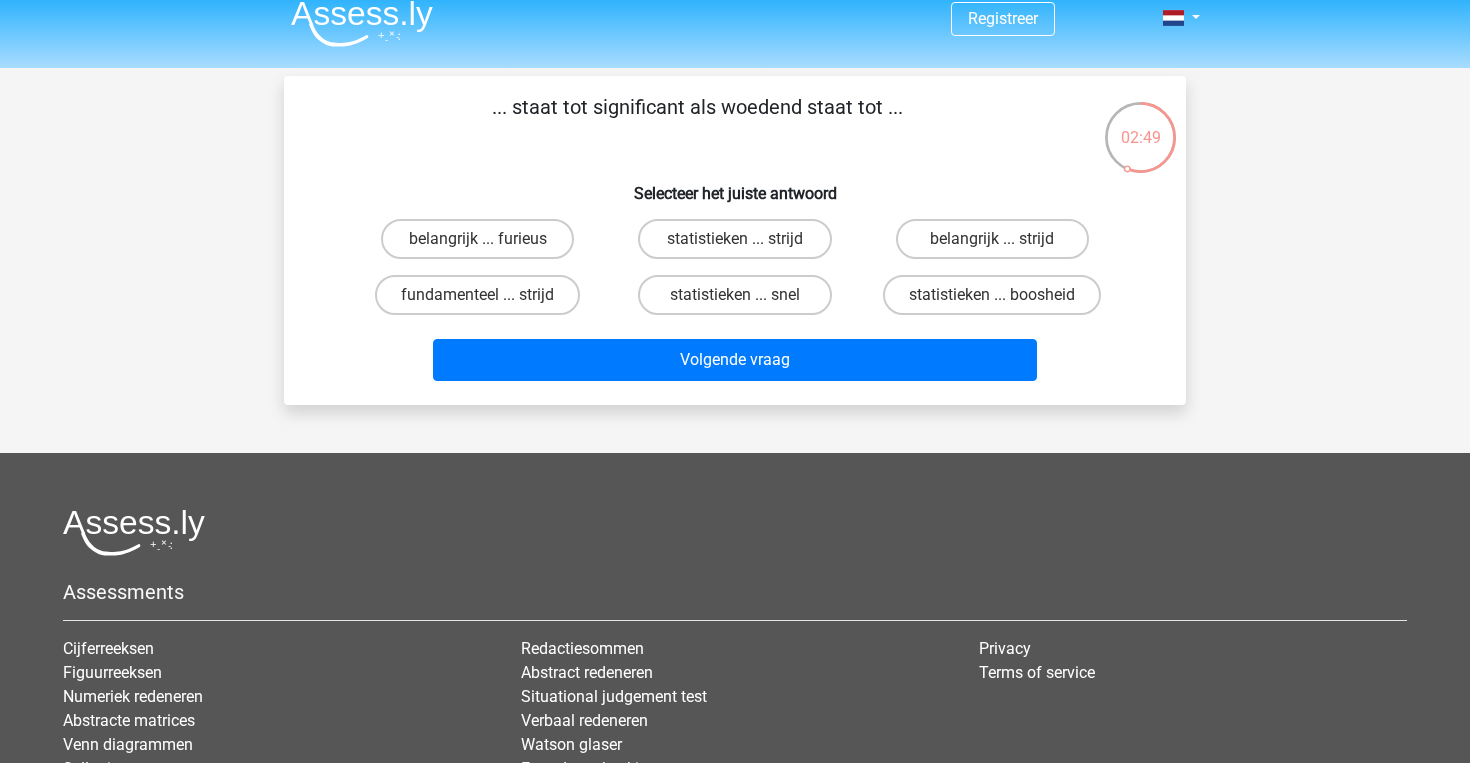 scroll, scrollTop: 0, scrollLeft: 0, axis: both 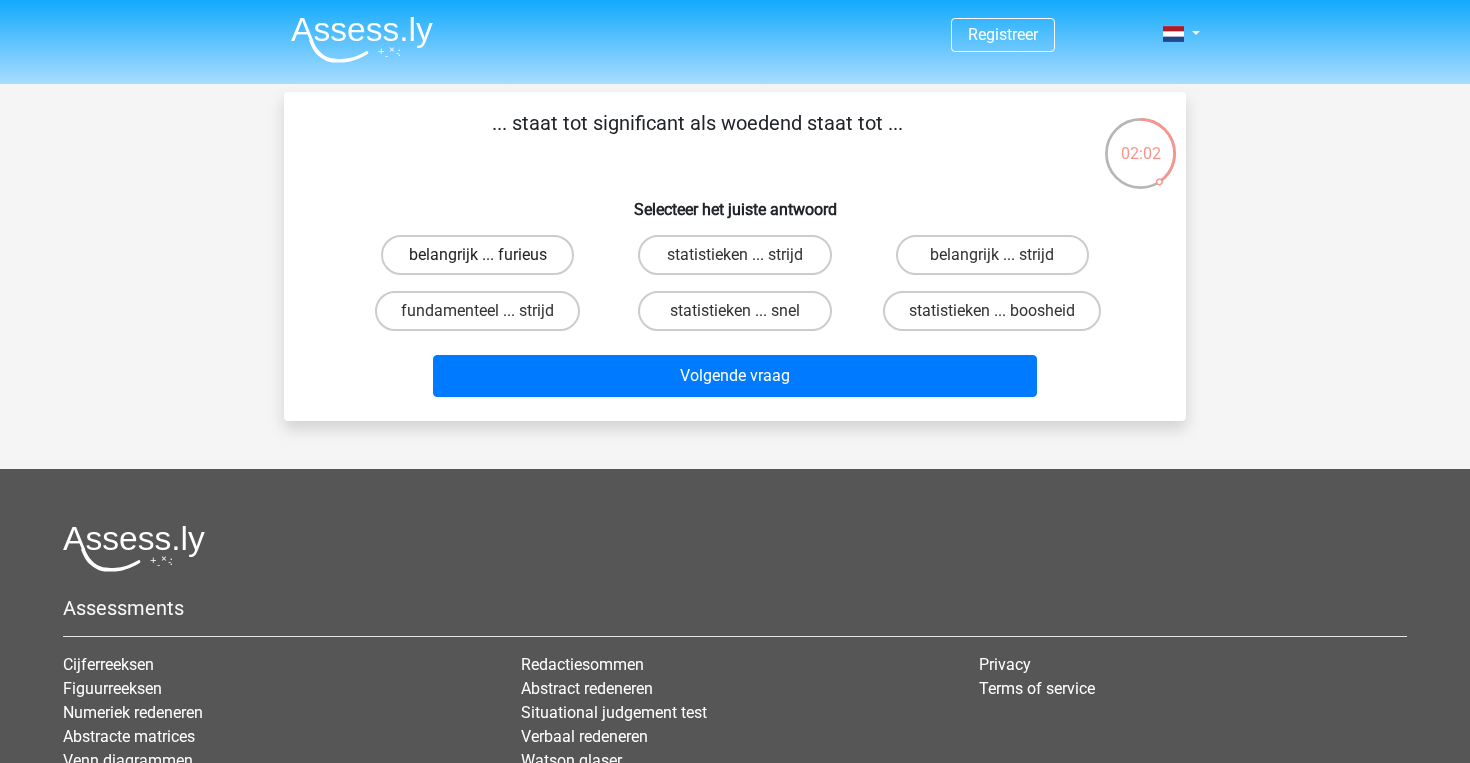 click on "belangrijk ... furieus" at bounding box center (477, 255) 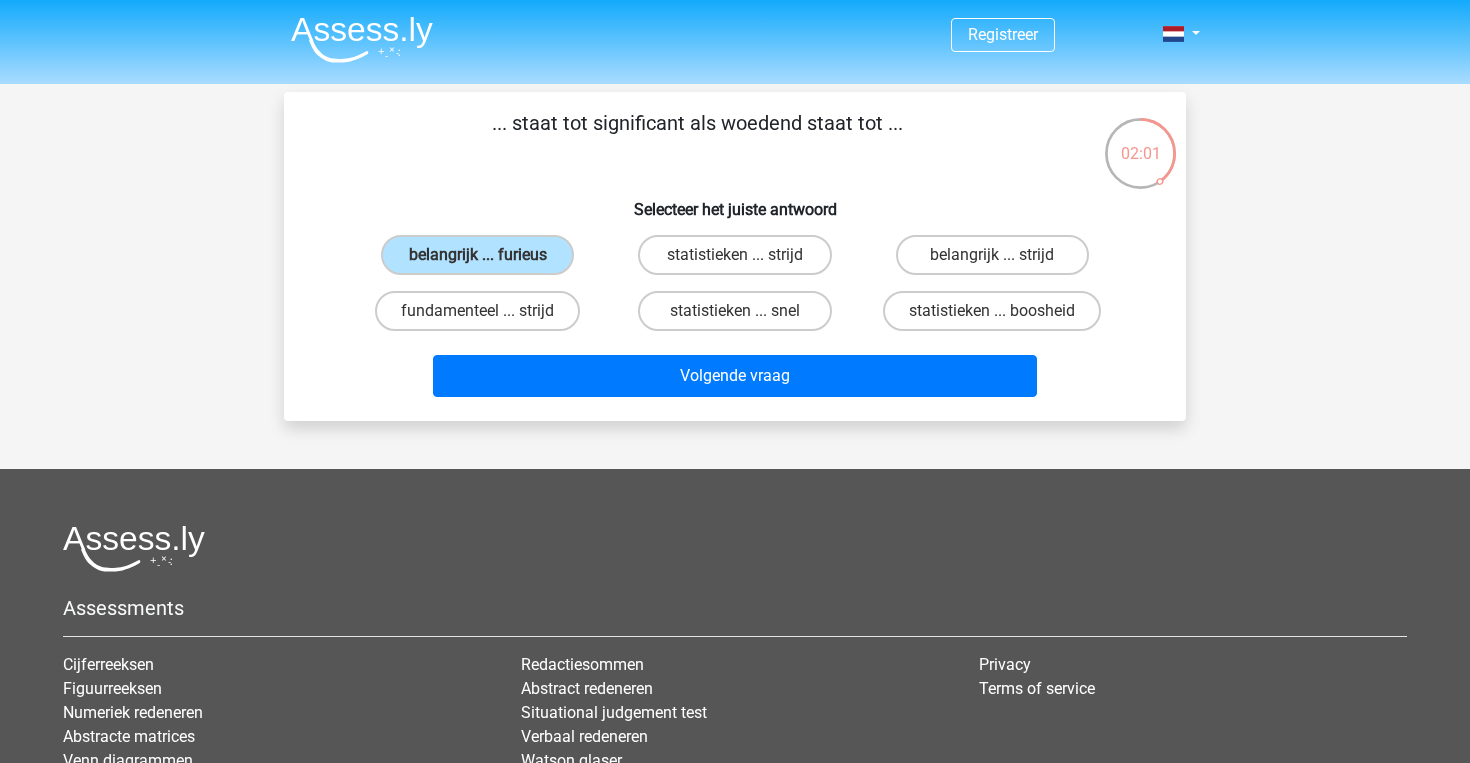 click on "Volgende vraag" at bounding box center [735, 380] 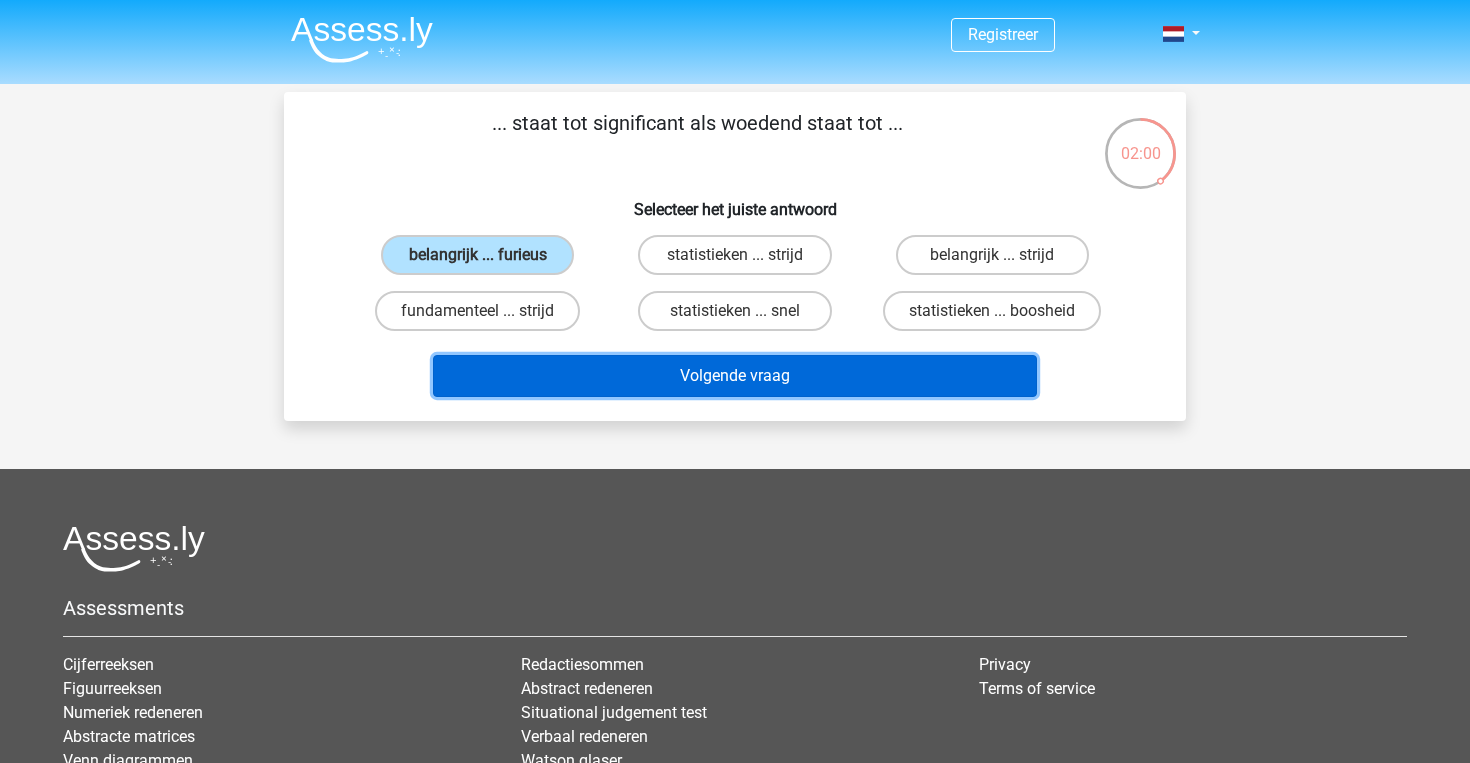 click on "Volgende vraag" at bounding box center [735, 376] 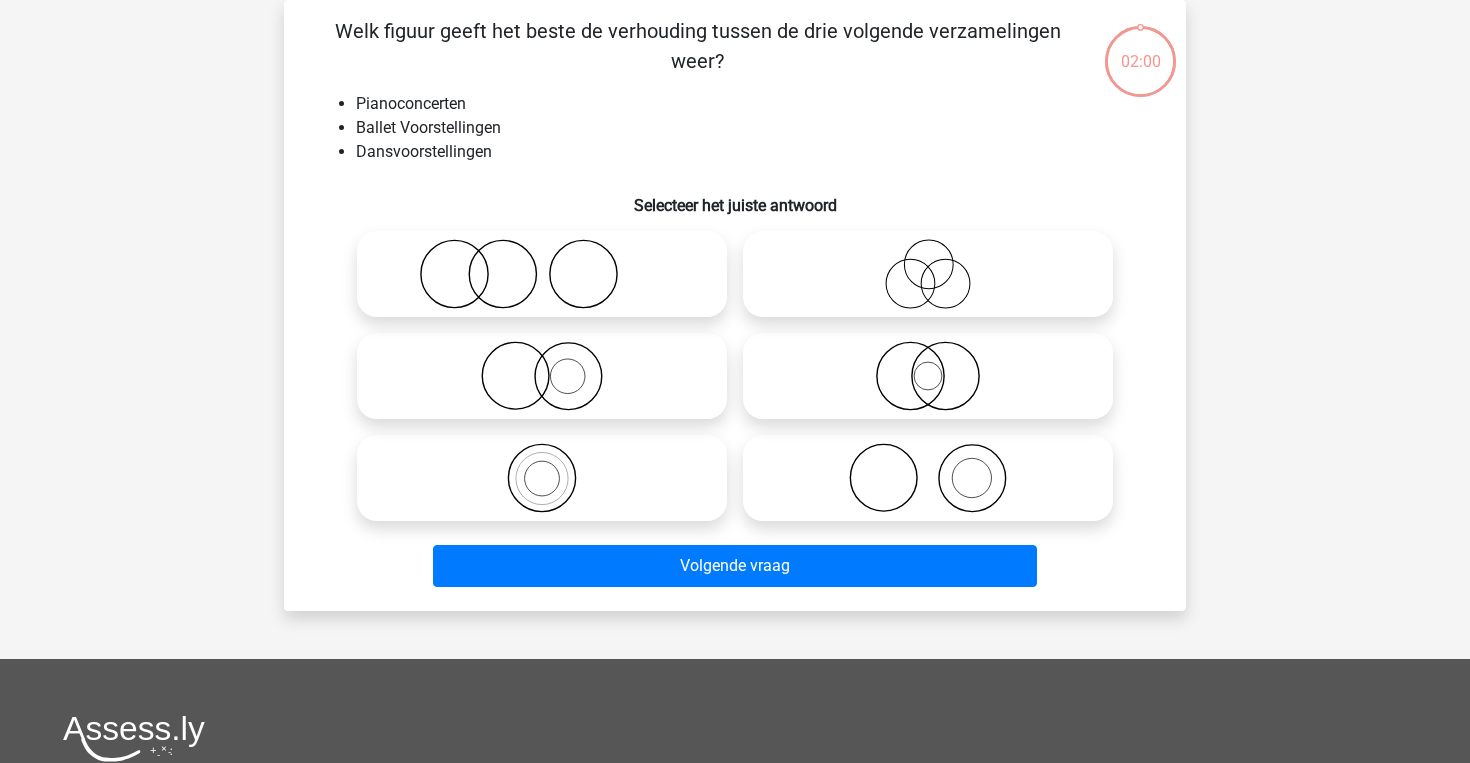 scroll, scrollTop: 60, scrollLeft: 0, axis: vertical 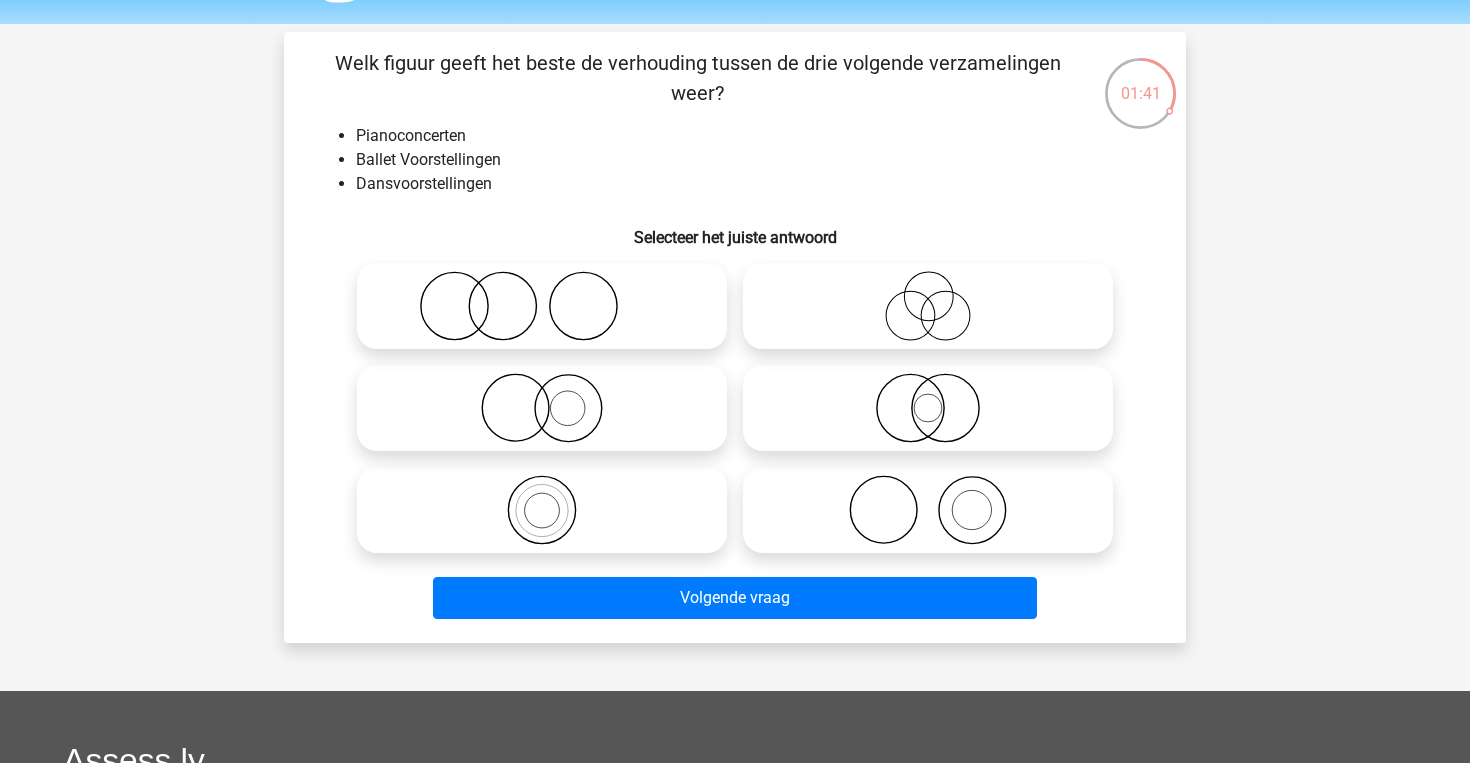 click 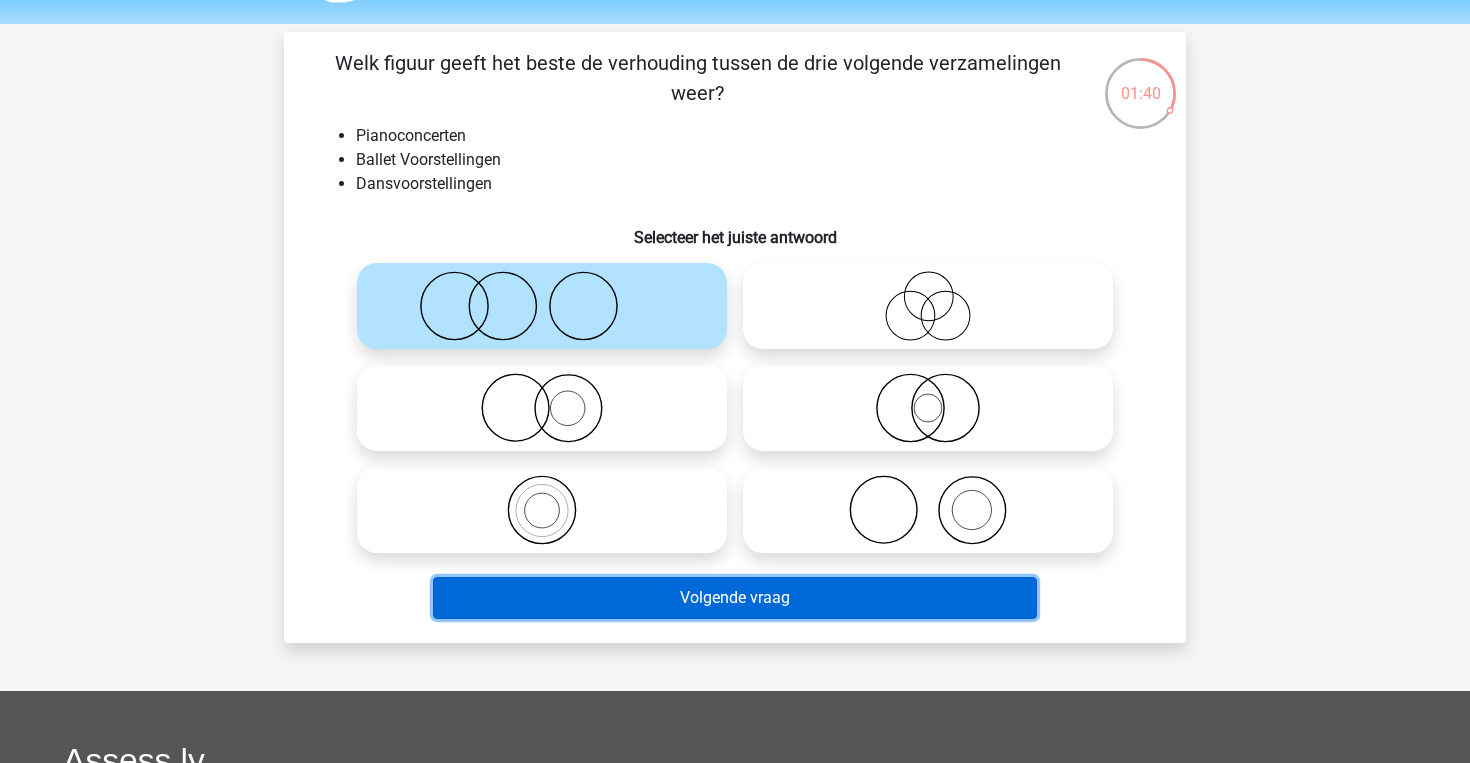 click on "Volgende vraag" at bounding box center (735, 598) 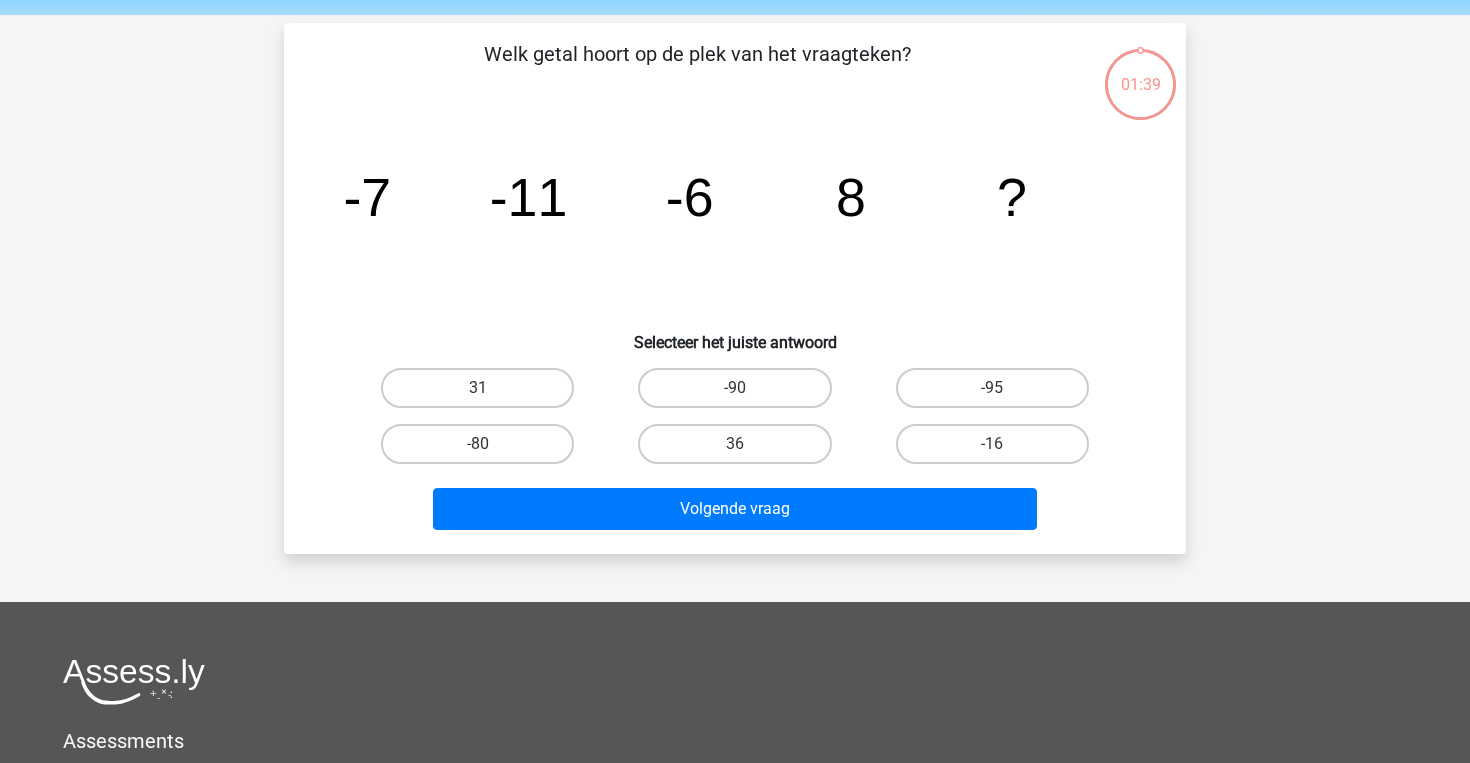scroll, scrollTop: 66, scrollLeft: 0, axis: vertical 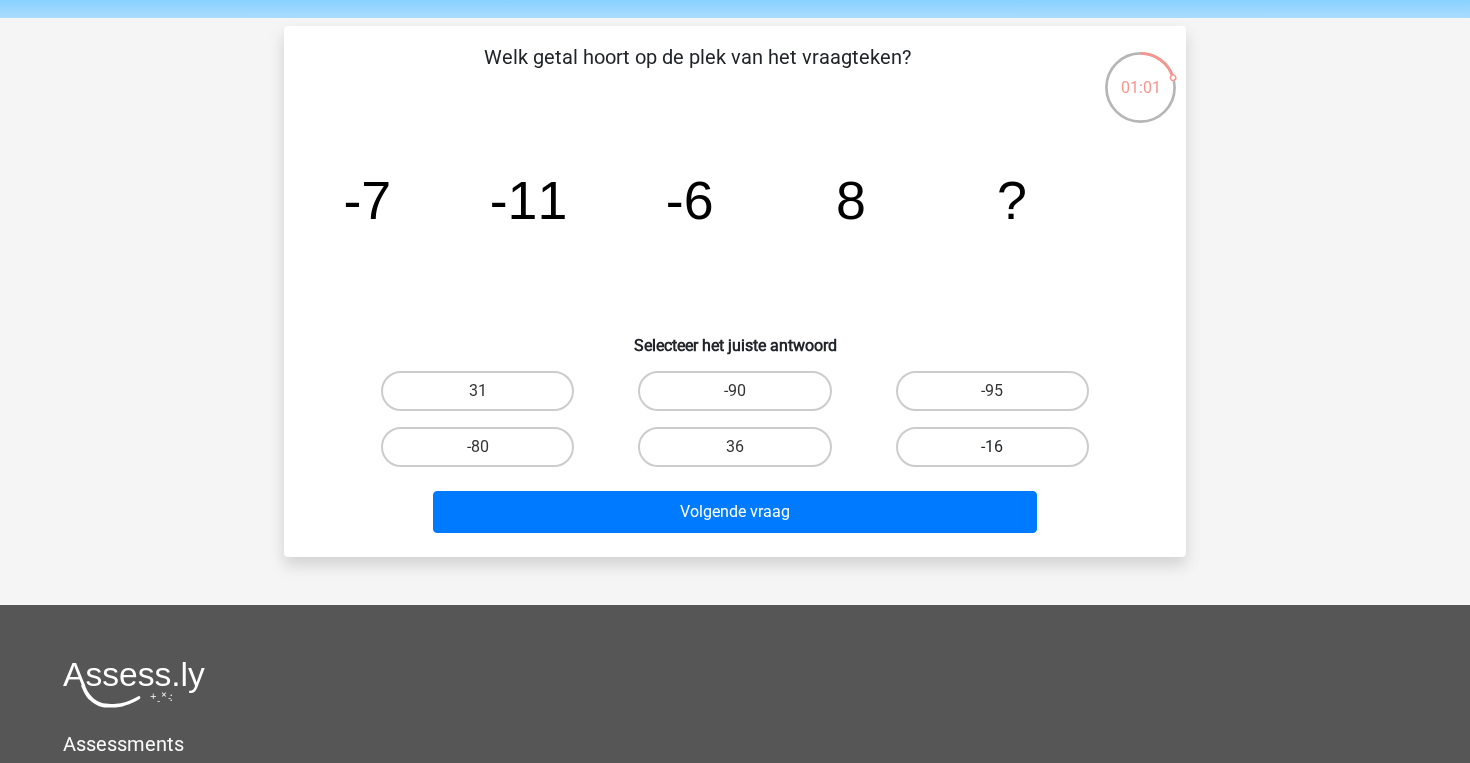 click on "-16" at bounding box center [992, 447] 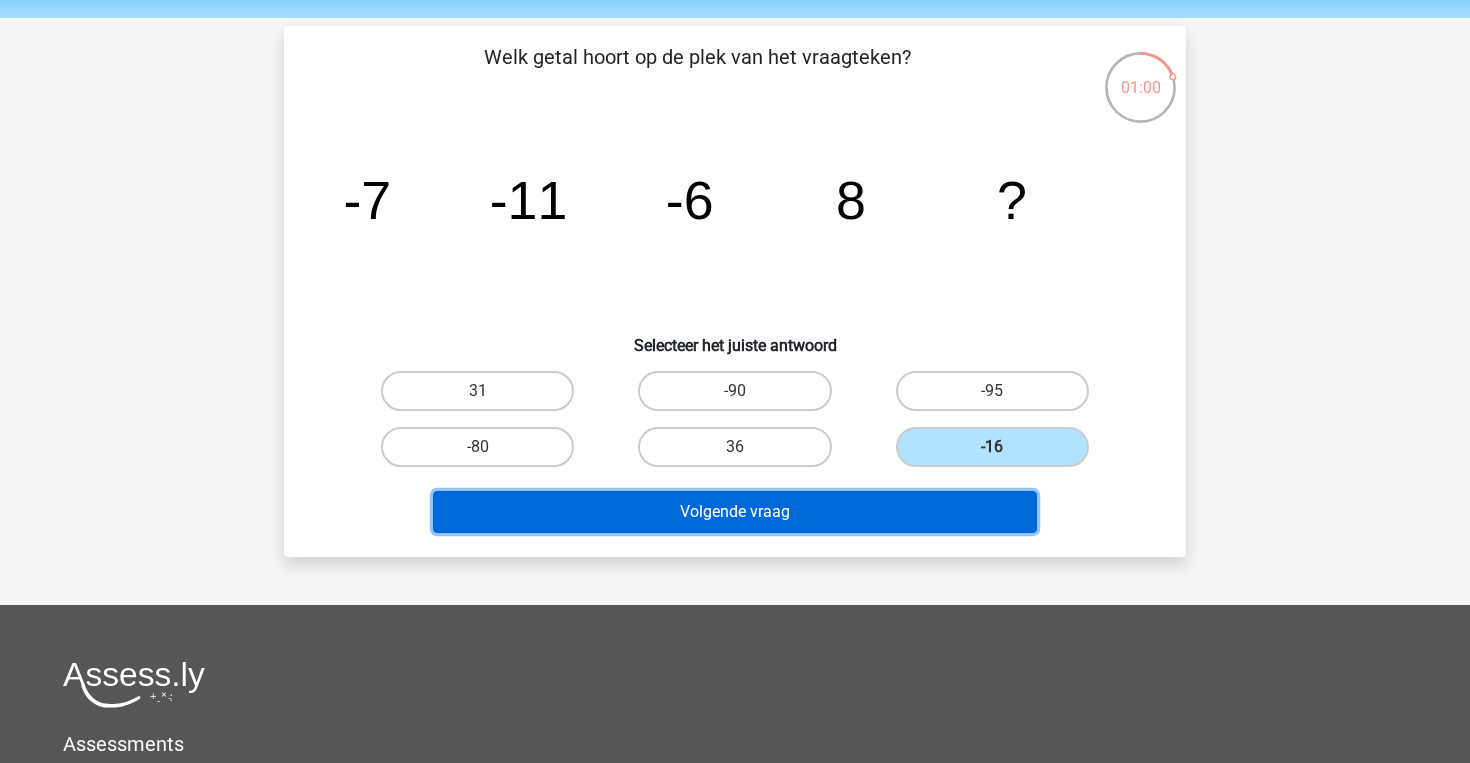 click on "Volgende vraag" at bounding box center [735, 512] 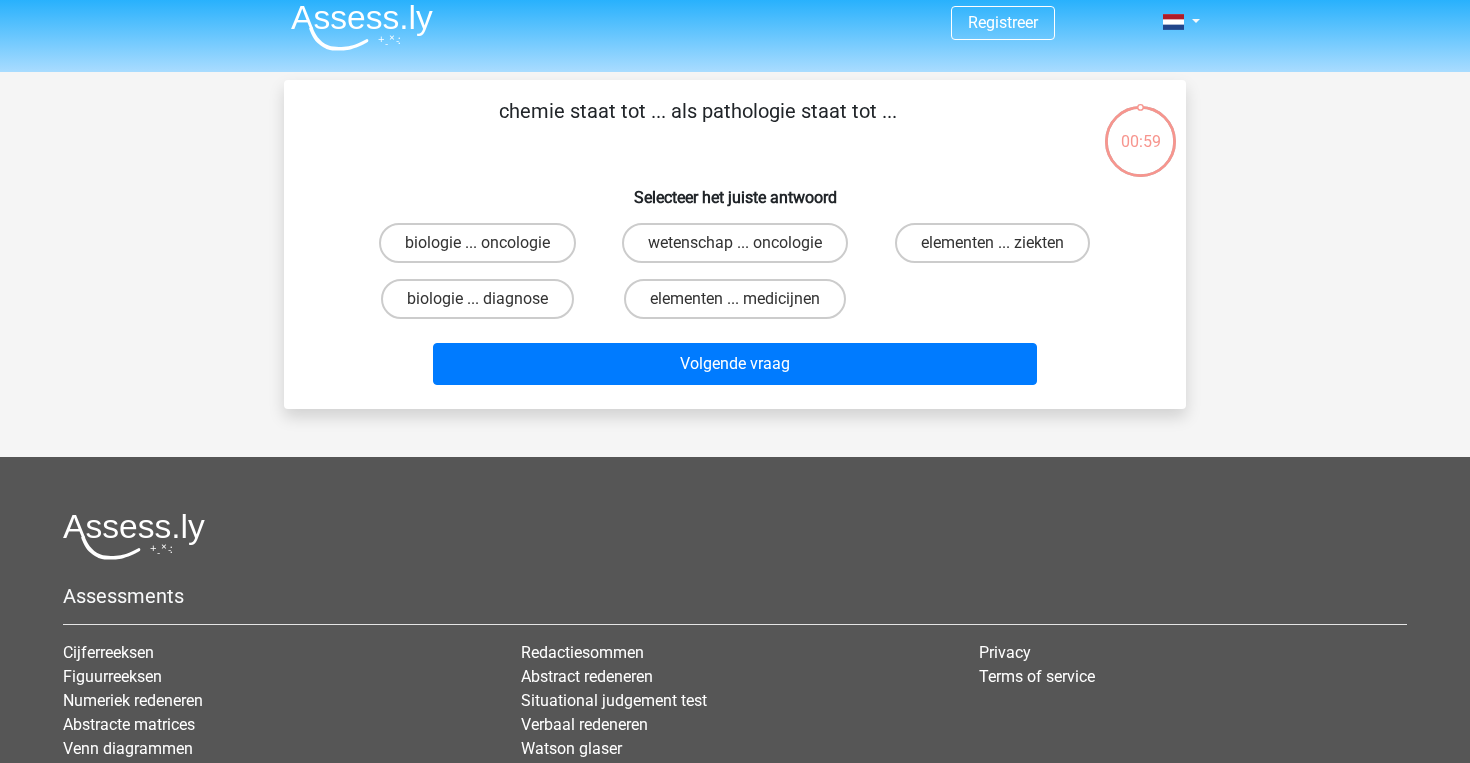 scroll, scrollTop: 0, scrollLeft: 0, axis: both 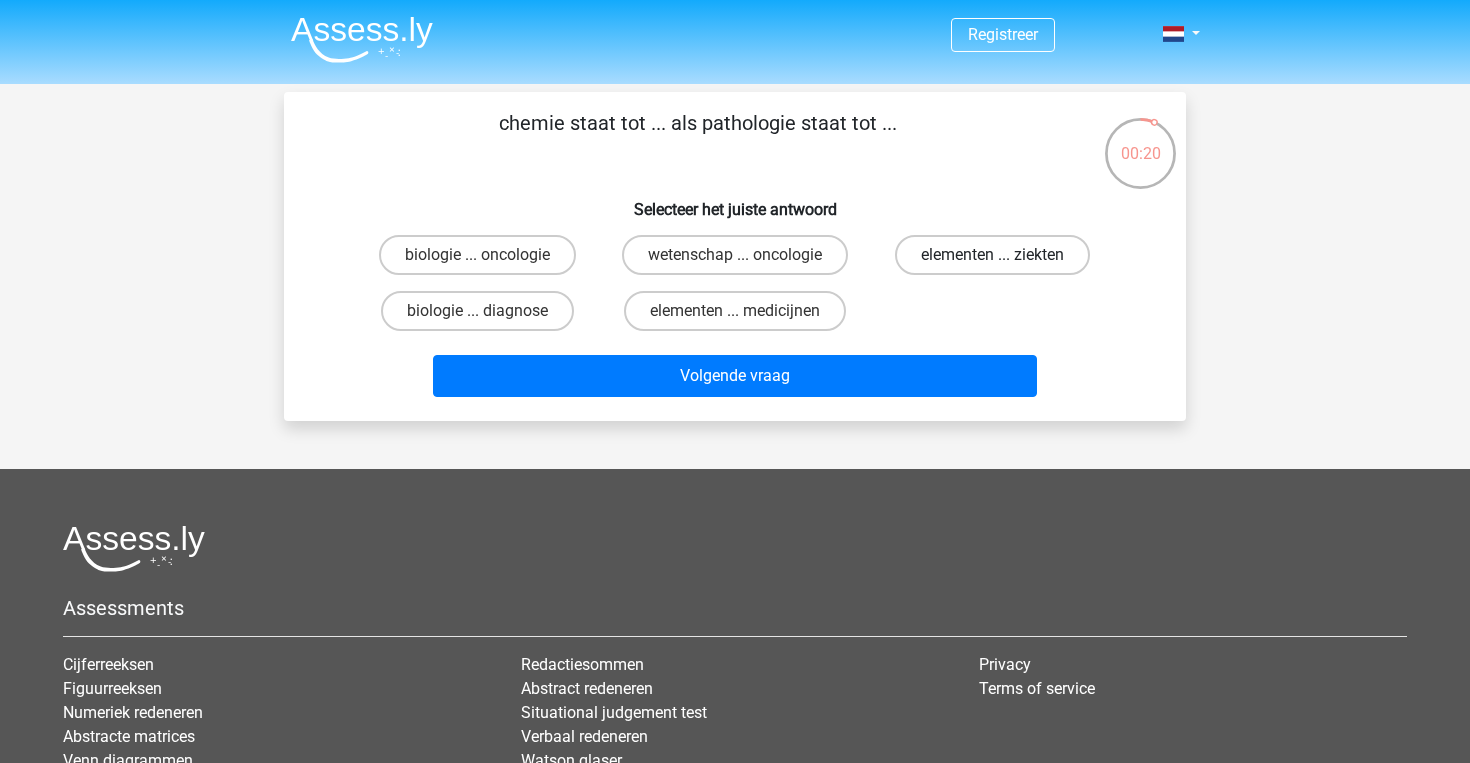 click on "elementen ... ziekten" at bounding box center [992, 255] 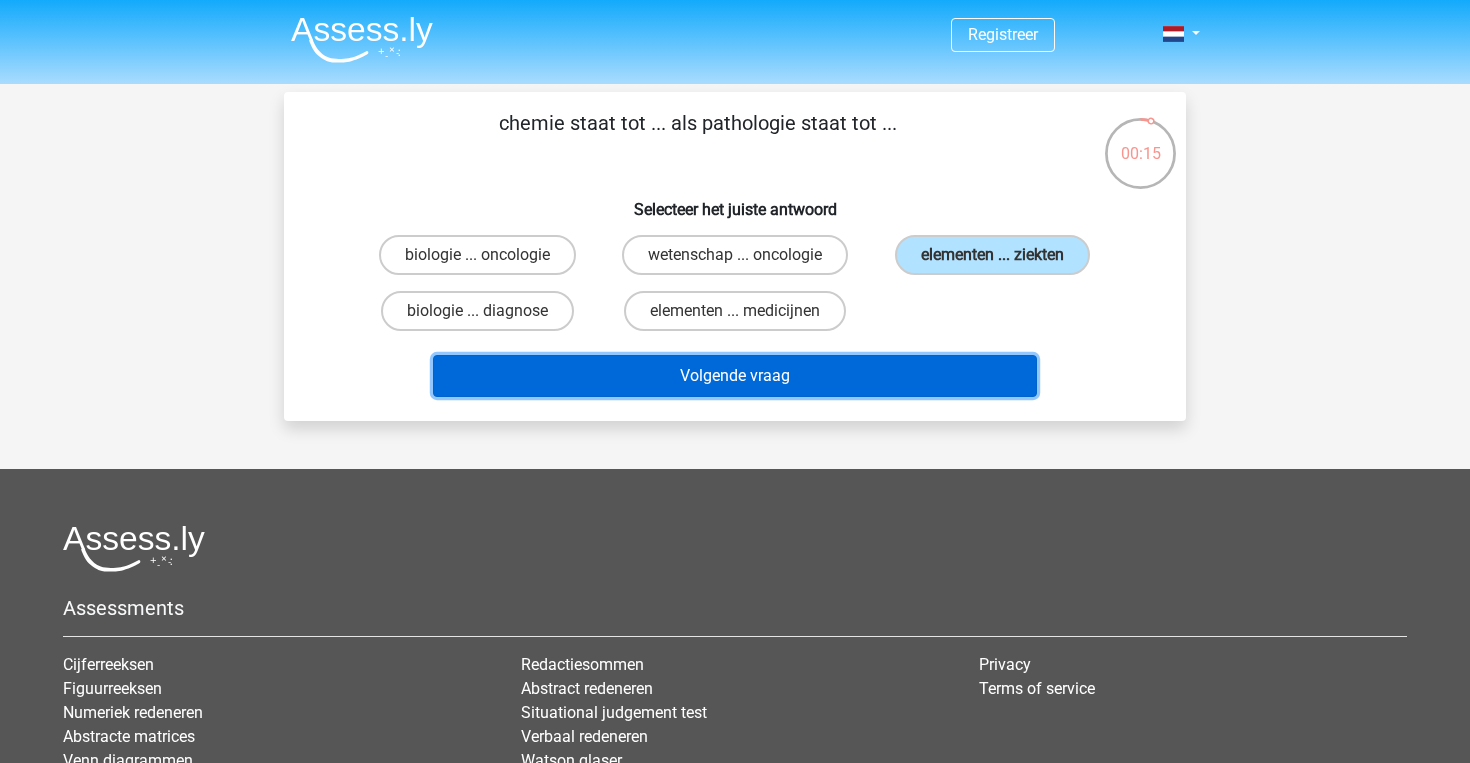 click on "Volgende vraag" at bounding box center [735, 376] 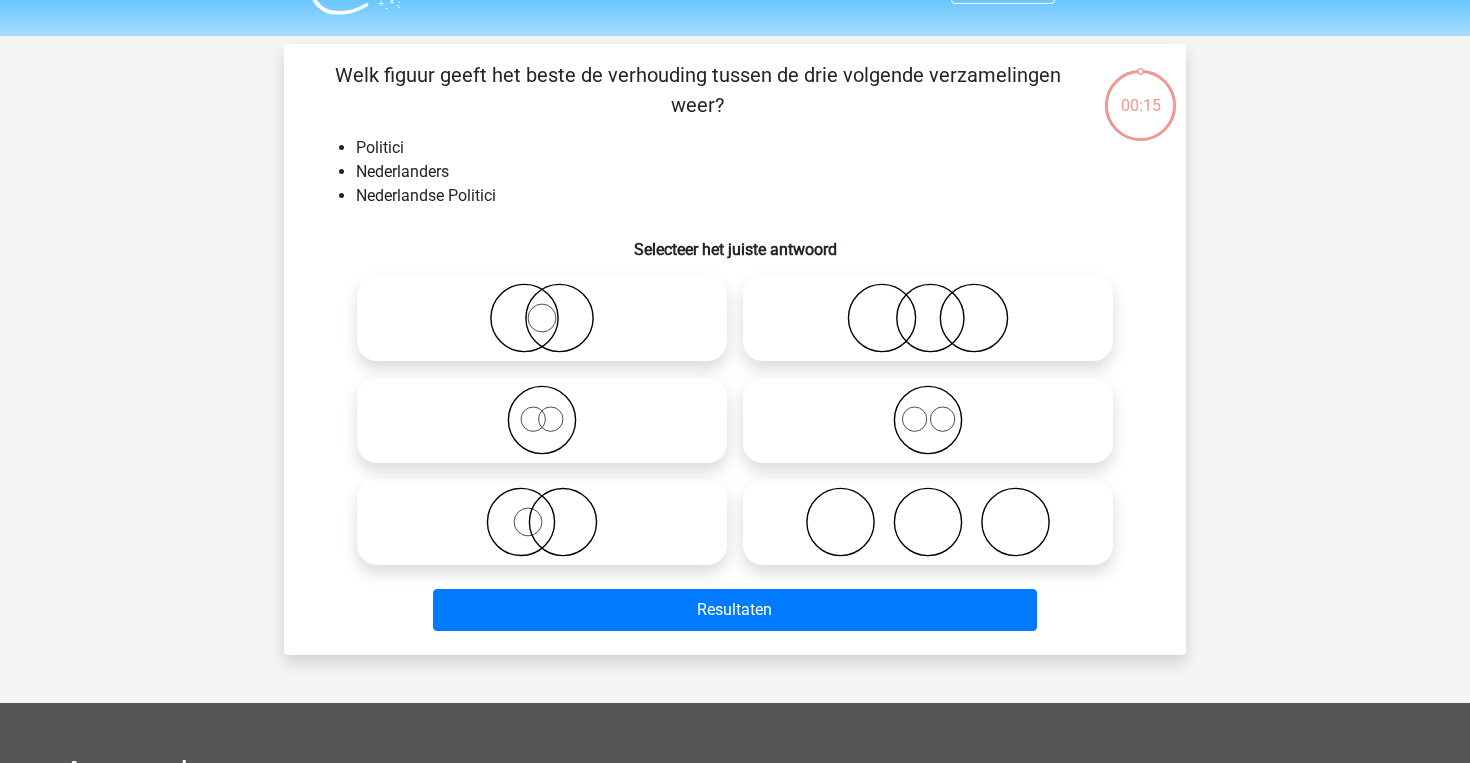scroll, scrollTop: 92, scrollLeft: 0, axis: vertical 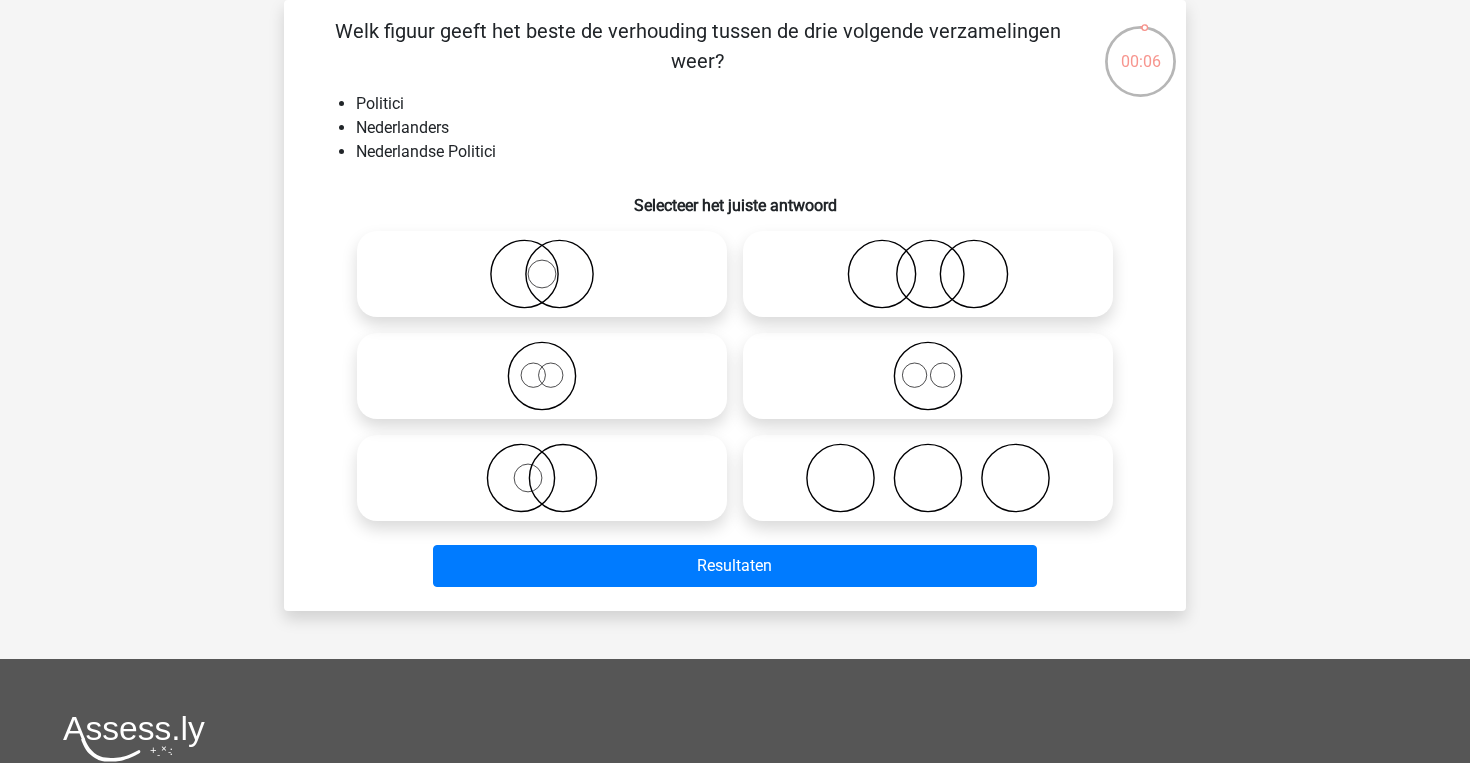 click 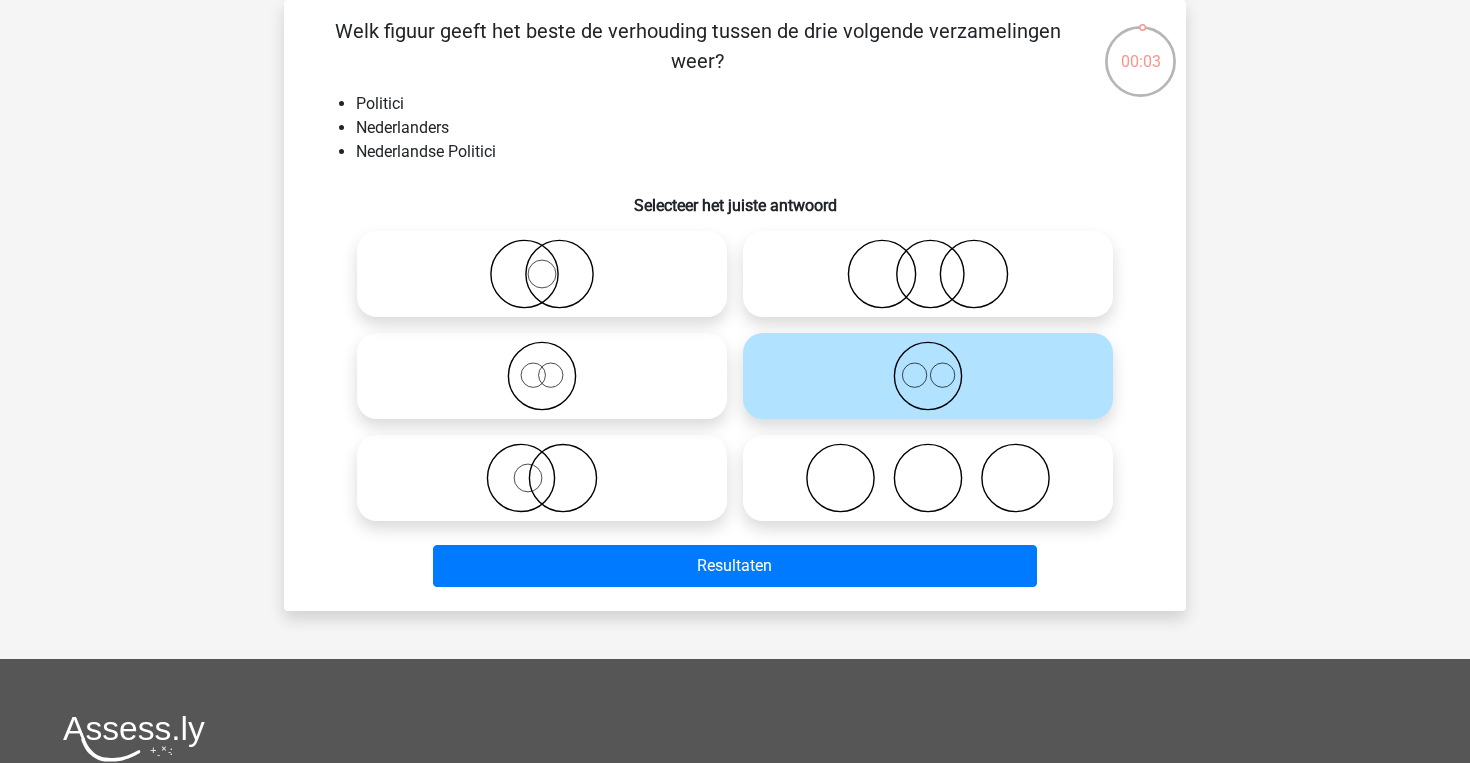 click 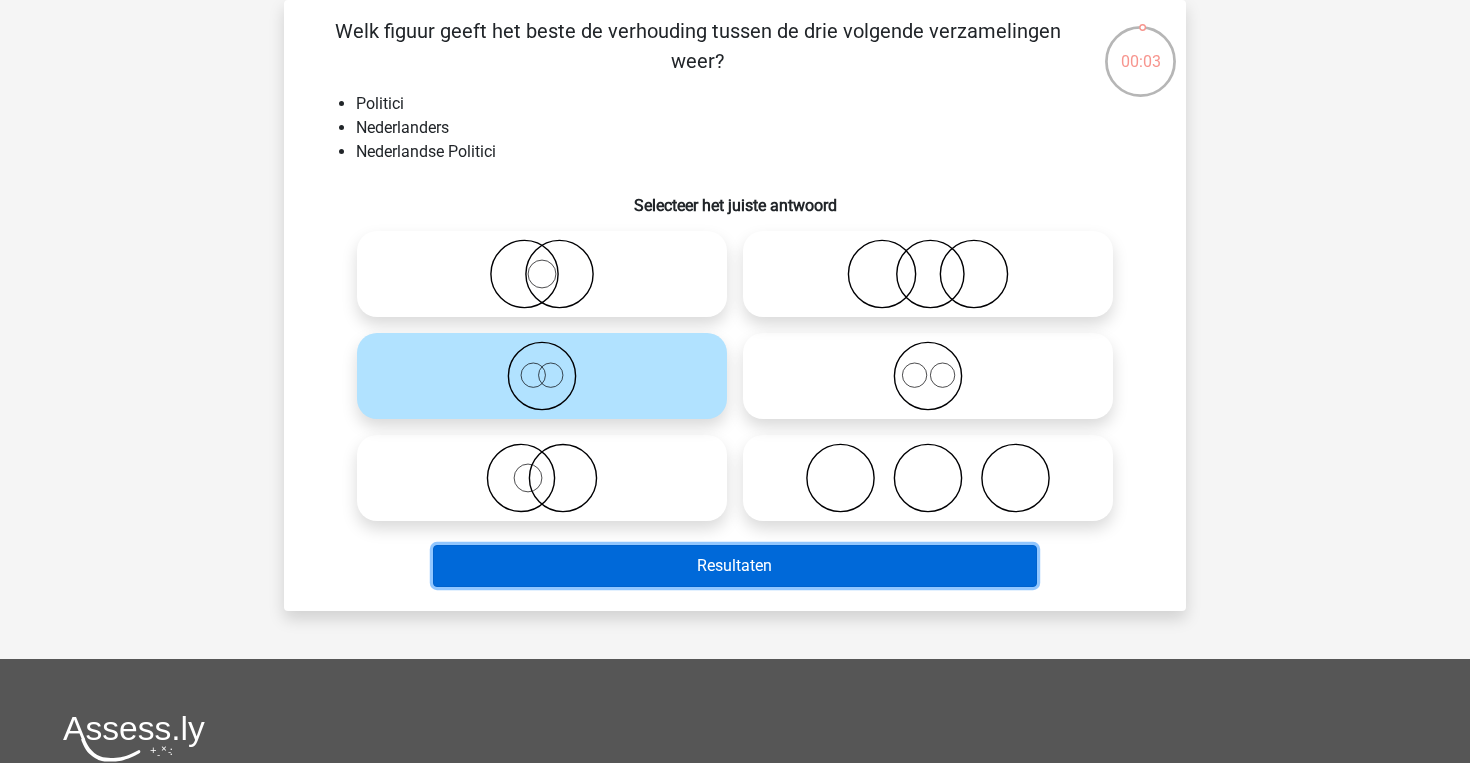 click on "Resultaten" at bounding box center [735, 566] 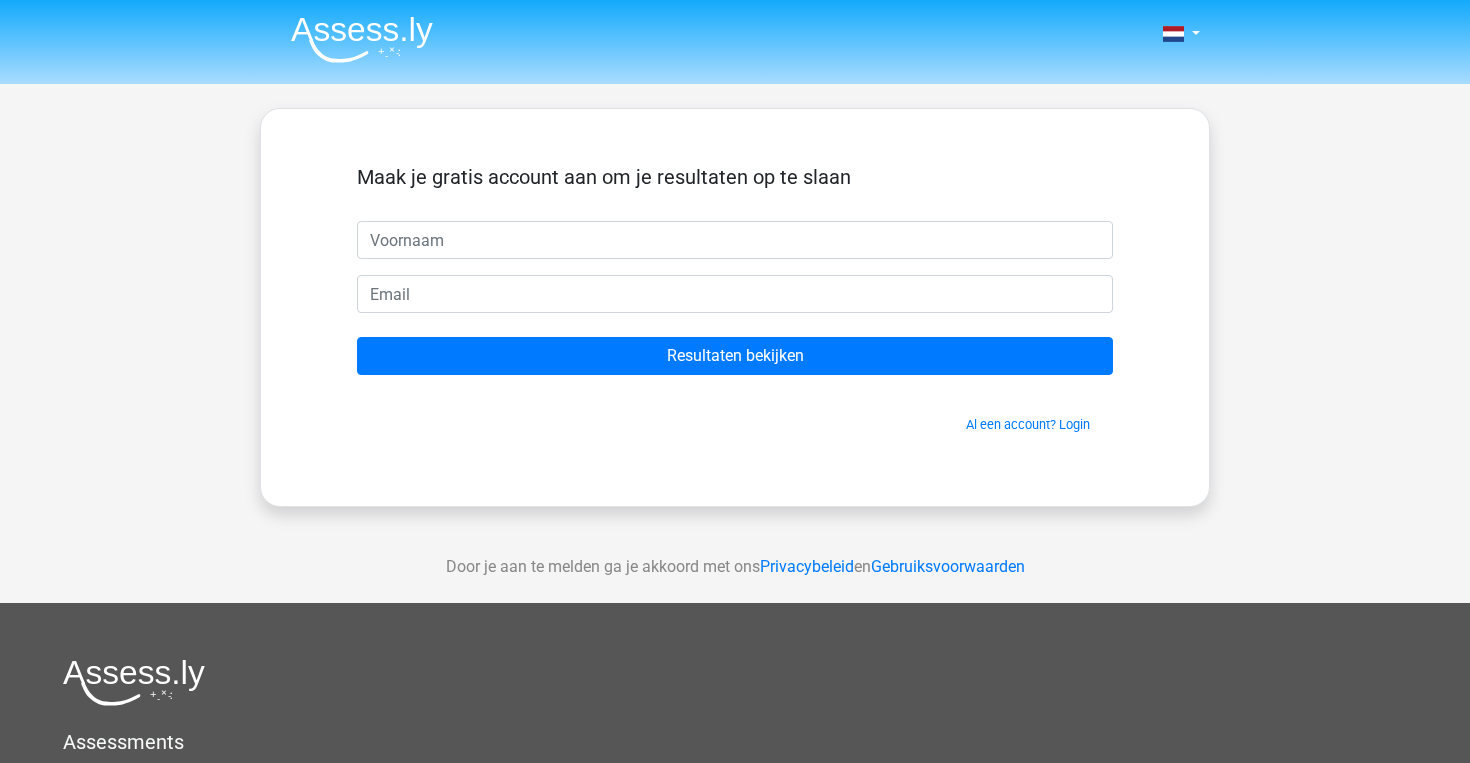 scroll, scrollTop: 0, scrollLeft: 0, axis: both 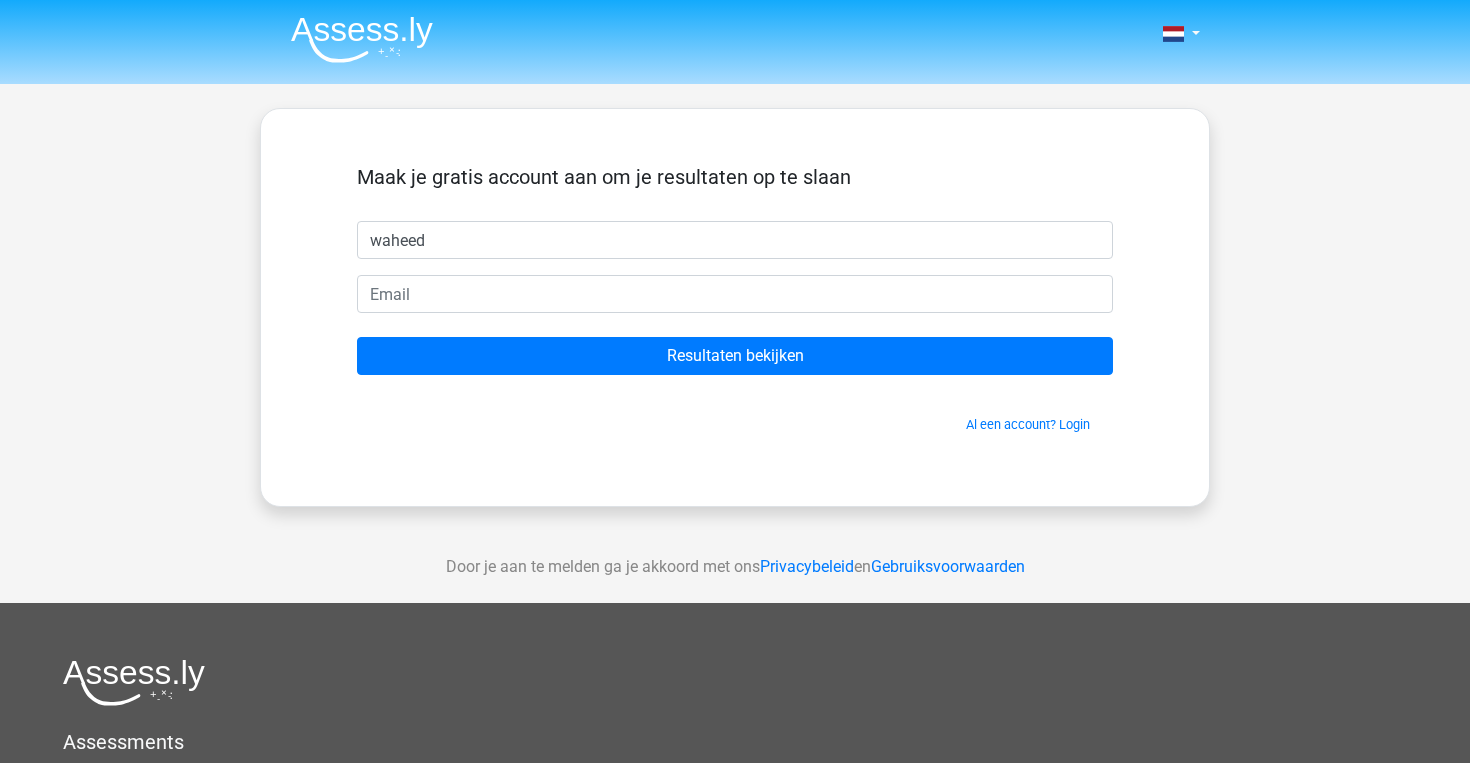 type on "waheed" 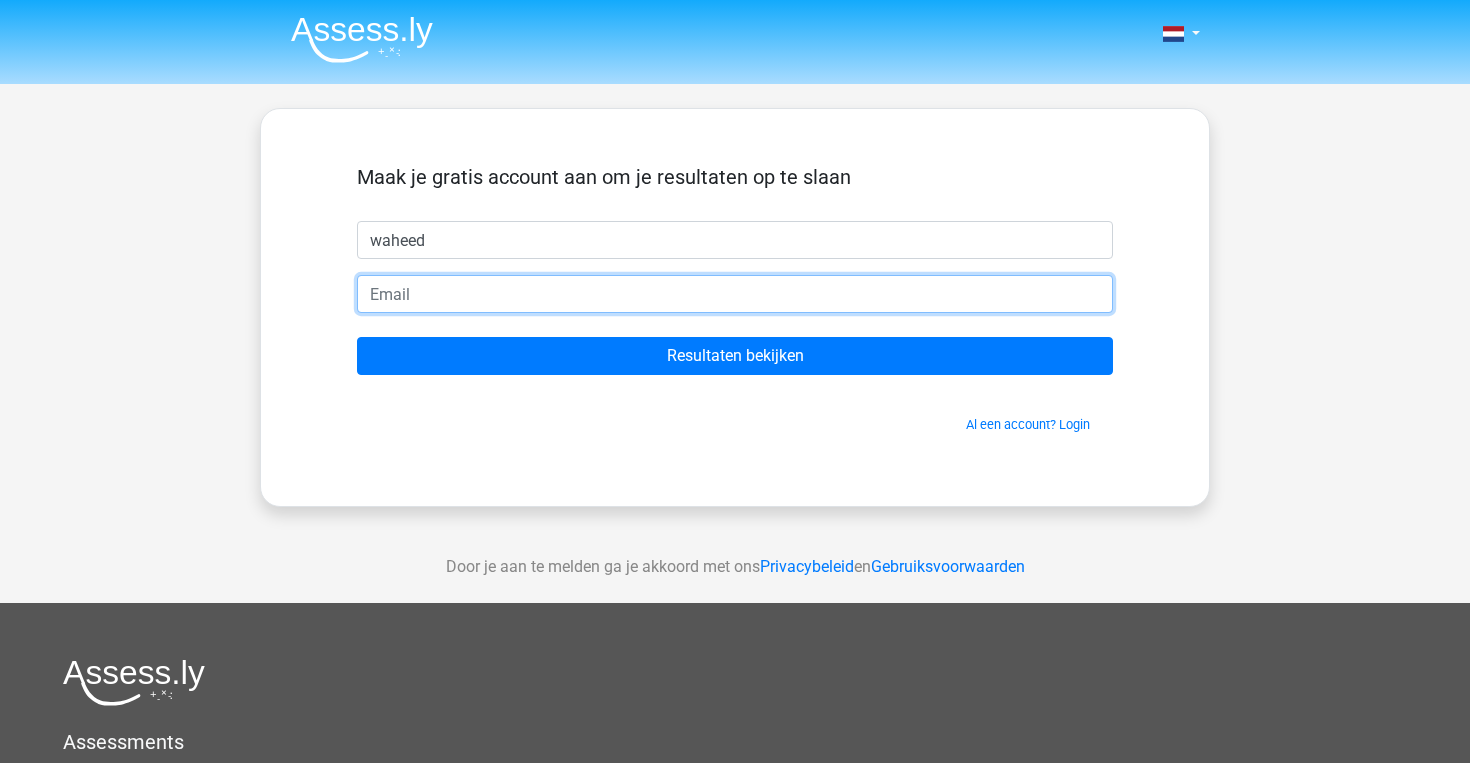 click at bounding box center (735, 294) 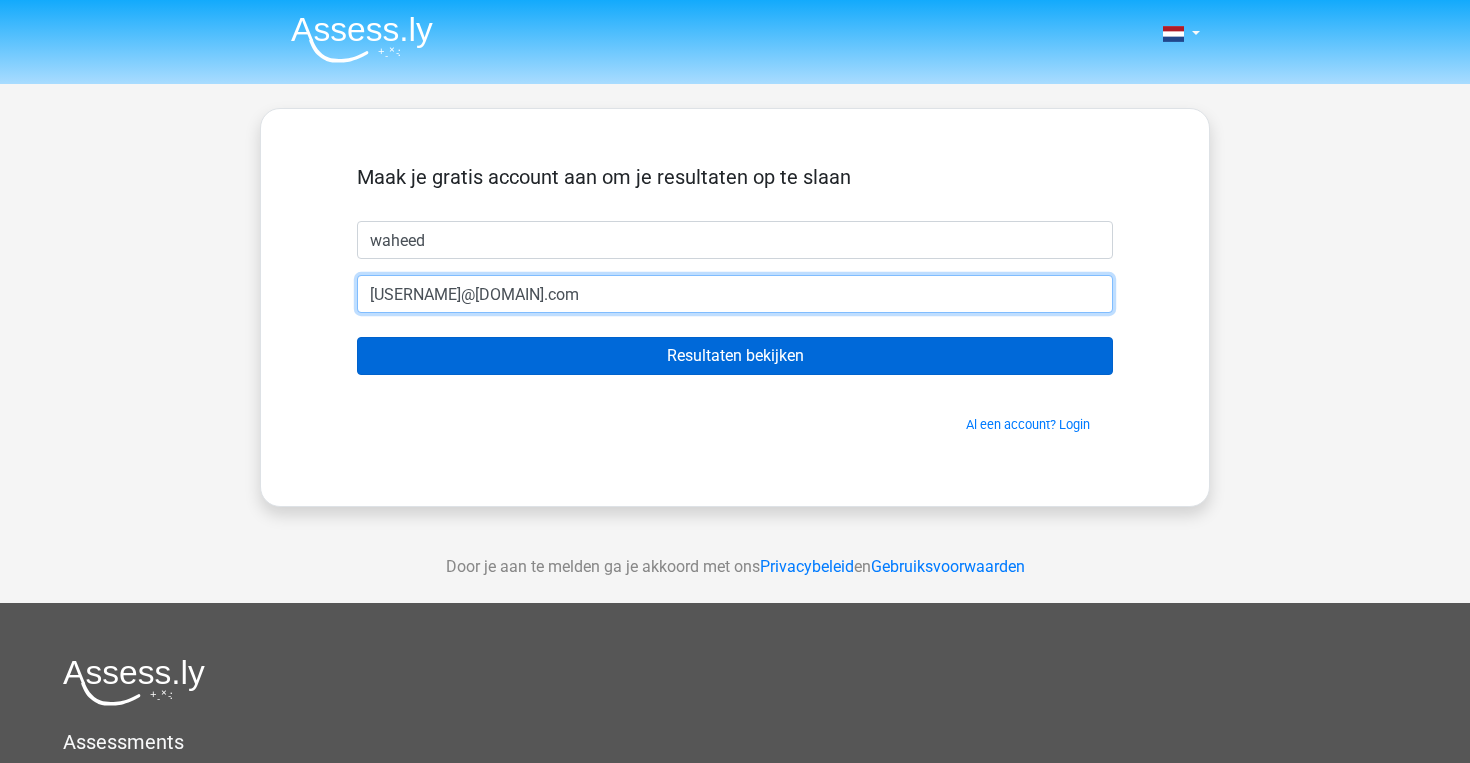type on "waheed.muhammad728@gmail.com" 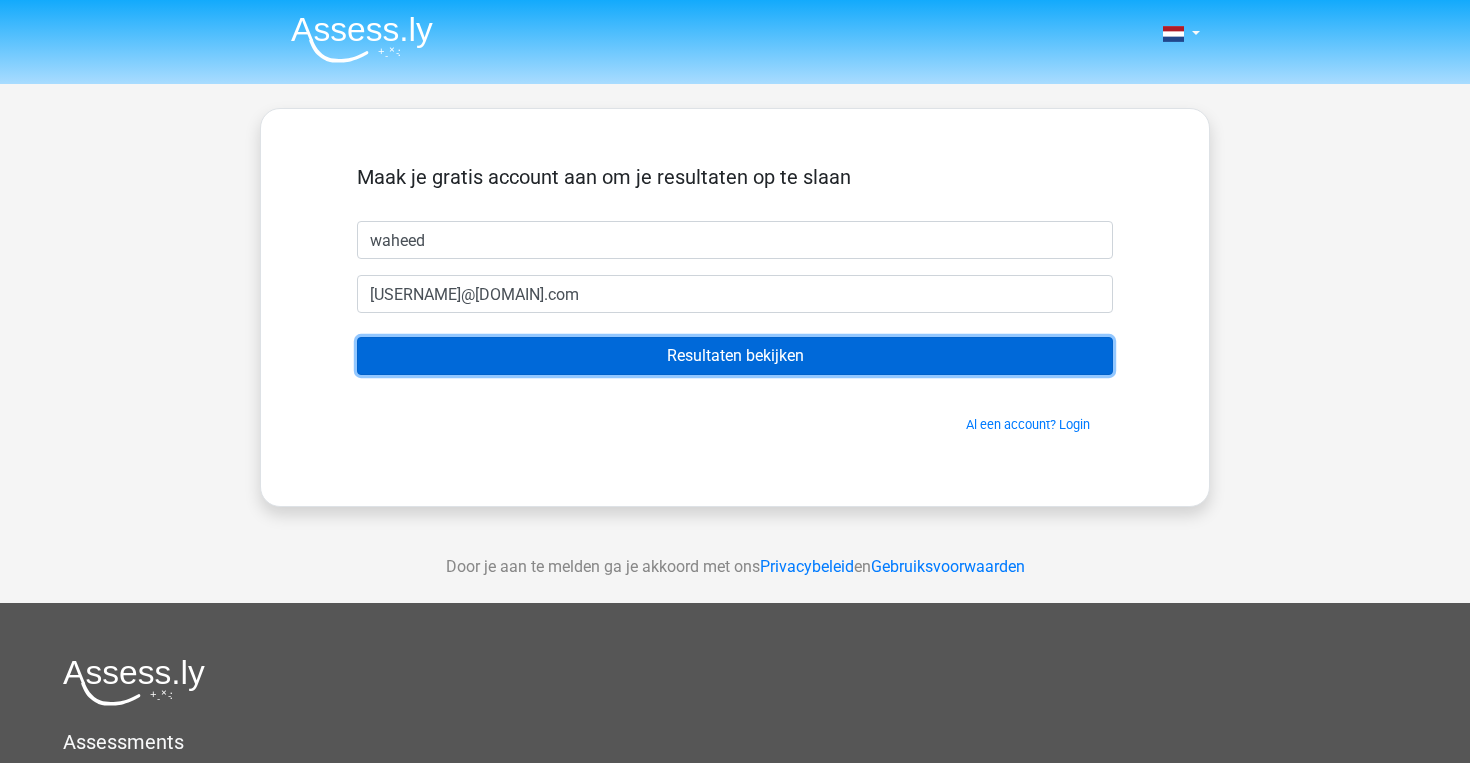 click on "Resultaten bekijken" at bounding box center [735, 356] 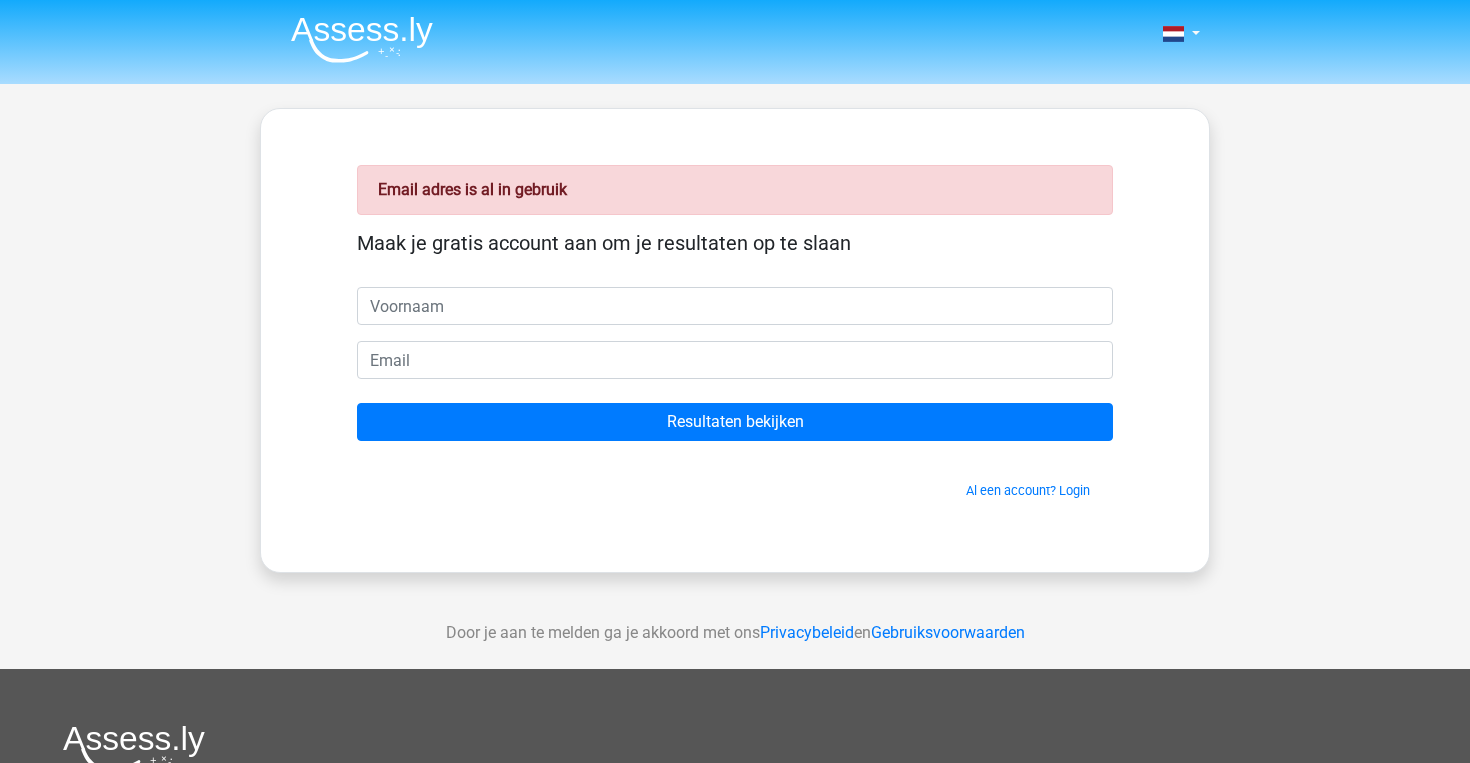 scroll, scrollTop: 0, scrollLeft: 0, axis: both 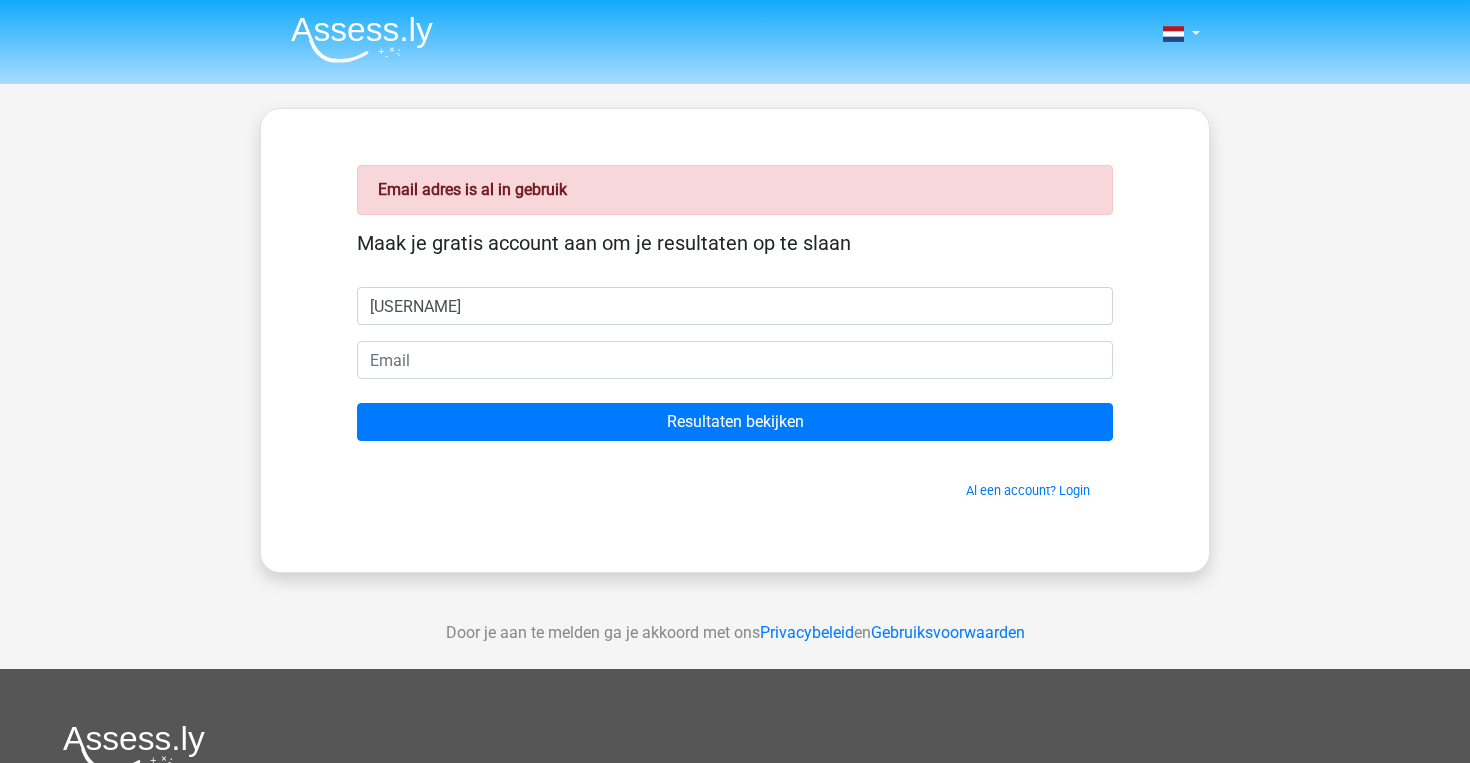 type on "waheed" 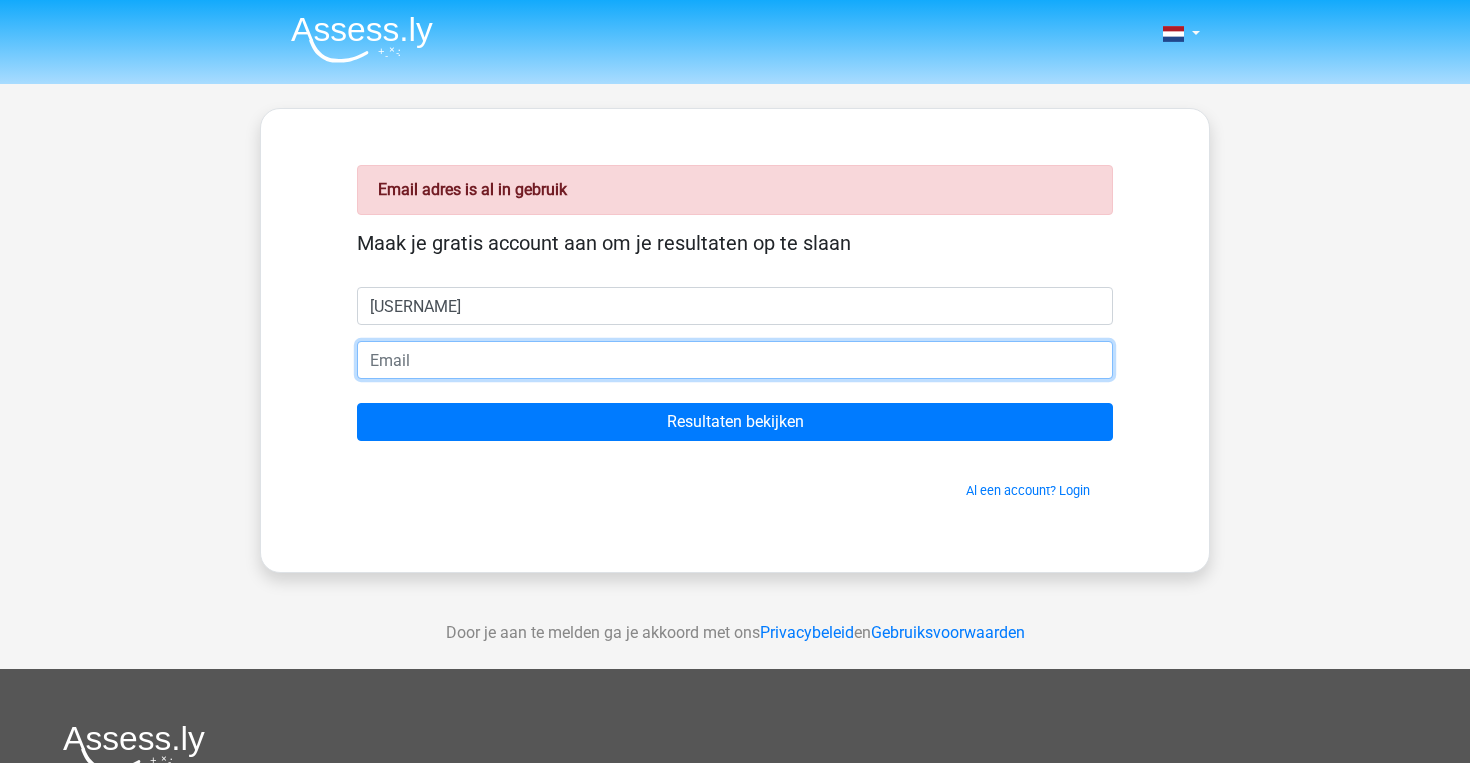 click at bounding box center [735, 360] 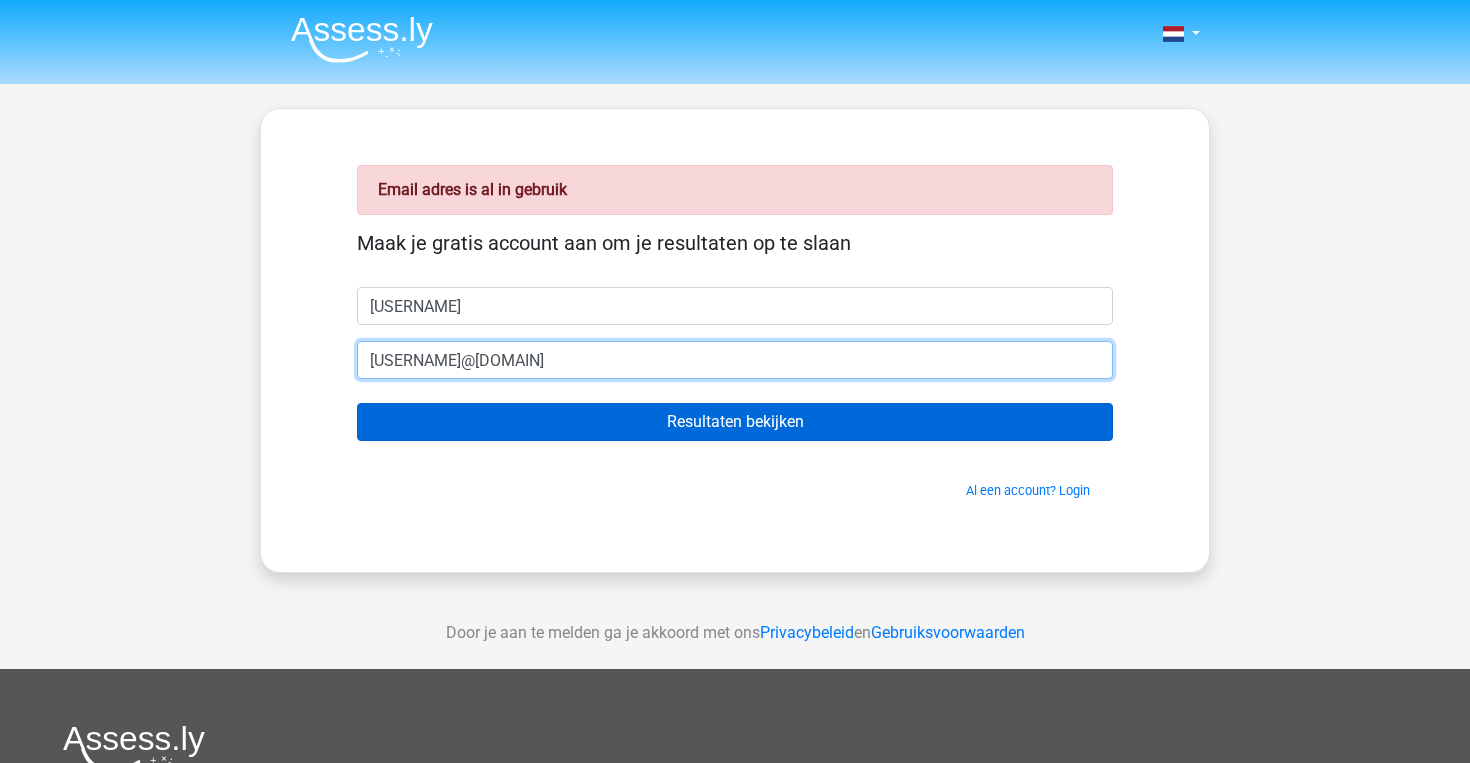 type on "waheed.muhammad018@gmail.com" 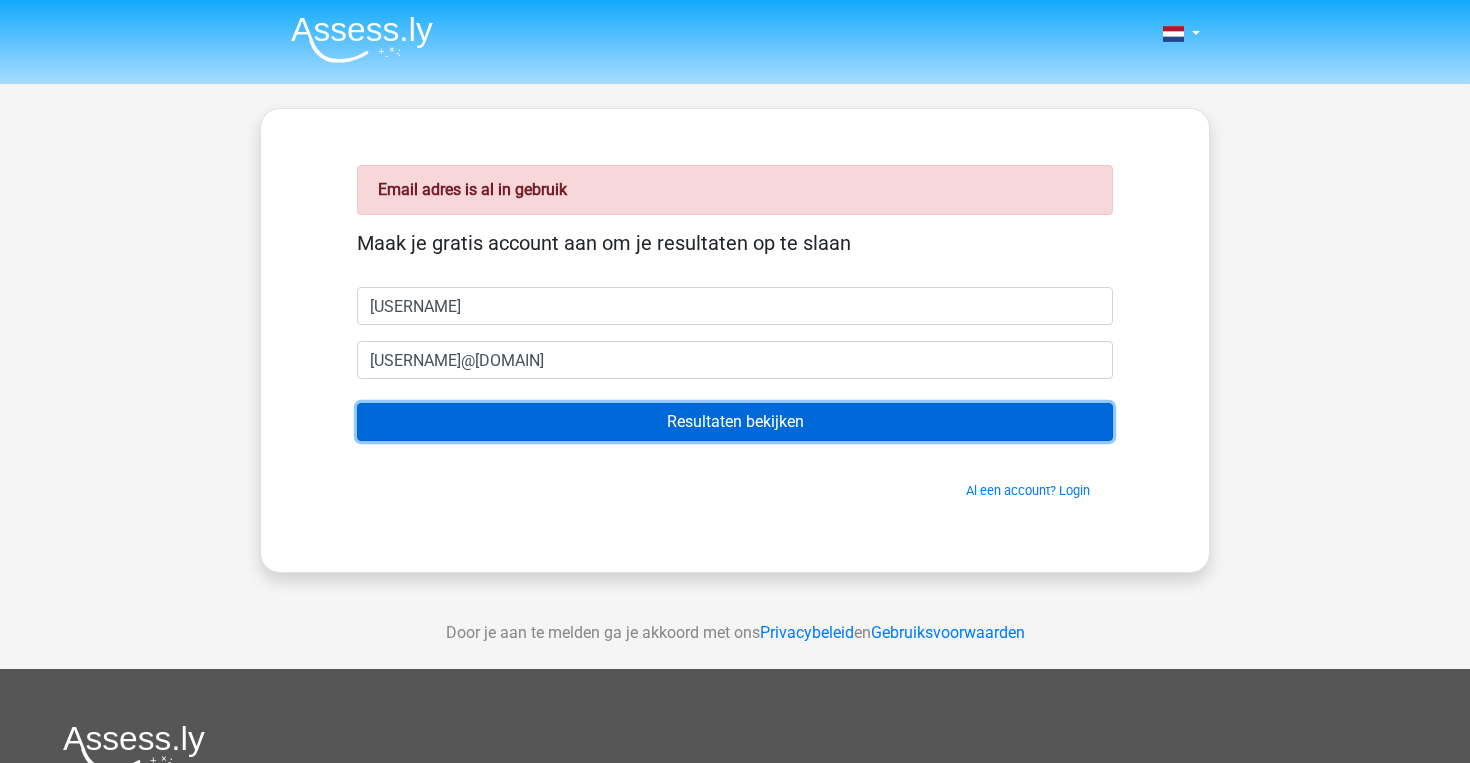 click on "Resultaten bekijken" at bounding box center [735, 422] 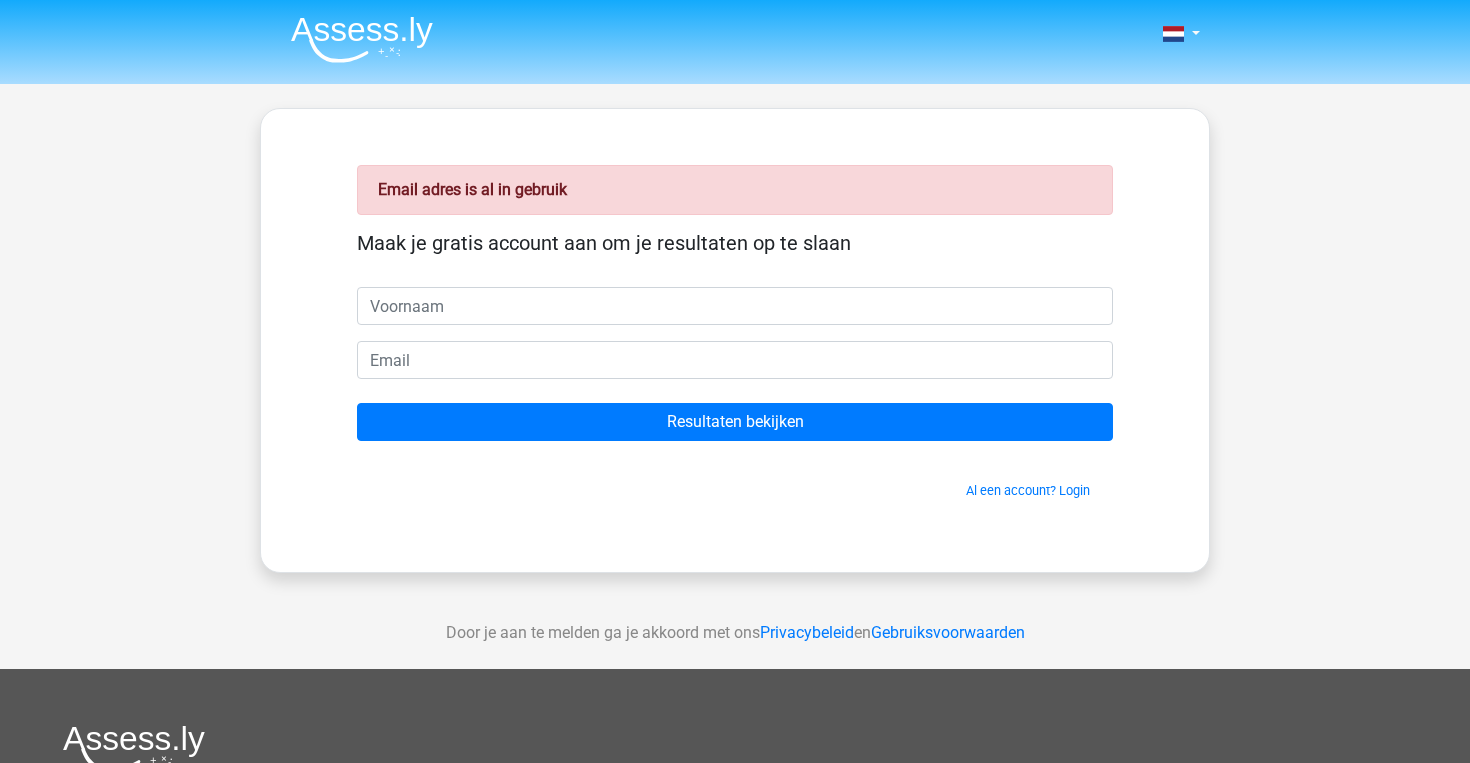 scroll, scrollTop: 0, scrollLeft: 0, axis: both 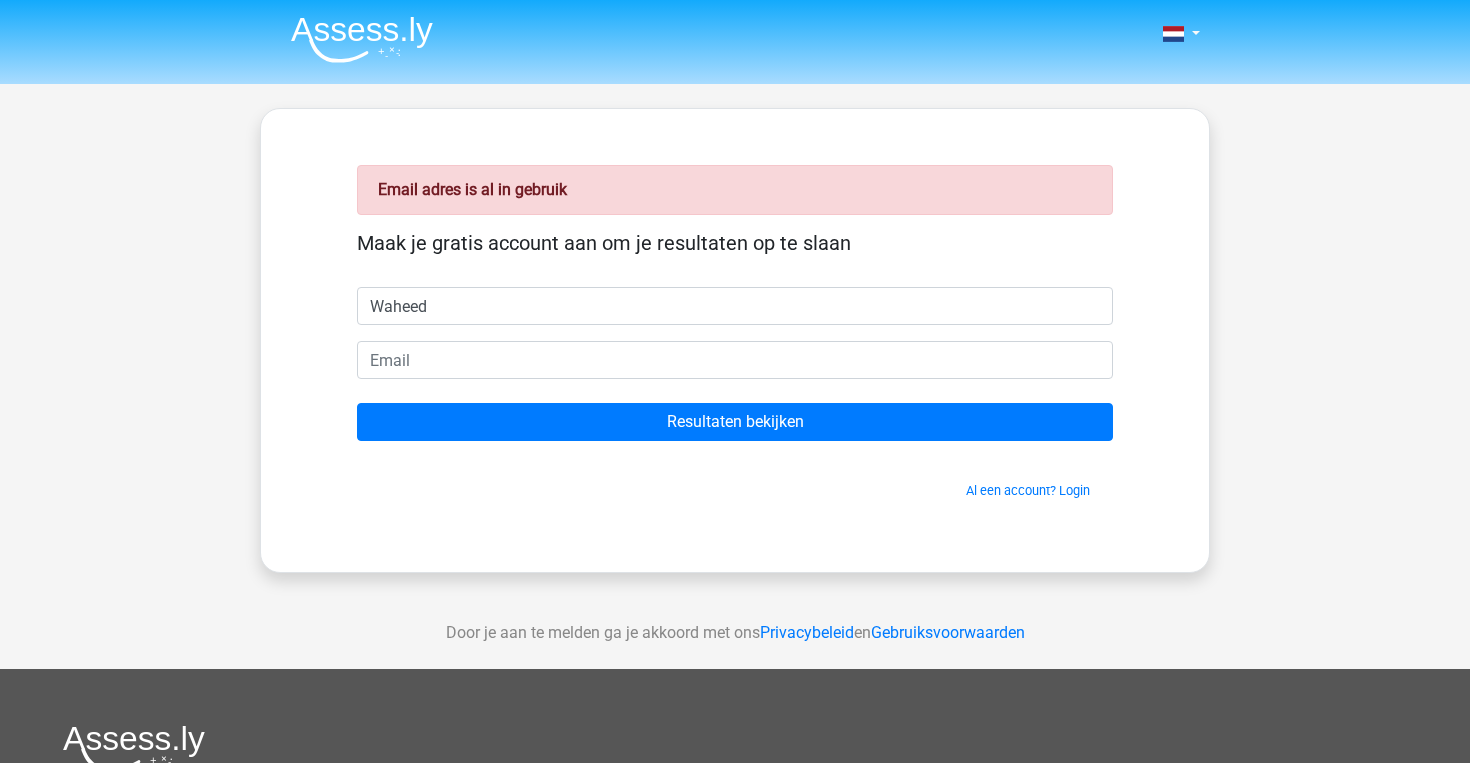 type on "Waheed" 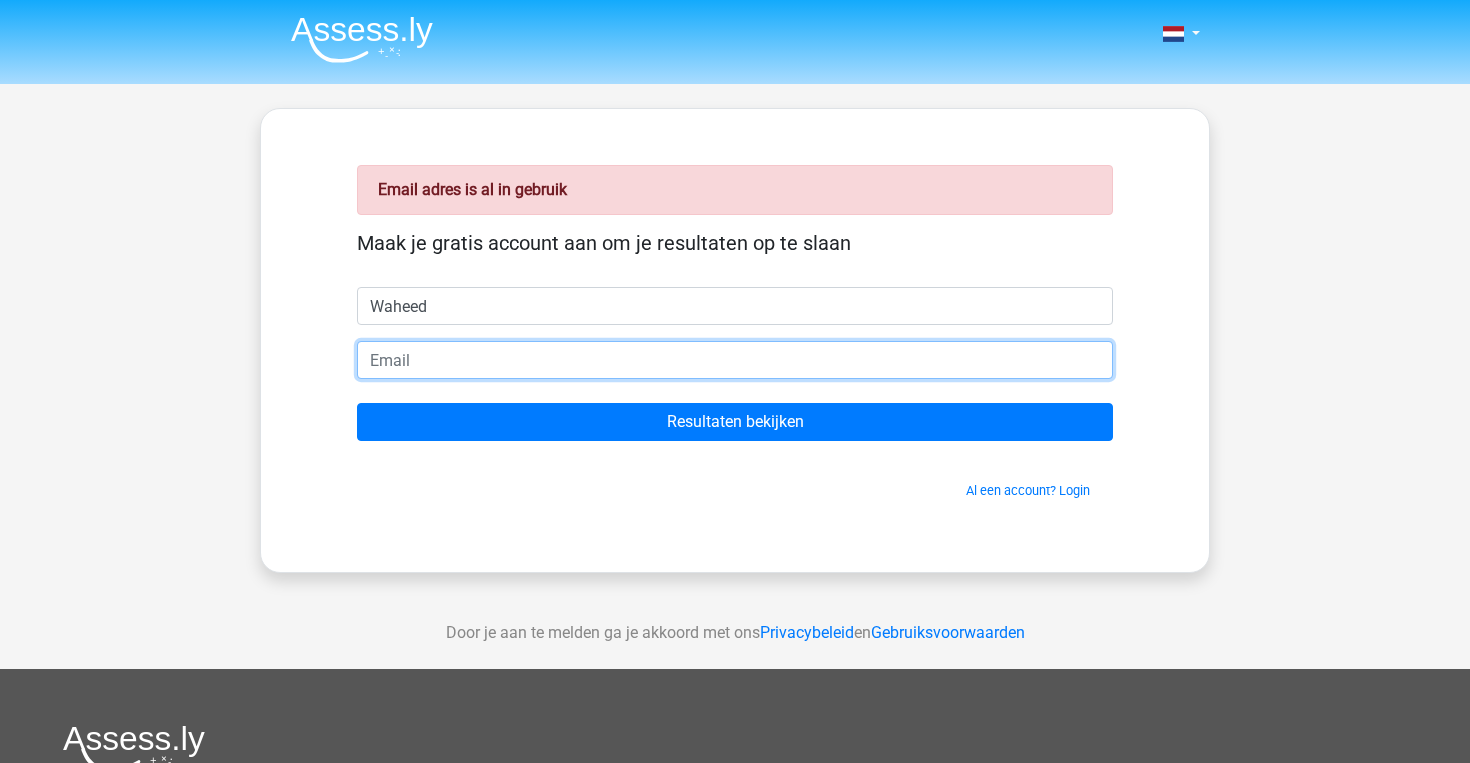 click at bounding box center (735, 360) 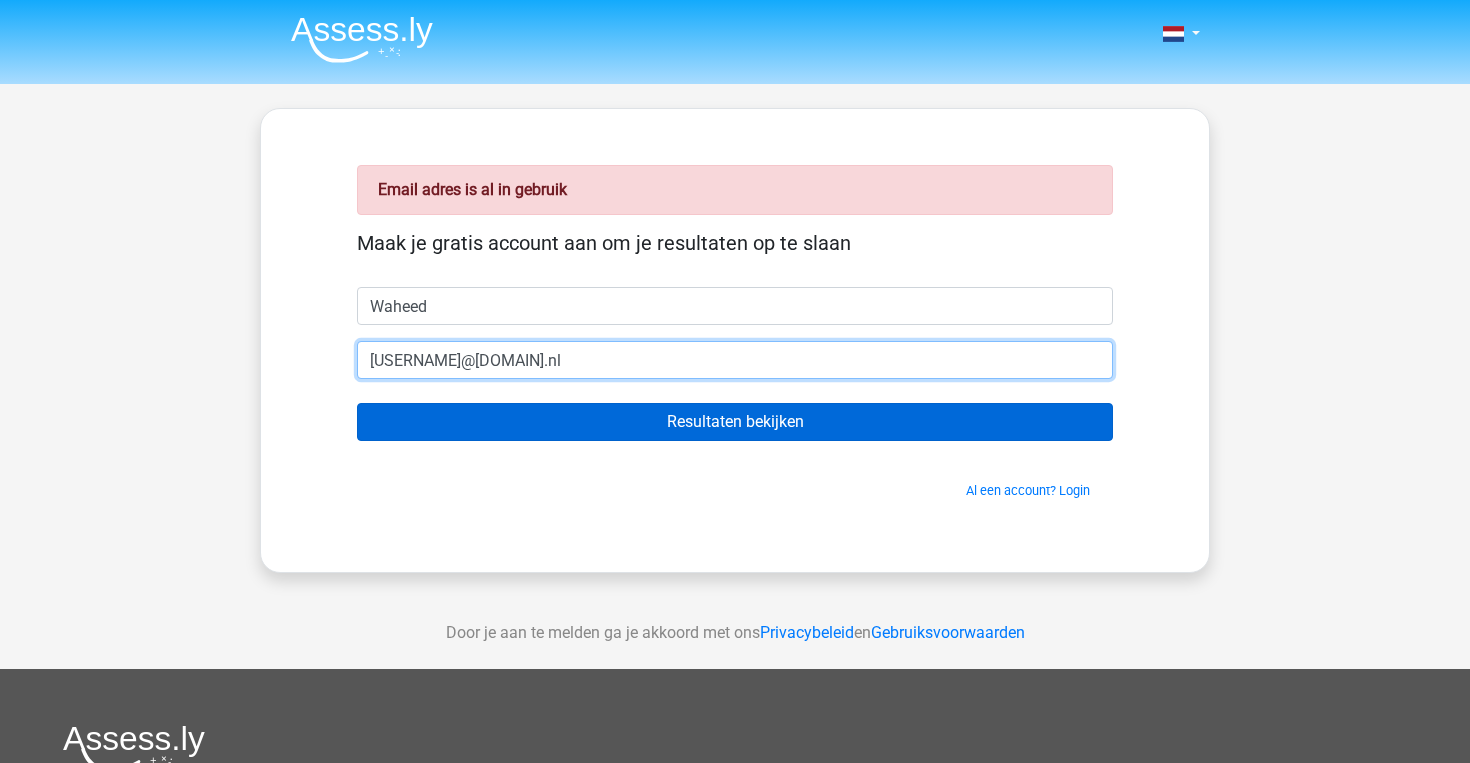 type on "[USERNAME]@[DOMAIN].nl" 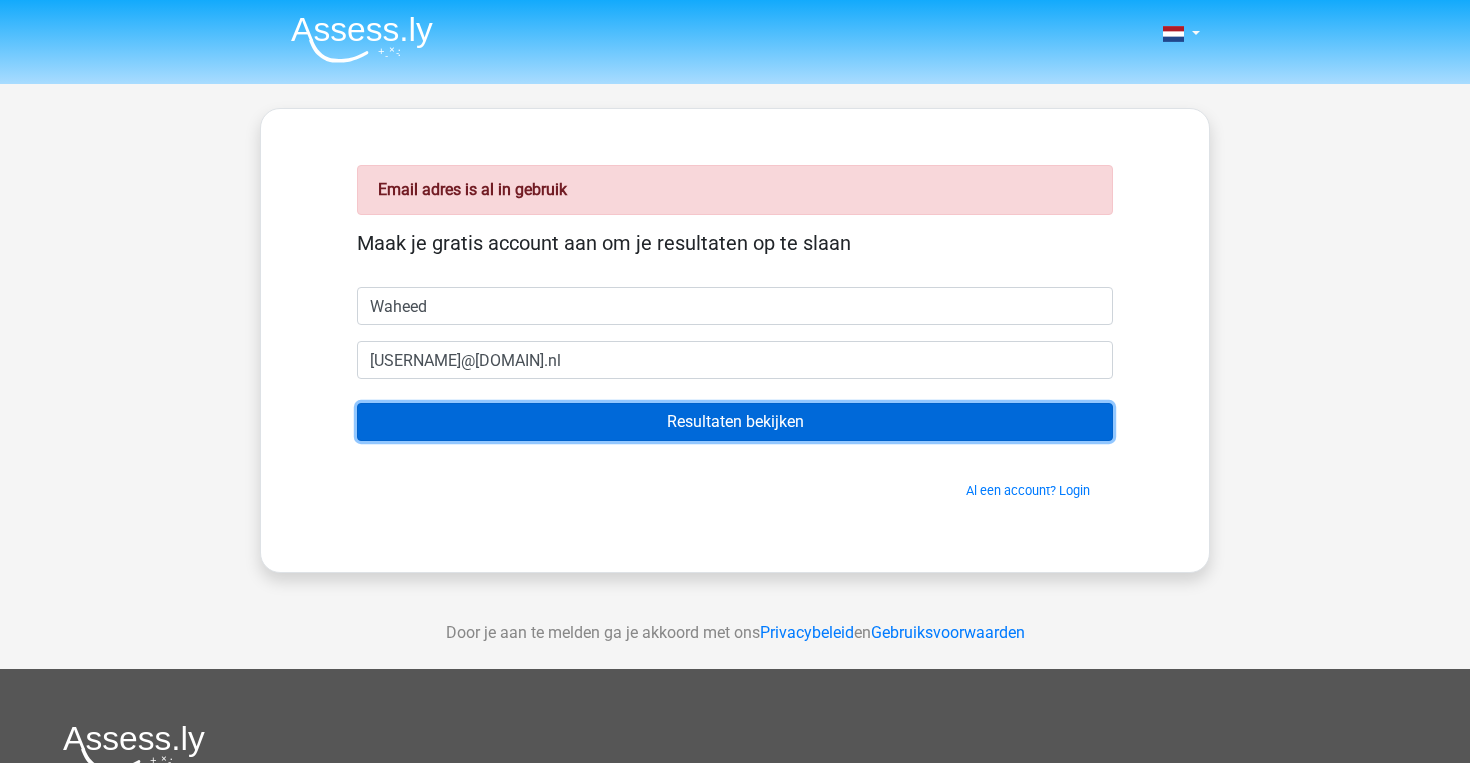 click on "Resultaten bekijken" at bounding box center [735, 422] 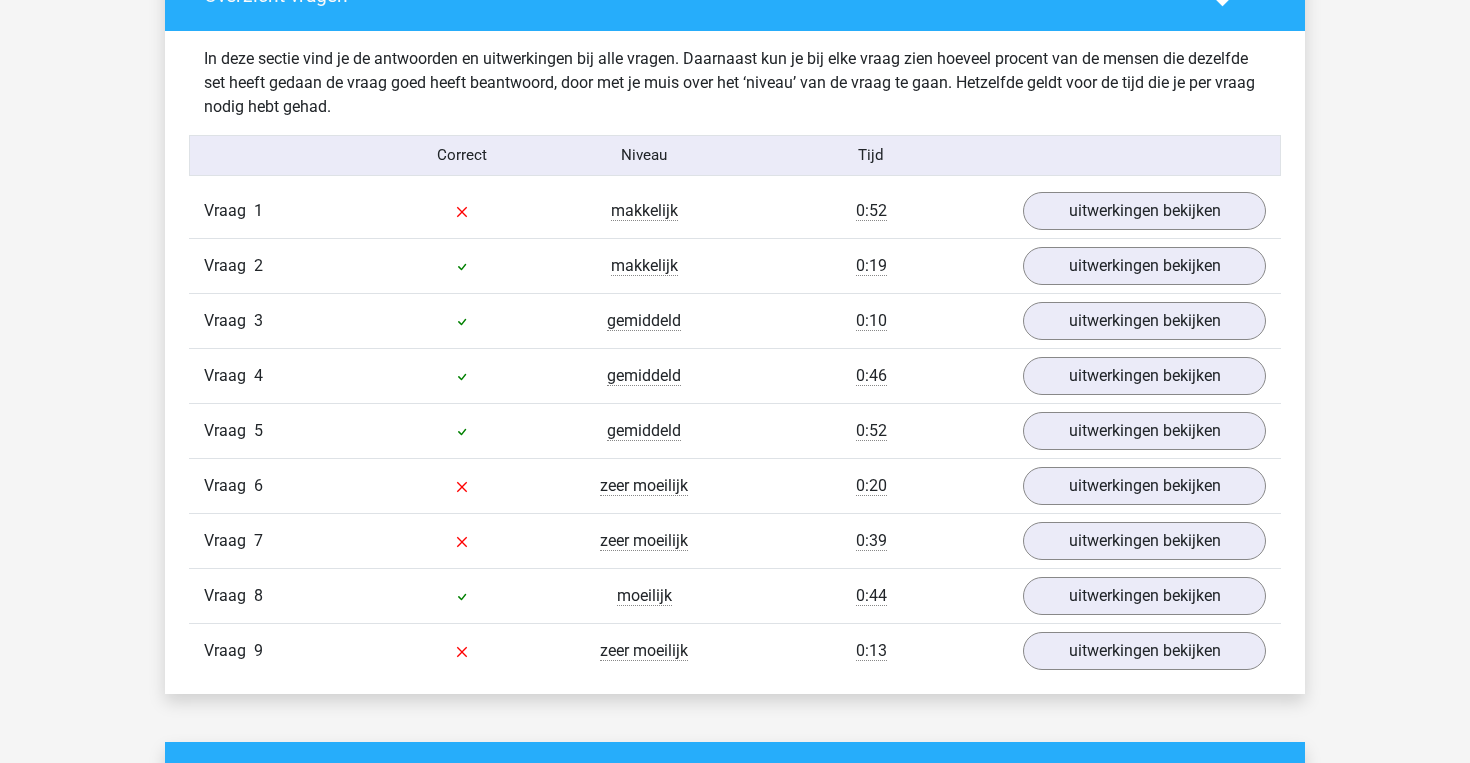 scroll, scrollTop: 2100, scrollLeft: 0, axis: vertical 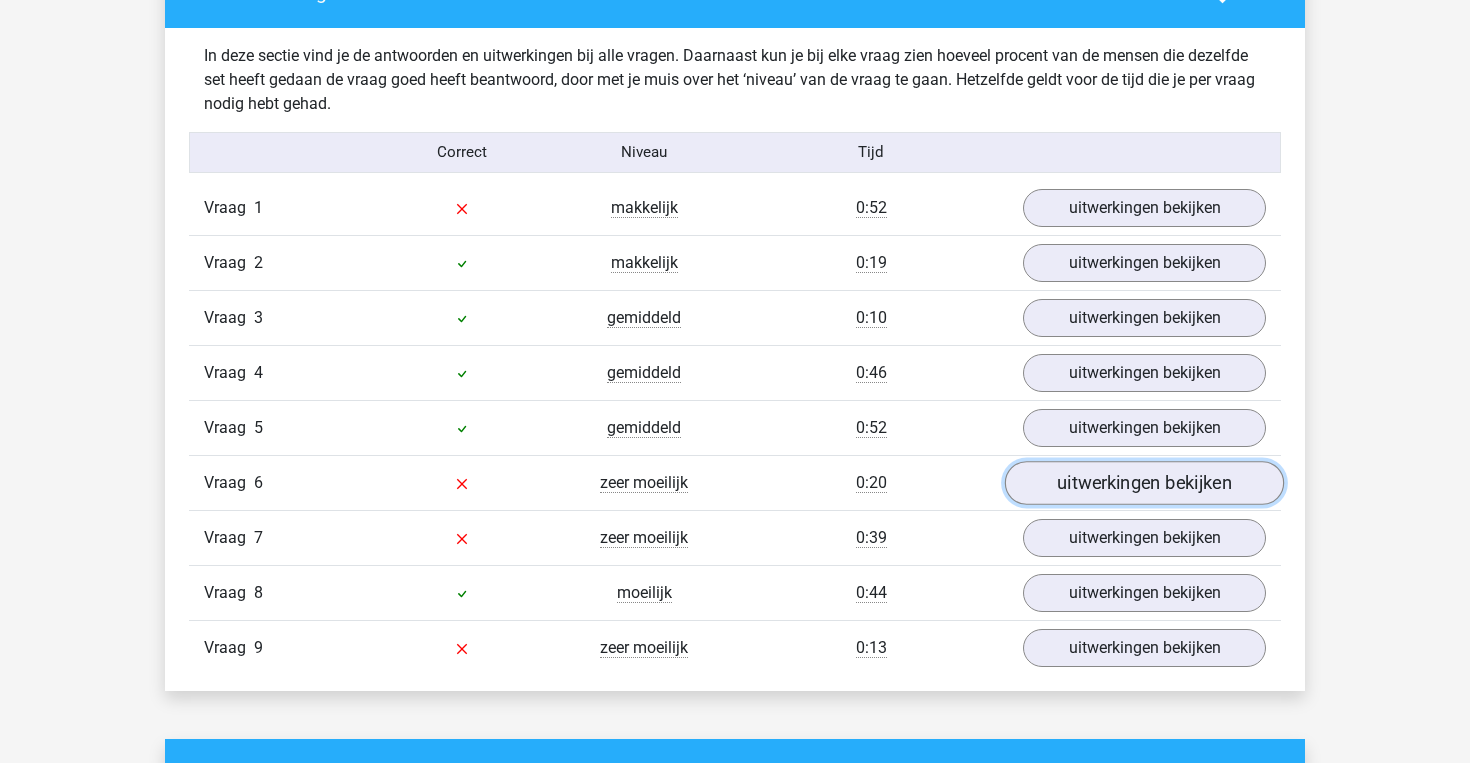 click on "uitwerkingen bekijken" at bounding box center [1144, 483] 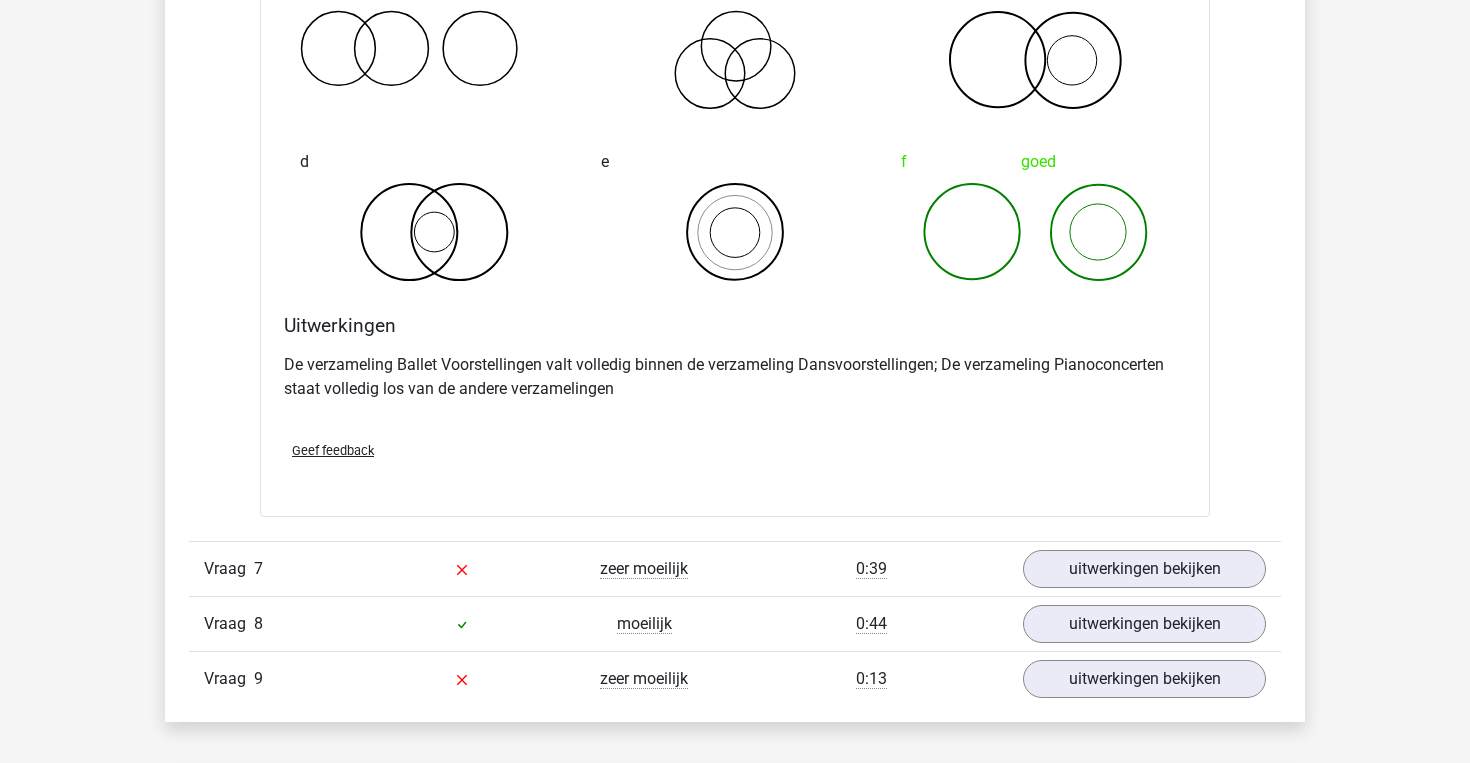 scroll, scrollTop: 2840, scrollLeft: 0, axis: vertical 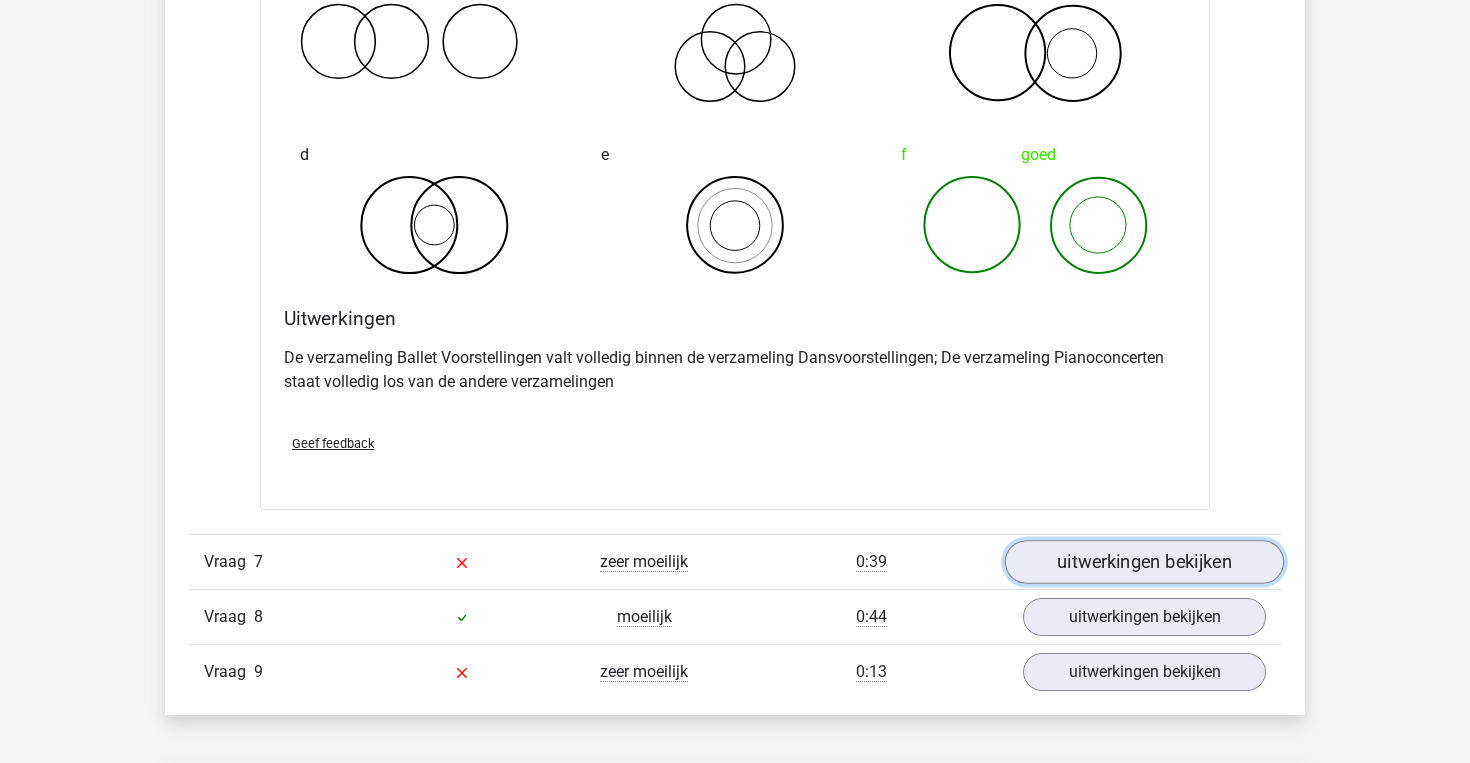 click on "uitwerkingen bekijken" at bounding box center [1144, 562] 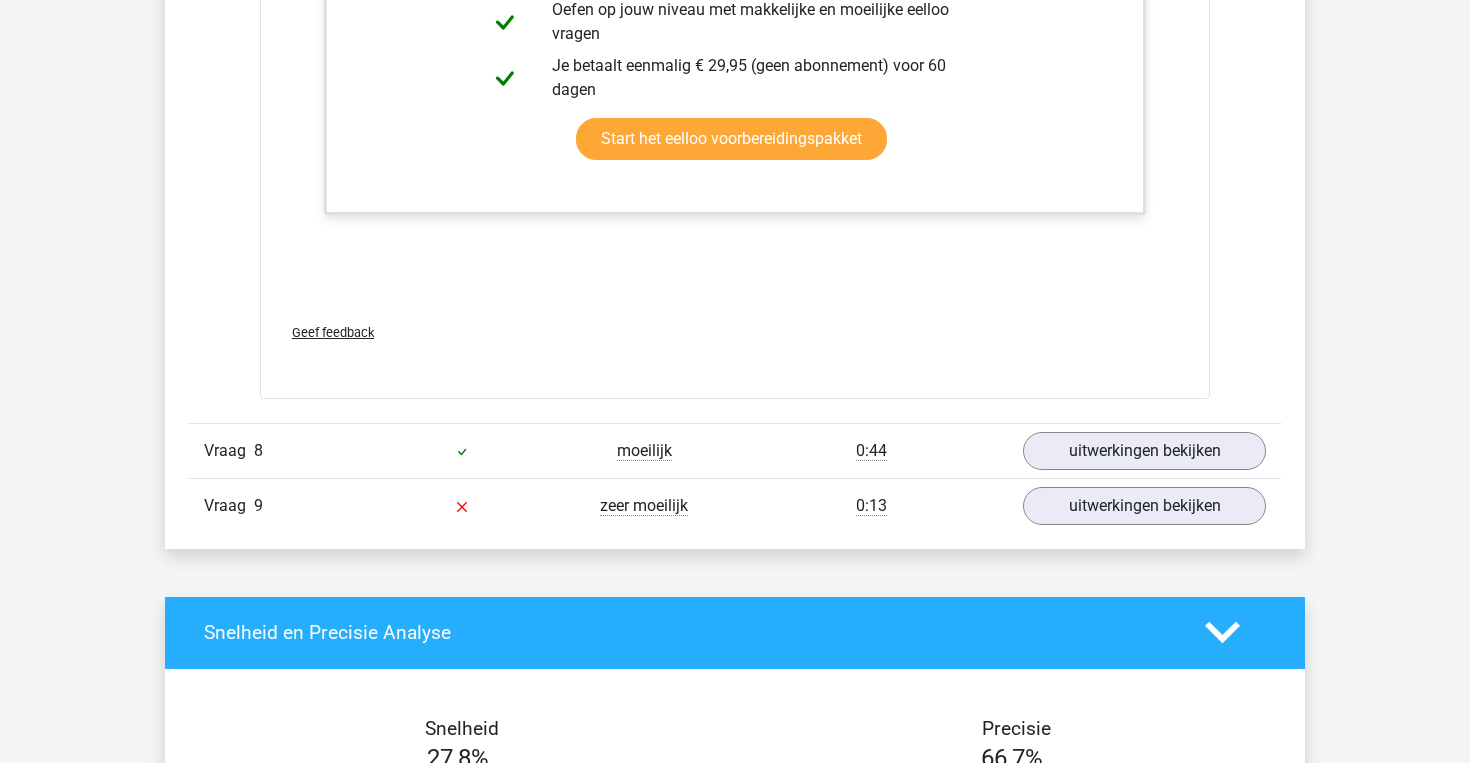 scroll, scrollTop: 4189, scrollLeft: 0, axis: vertical 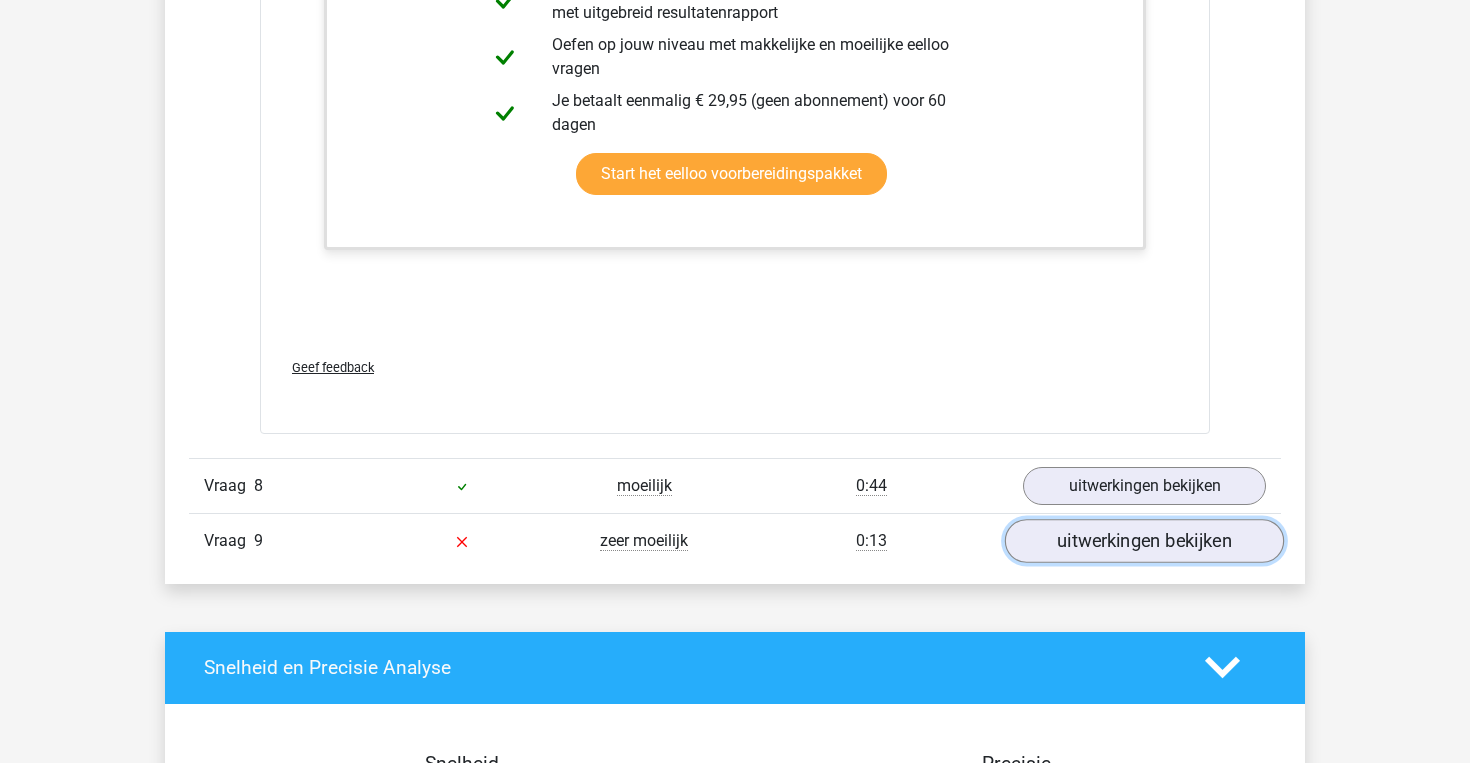 click on "uitwerkingen bekijken" at bounding box center (1144, 541) 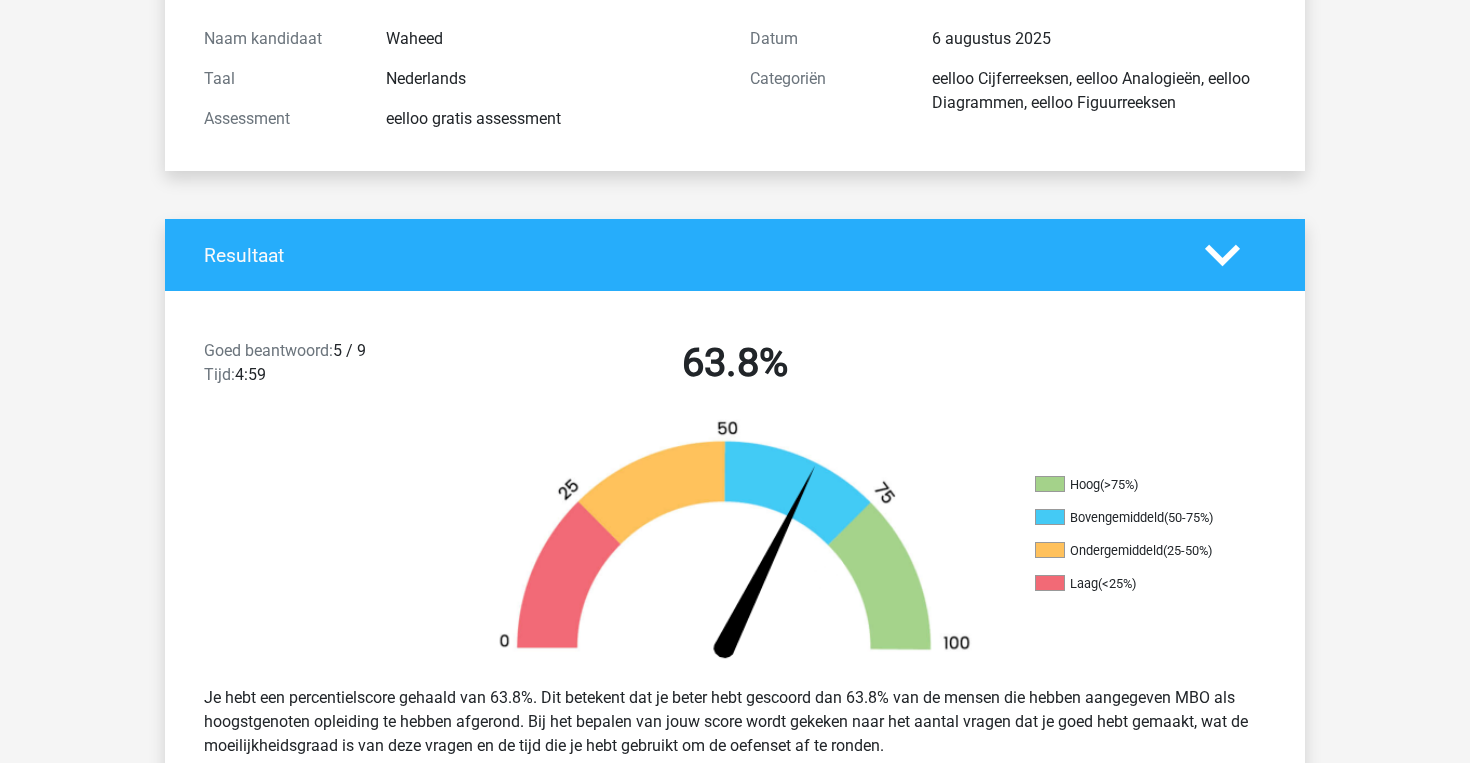 scroll, scrollTop: 0, scrollLeft: 0, axis: both 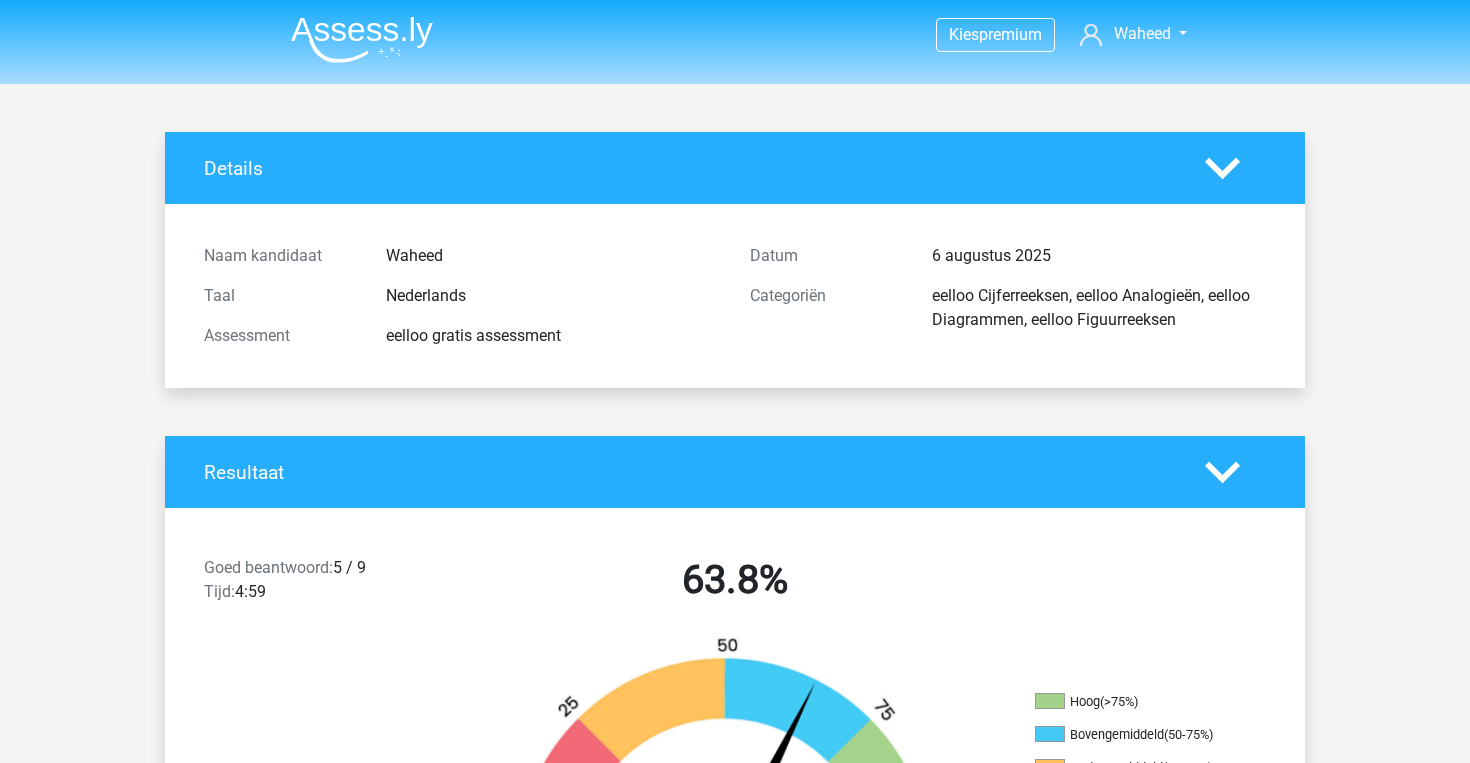 click at bounding box center (362, 39) 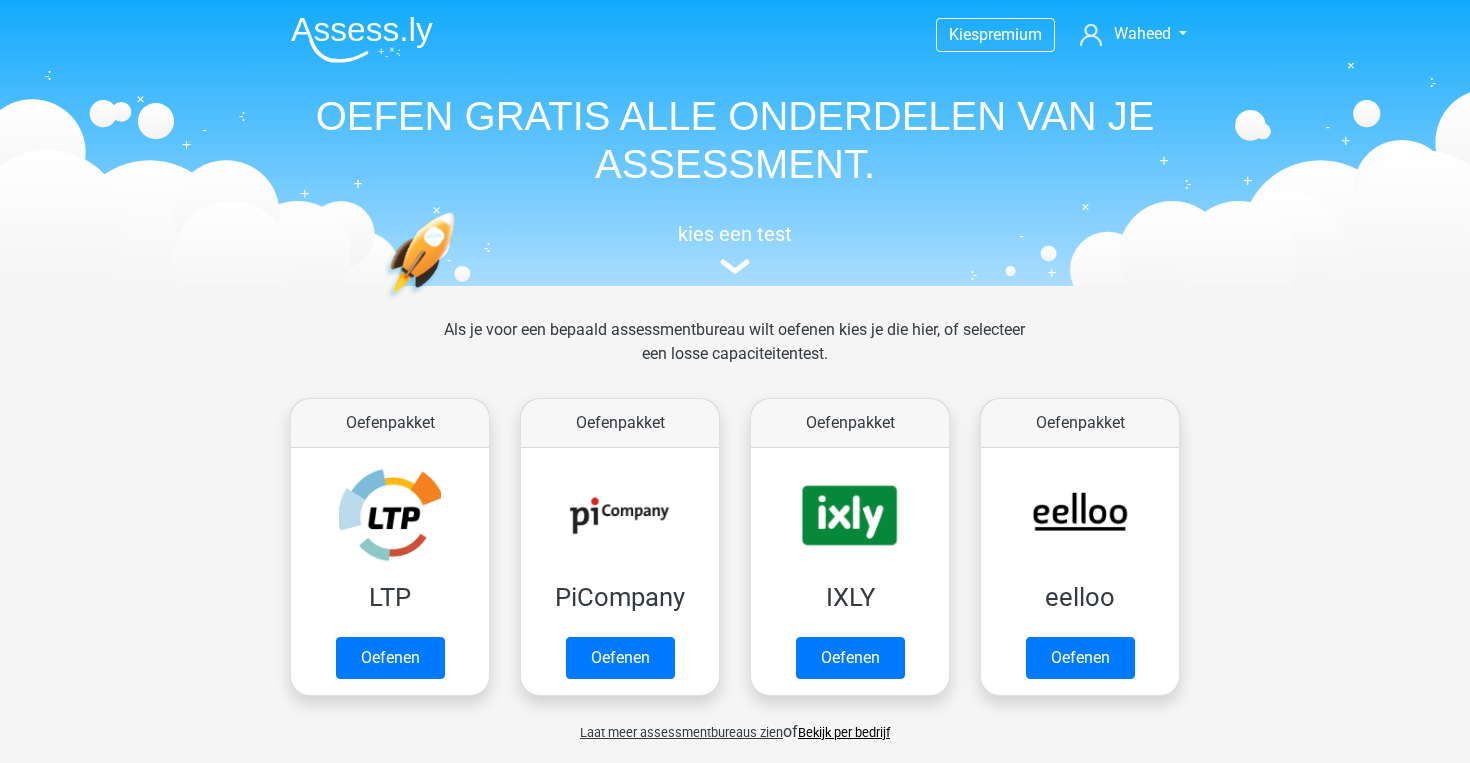 scroll, scrollTop: 0, scrollLeft: 0, axis: both 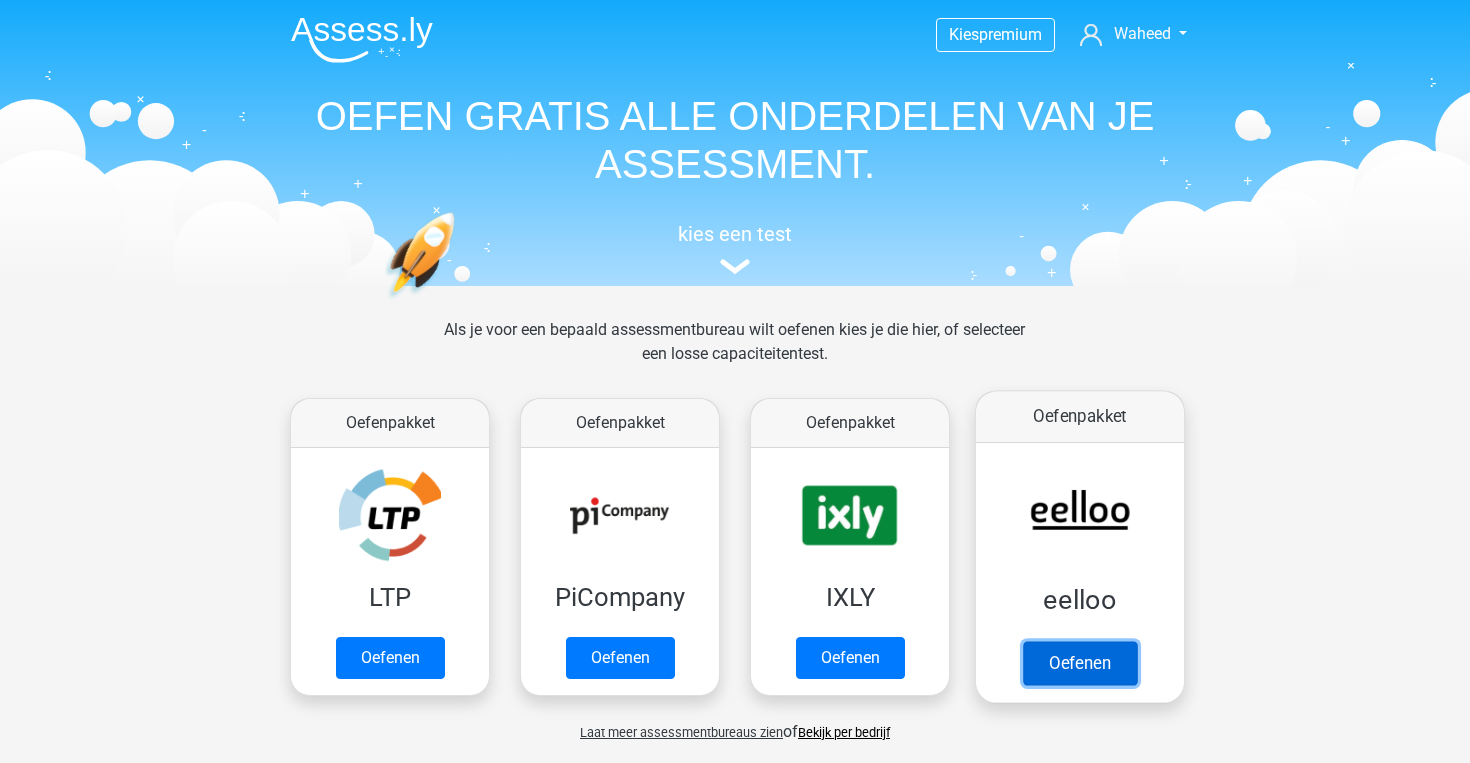 click on "Oefenen" at bounding box center [1080, 663] 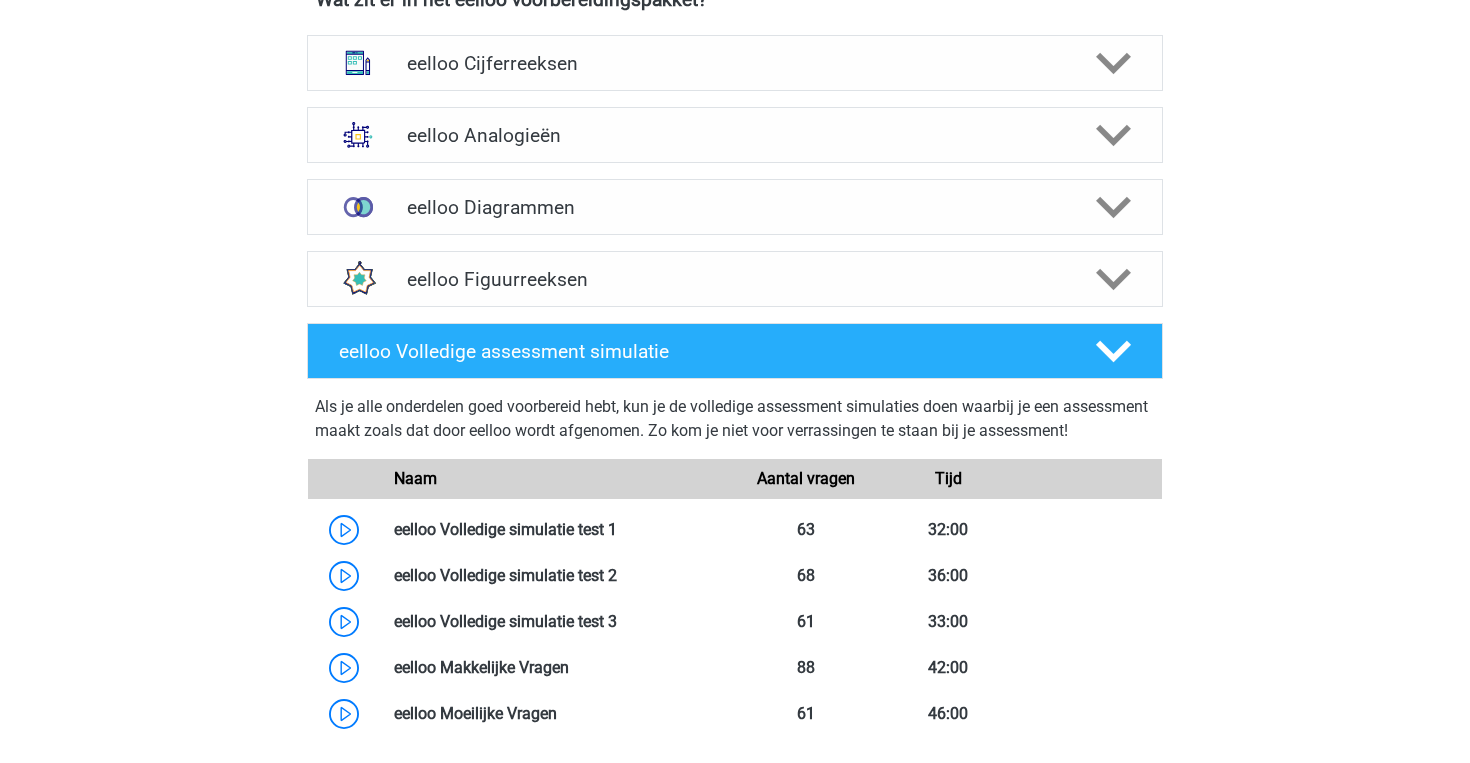 scroll, scrollTop: 1280, scrollLeft: 0, axis: vertical 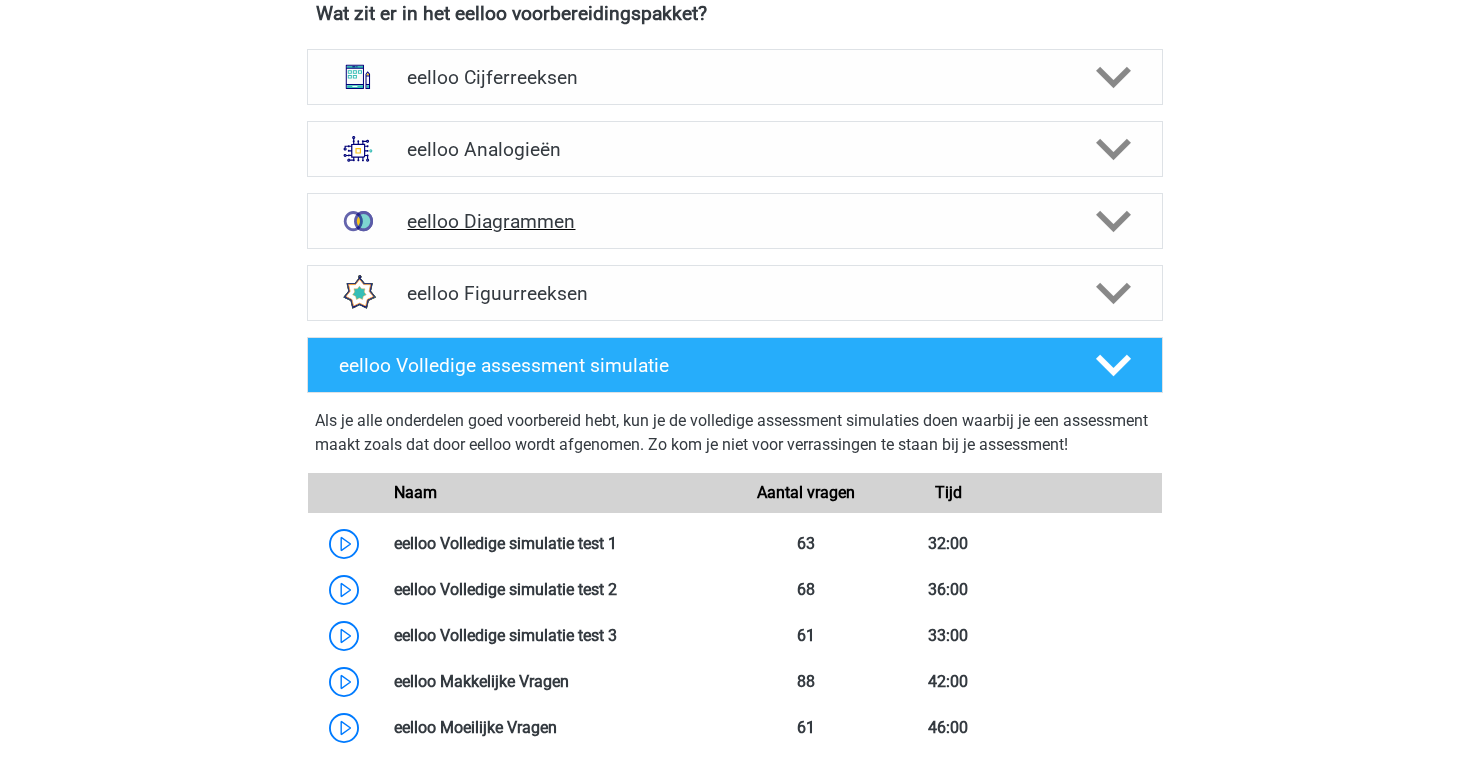 click on "eelloo Diagrammen" at bounding box center (735, 221) 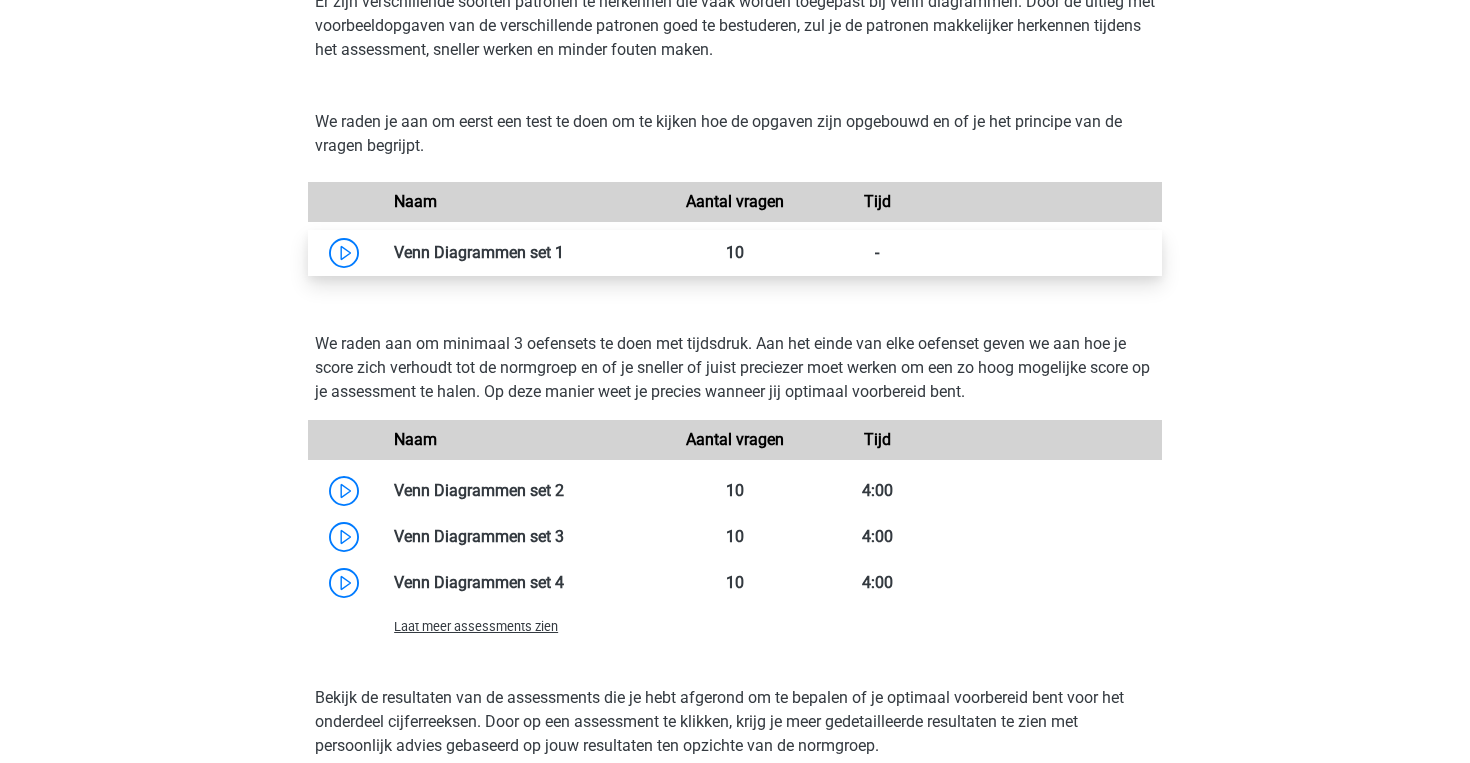 scroll, scrollTop: 1597, scrollLeft: 0, axis: vertical 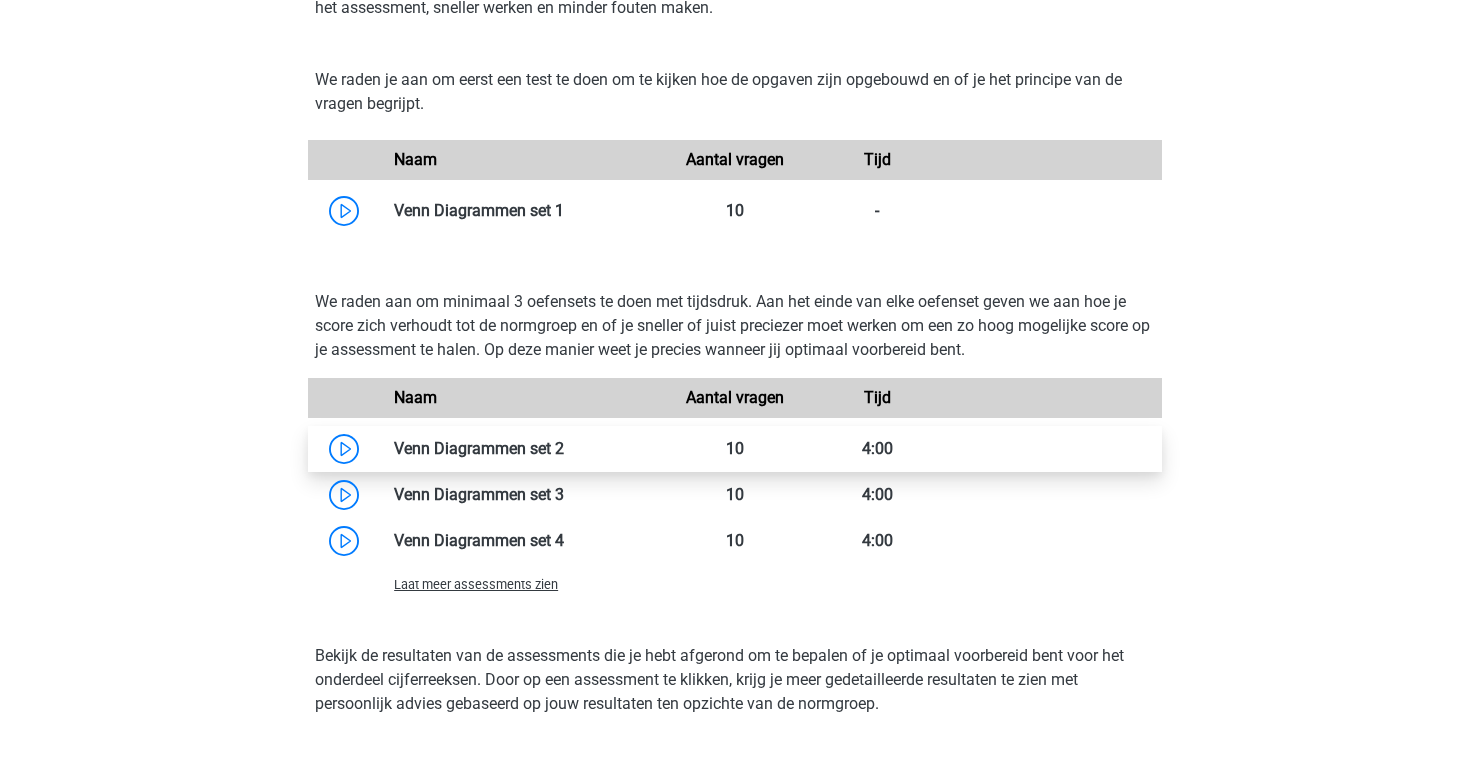 click at bounding box center [564, 448] 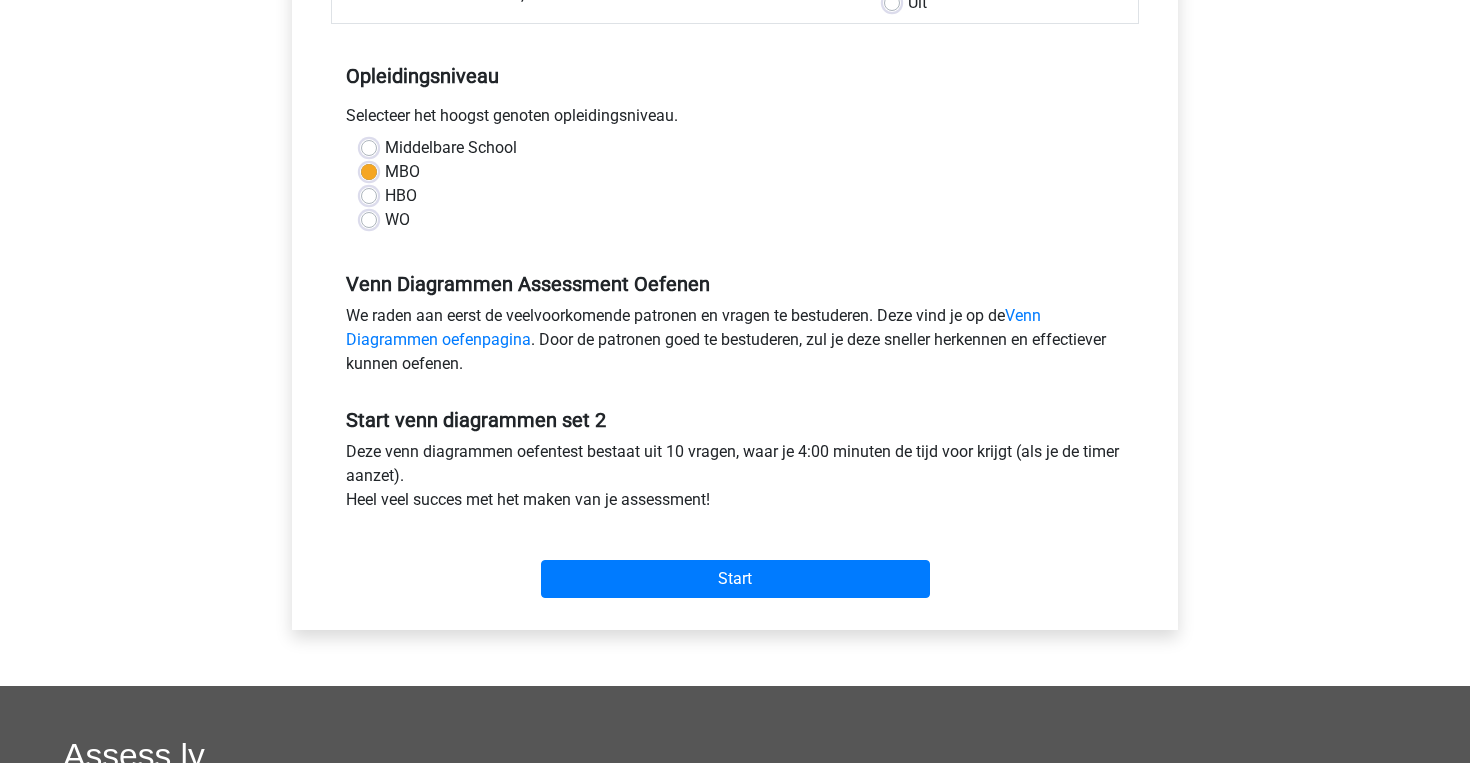 scroll, scrollTop: 512, scrollLeft: 0, axis: vertical 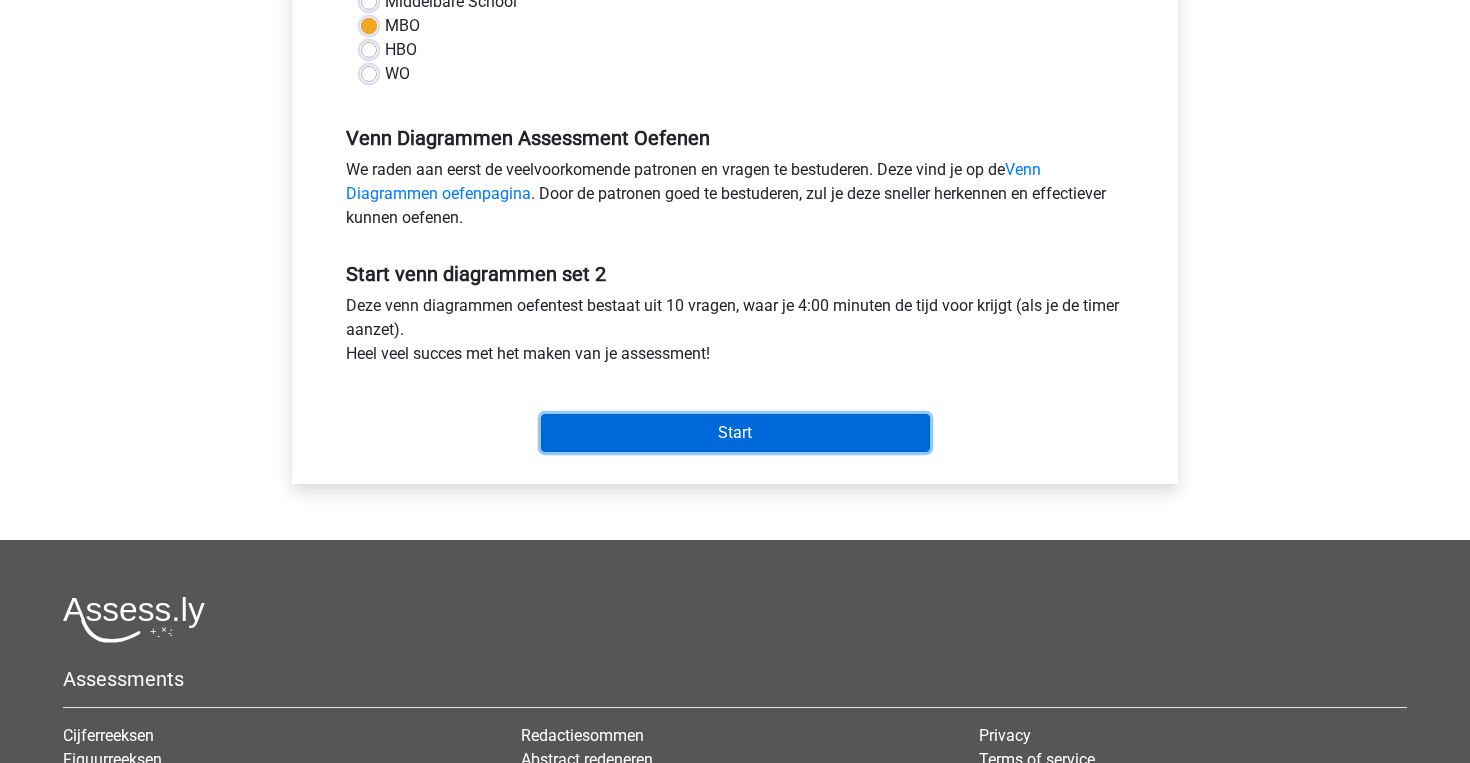 click on "Start" at bounding box center (735, 433) 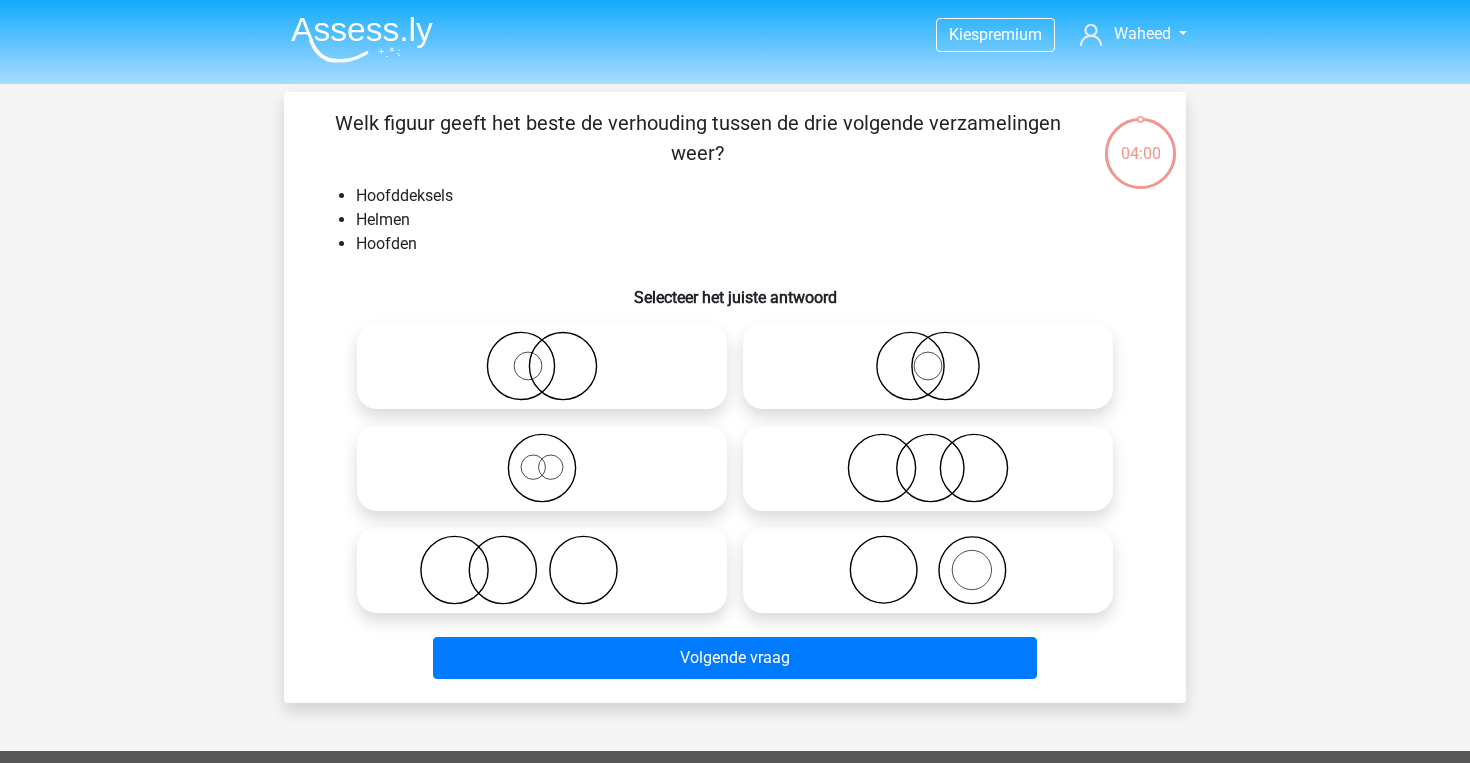 scroll, scrollTop: 0, scrollLeft: 0, axis: both 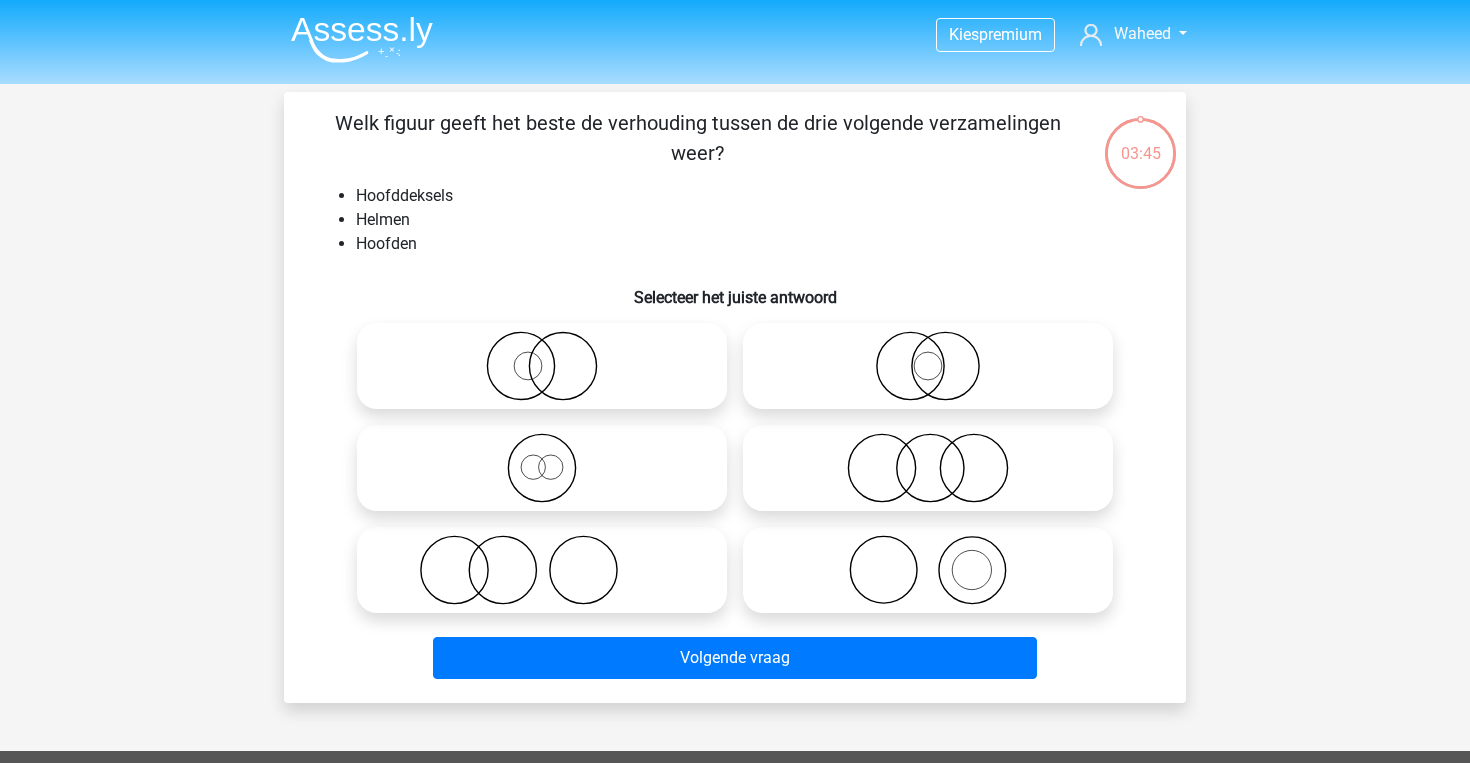 click at bounding box center [928, 570] 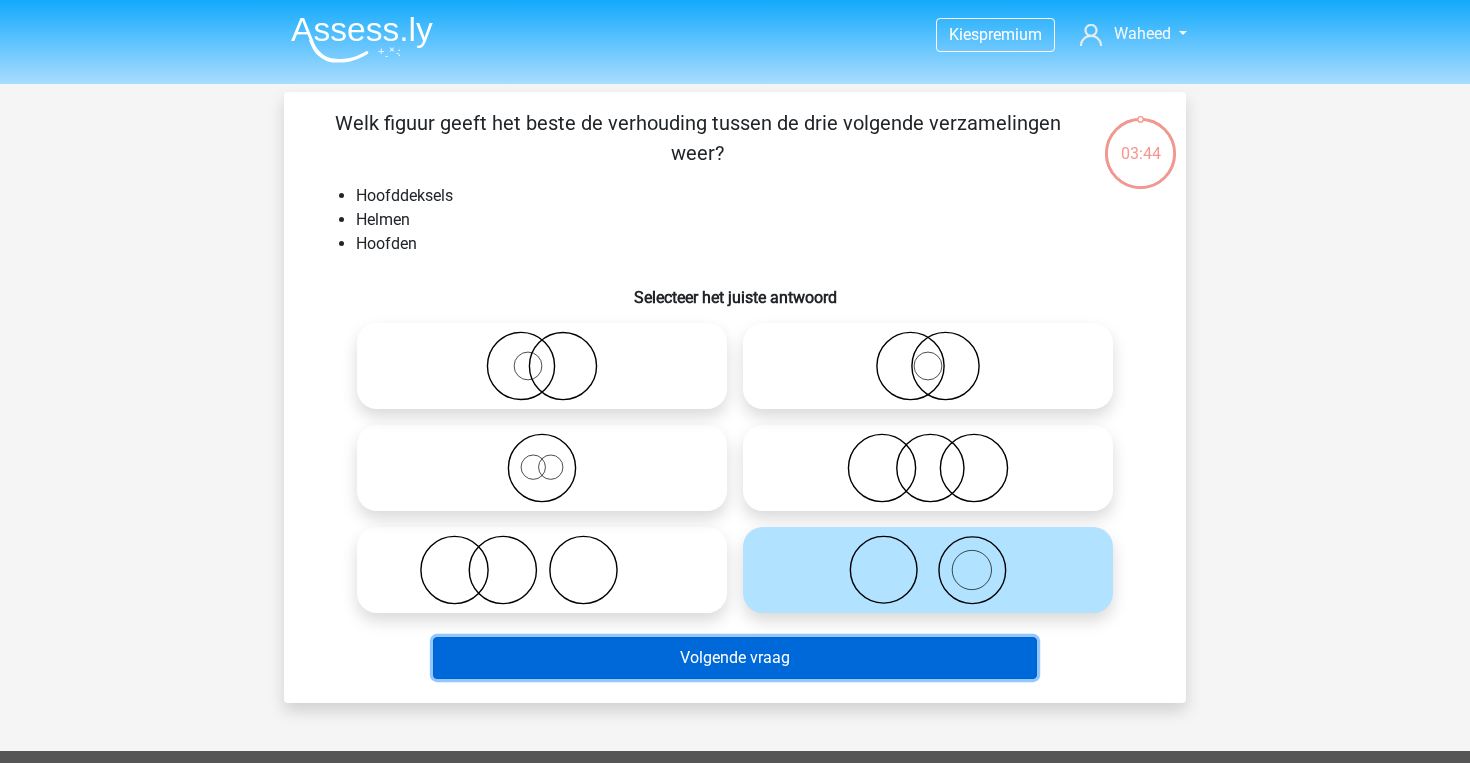click on "Volgende vraag" at bounding box center (735, 658) 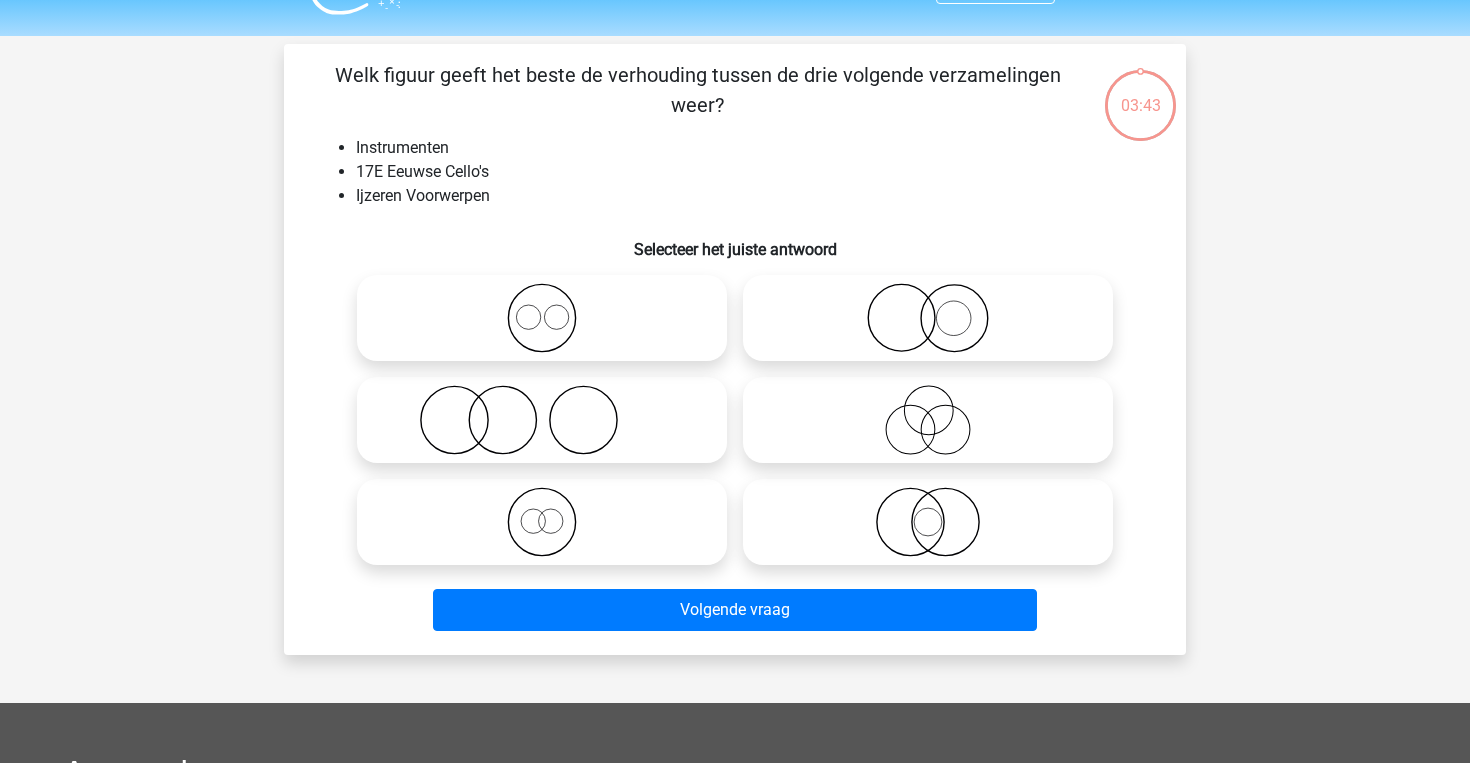 scroll, scrollTop: 92, scrollLeft: 0, axis: vertical 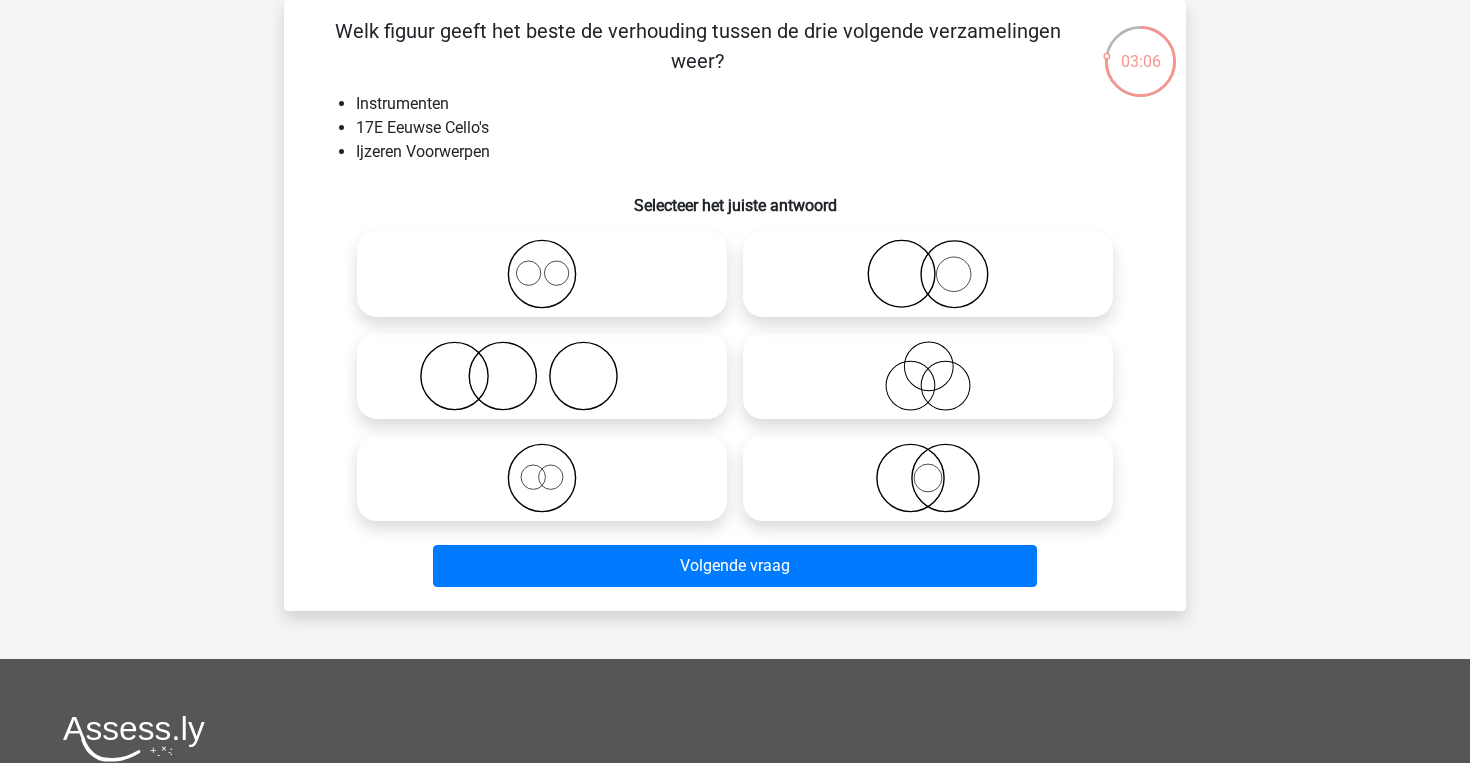 click 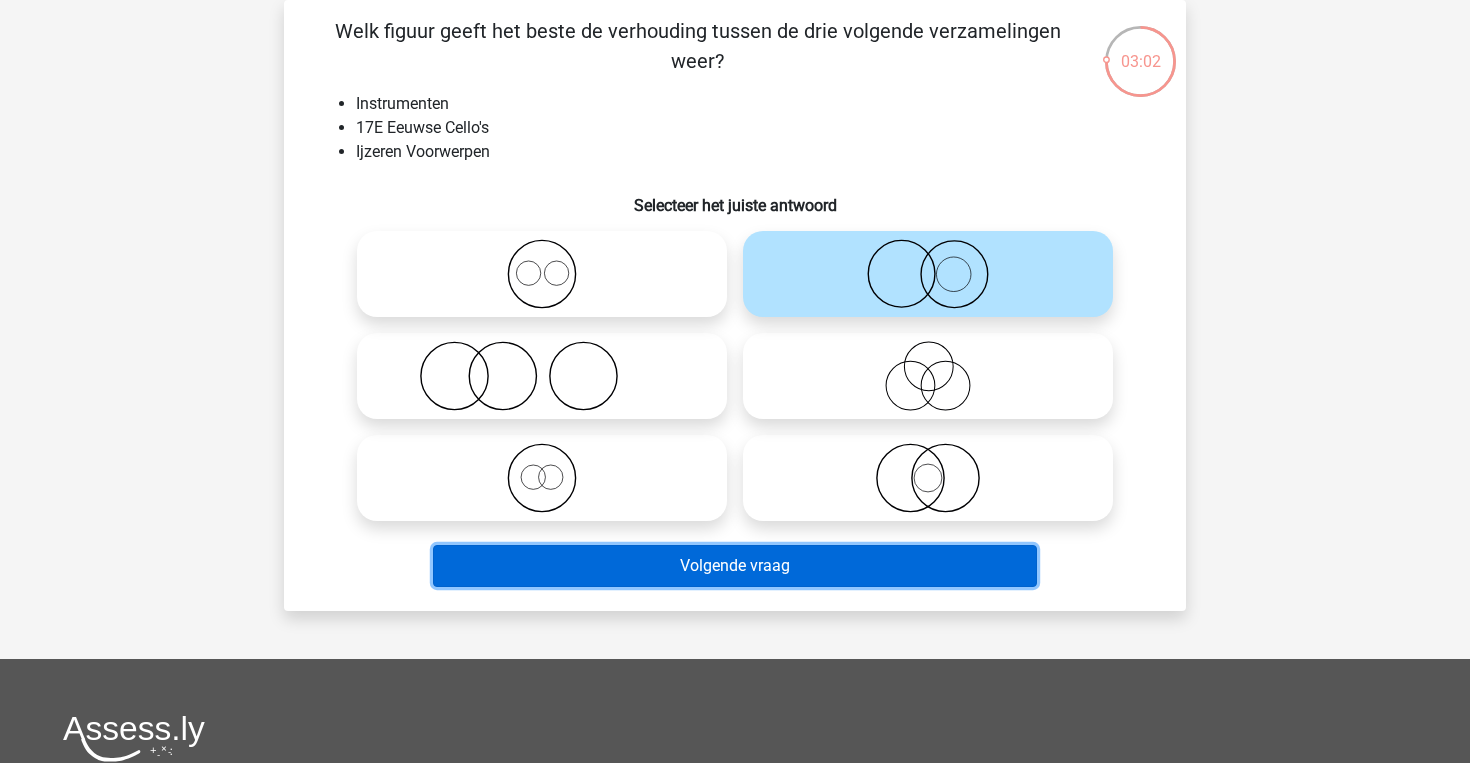 click on "Volgende vraag" at bounding box center (735, 566) 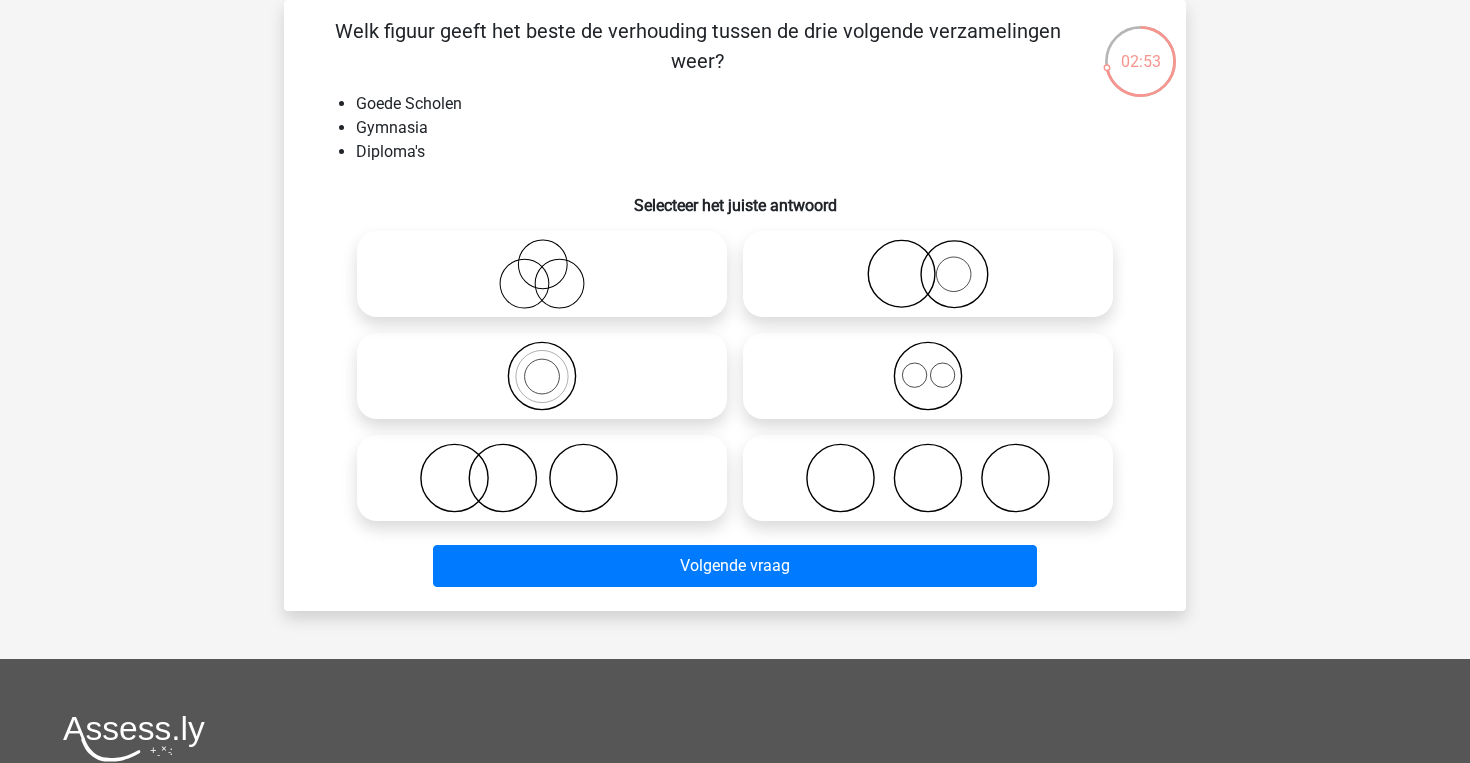 click 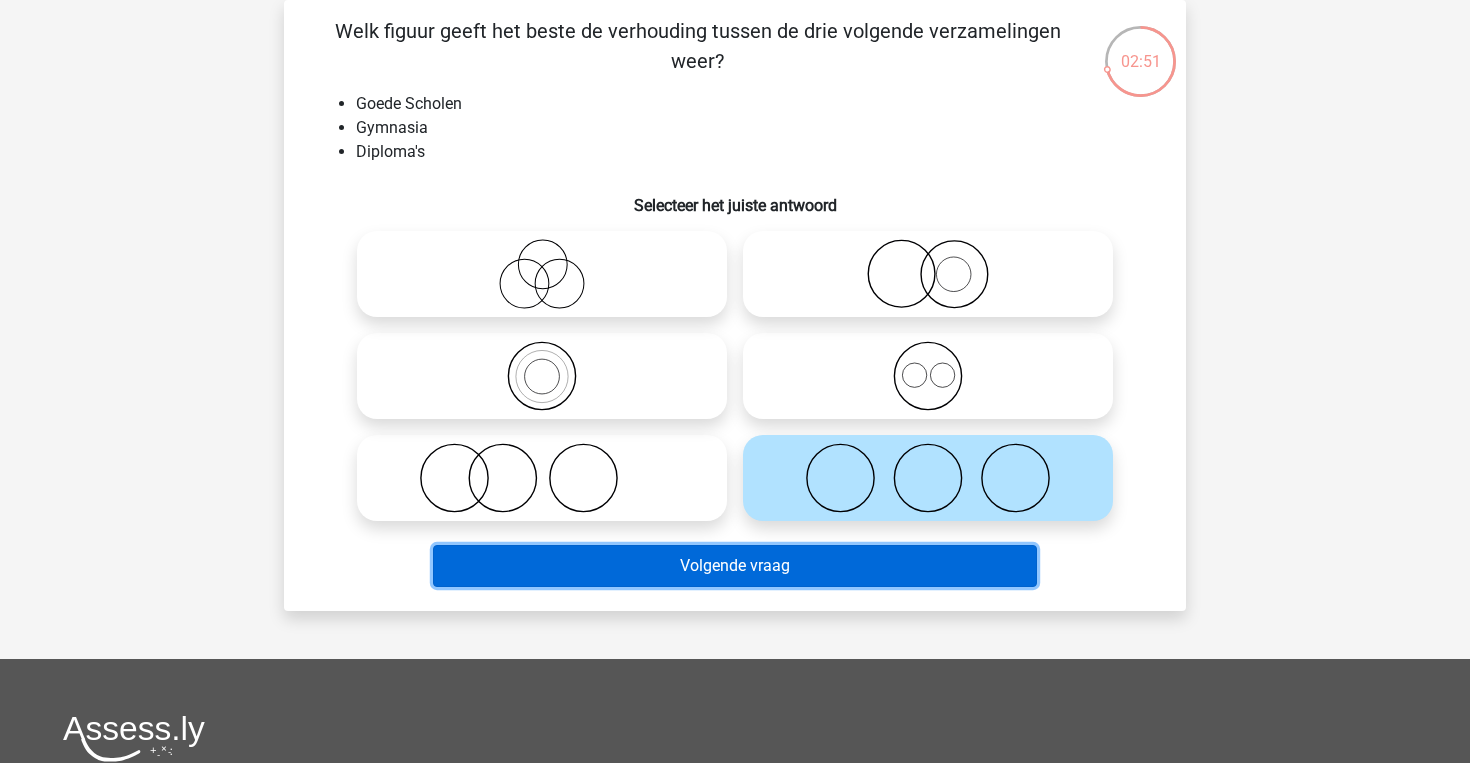 click on "Volgende vraag" at bounding box center [735, 566] 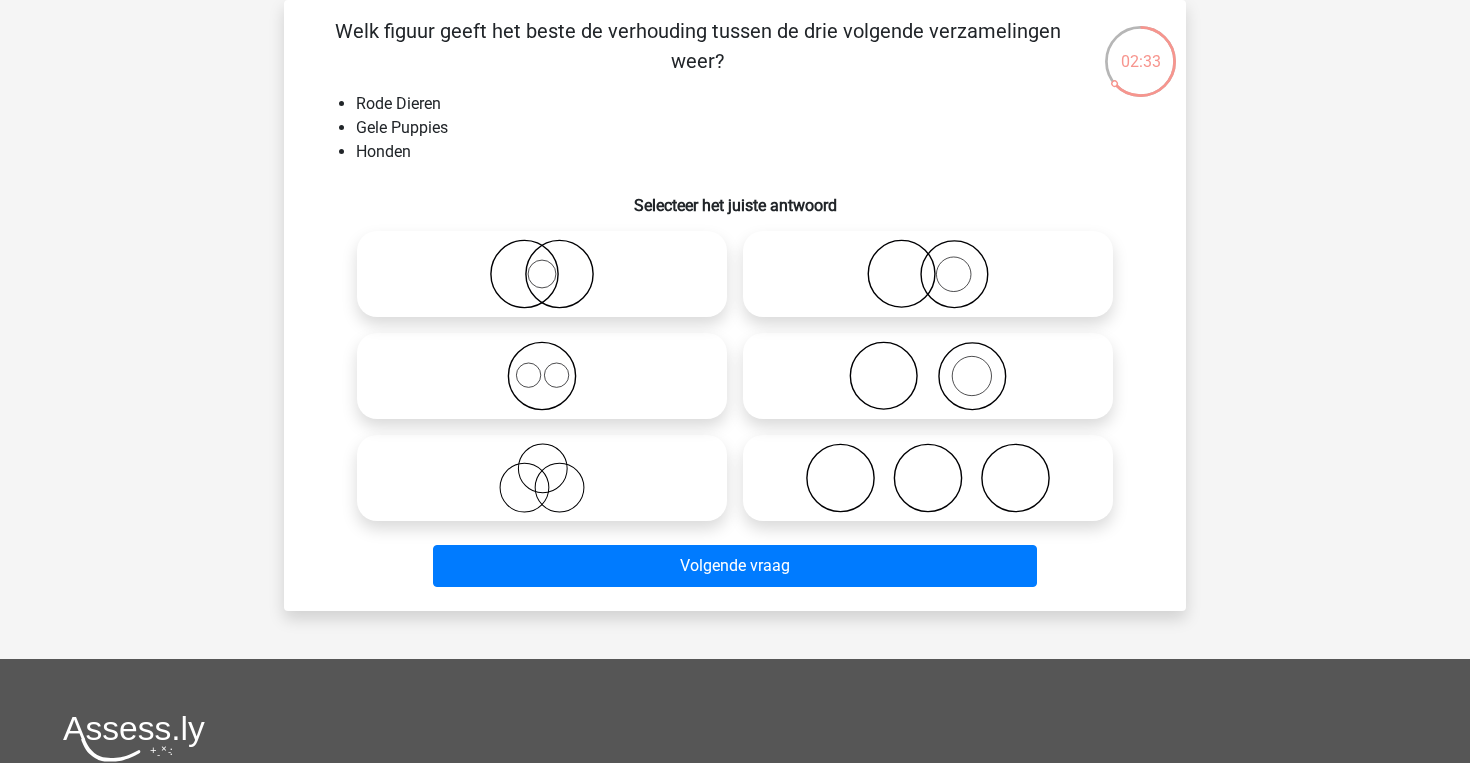 click 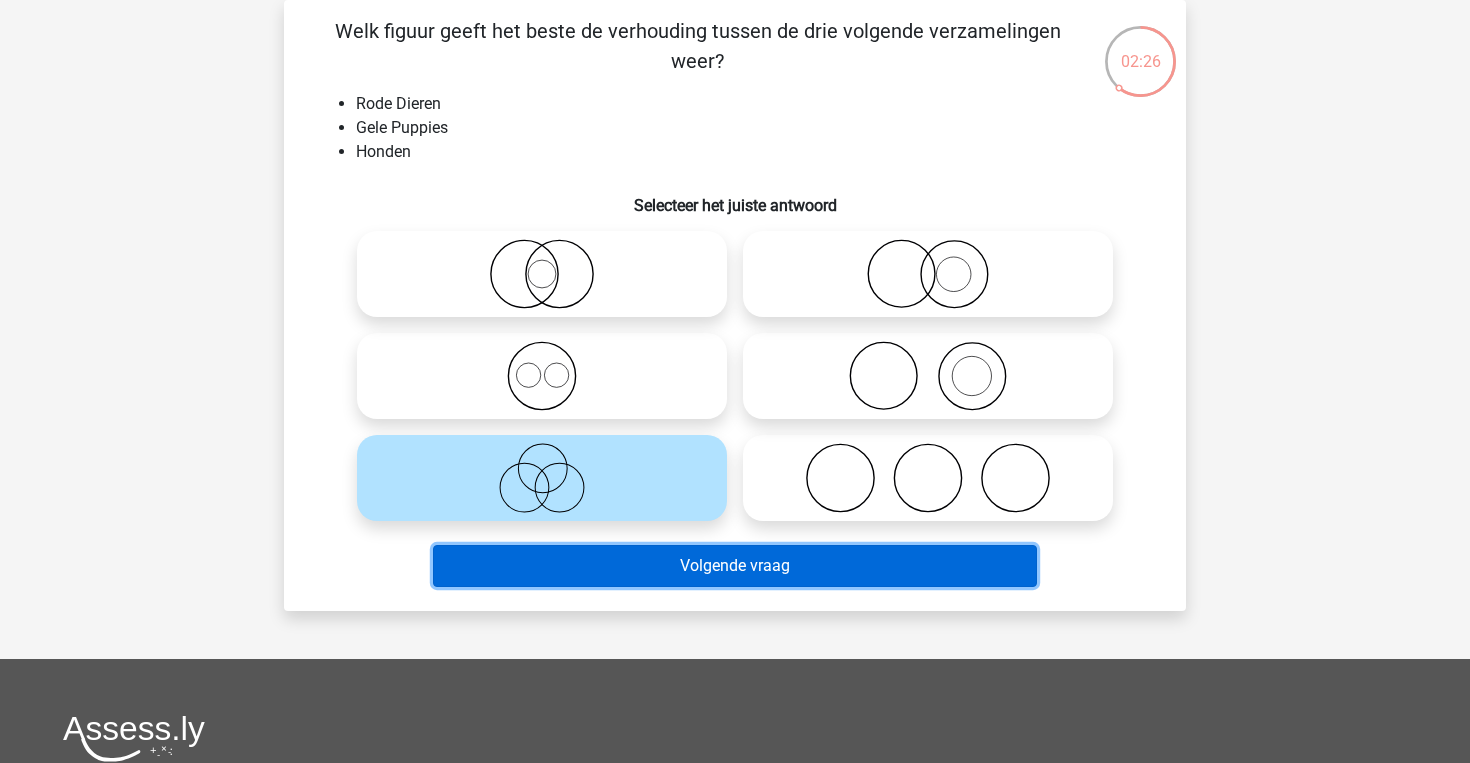 click on "Volgende vraag" at bounding box center [735, 566] 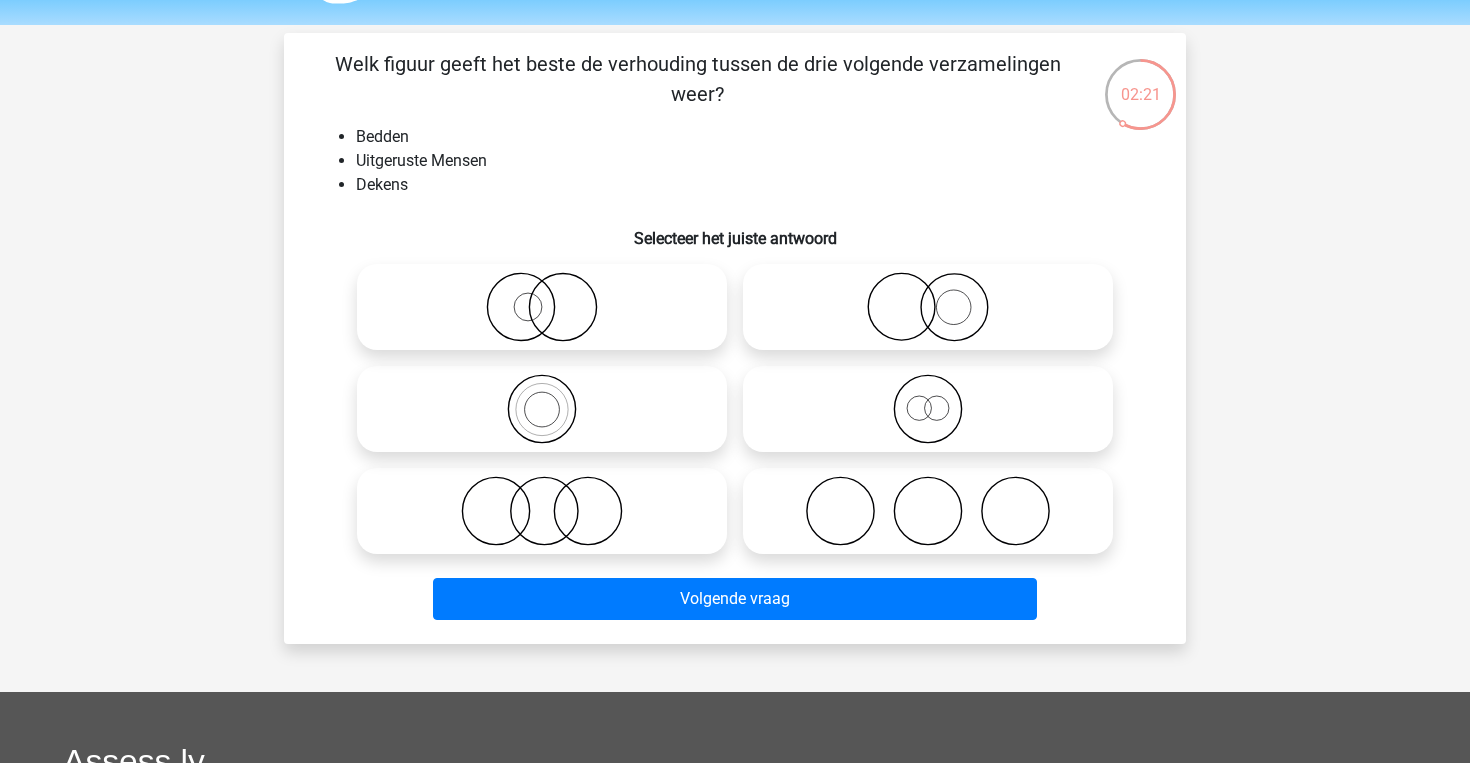 scroll, scrollTop: 80, scrollLeft: 0, axis: vertical 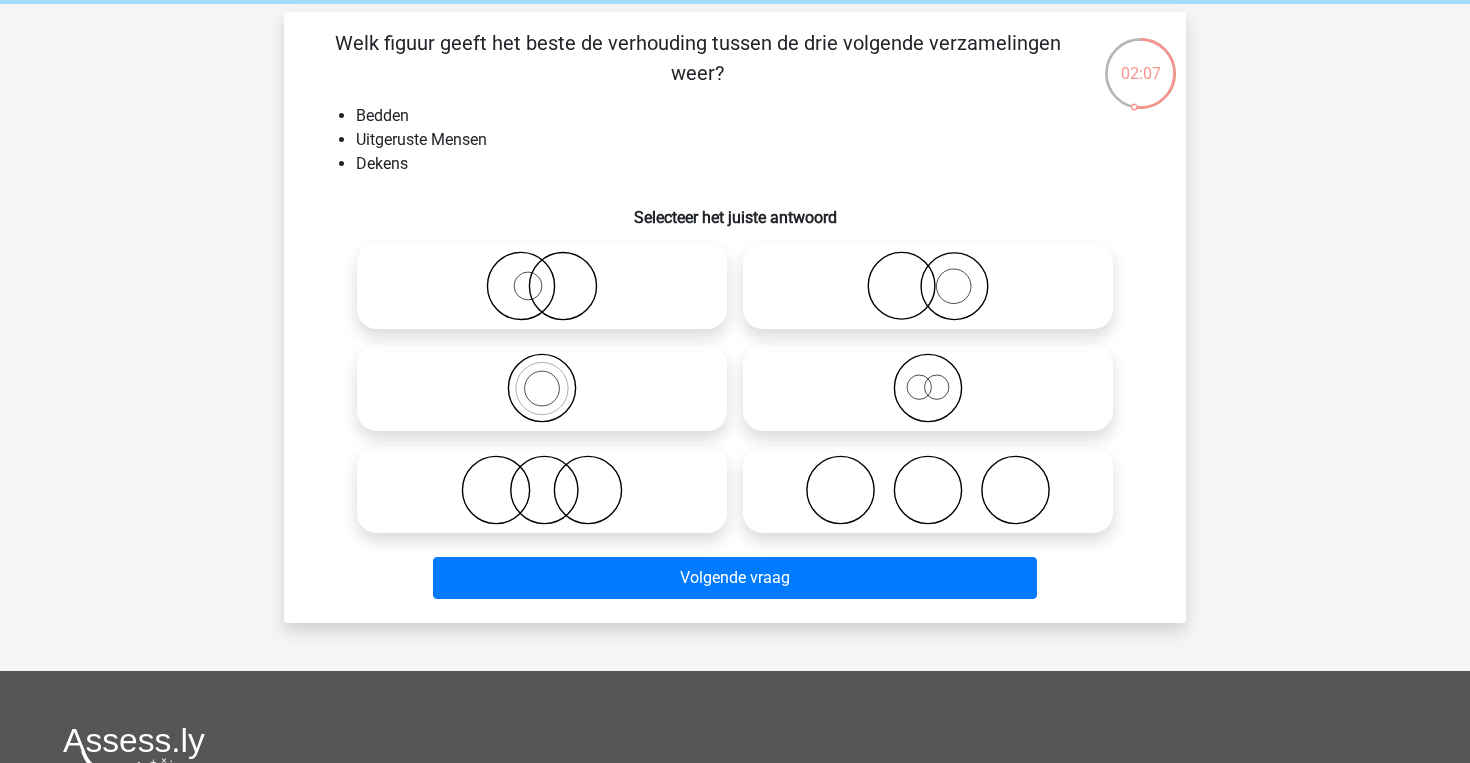 click 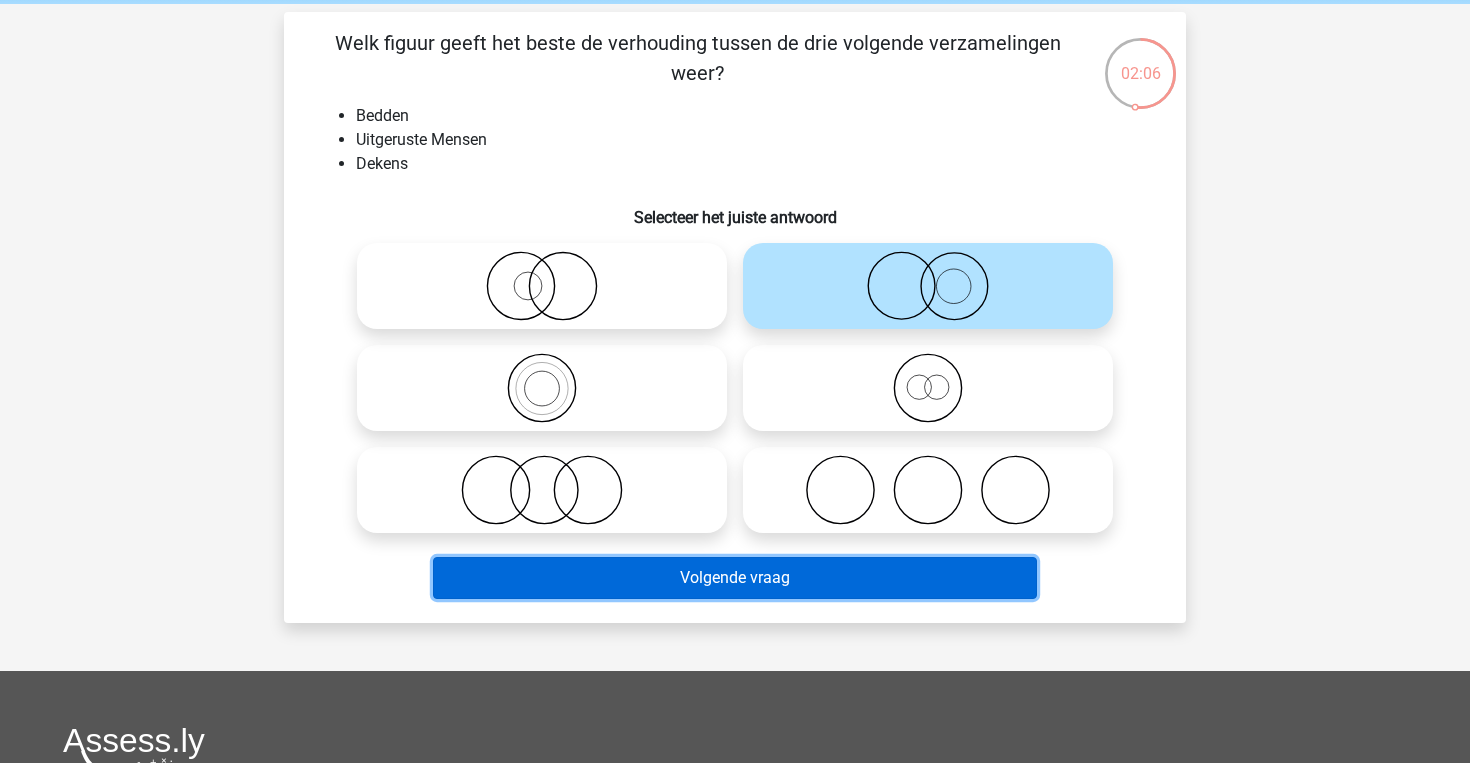 click on "Volgende vraag" at bounding box center (735, 578) 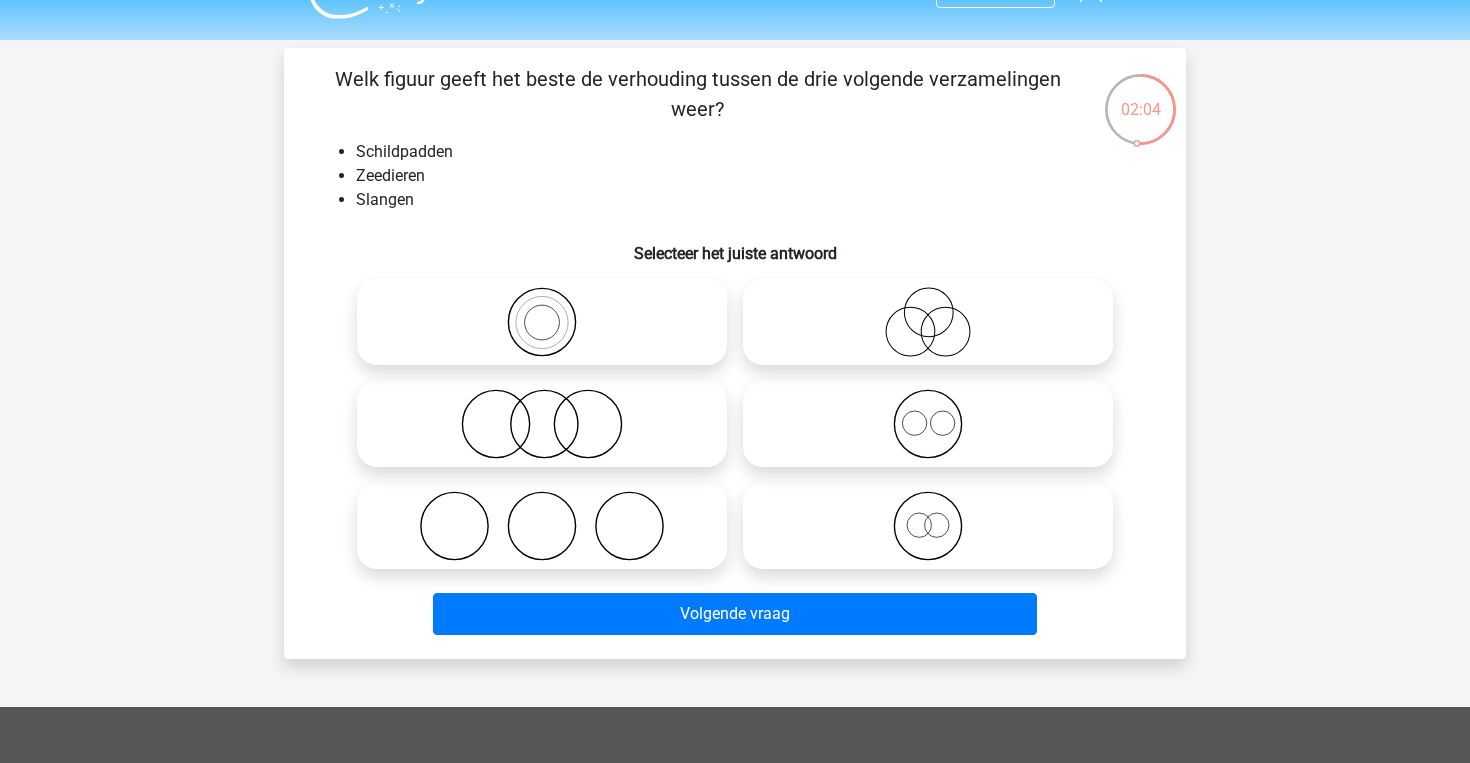 scroll, scrollTop: 46, scrollLeft: 0, axis: vertical 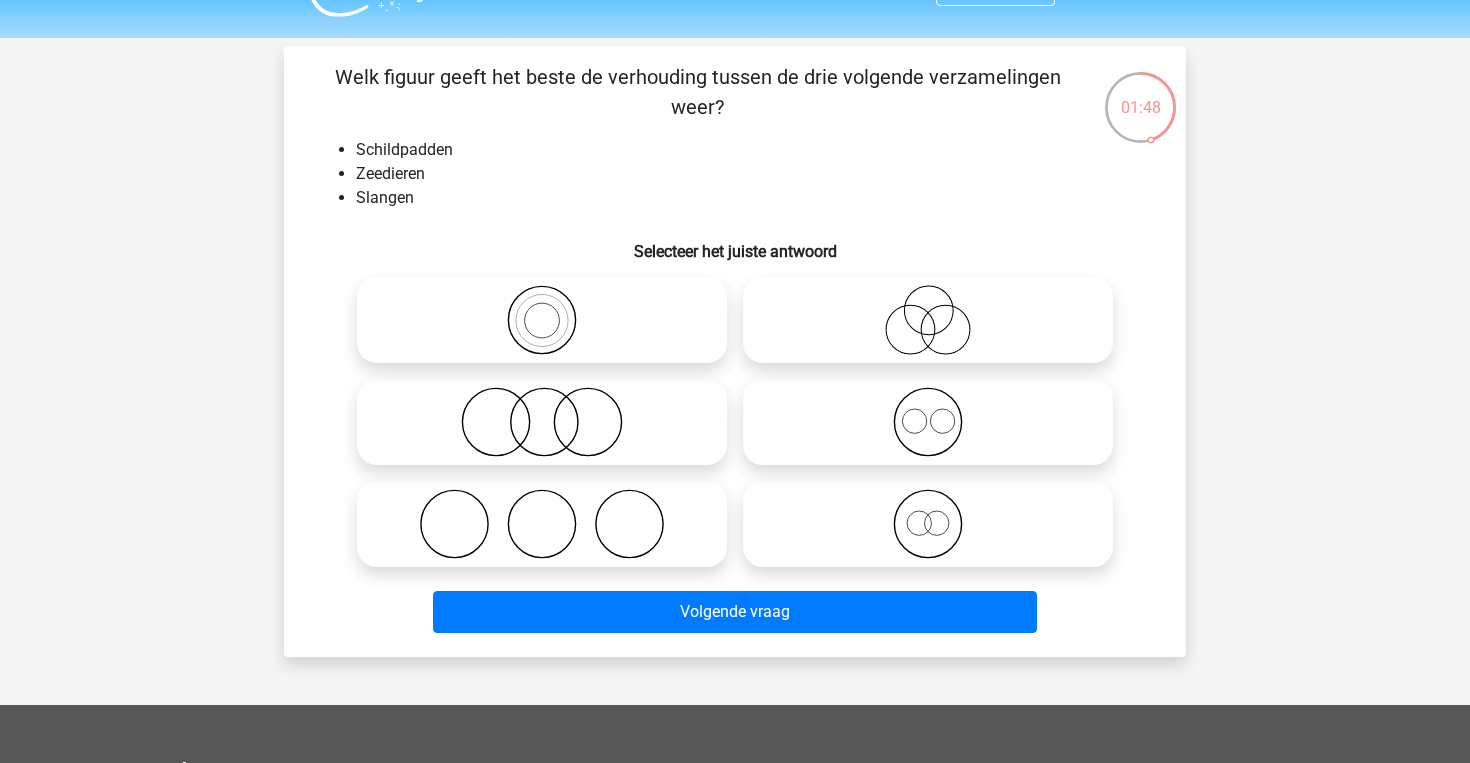 click 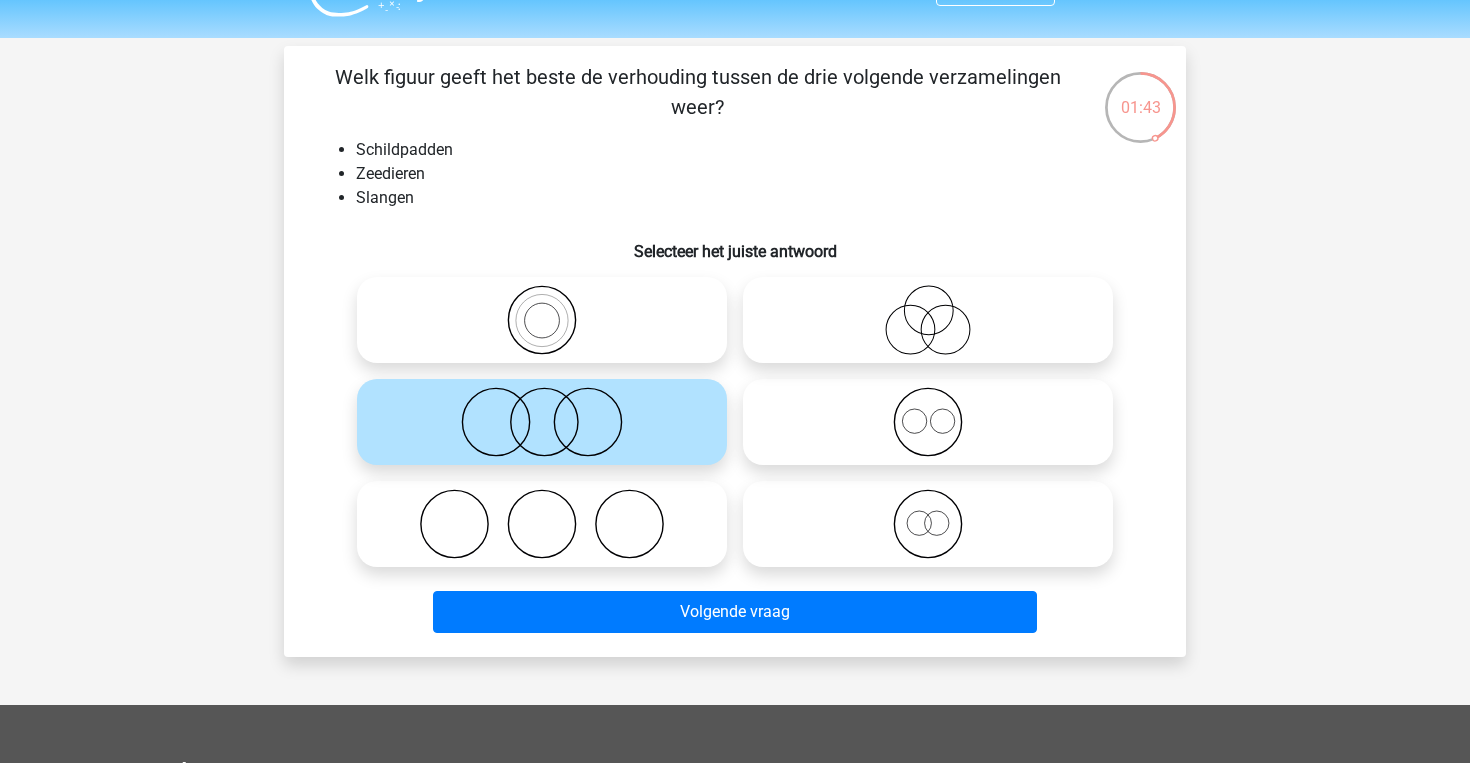 click 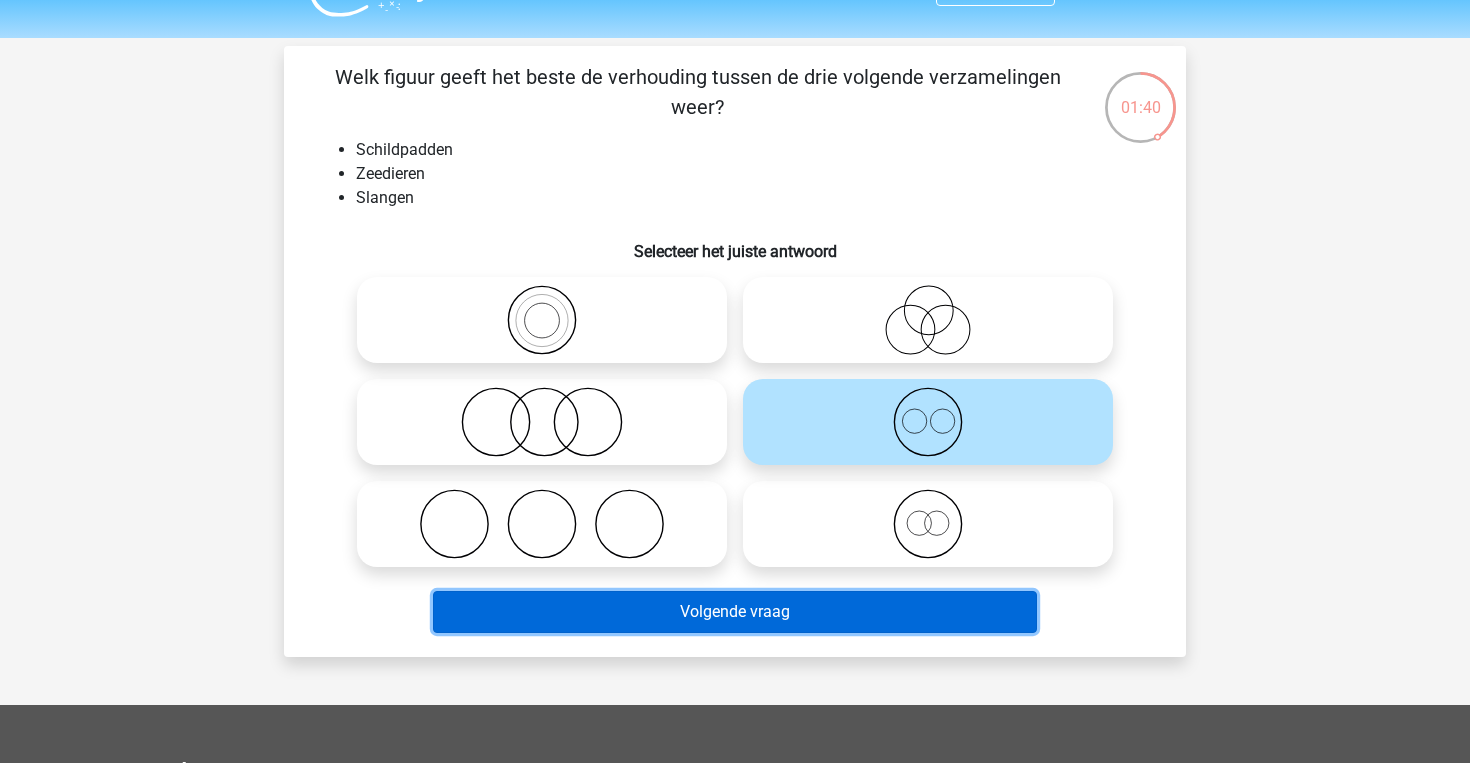 click on "Volgende vraag" at bounding box center [735, 612] 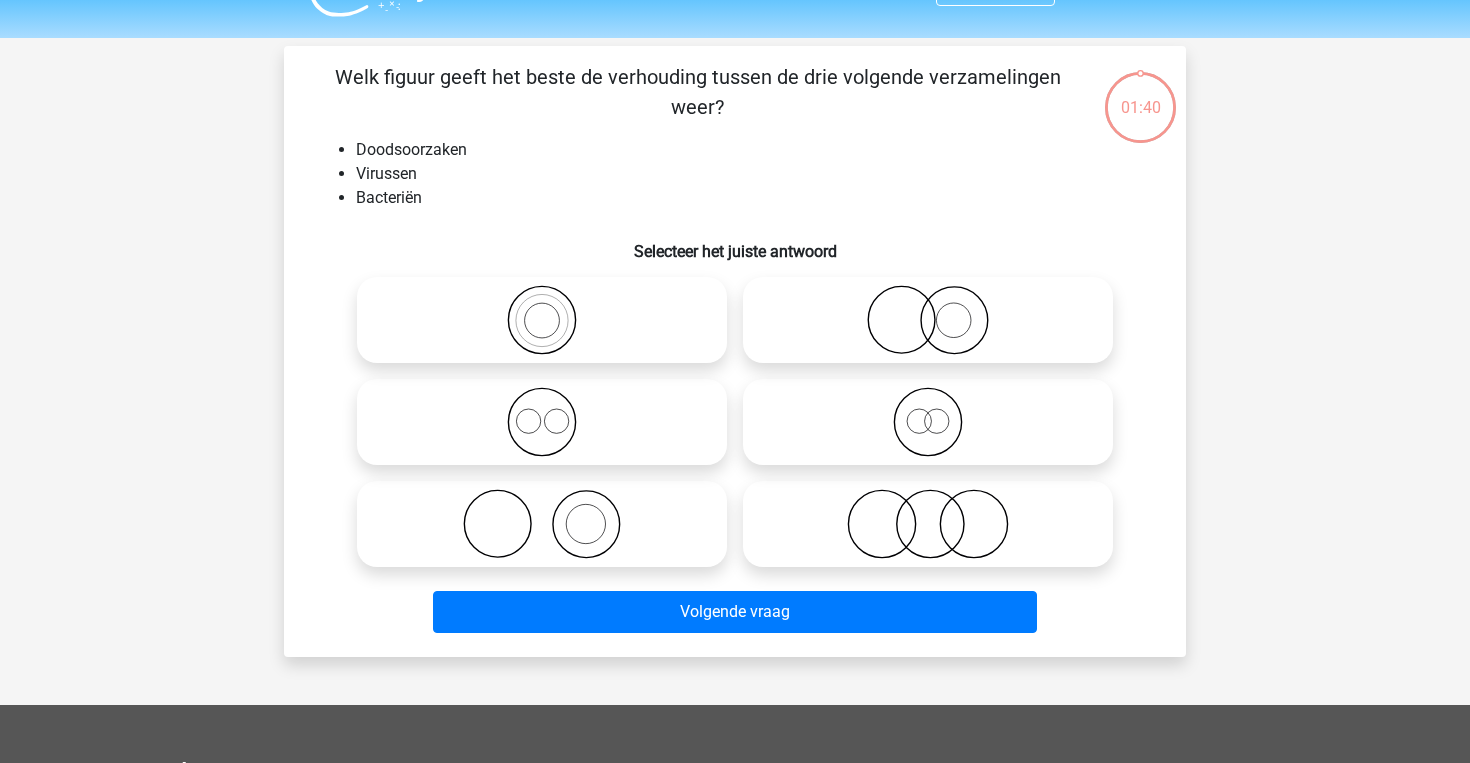 scroll, scrollTop: 92, scrollLeft: 0, axis: vertical 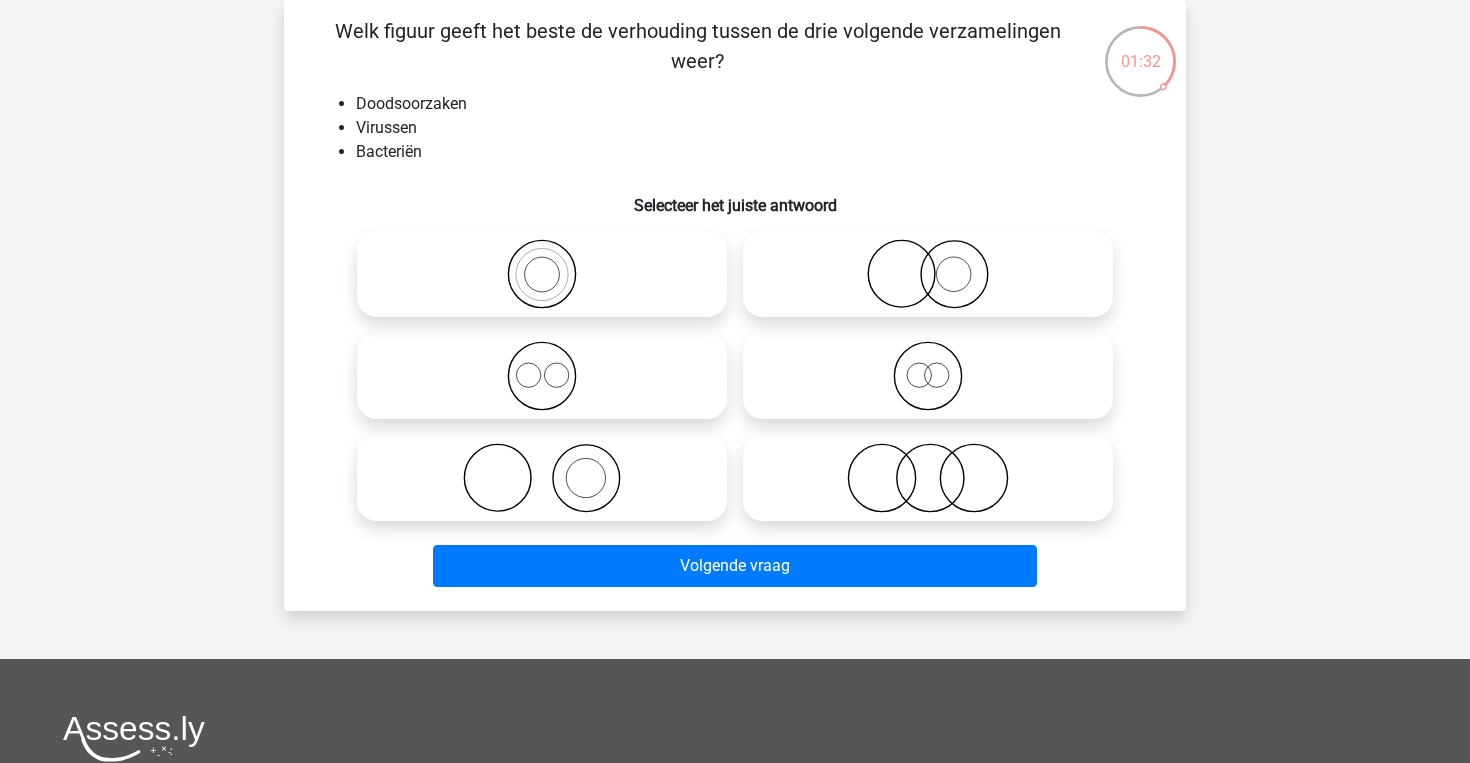 click 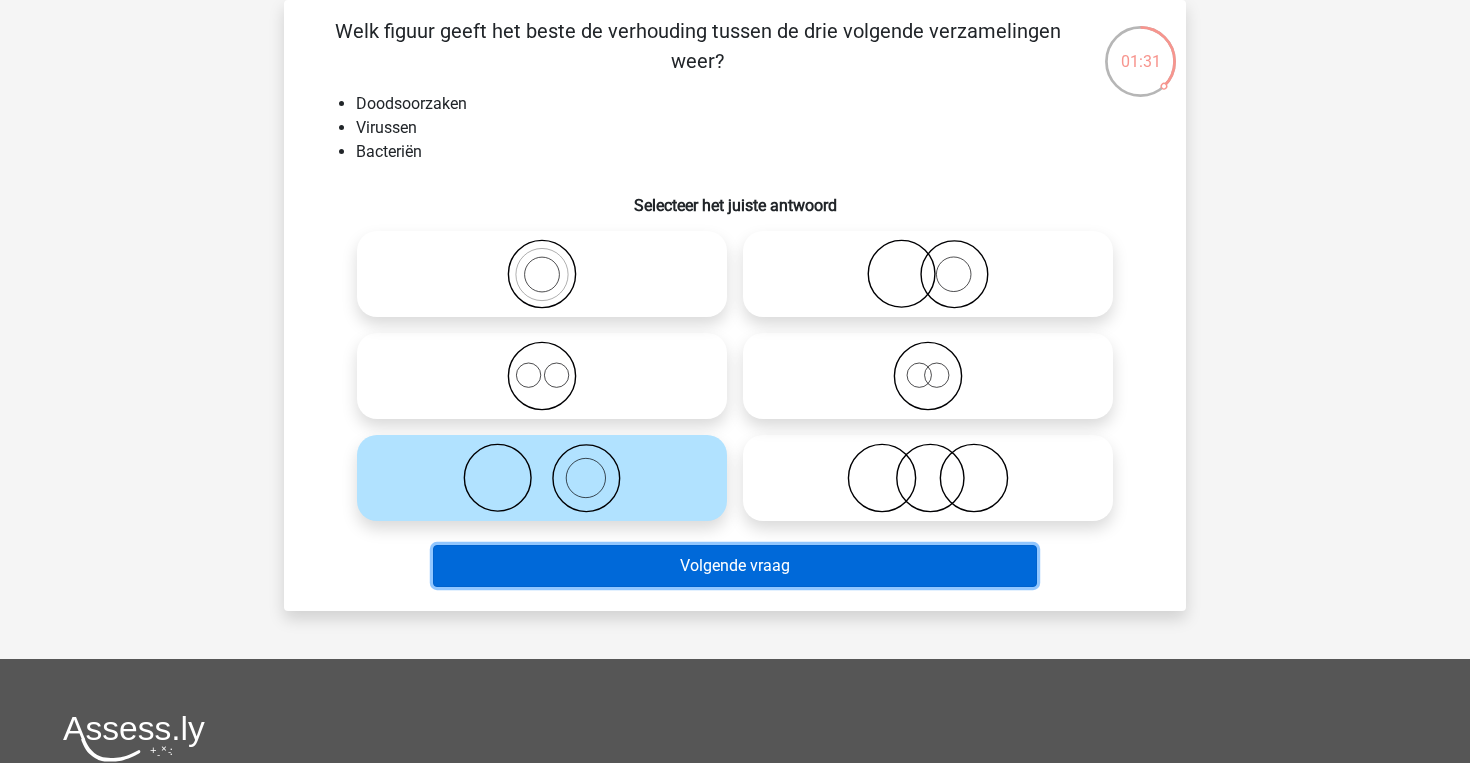 click on "Volgende vraag" at bounding box center (735, 566) 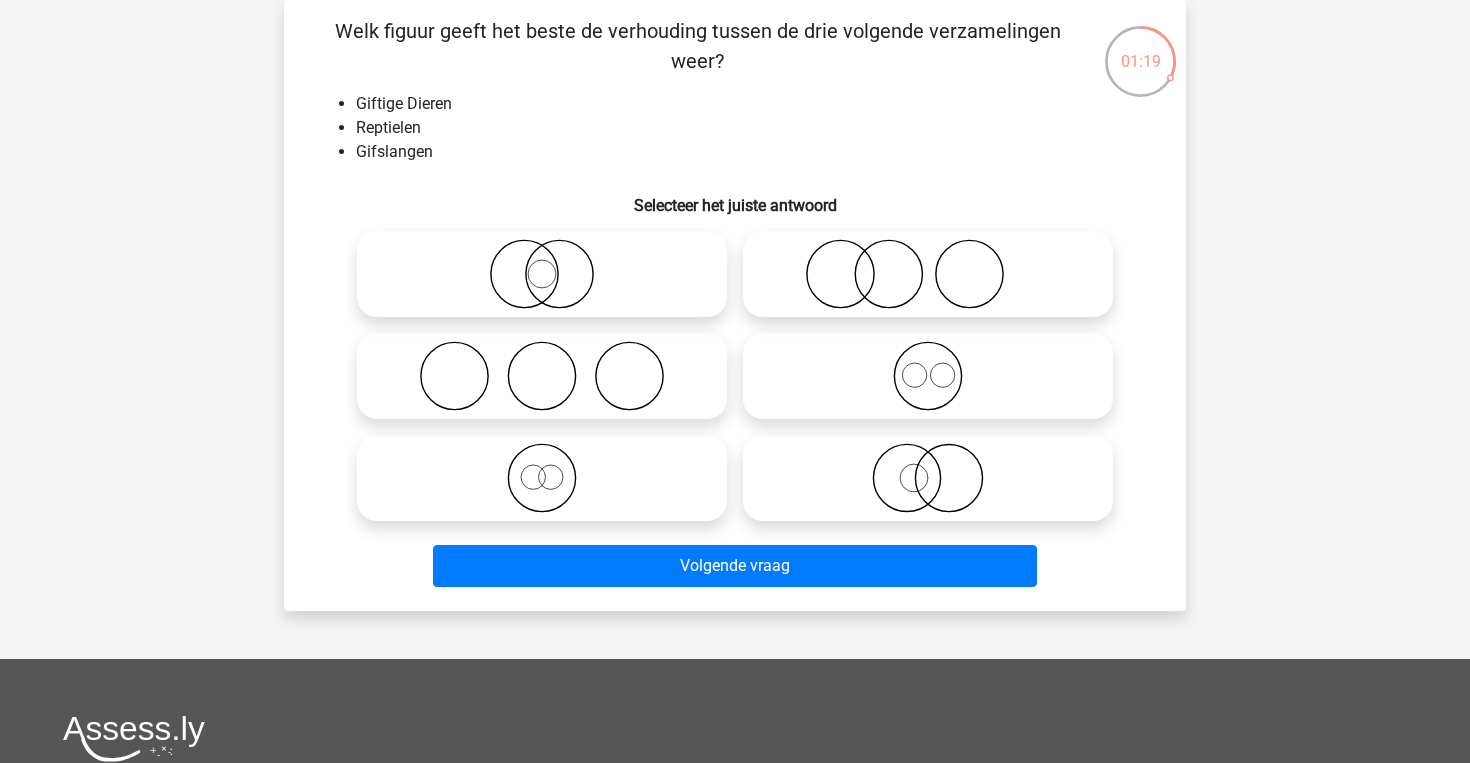 click 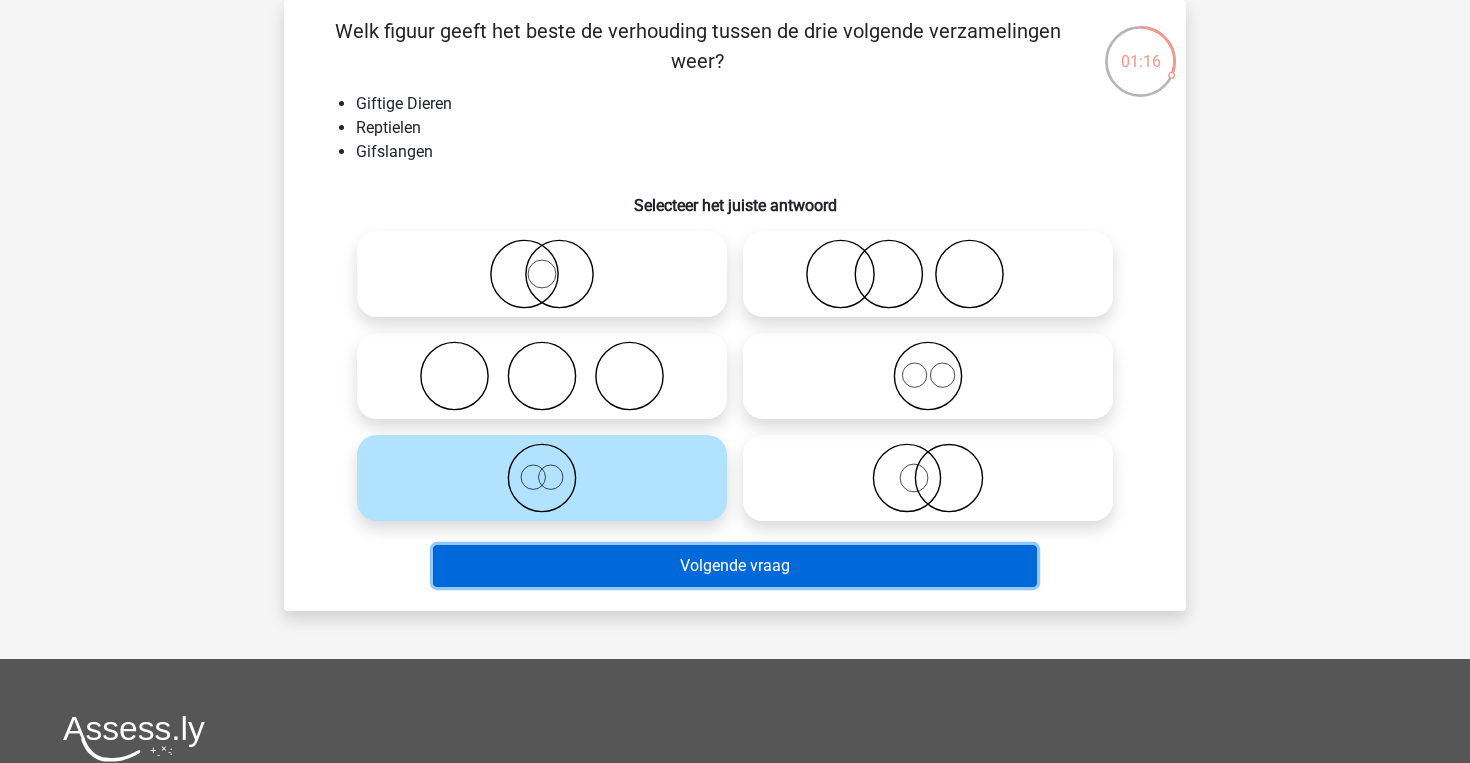 click on "Volgende vraag" at bounding box center (735, 566) 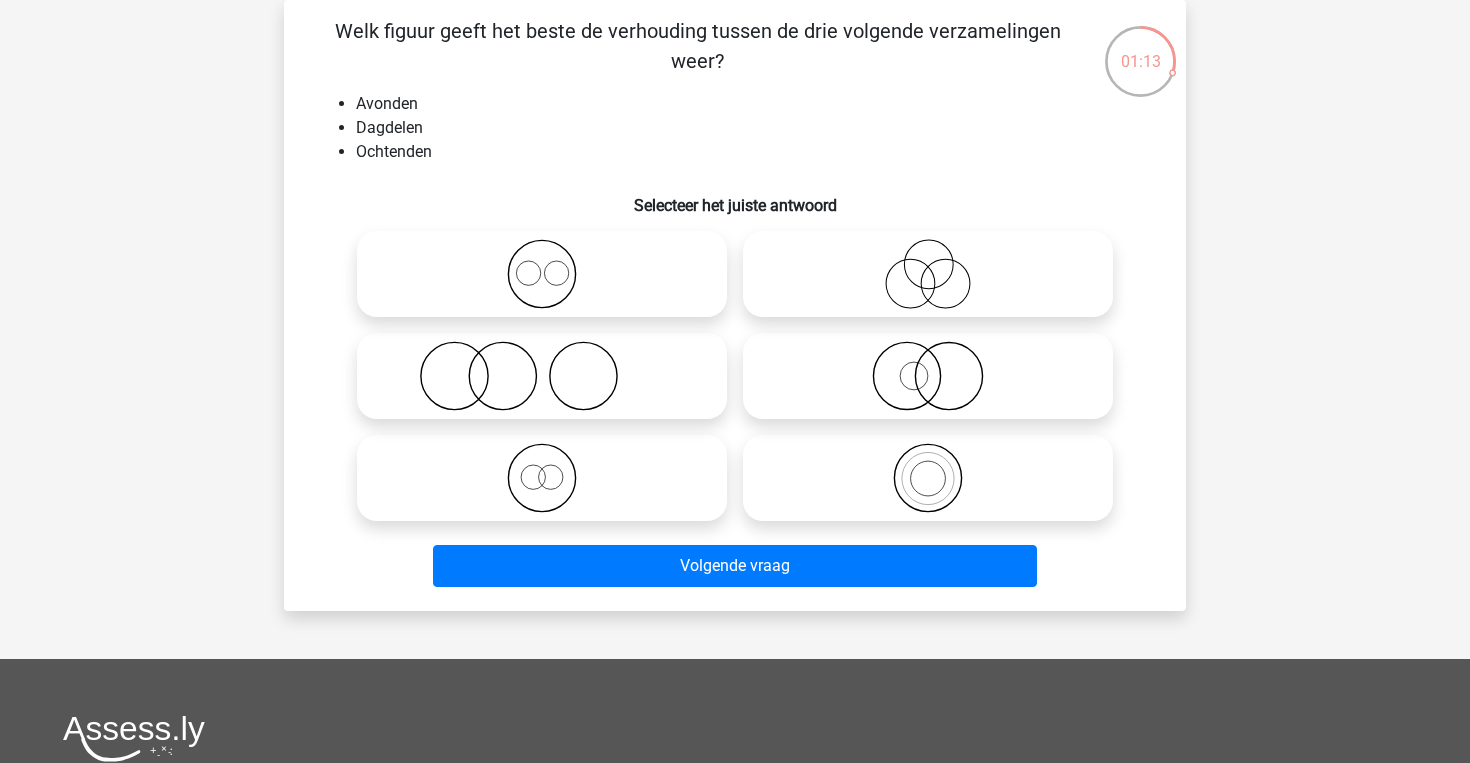 click 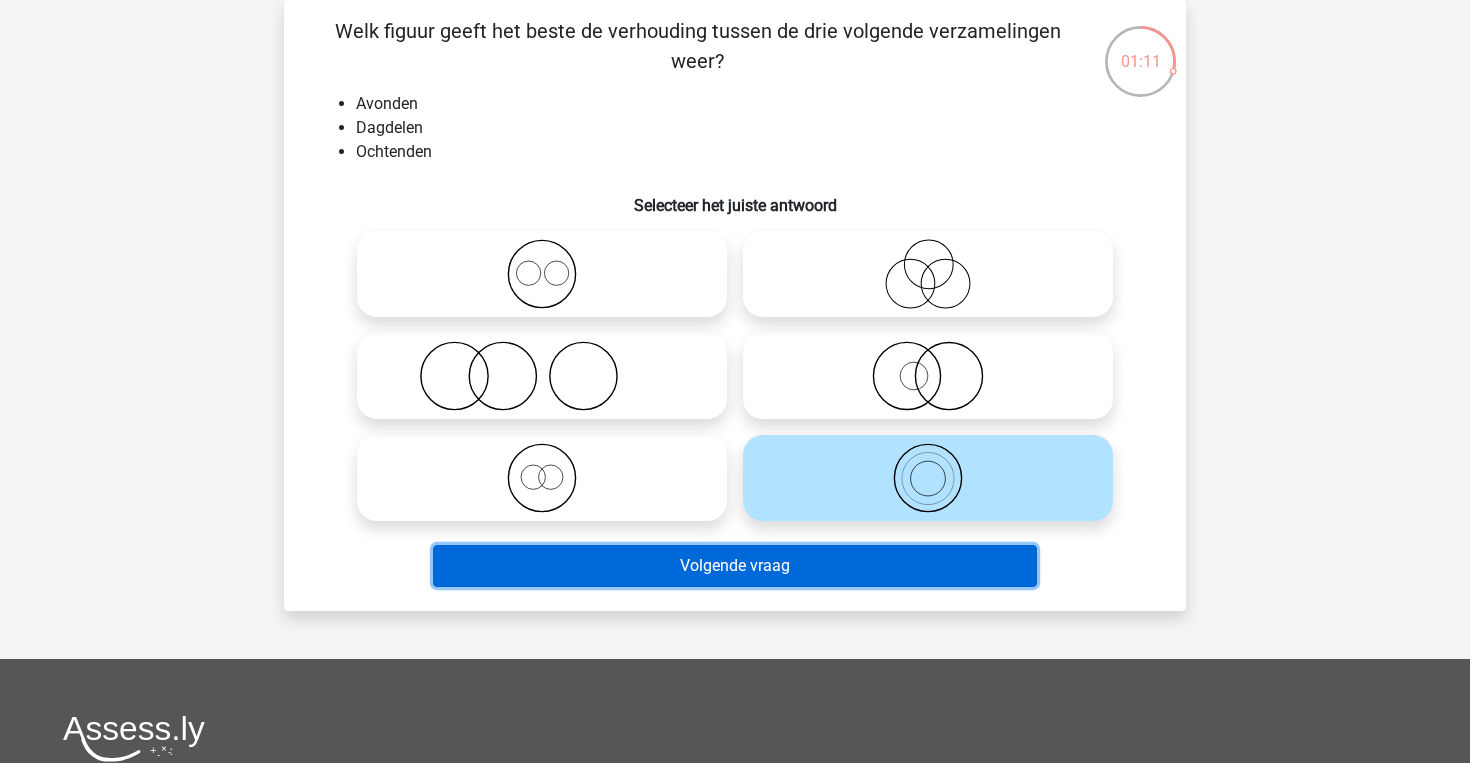 click on "Volgende vraag" at bounding box center (735, 566) 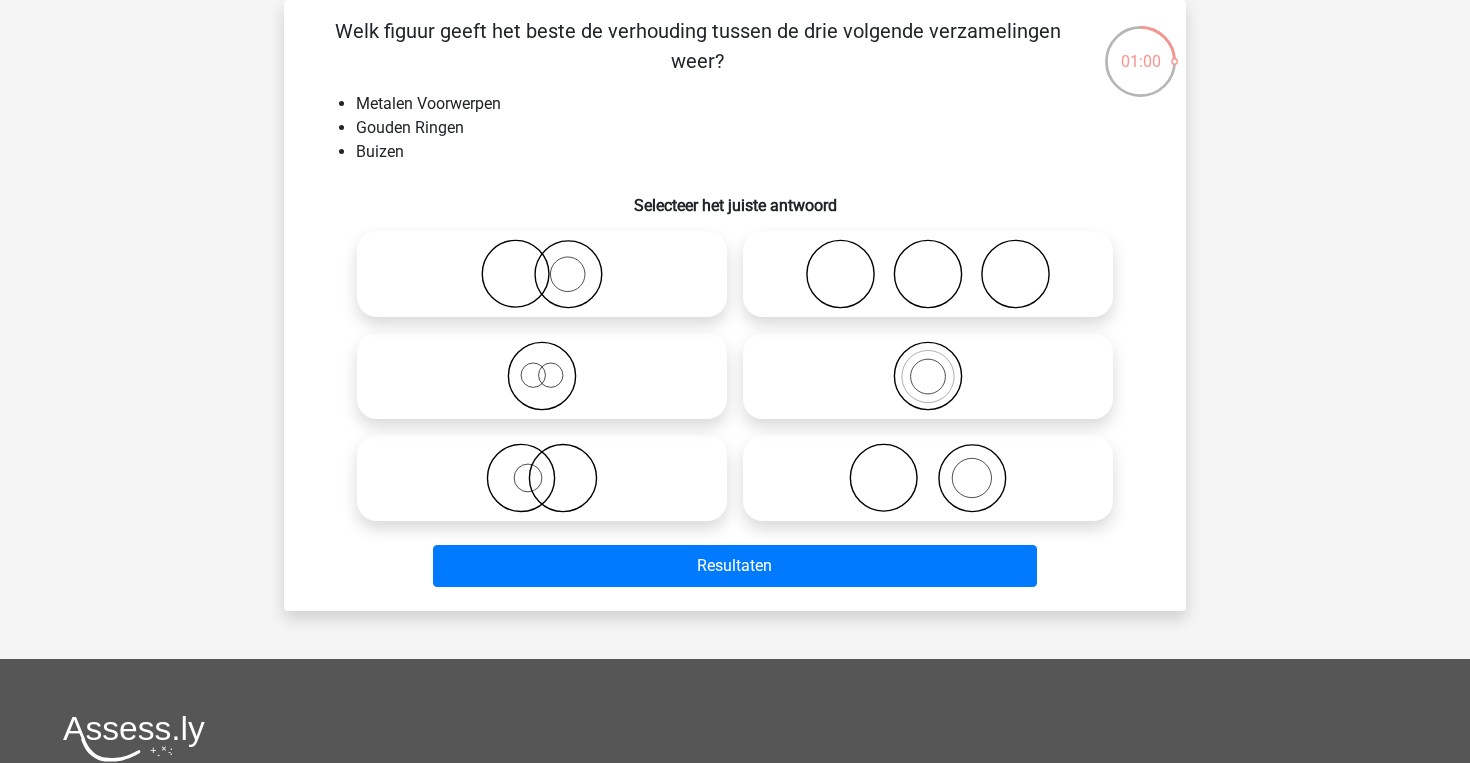 click 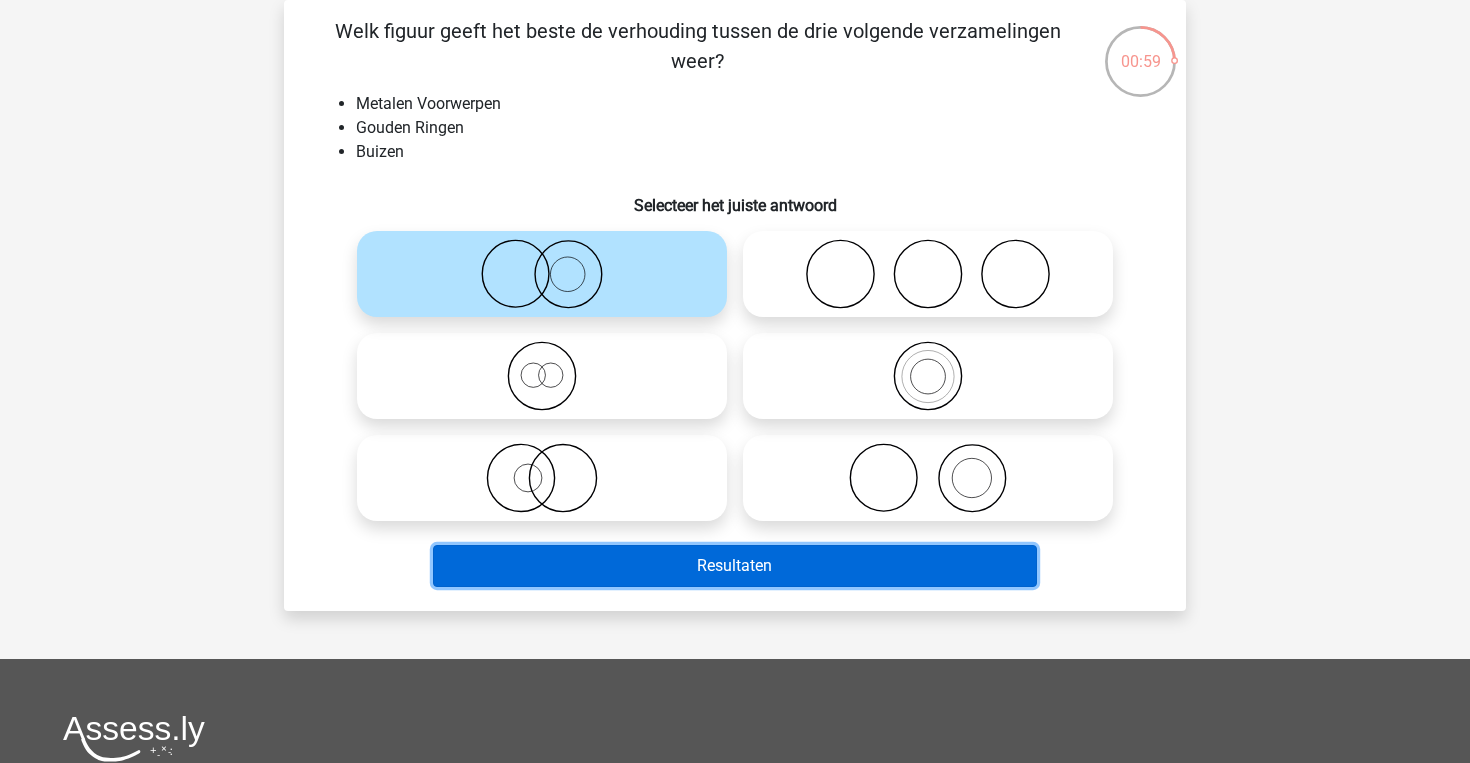 click on "Resultaten" at bounding box center (735, 566) 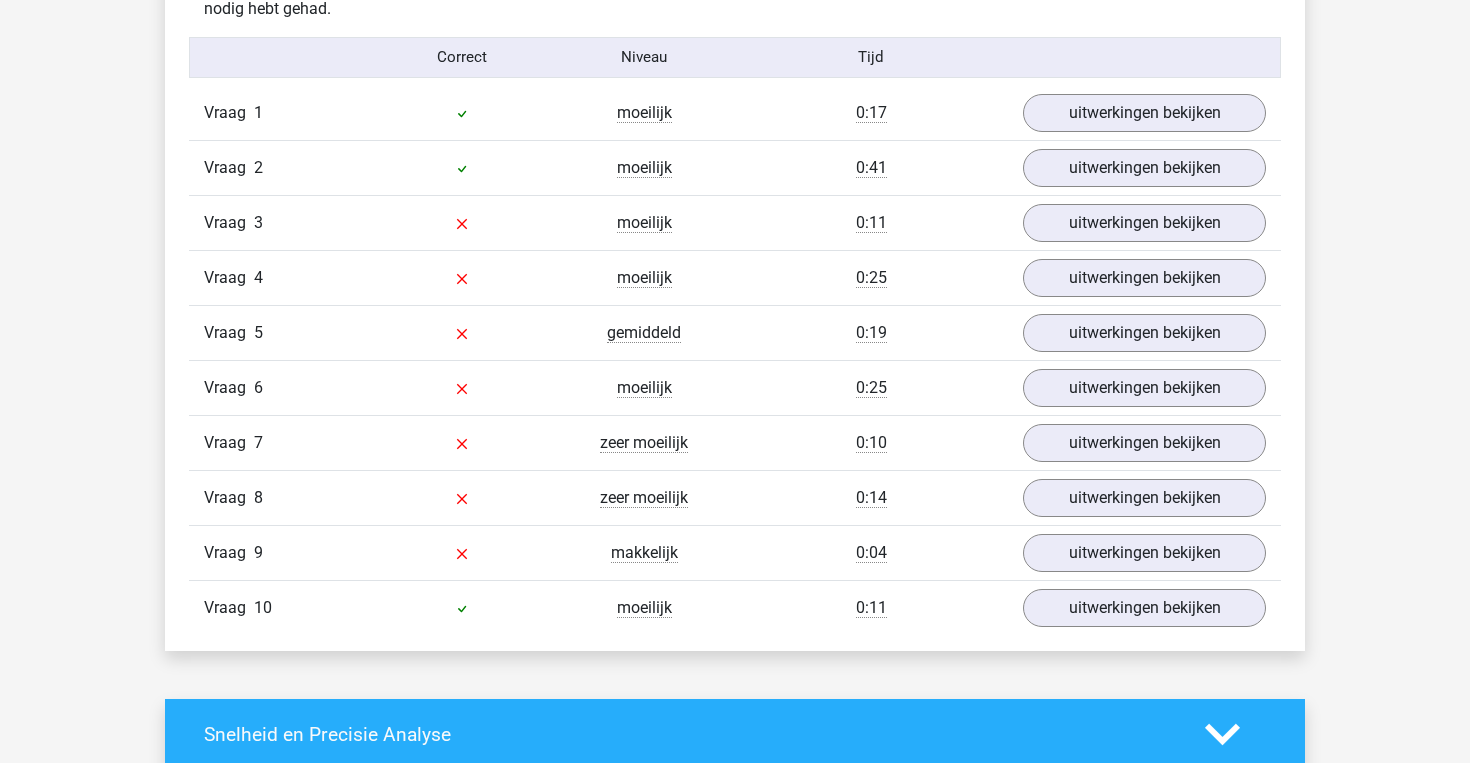 scroll, scrollTop: 1643, scrollLeft: 0, axis: vertical 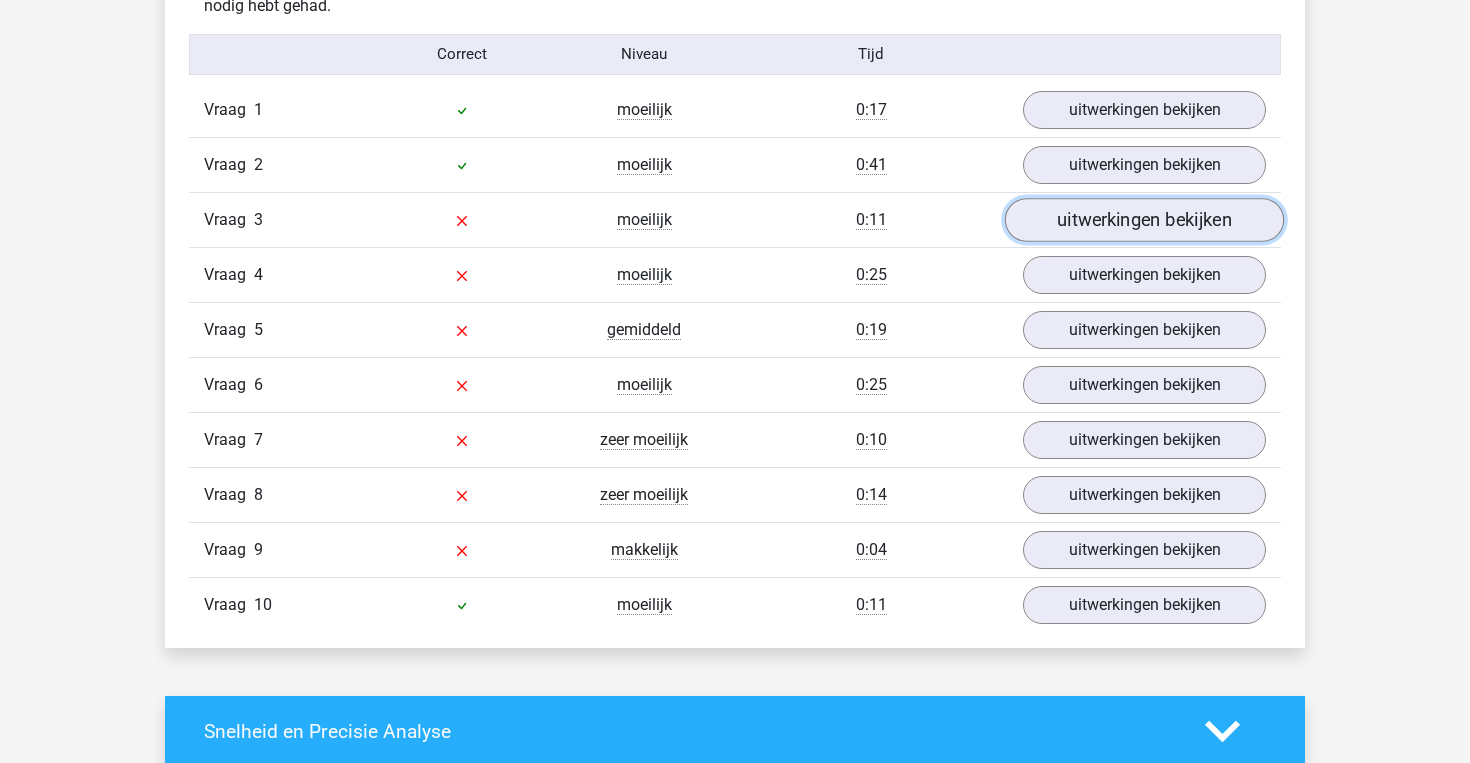 click on "uitwerkingen bekijken" at bounding box center [1144, 220] 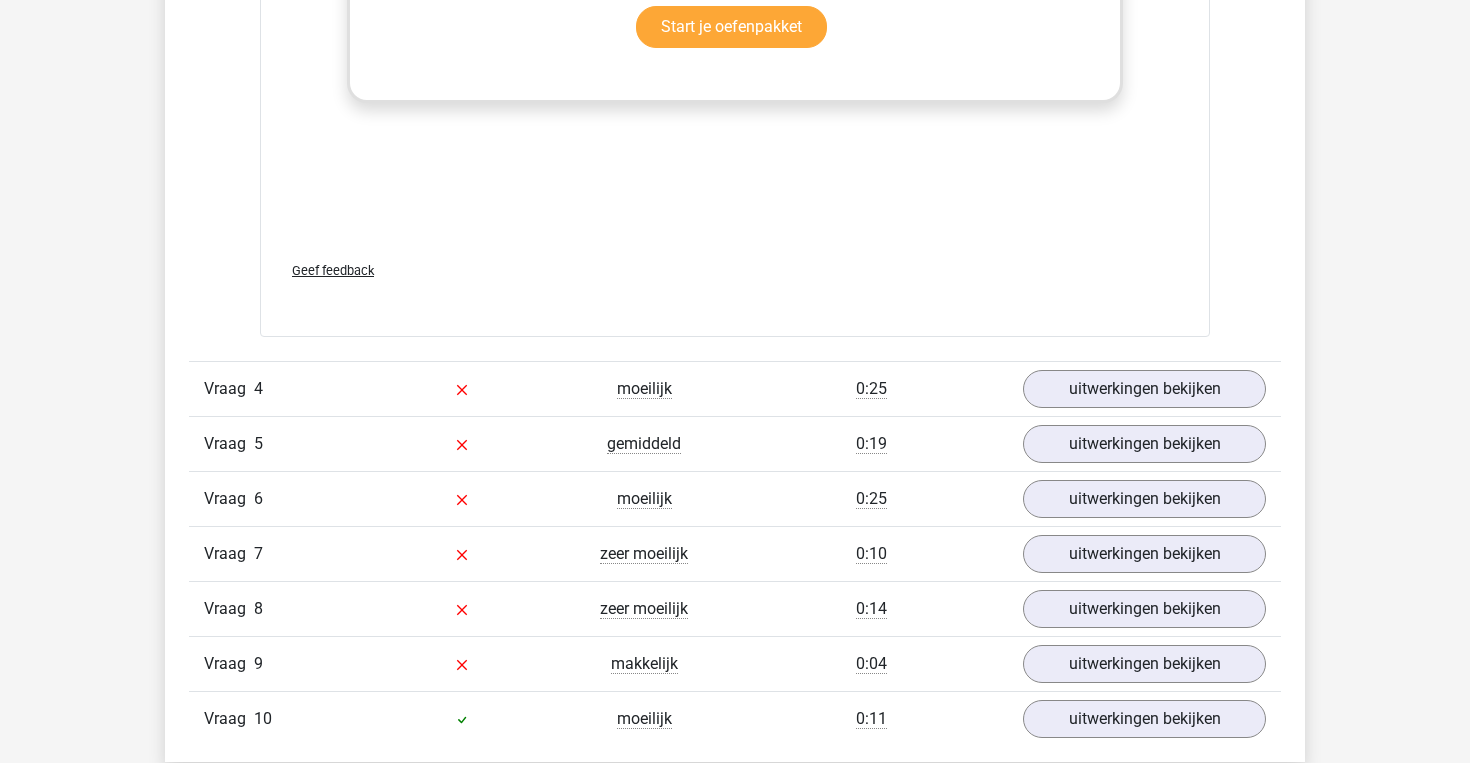 scroll, scrollTop: 2812, scrollLeft: 0, axis: vertical 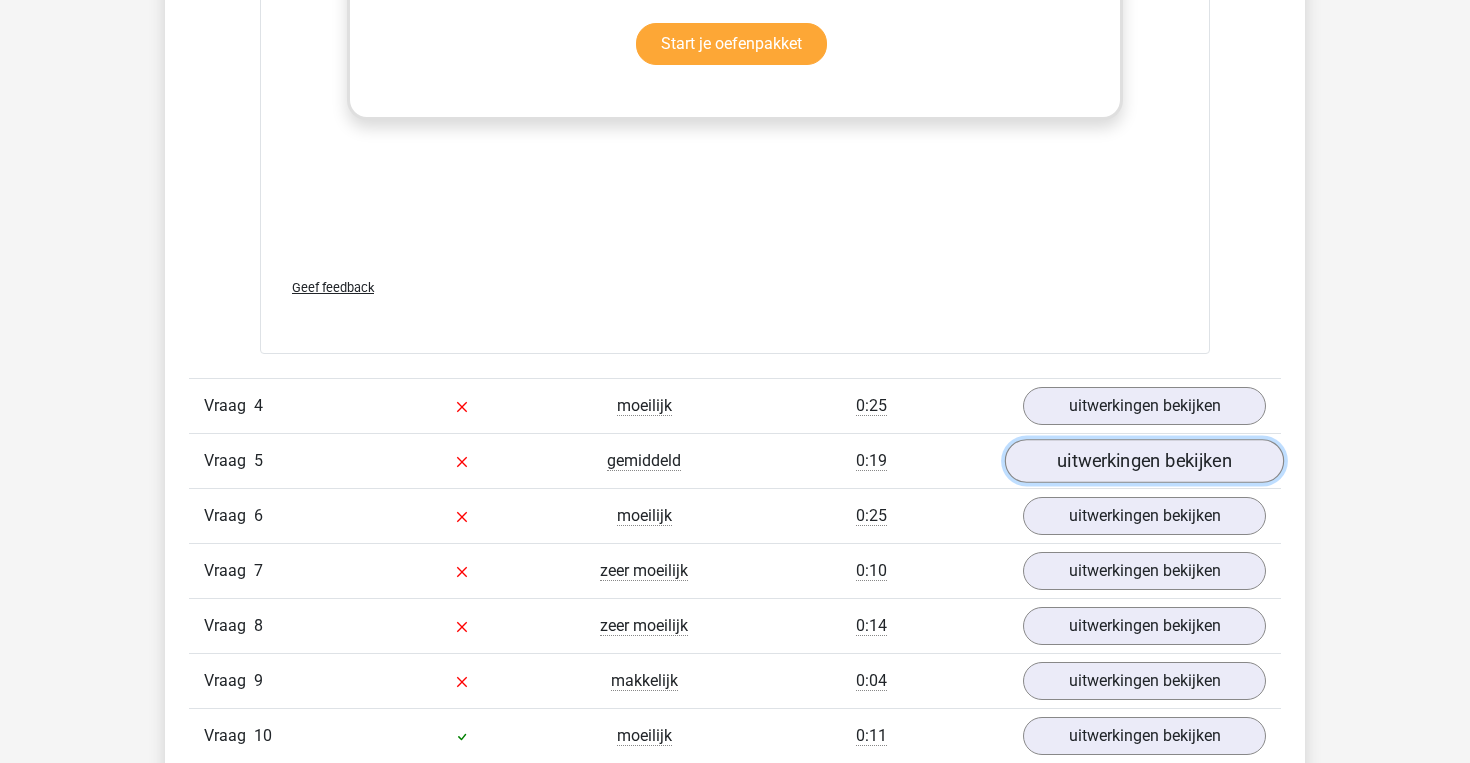 click on "uitwerkingen bekijken" at bounding box center [1144, 461] 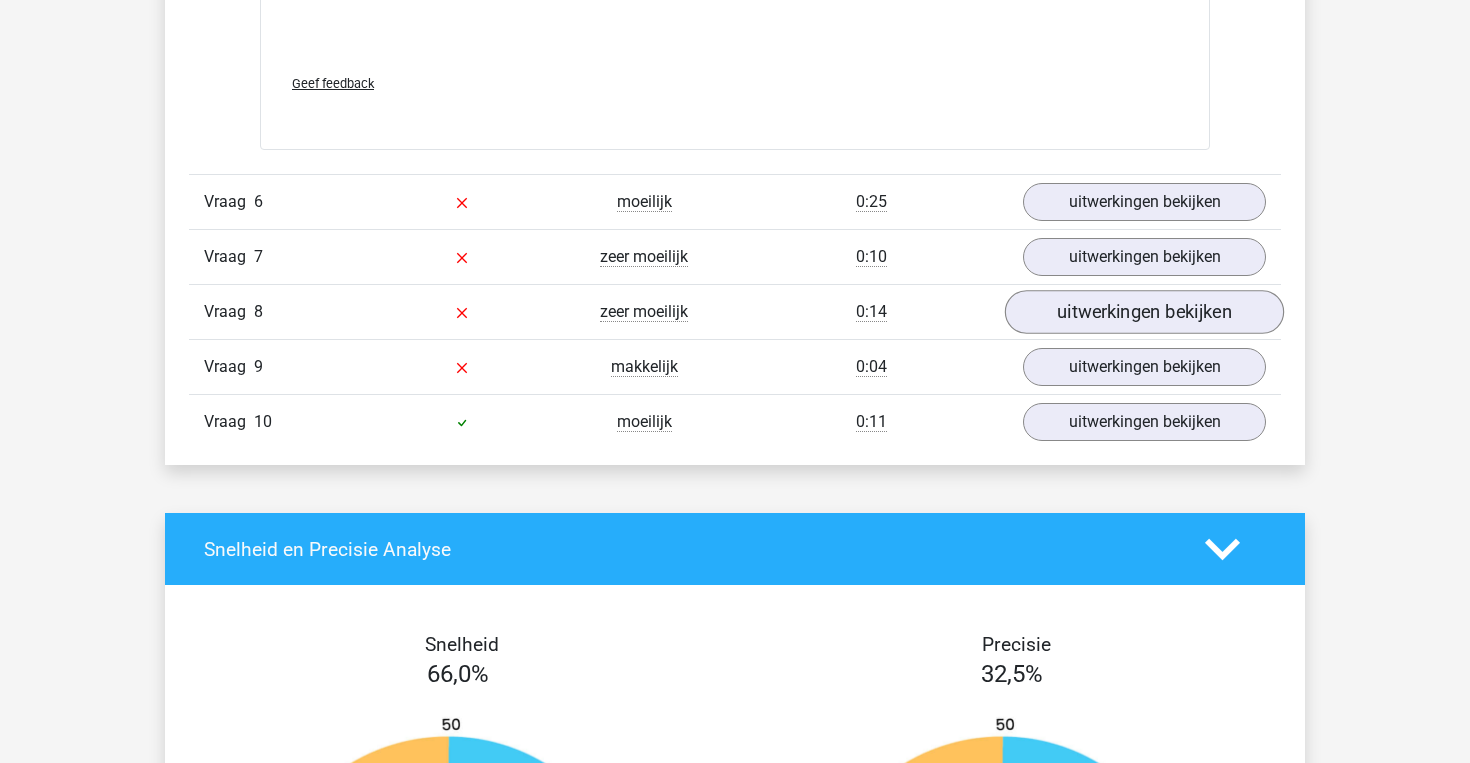 scroll, scrollTop: 4387, scrollLeft: 0, axis: vertical 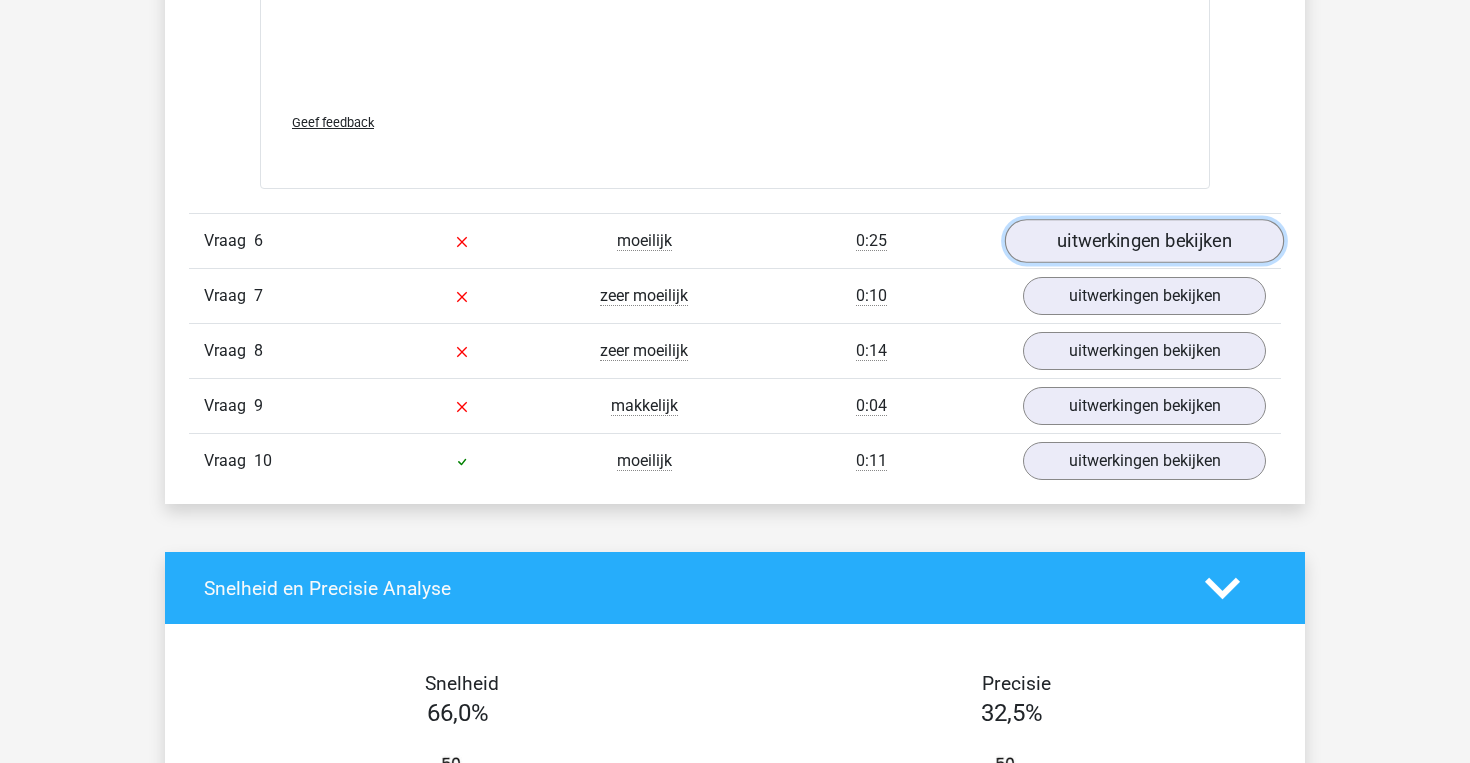 click on "uitwerkingen bekijken" at bounding box center [1144, 241] 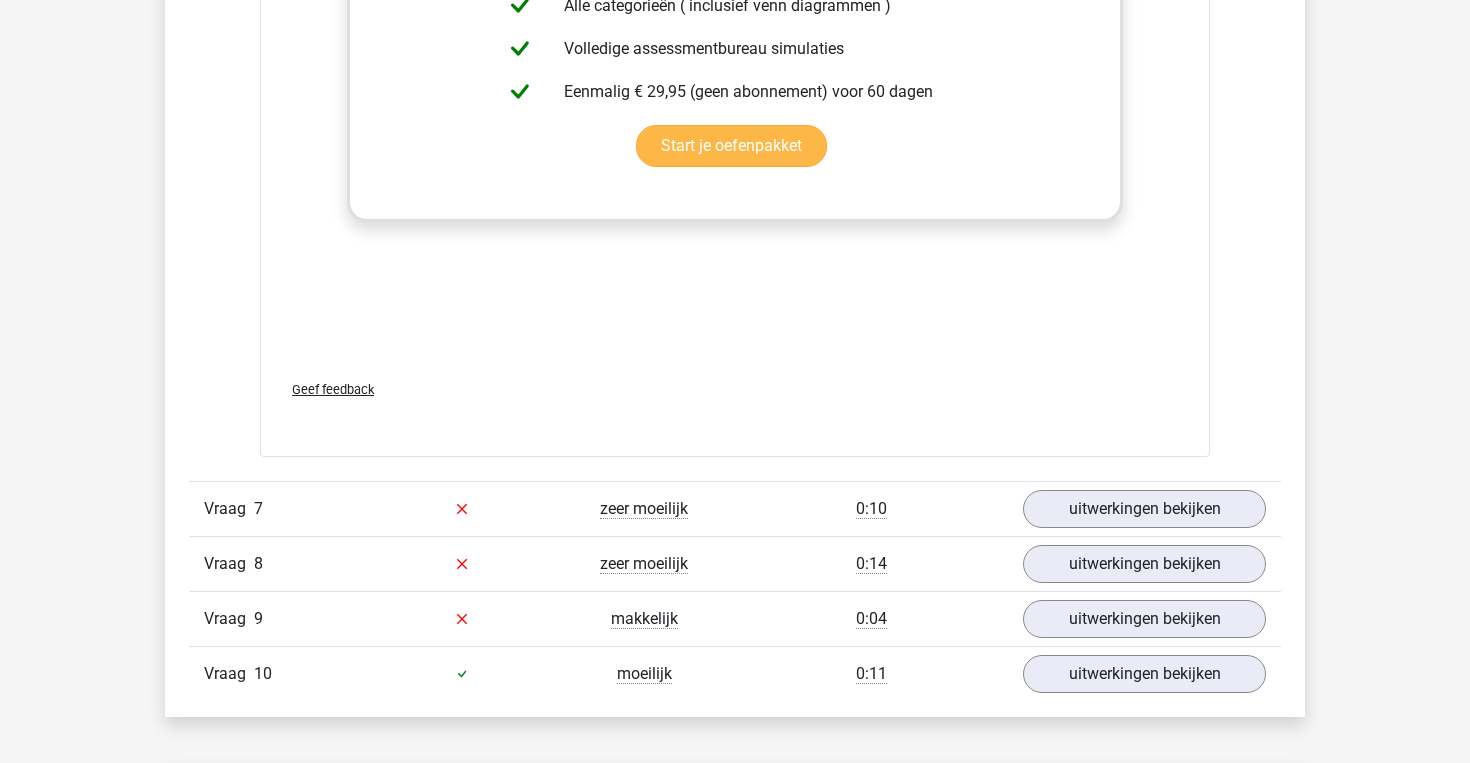 scroll, scrollTop: 5524, scrollLeft: 0, axis: vertical 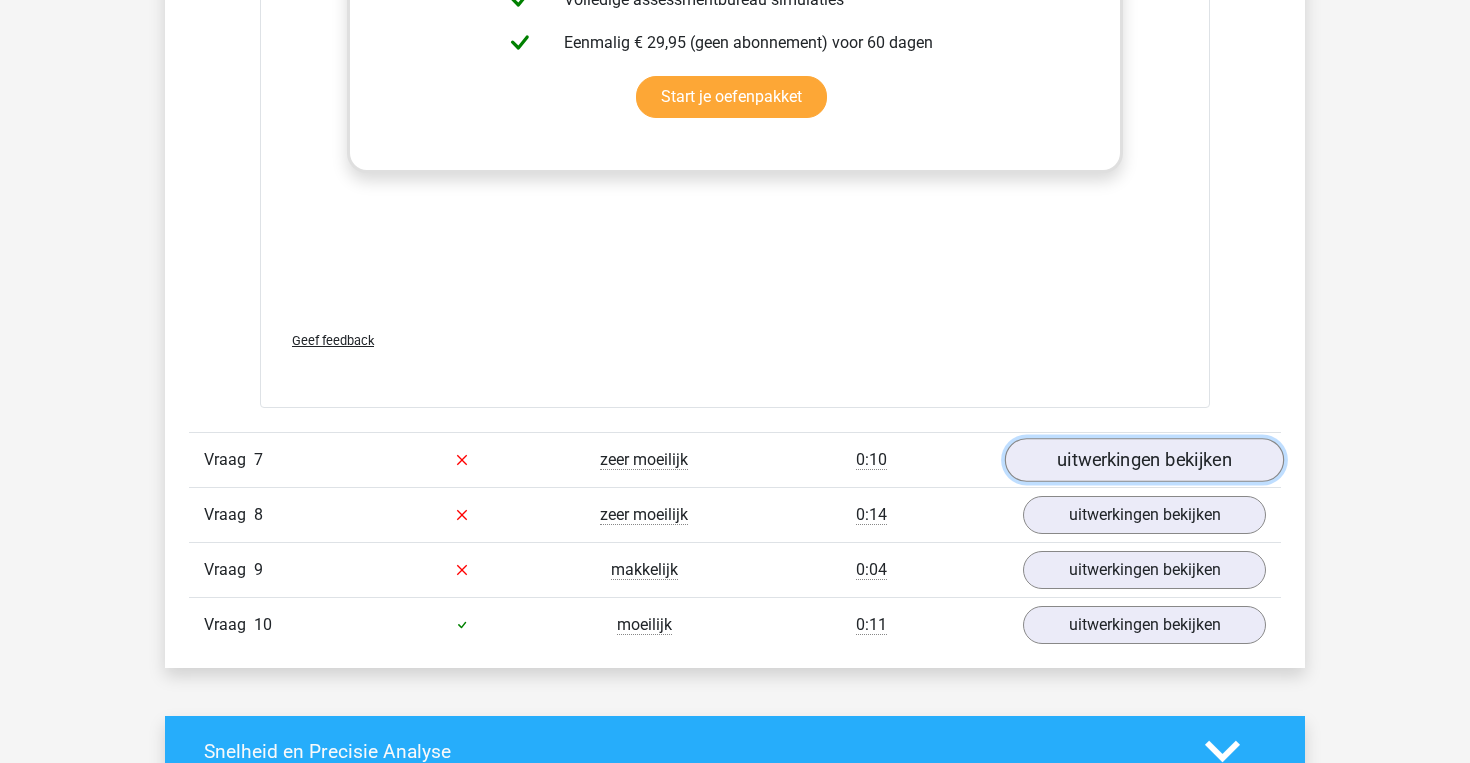click on "uitwerkingen bekijken" at bounding box center (1144, 460) 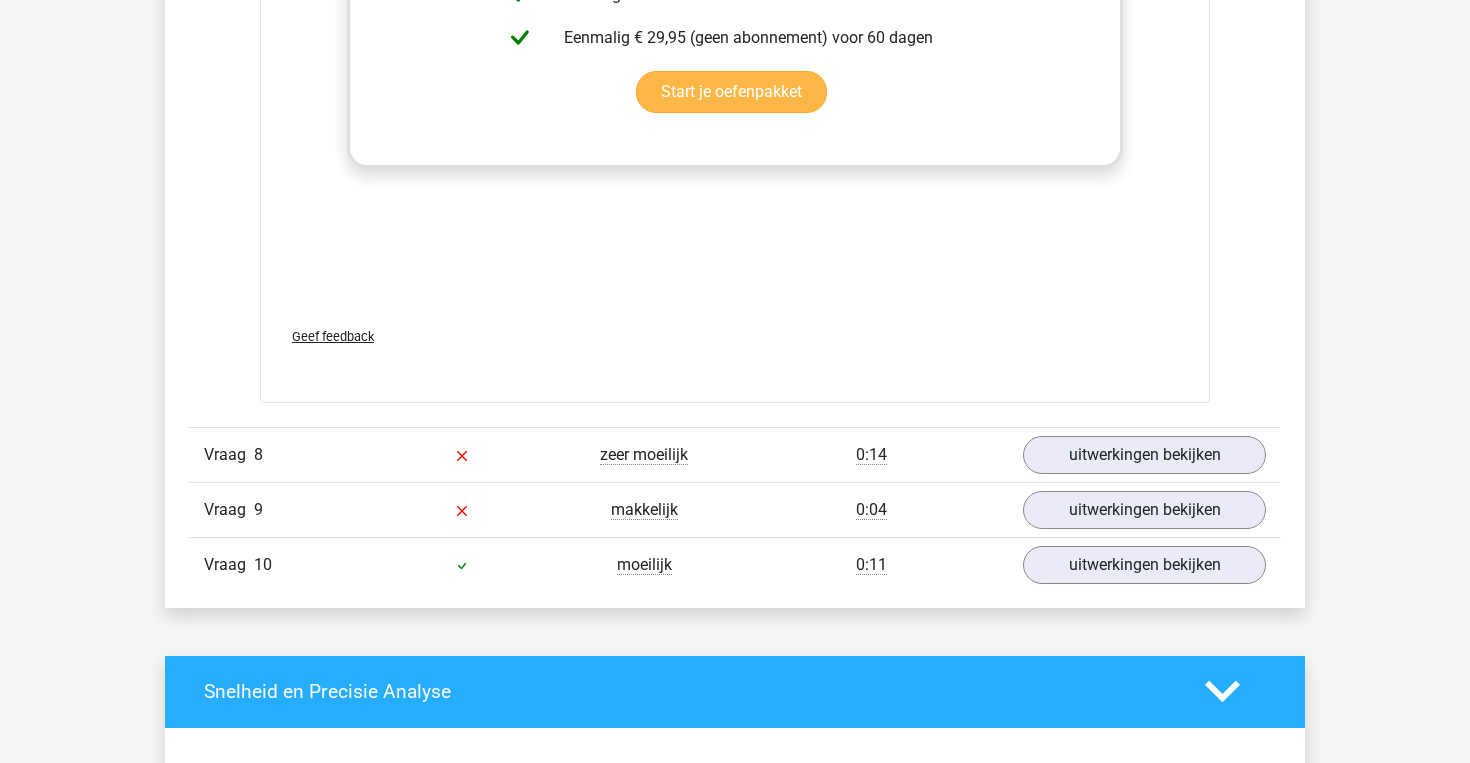 scroll, scrollTop: 6896, scrollLeft: 0, axis: vertical 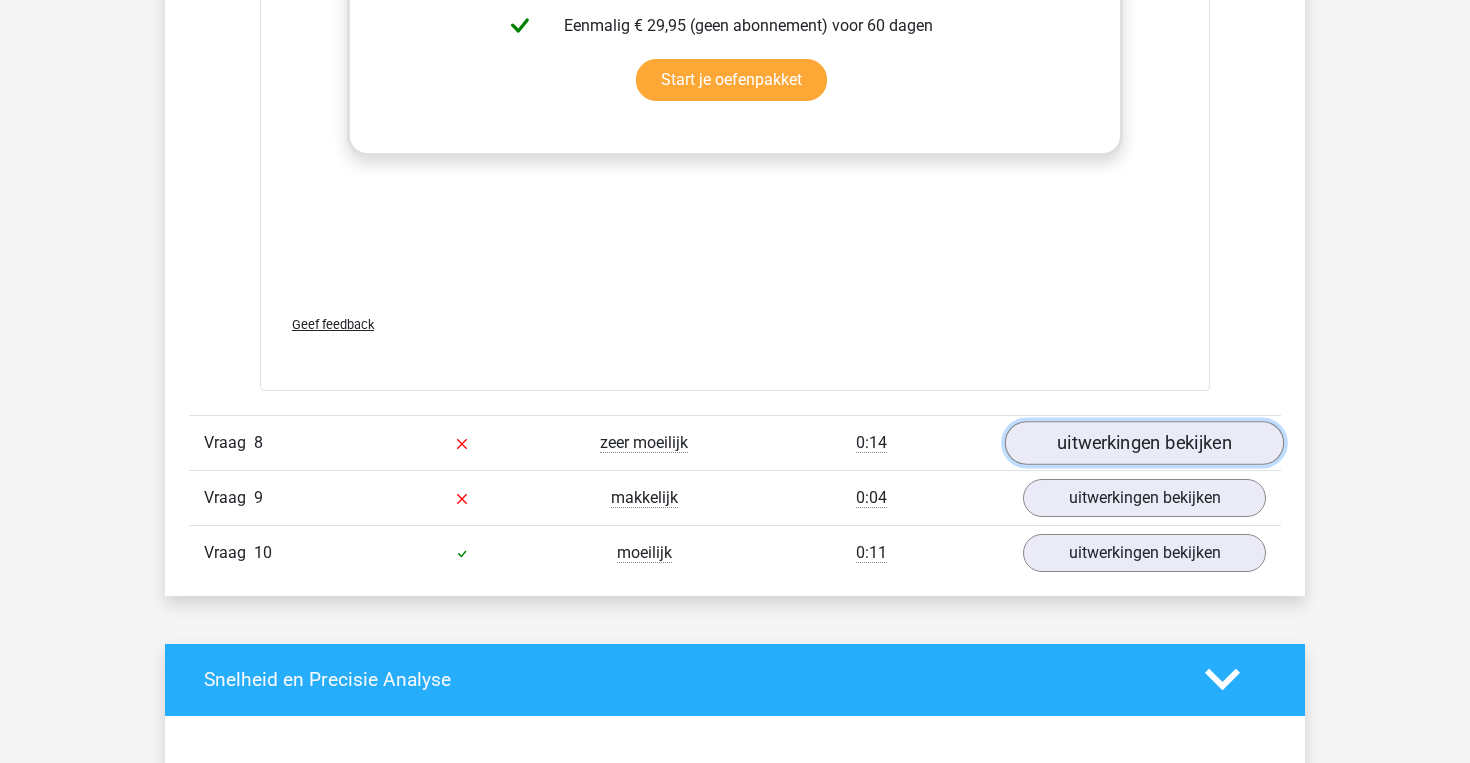 click on "uitwerkingen bekijken" at bounding box center (1144, 443) 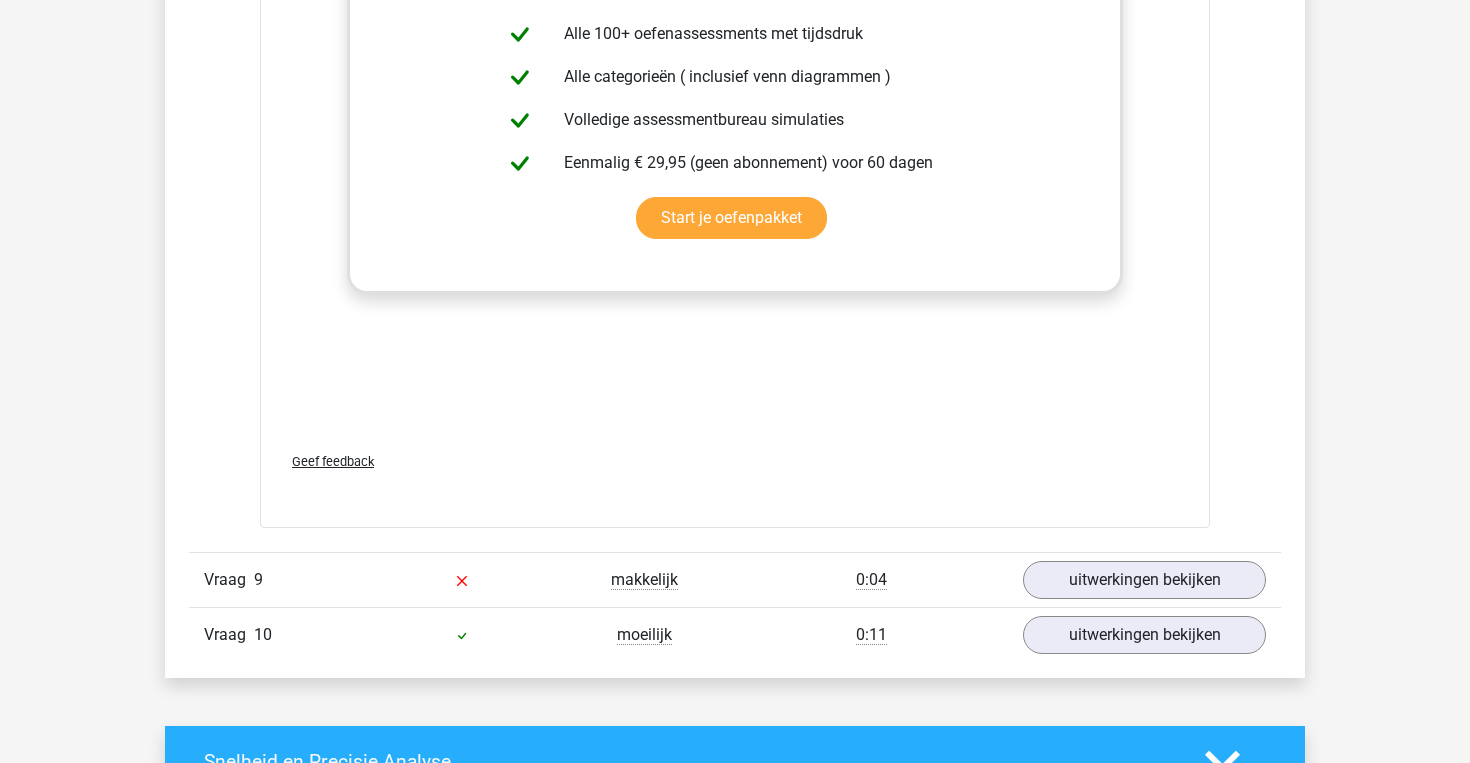 scroll, scrollTop: 8120, scrollLeft: 0, axis: vertical 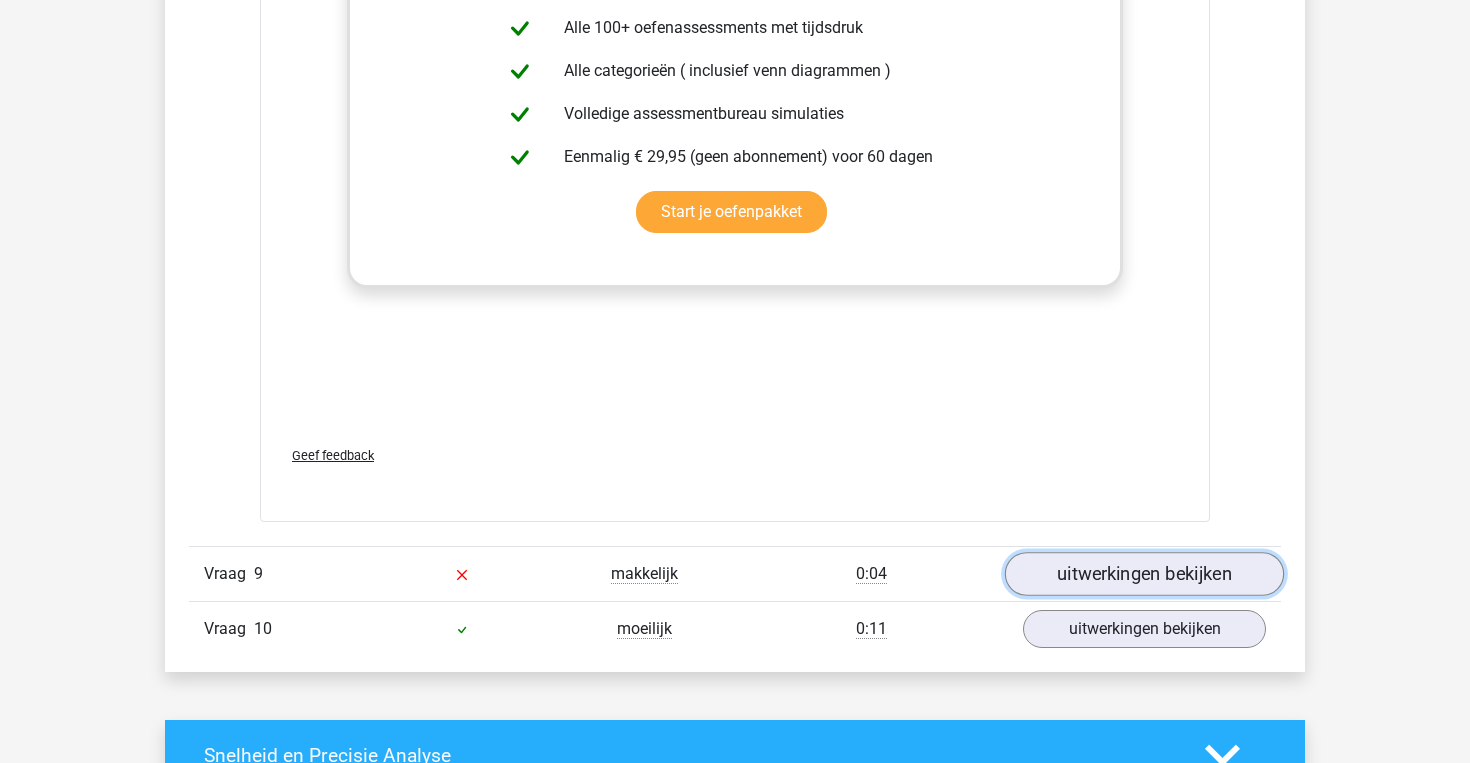 click on "uitwerkingen bekijken" at bounding box center (1144, 574) 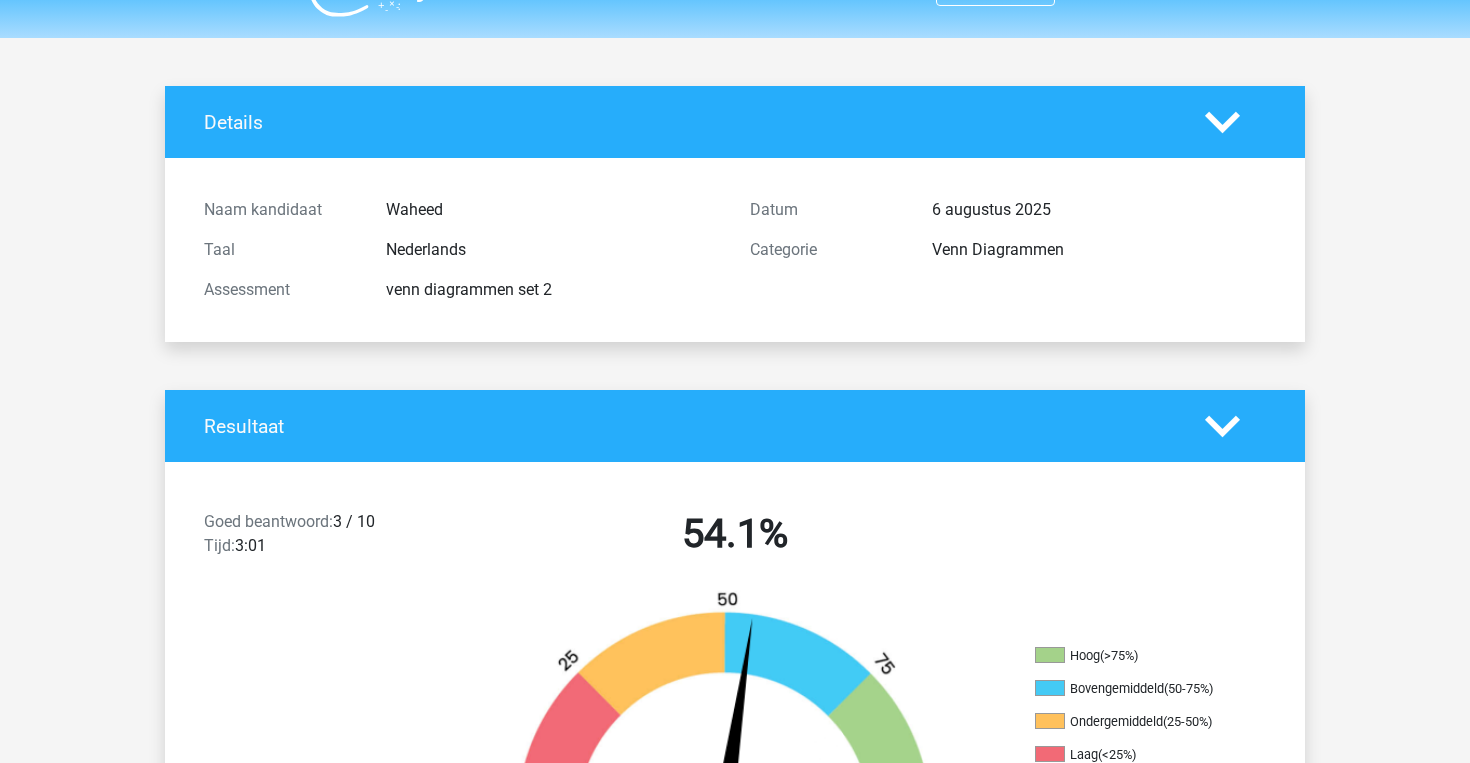 scroll, scrollTop: 0, scrollLeft: 0, axis: both 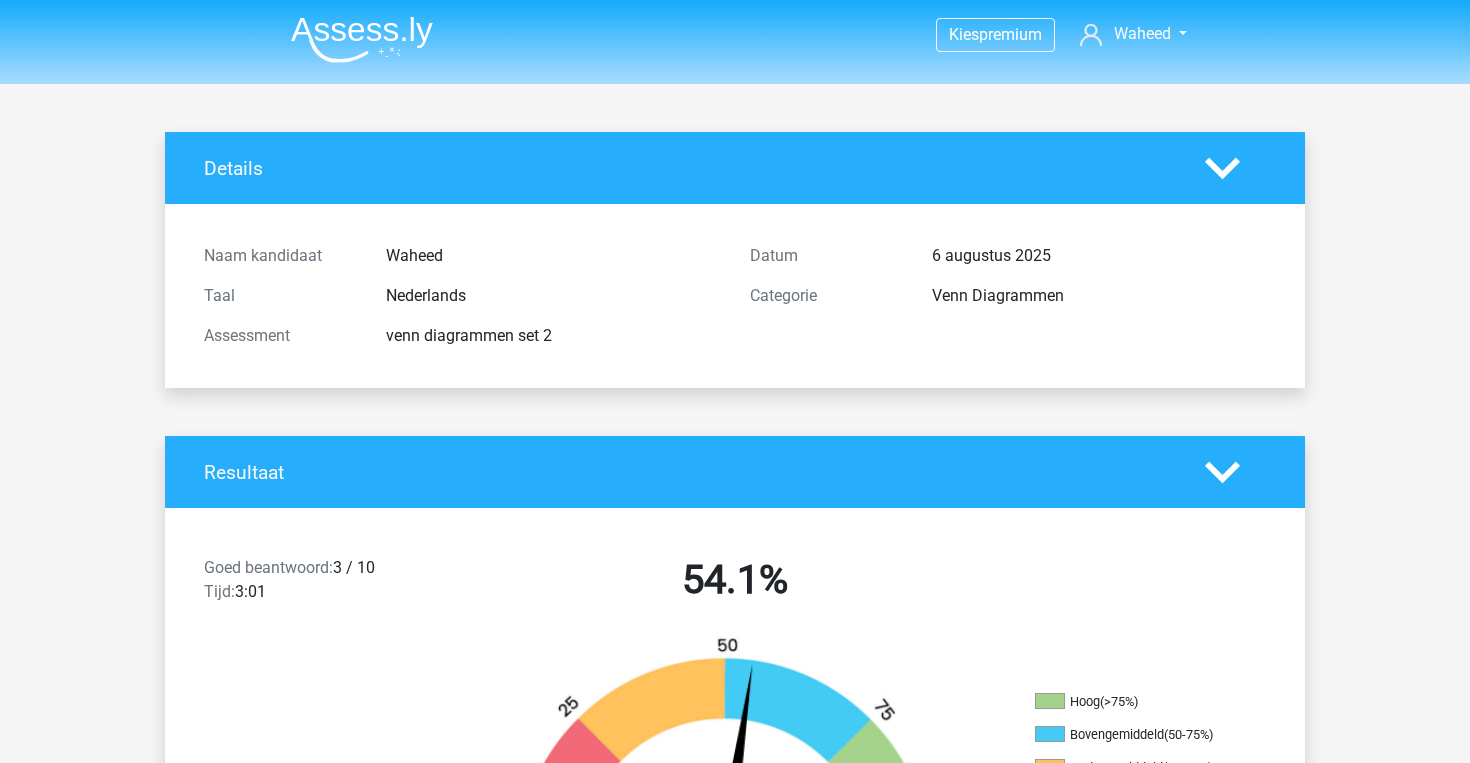 click at bounding box center (362, 39) 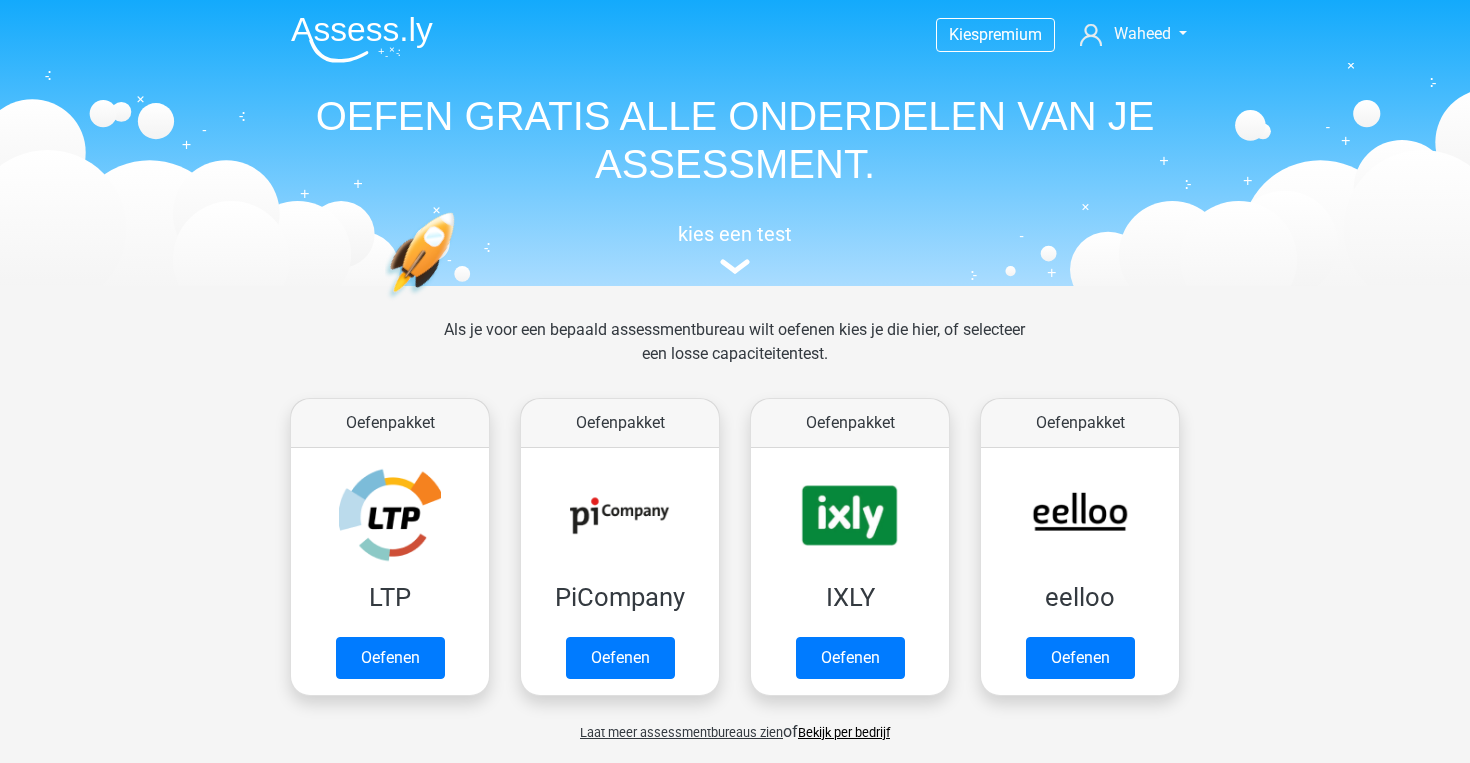 scroll, scrollTop: 0, scrollLeft: 0, axis: both 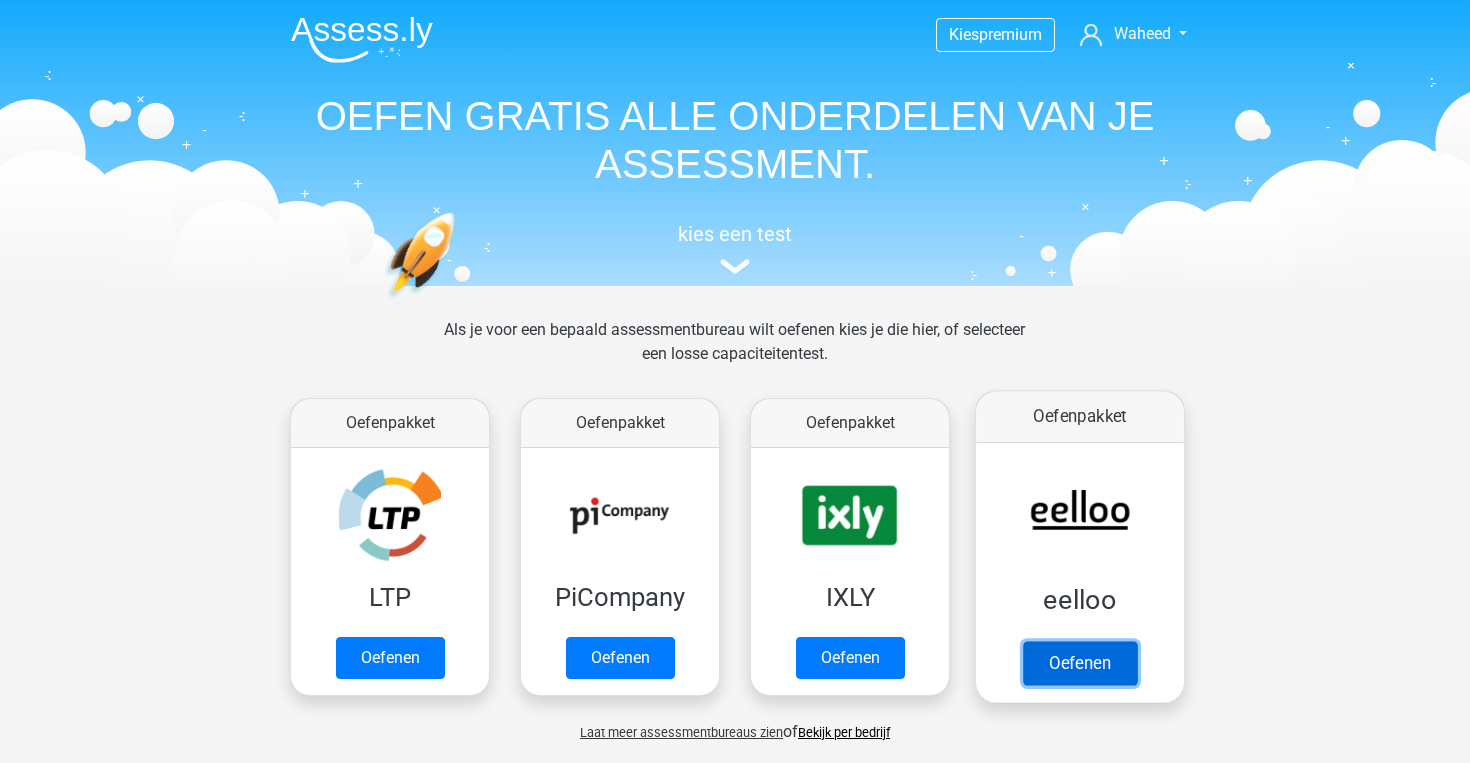 click on "Oefenen" at bounding box center (1080, 663) 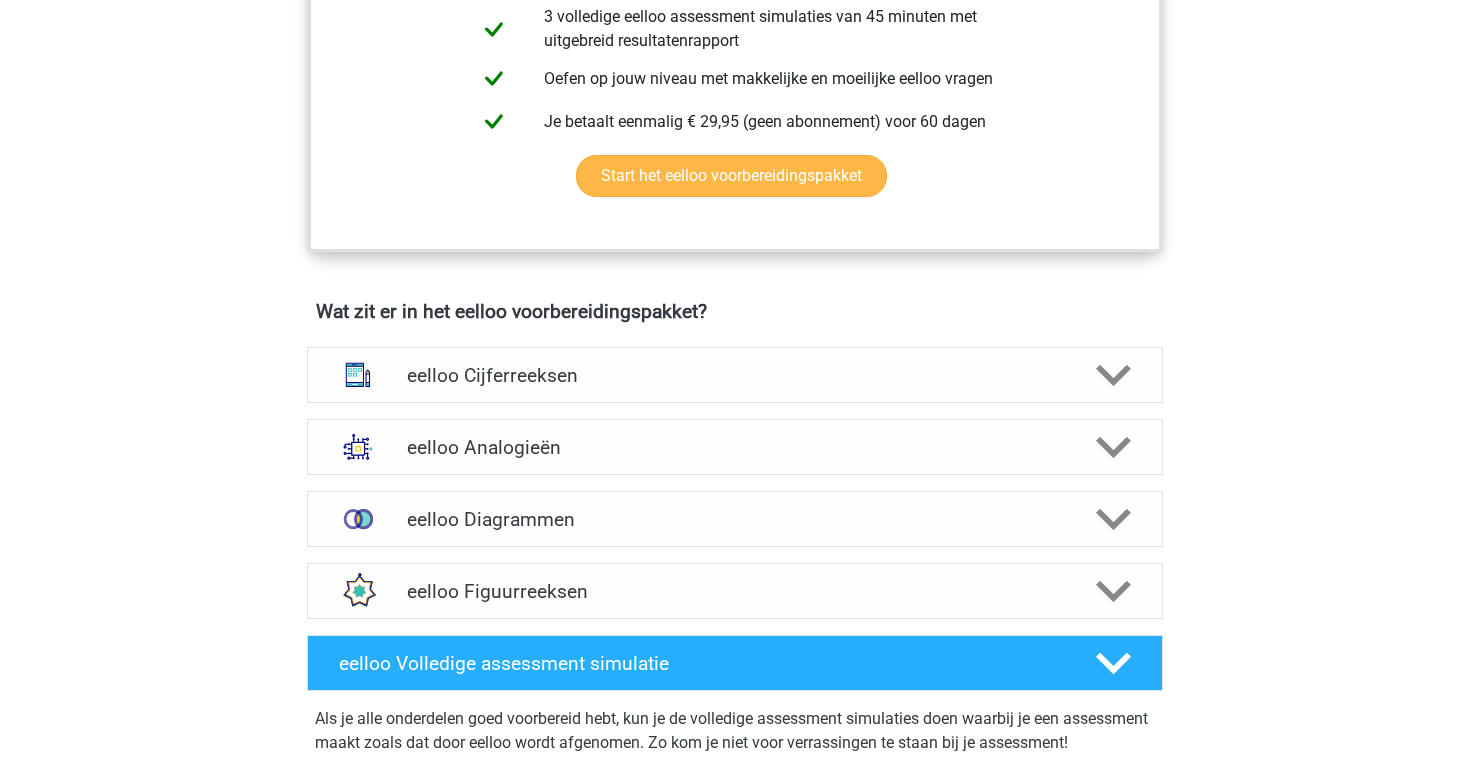 scroll, scrollTop: 983, scrollLeft: 0, axis: vertical 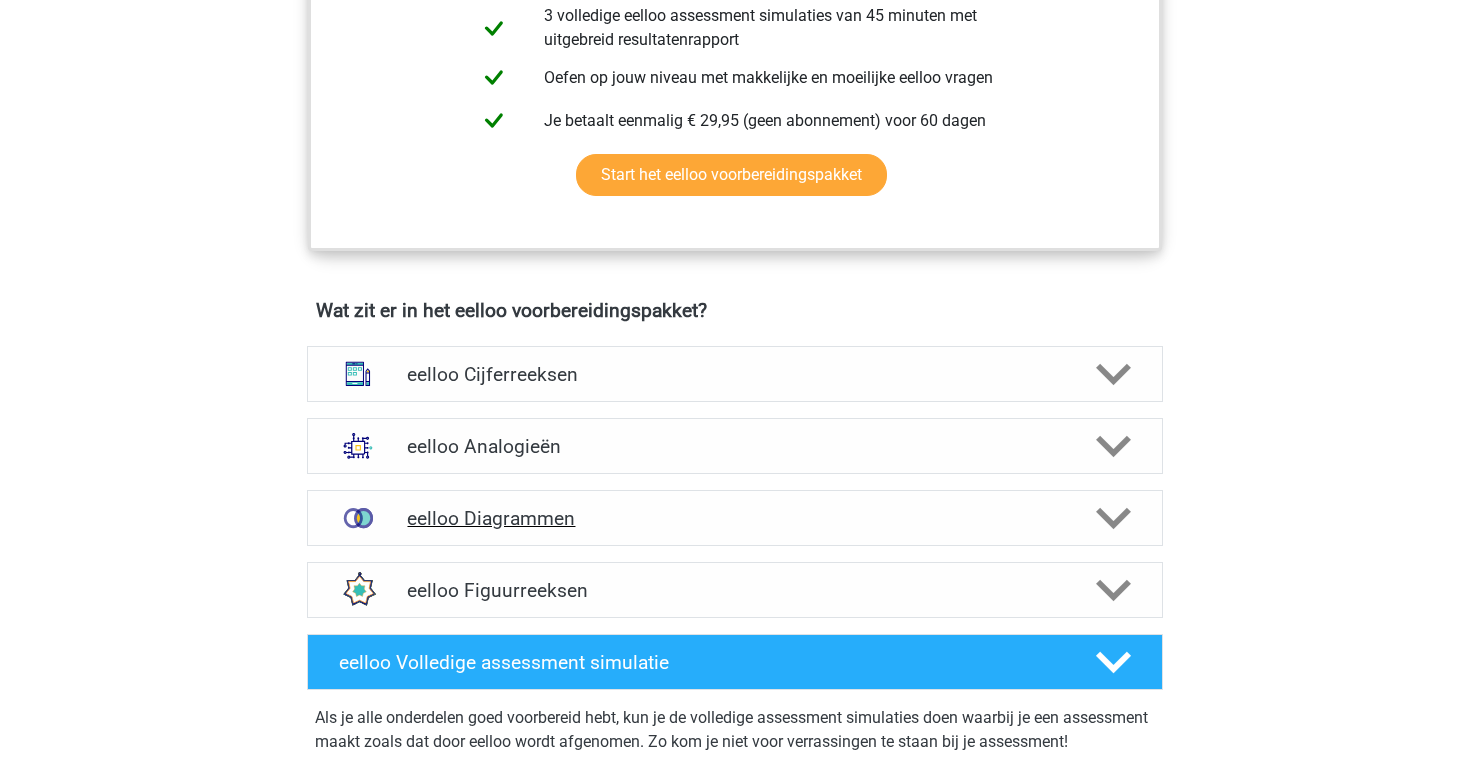 click on "eelloo Diagrammen" at bounding box center [734, 518] 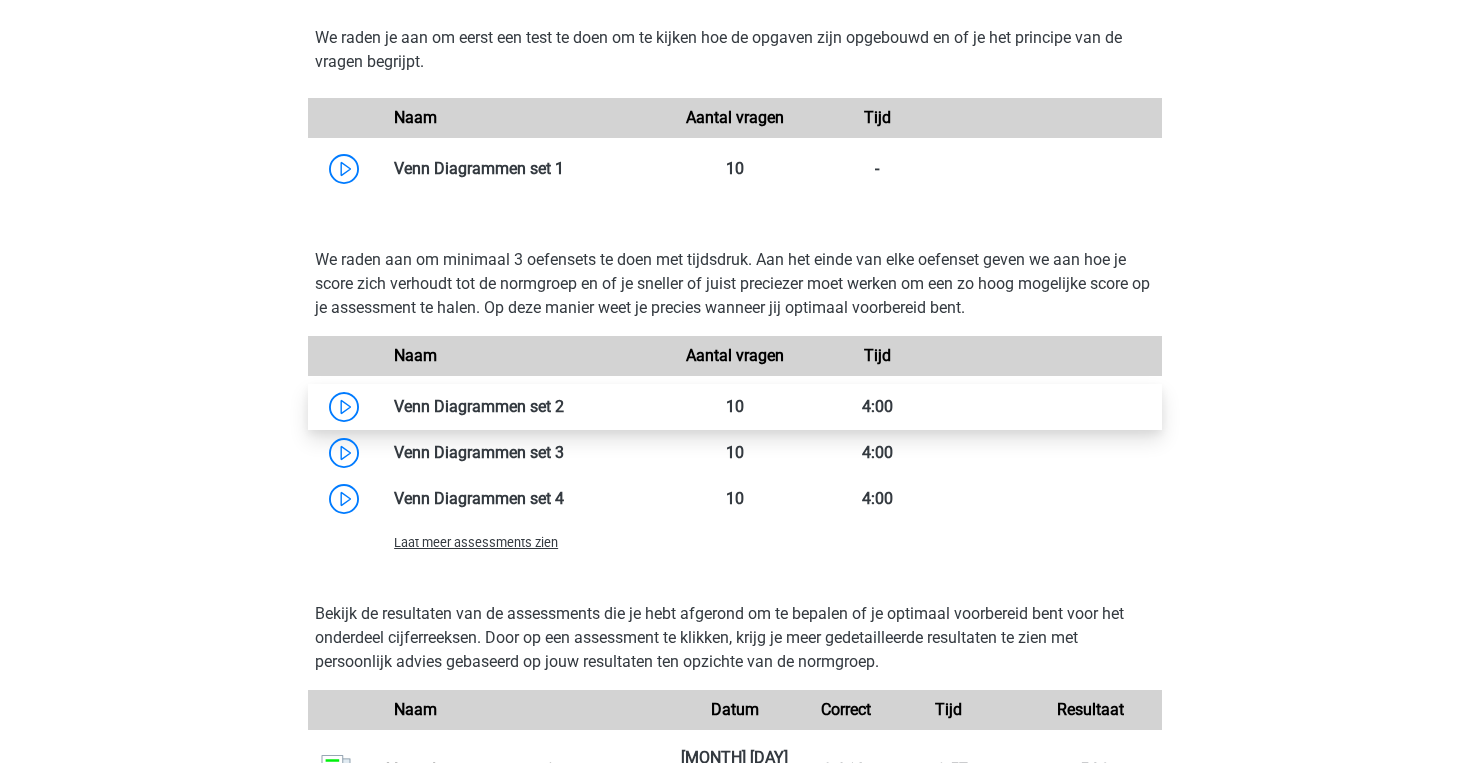 scroll, scrollTop: 1641, scrollLeft: 0, axis: vertical 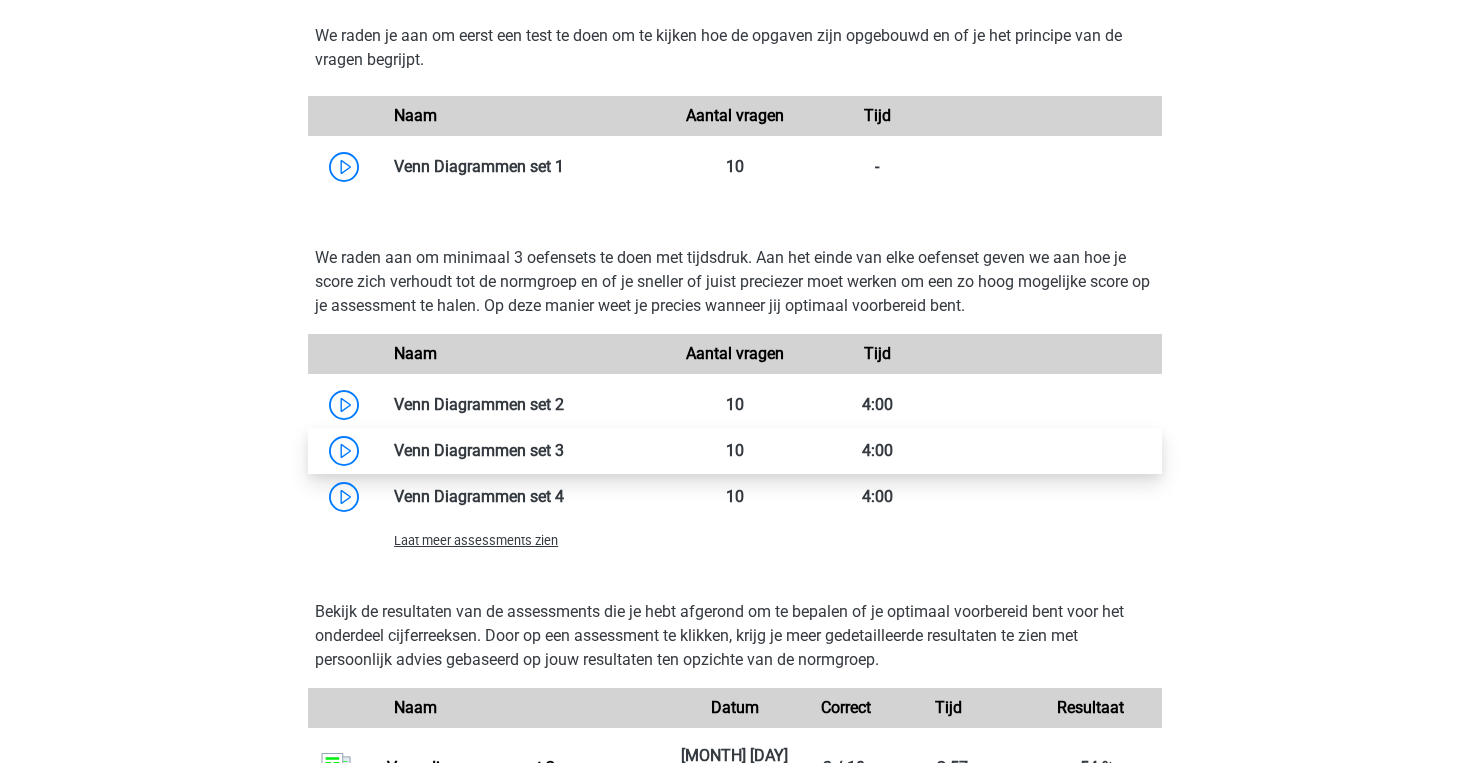 click at bounding box center [564, 450] 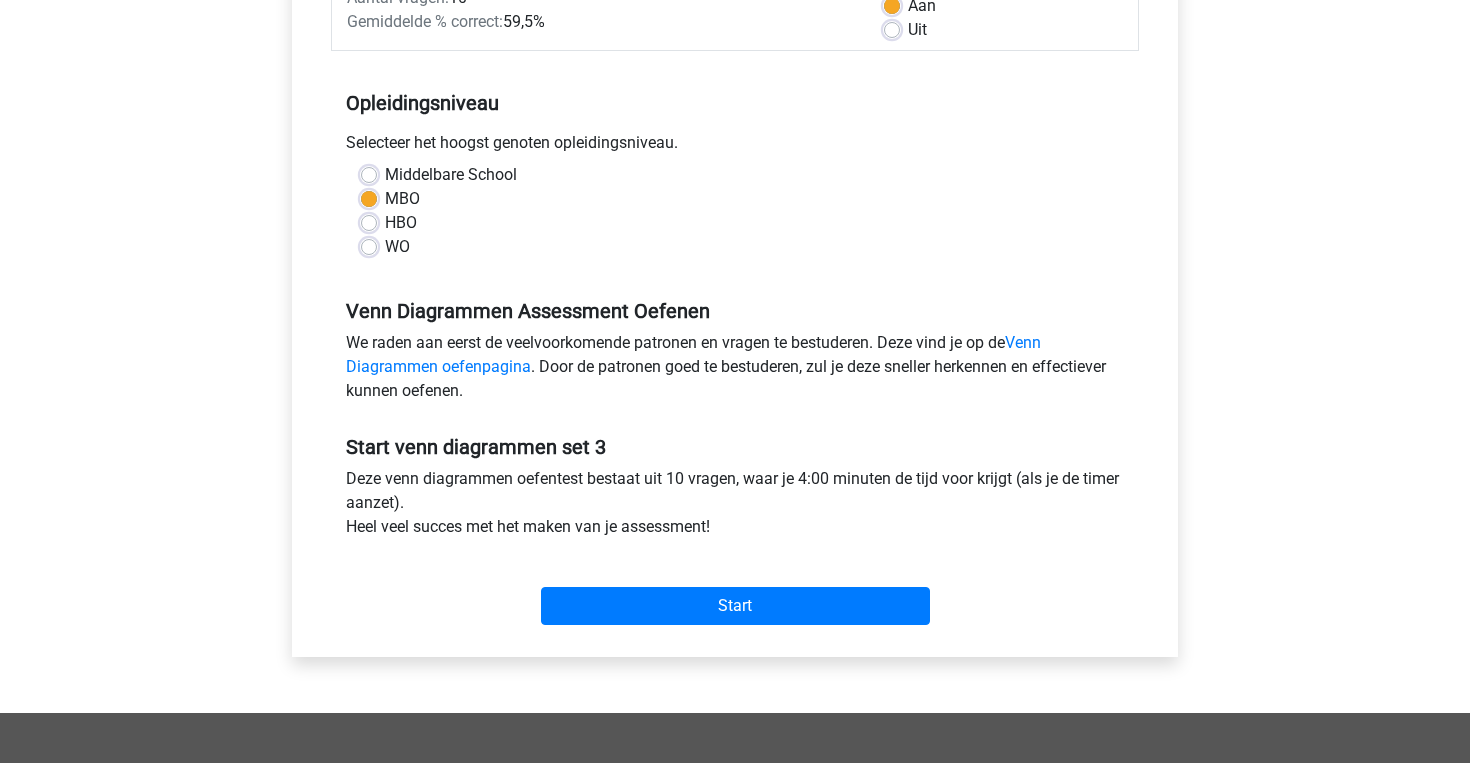 scroll, scrollTop: 468, scrollLeft: 0, axis: vertical 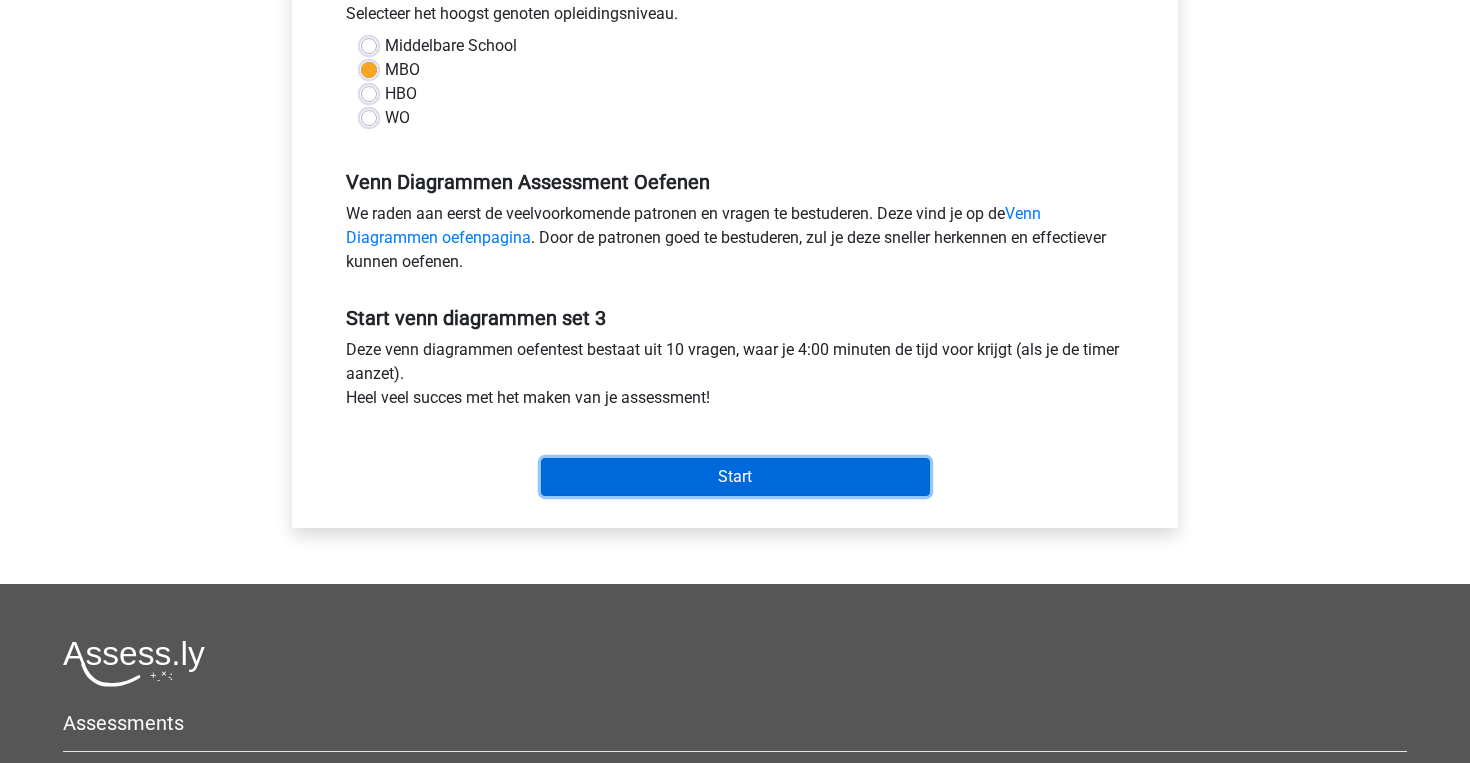 click on "Start" at bounding box center (735, 477) 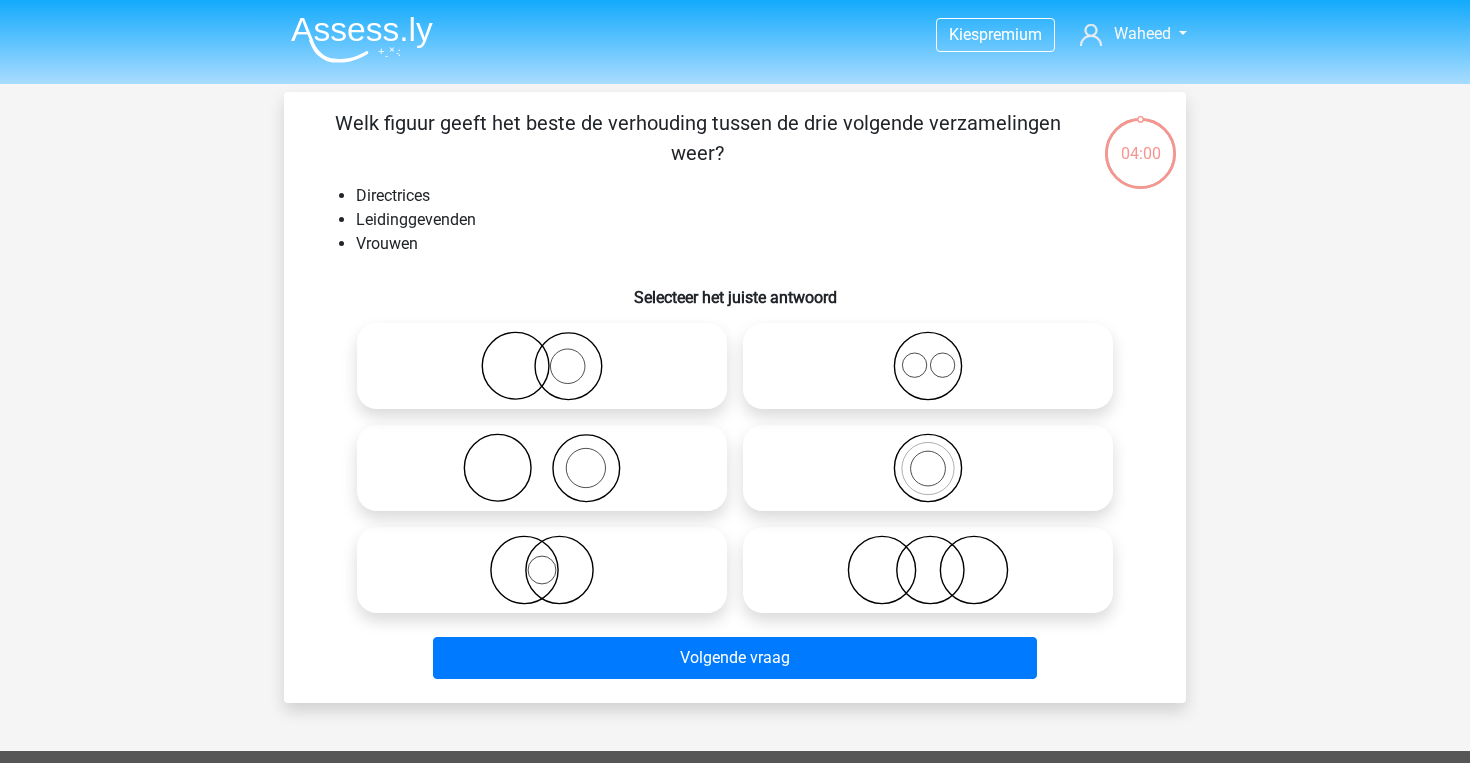 scroll, scrollTop: 0, scrollLeft: 0, axis: both 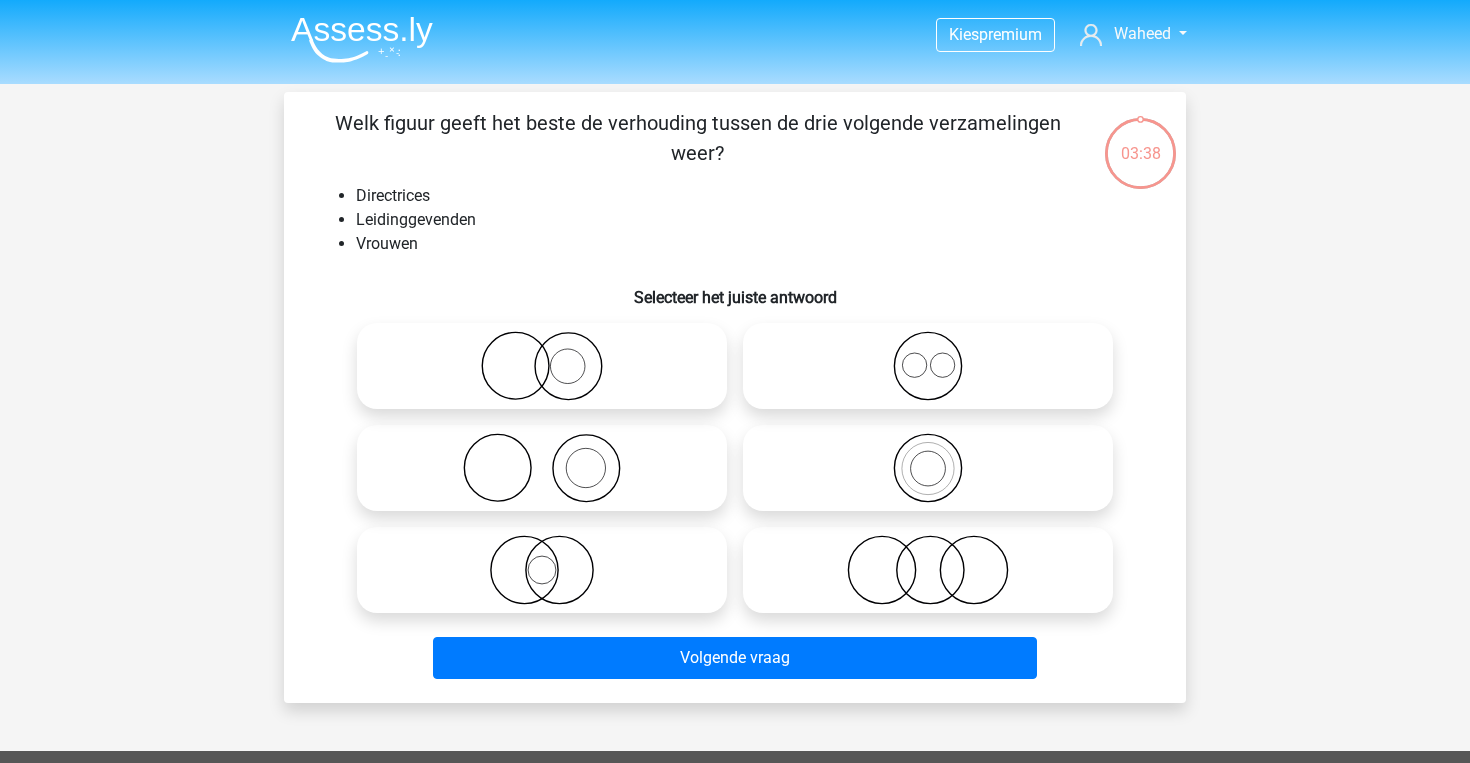 click at bounding box center (548, 553) 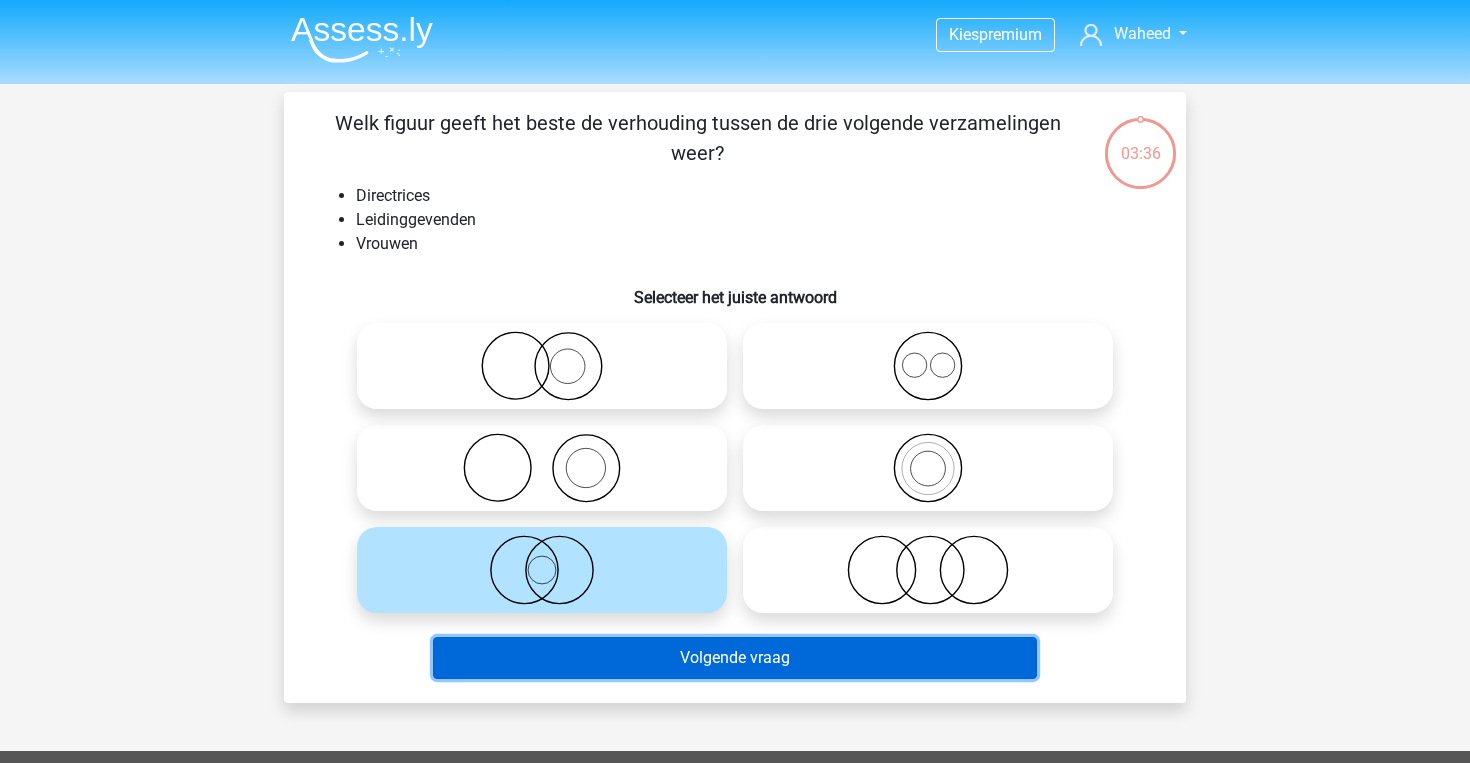 click on "Volgende vraag" at bounding box center [735, 658] 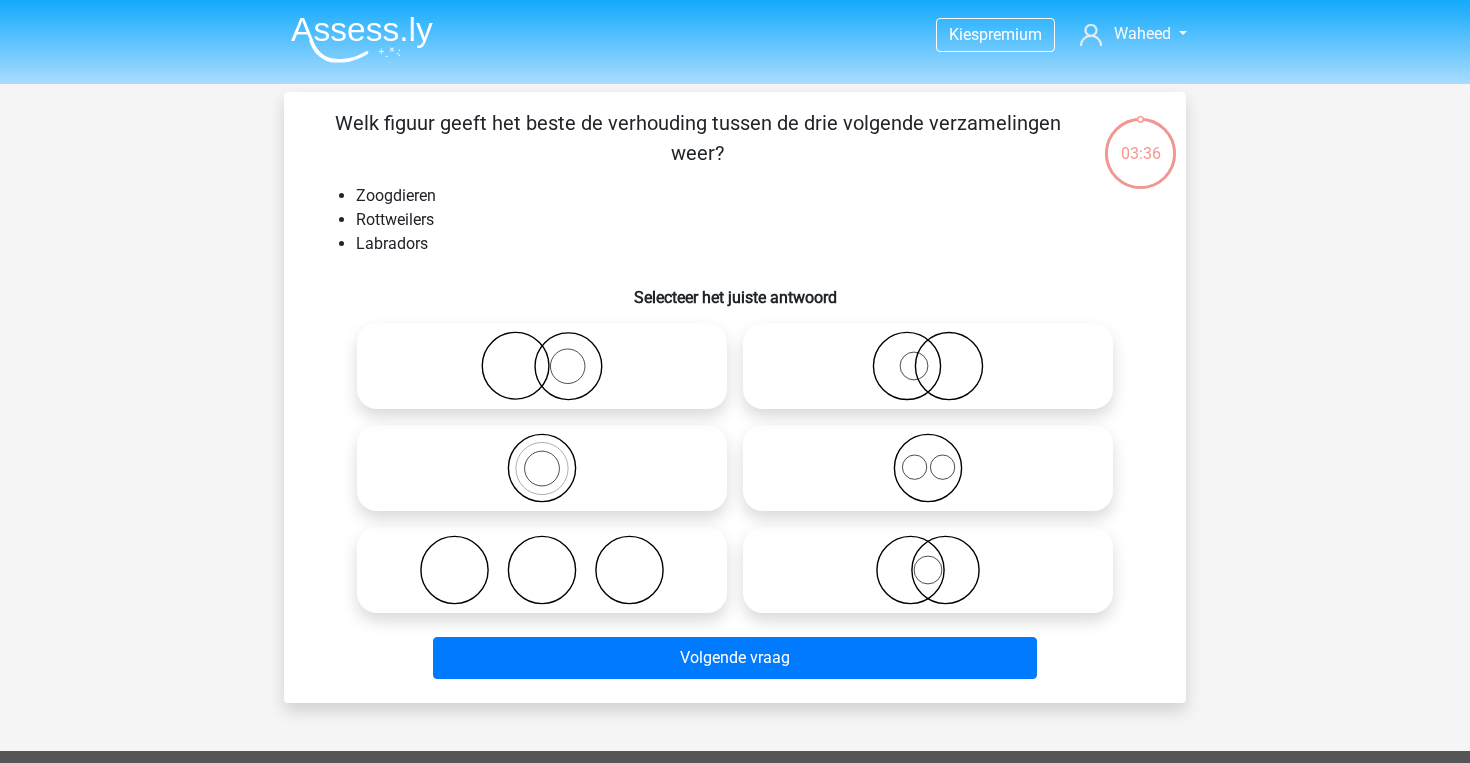 scroll, scrollTop: 92, scrollLeft: 0, axis: vertical 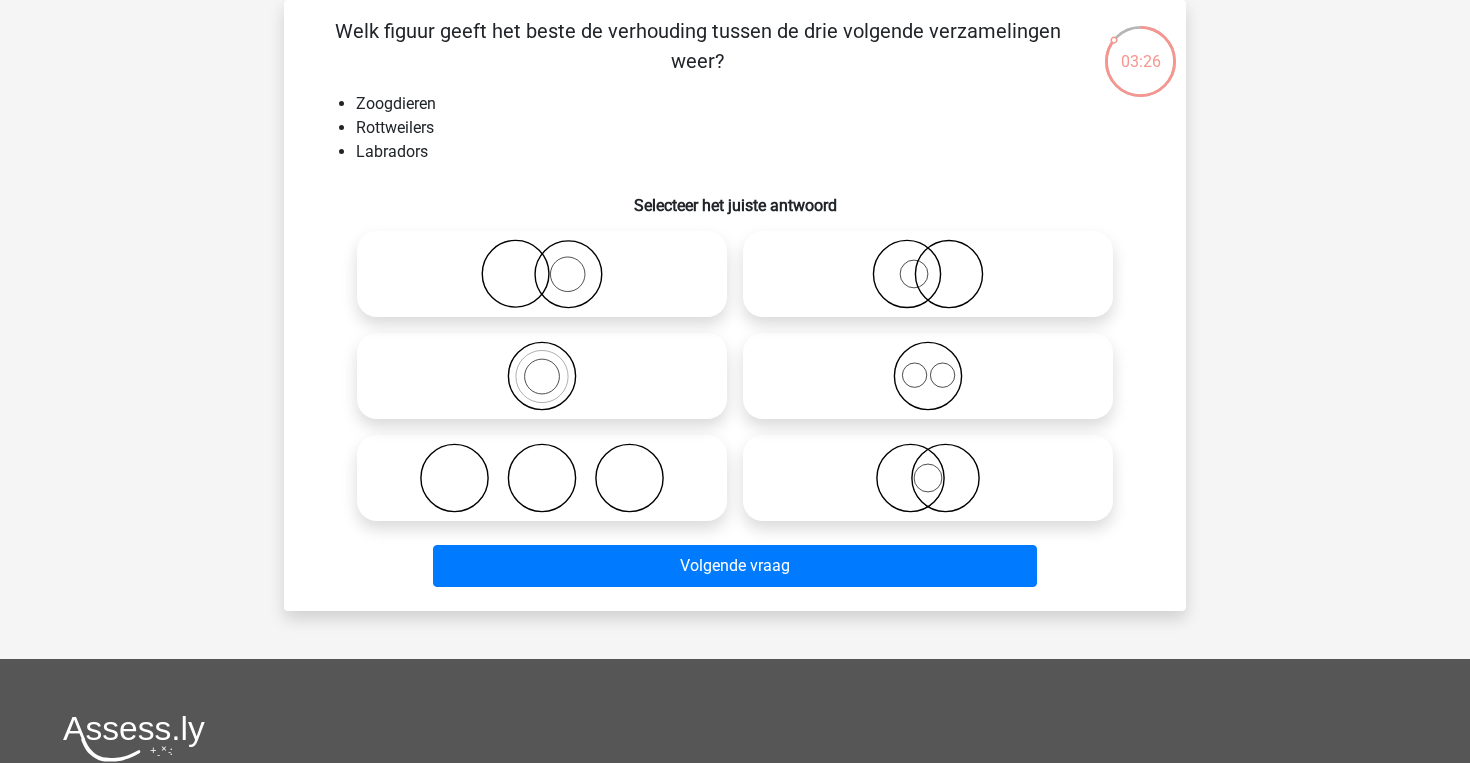 click 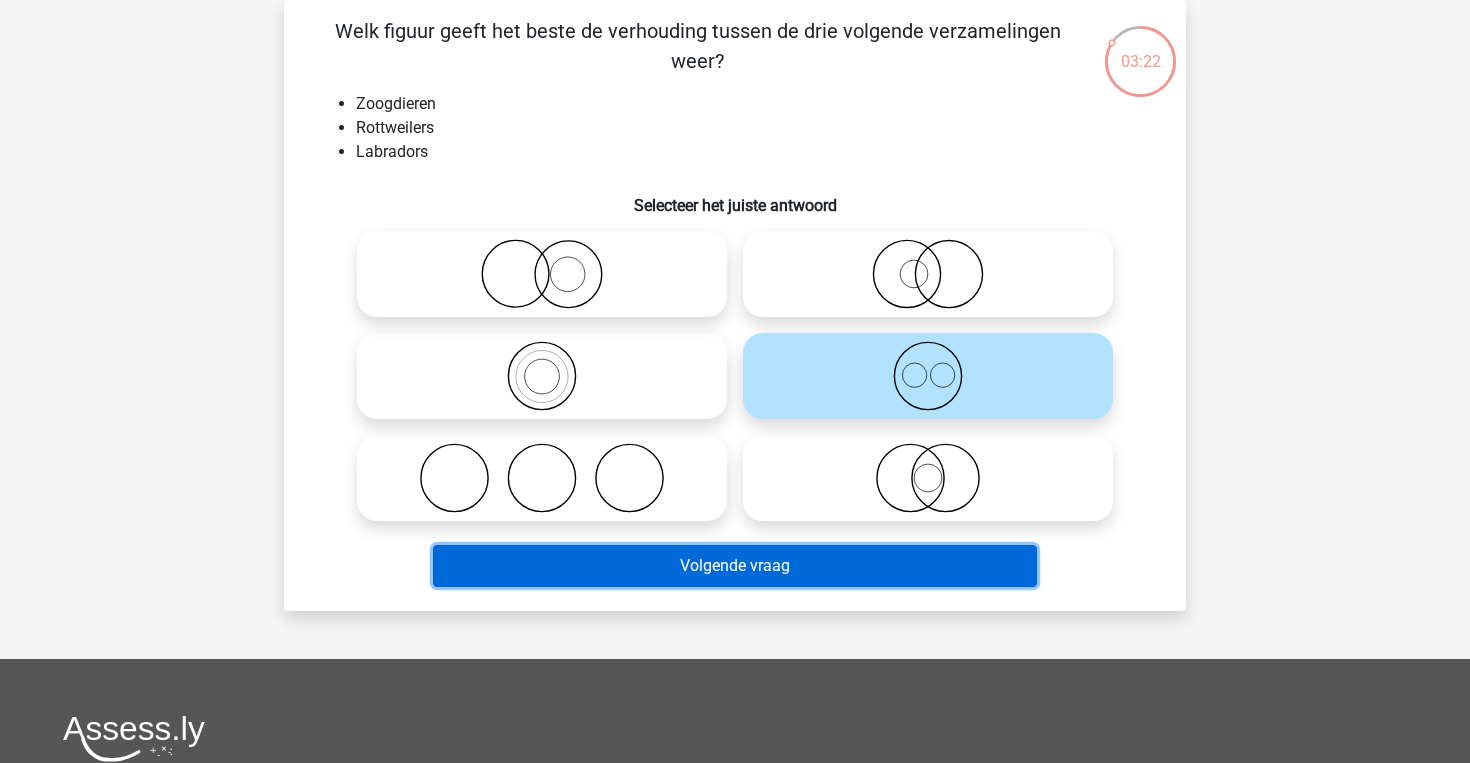 click on "Volgende vraag" at bounding box center (735, 566) 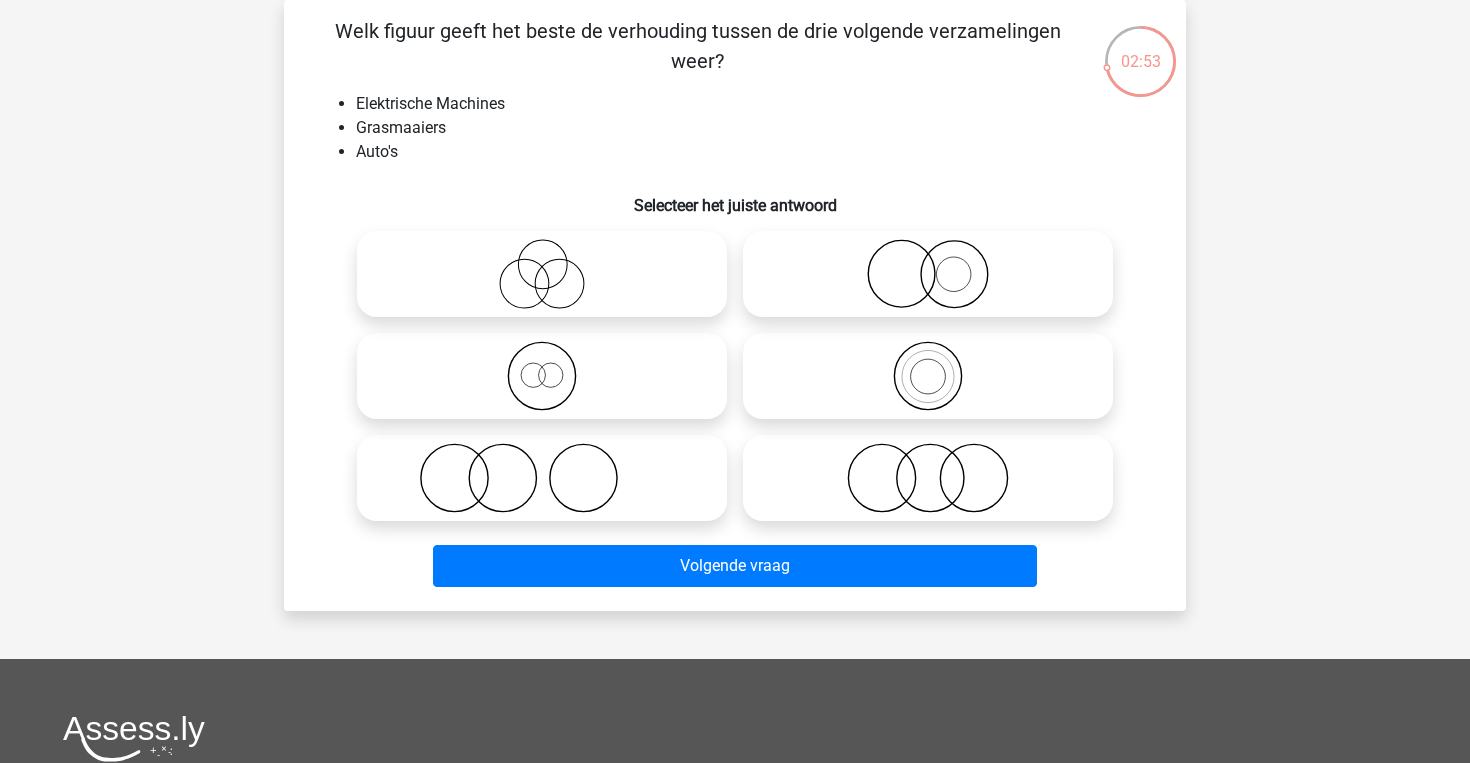click 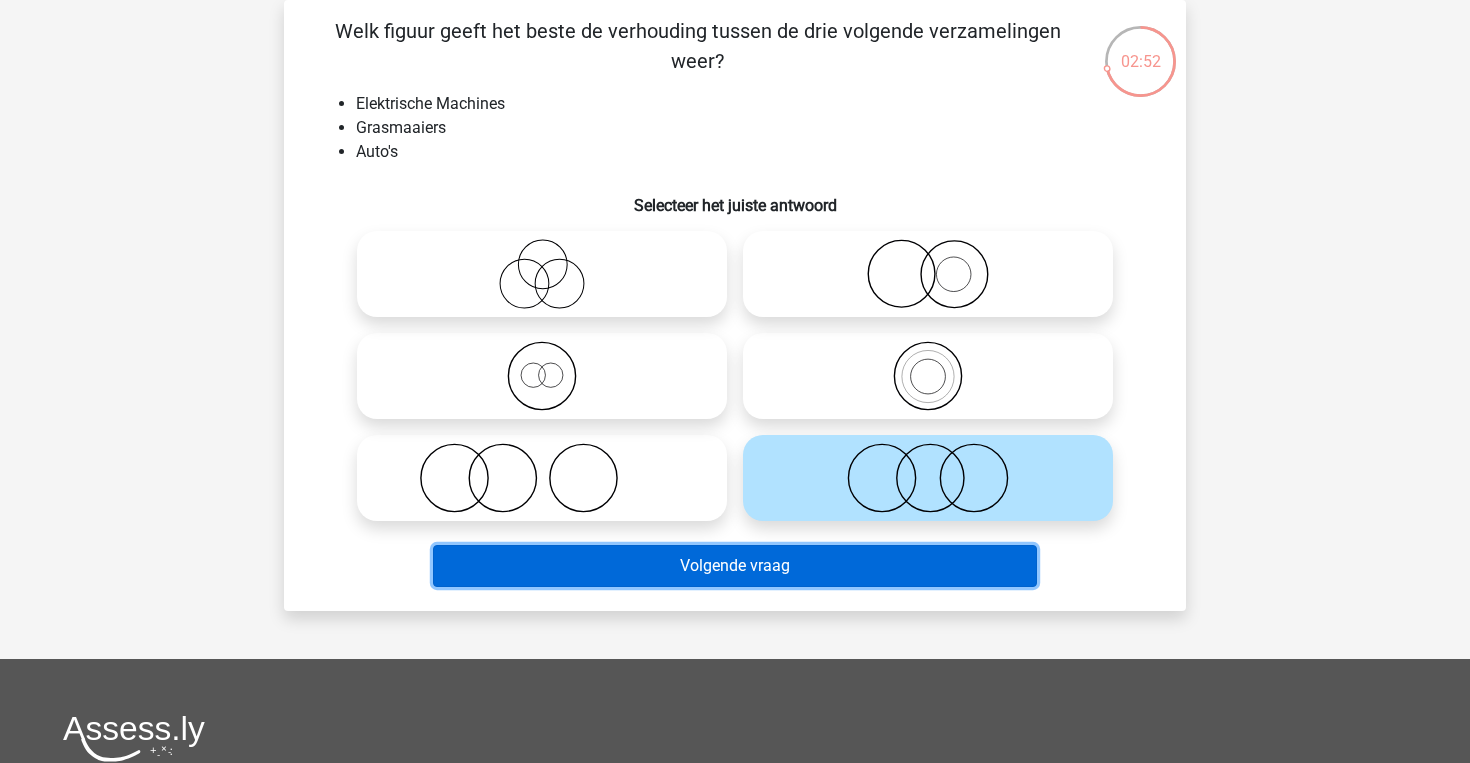 click on "Volgende vraag" at bounding box center (735, 566) 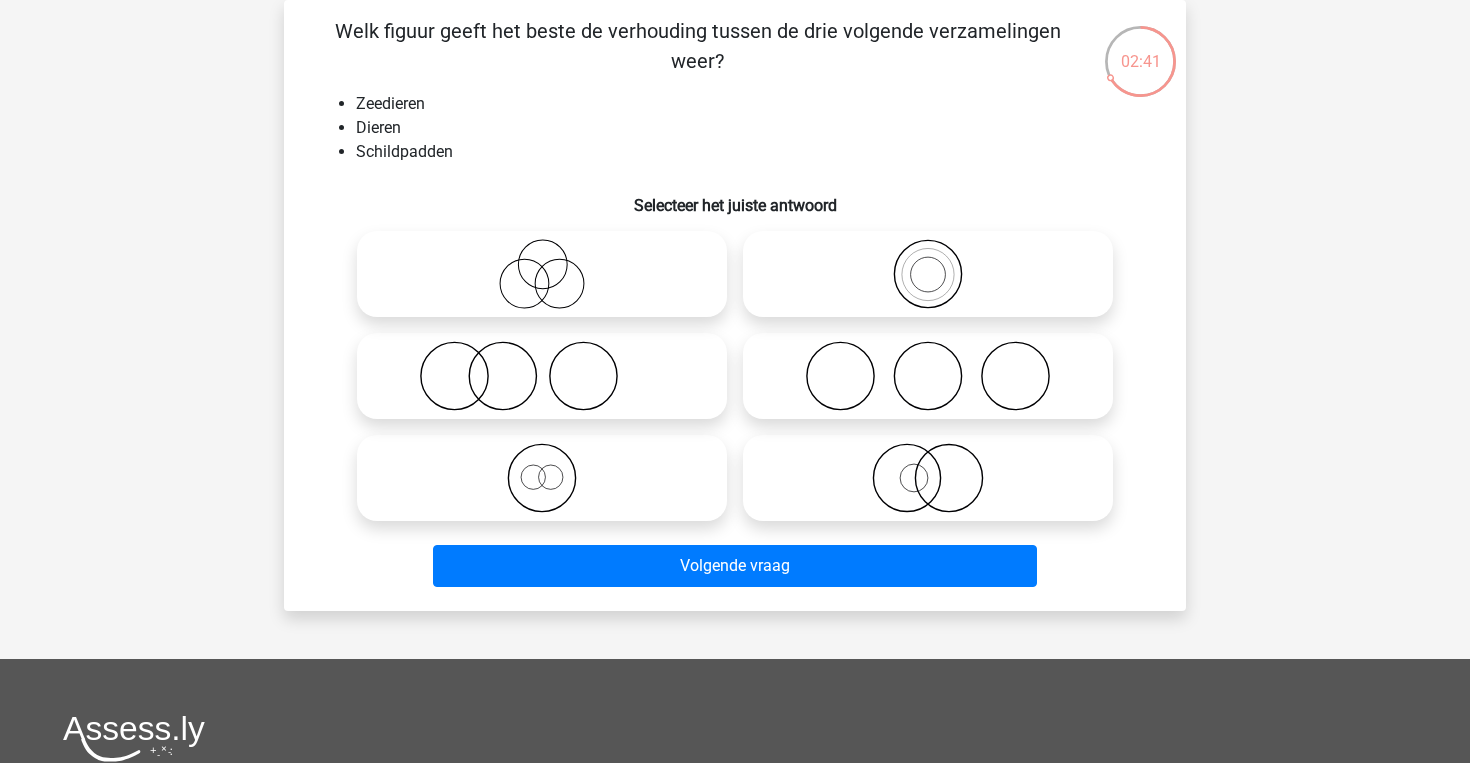 click 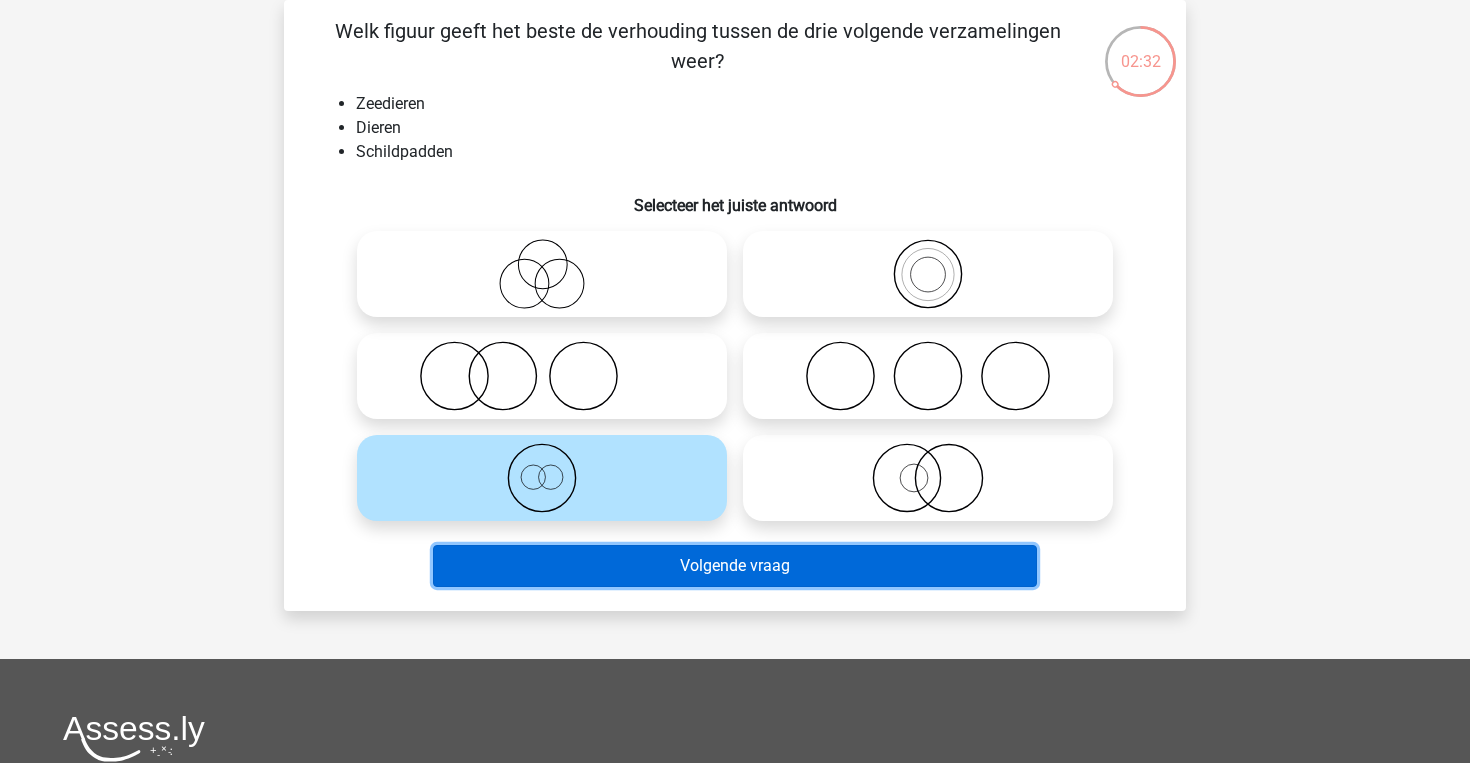 click on "Volgende vraag" at bounding box center [735, 566] 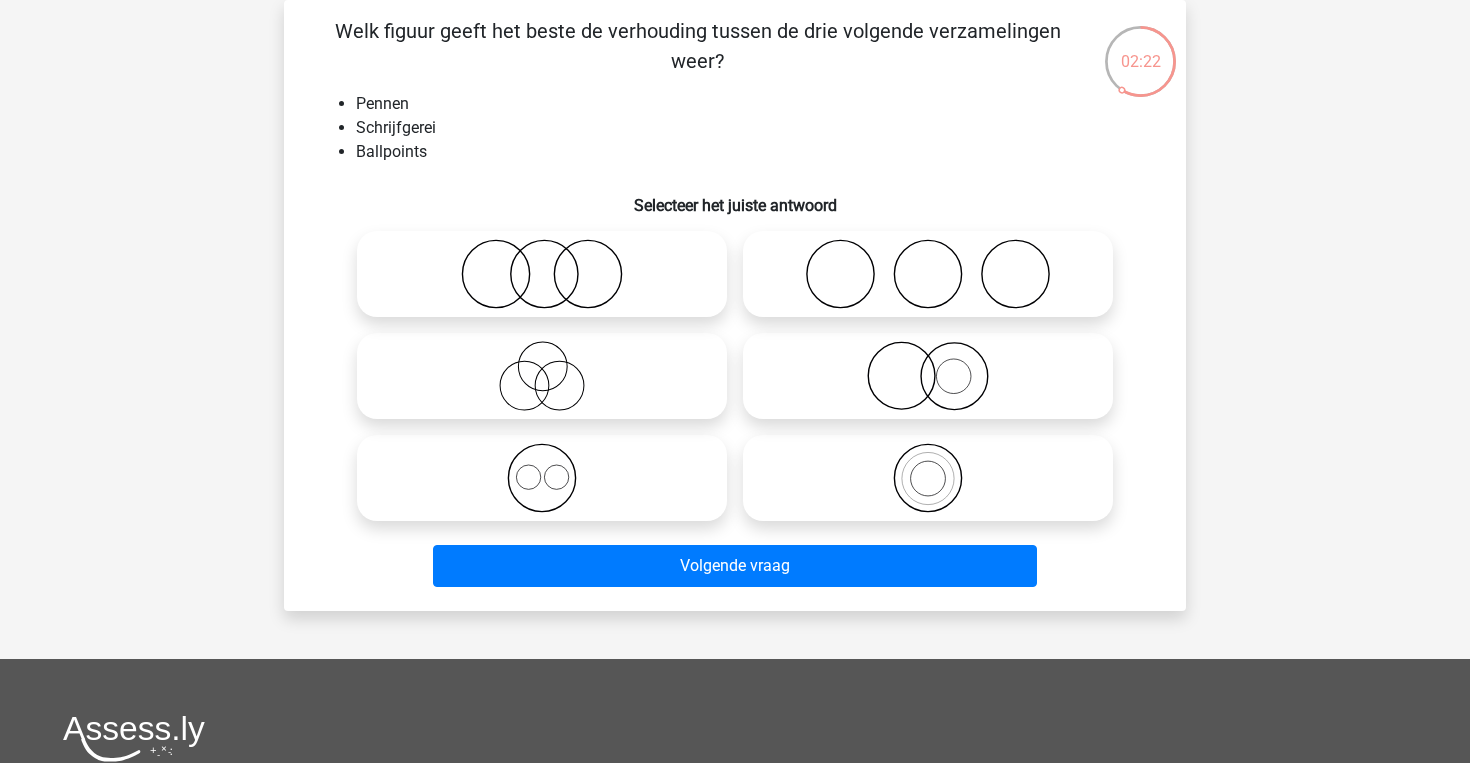 click 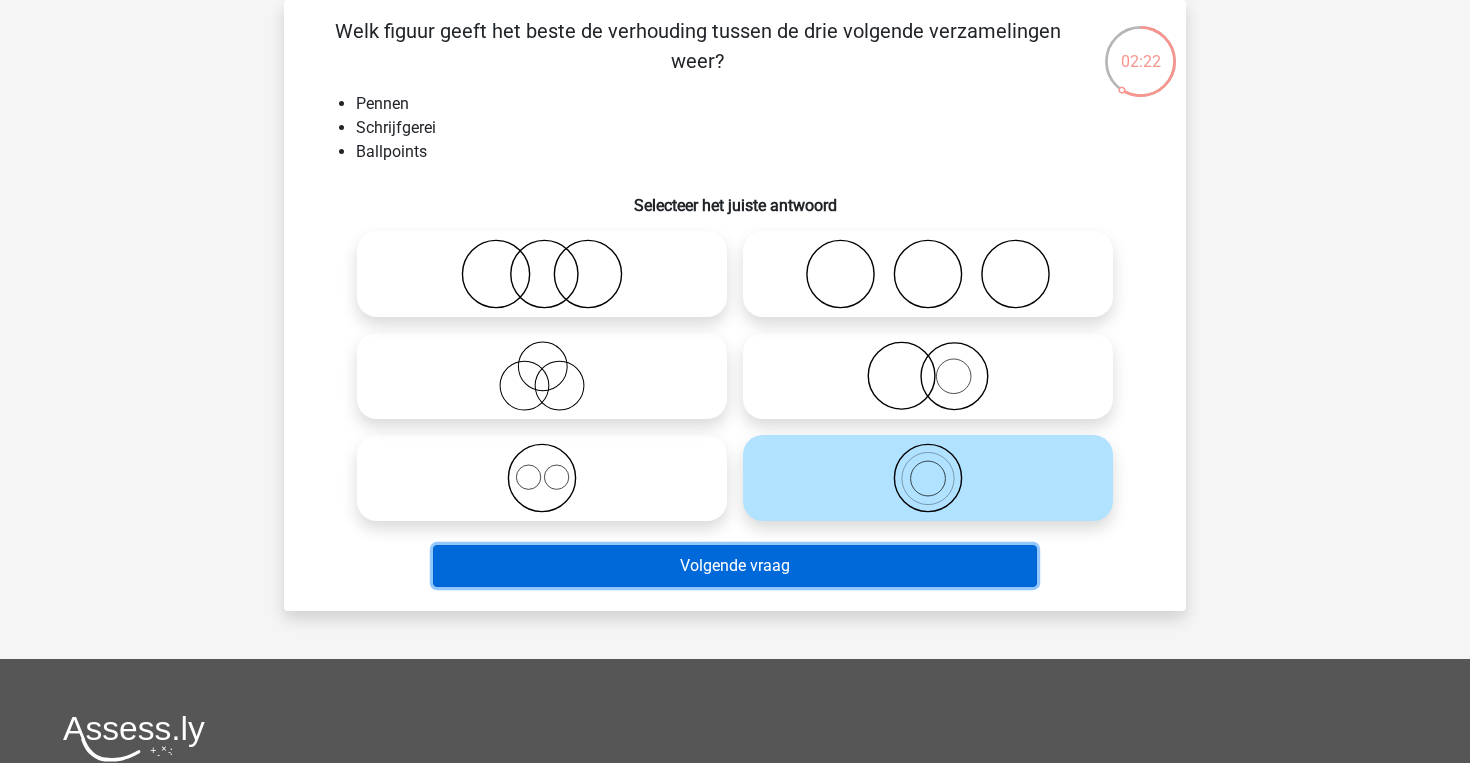 click on "Volgende vraag" at bounding box center [735, 566] 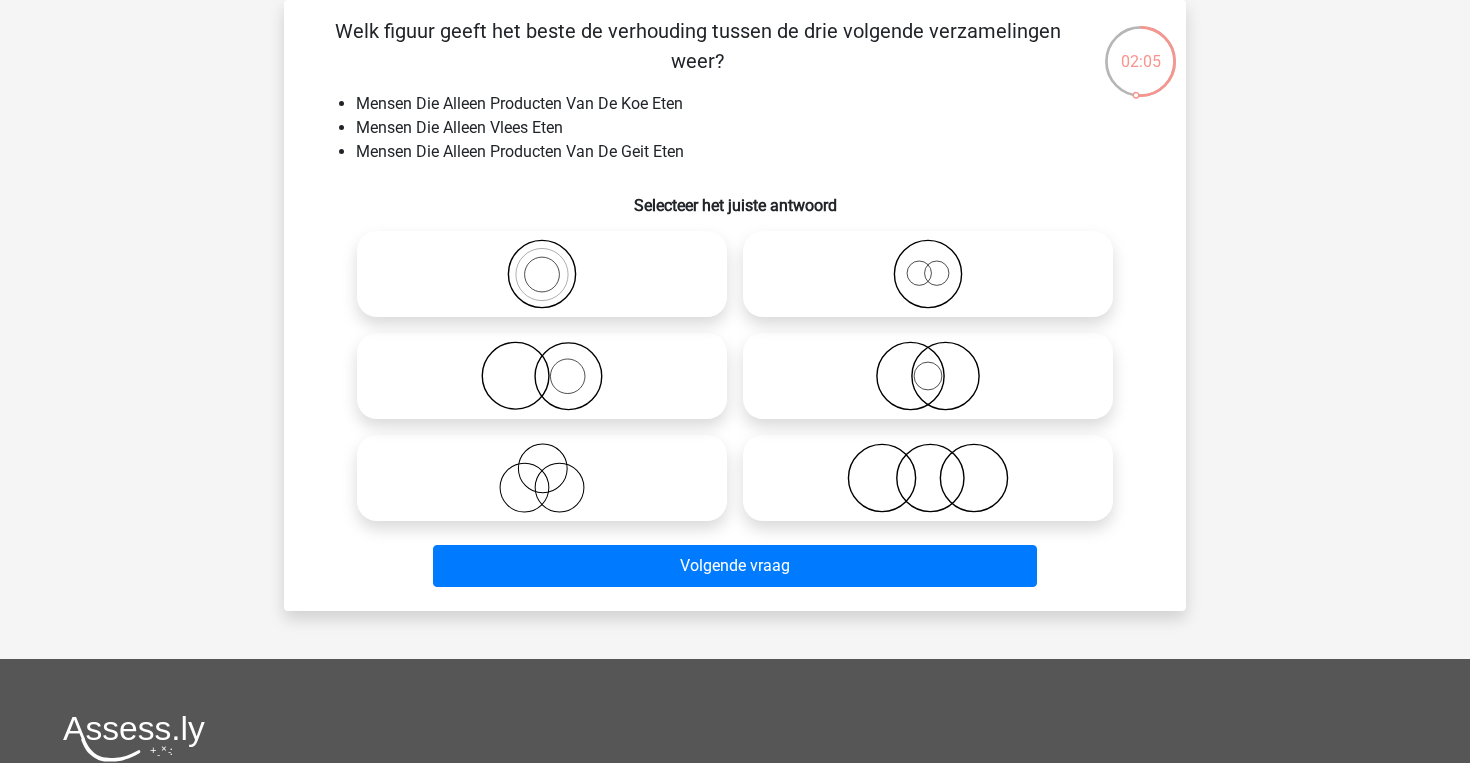 click 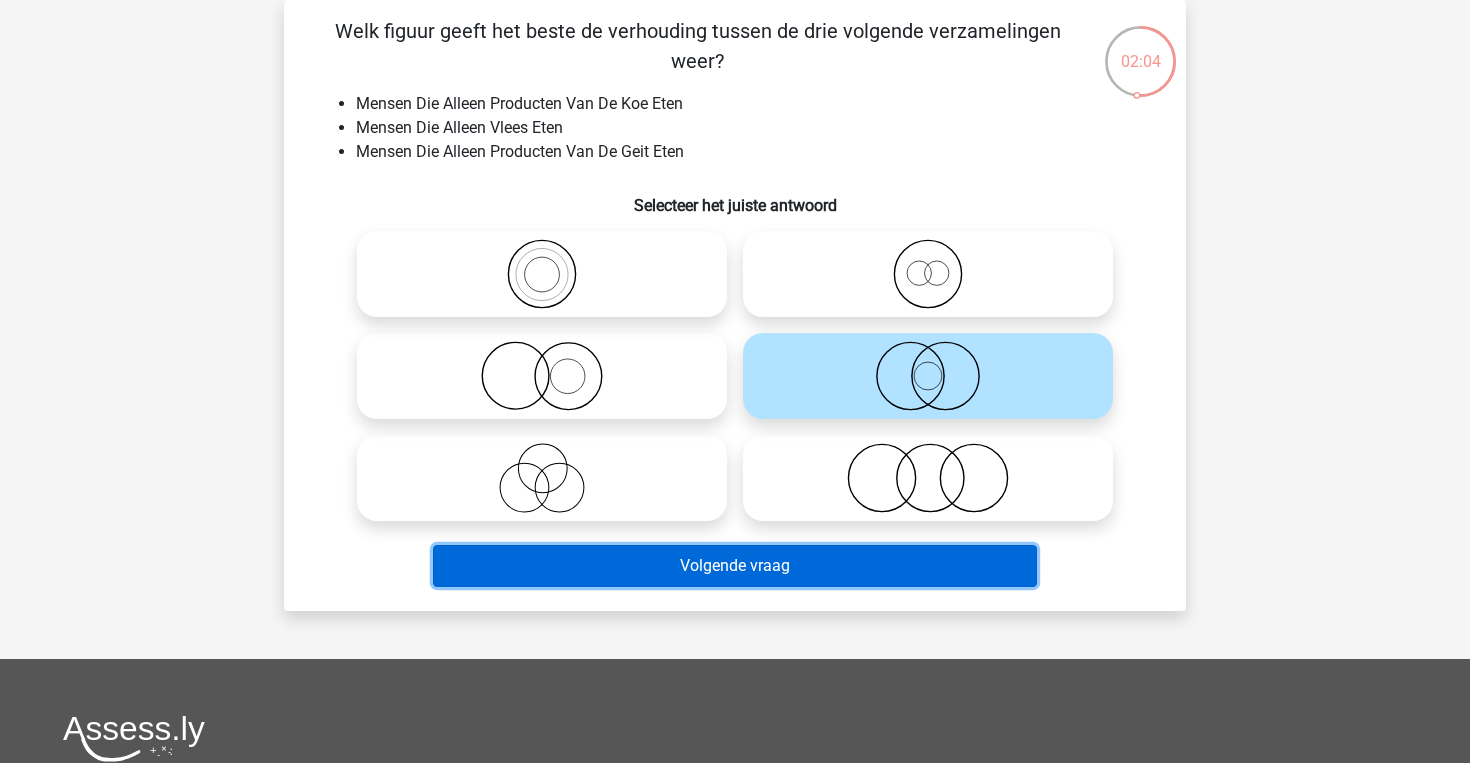 click on "Volgende vraag" at bounding box center (735, 566) 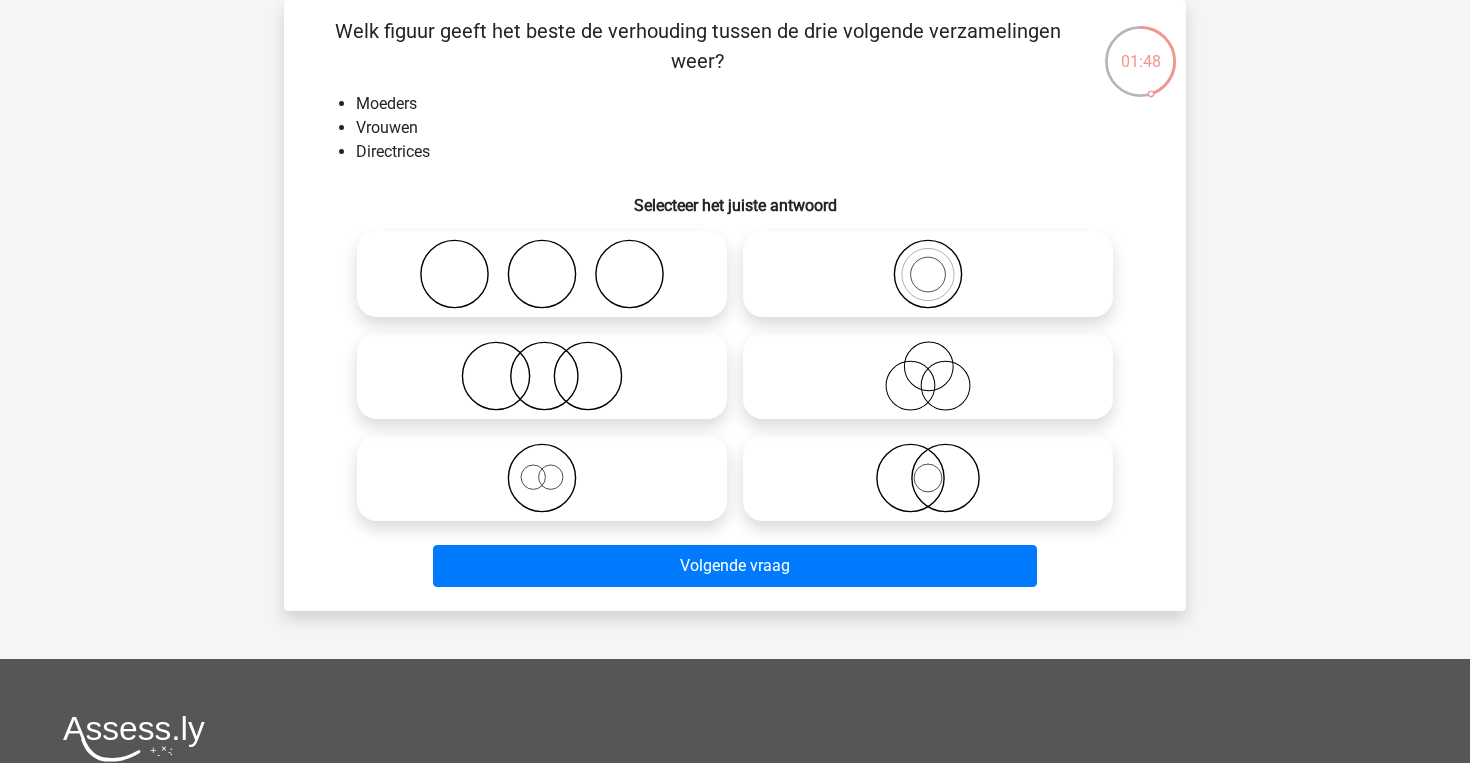 click 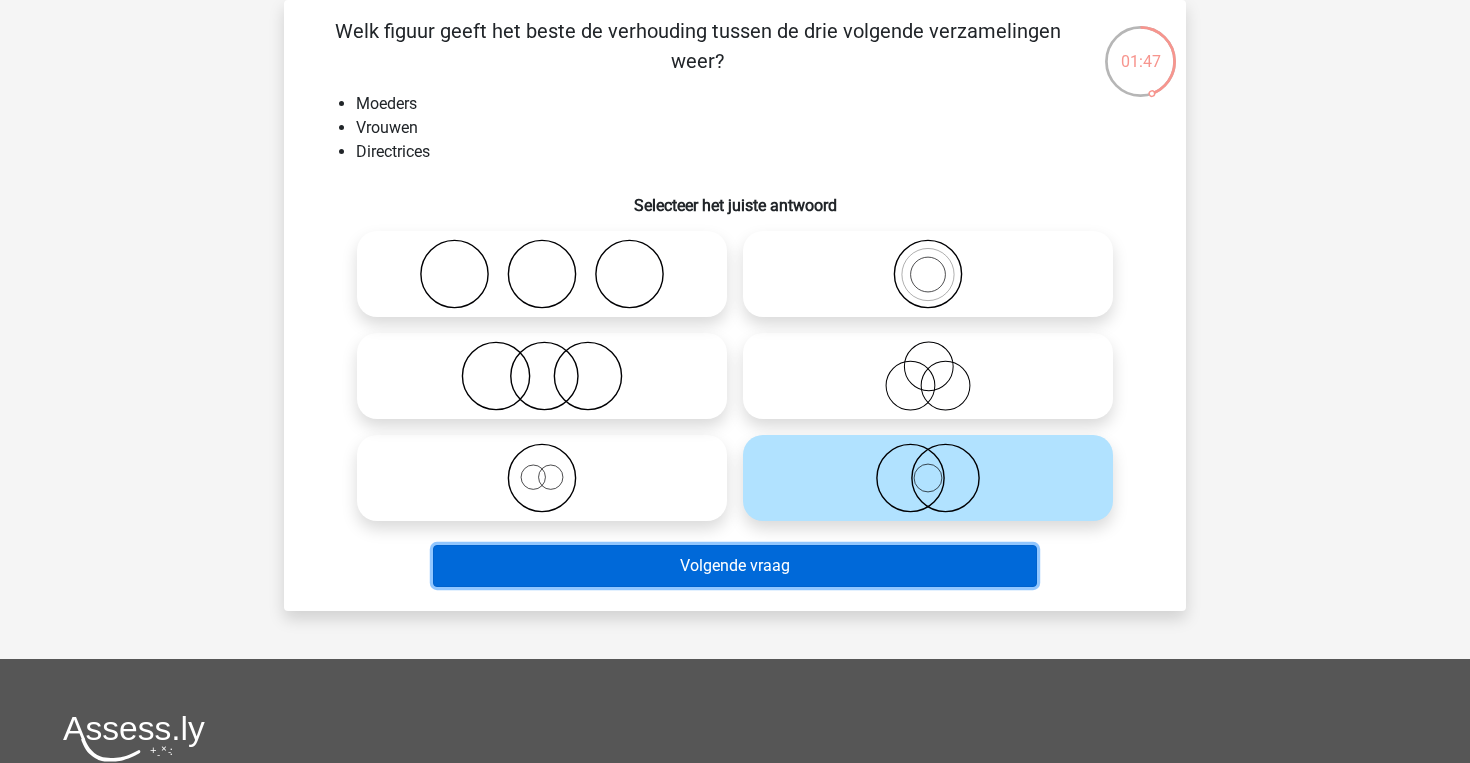 click on "Volgende vraag" at bounding box center (735, 566) 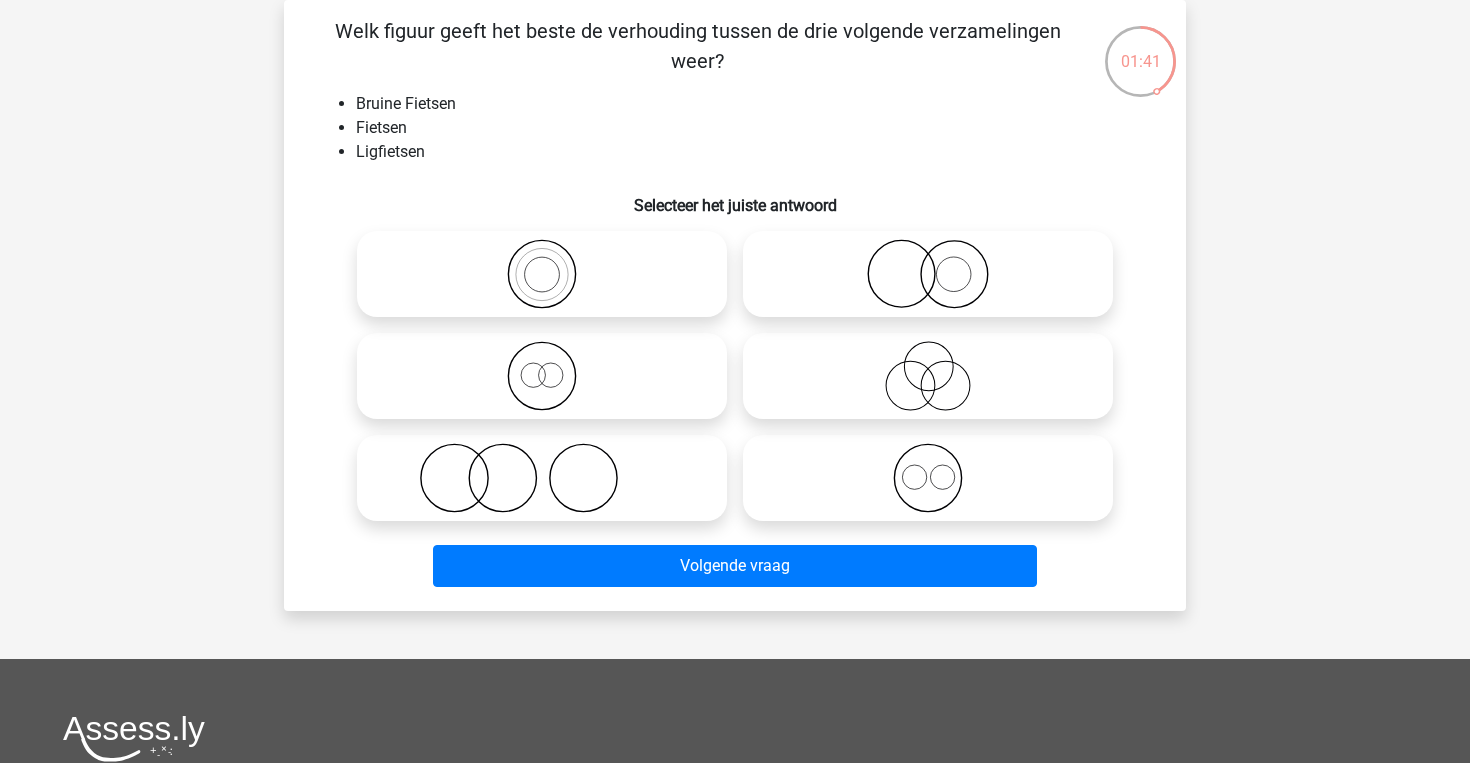 click 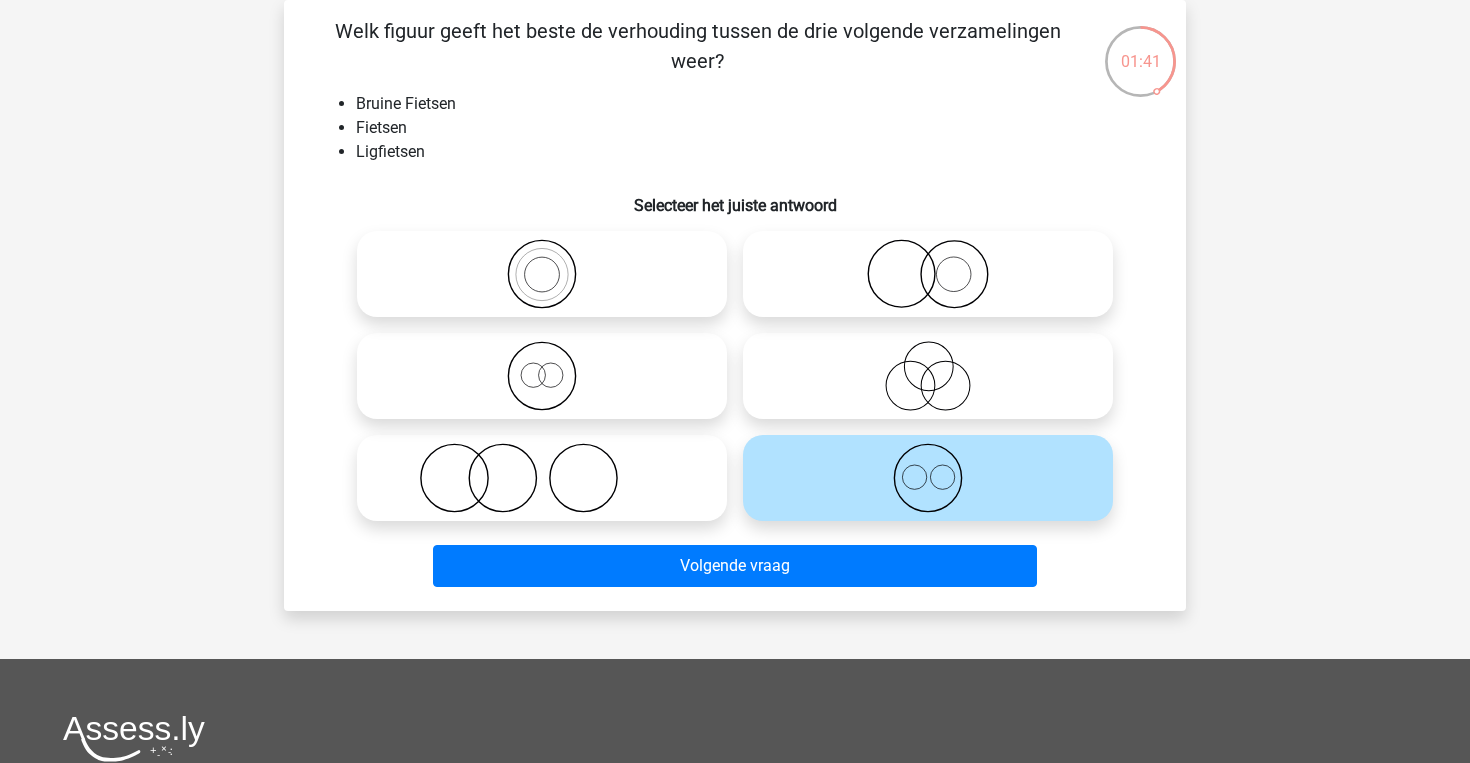 click on "Volgende vraag" at bounding box center (735, 570) 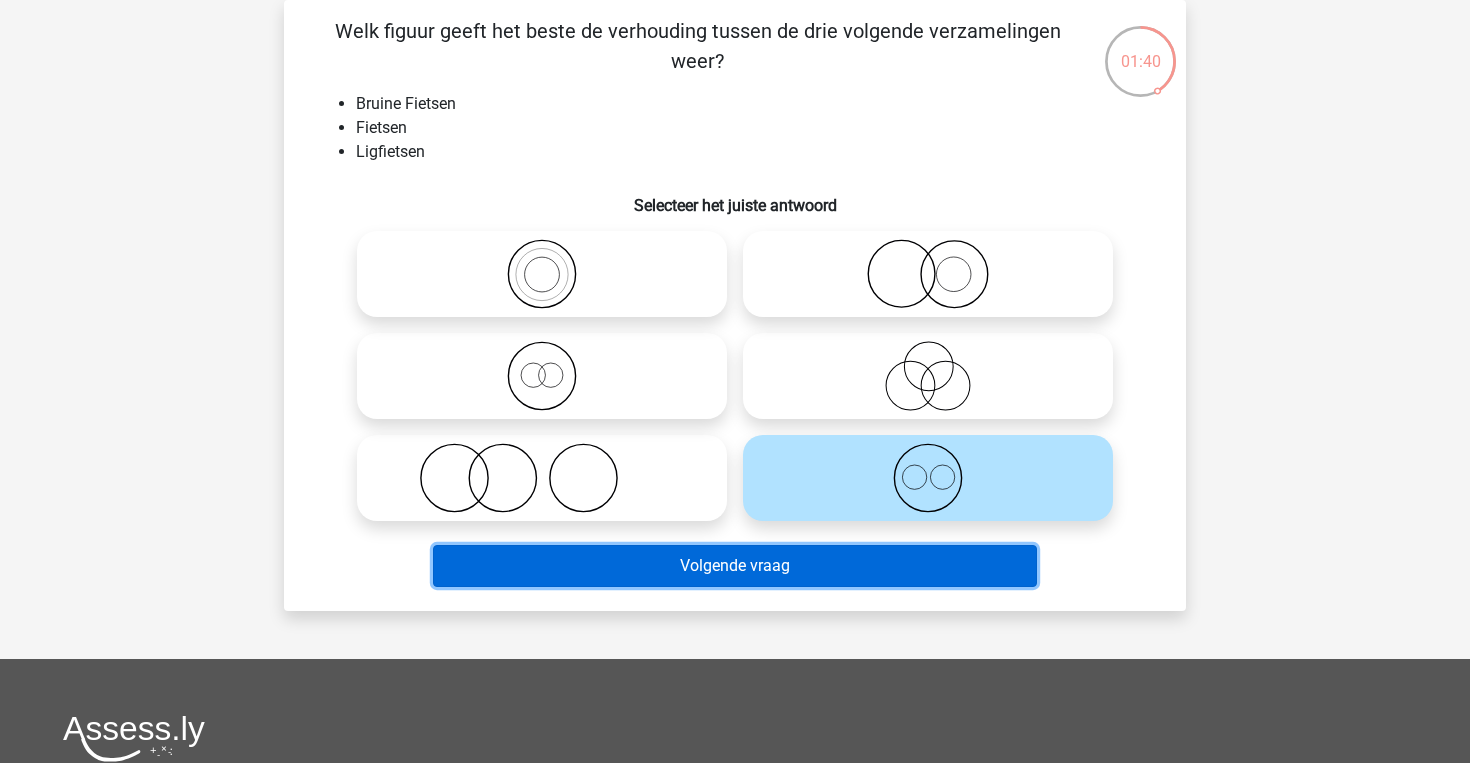 click on "Volgende vraag" at bounding box center (735, 566) 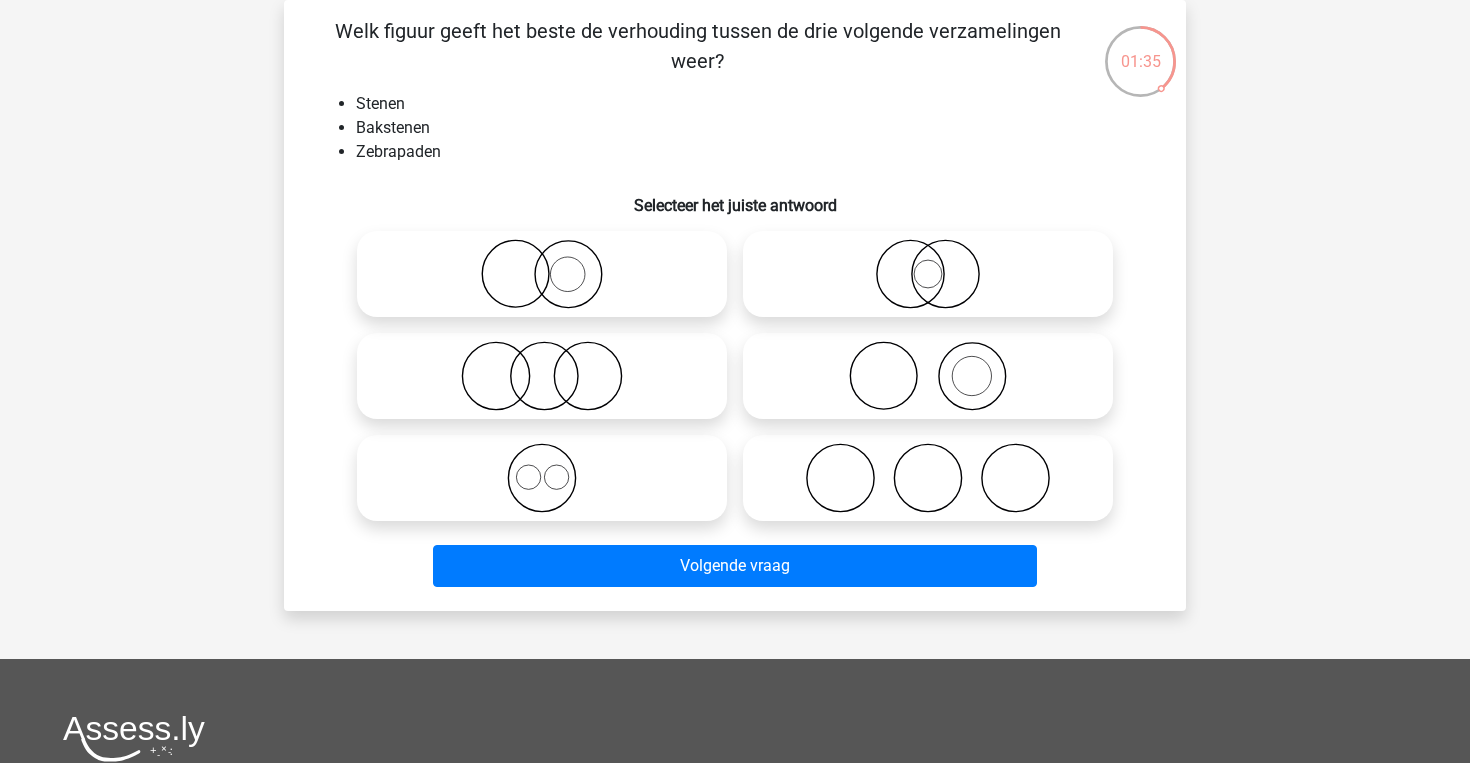 click 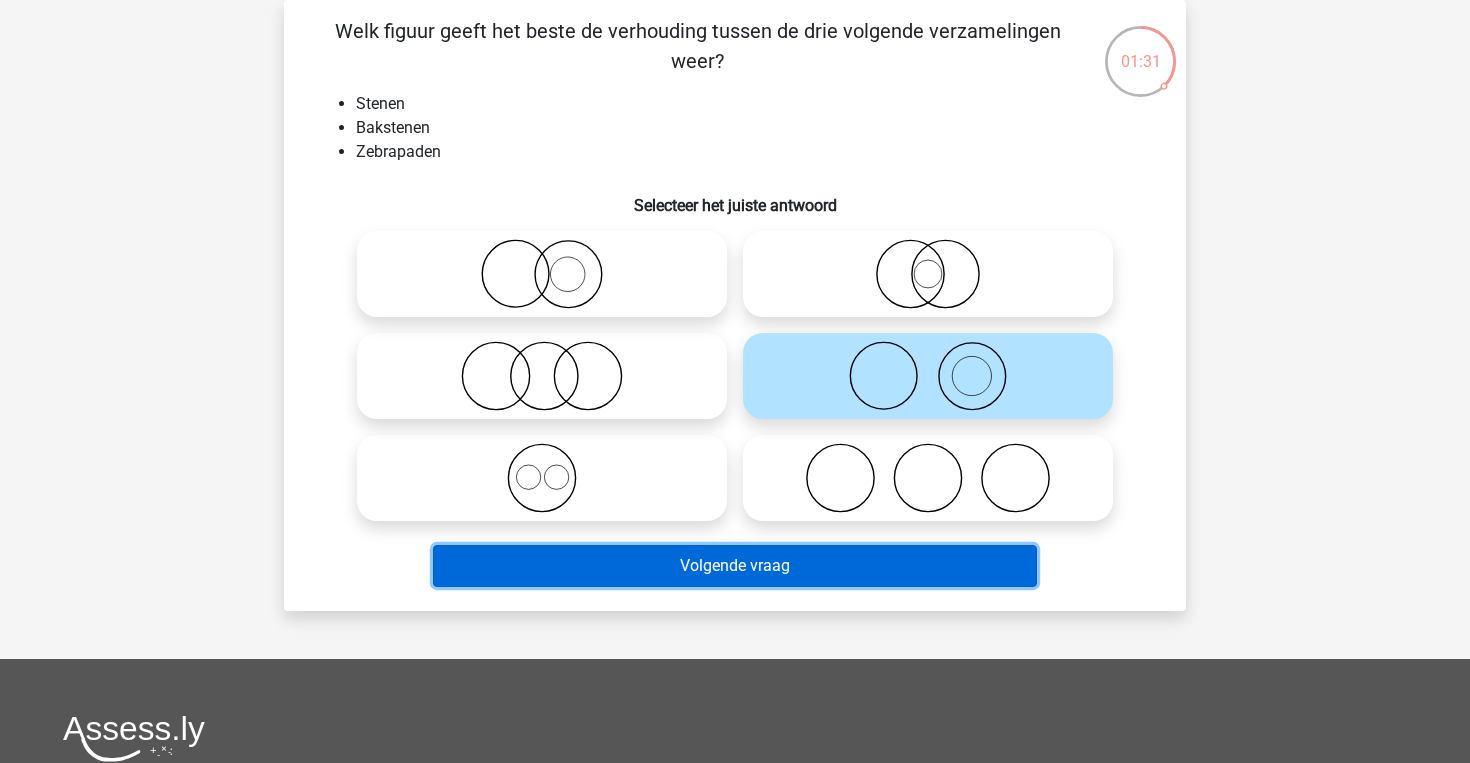 click on "Volgende vraag" at bounding box center [735, 566] 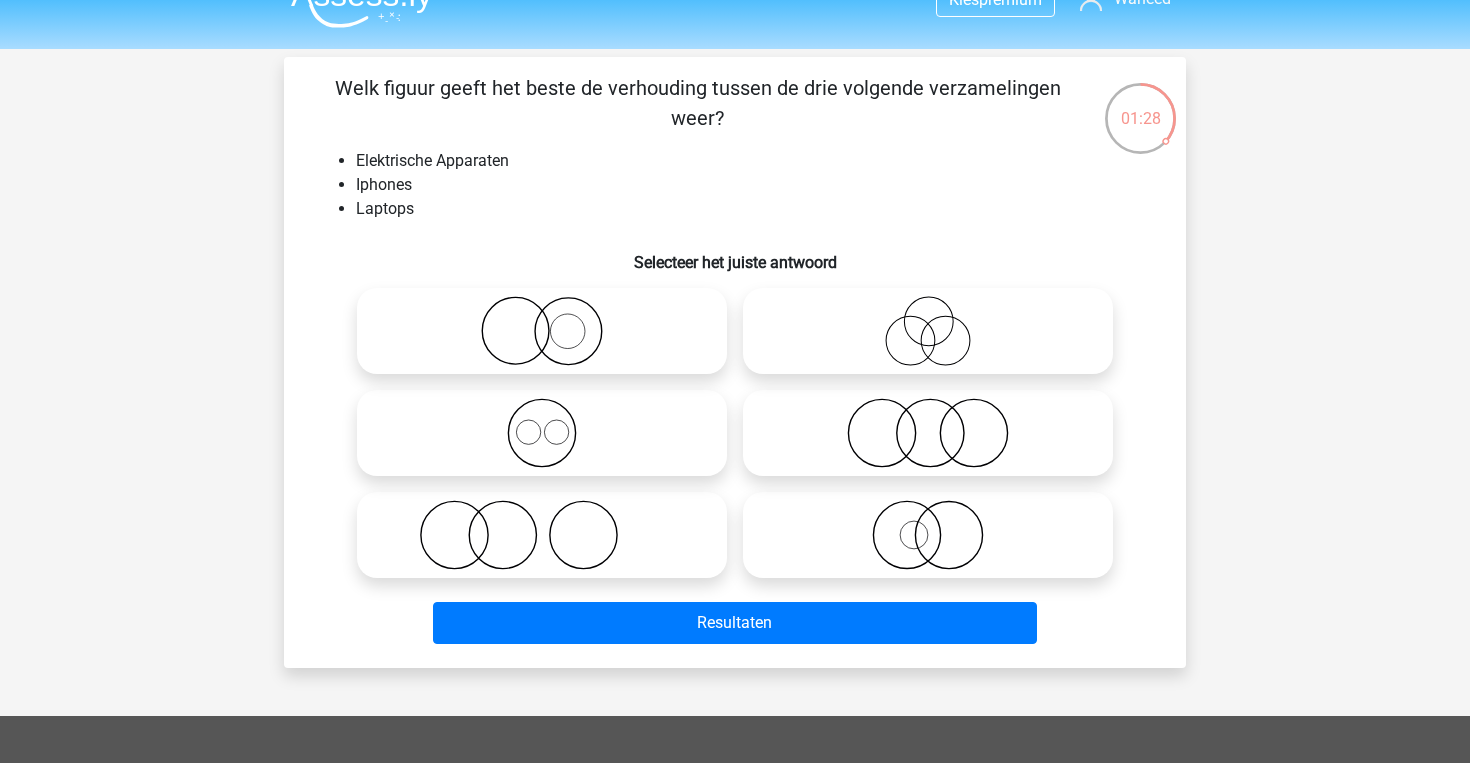 scroll, scrollTop: 48, scrollLeft: 0, axis: vertical 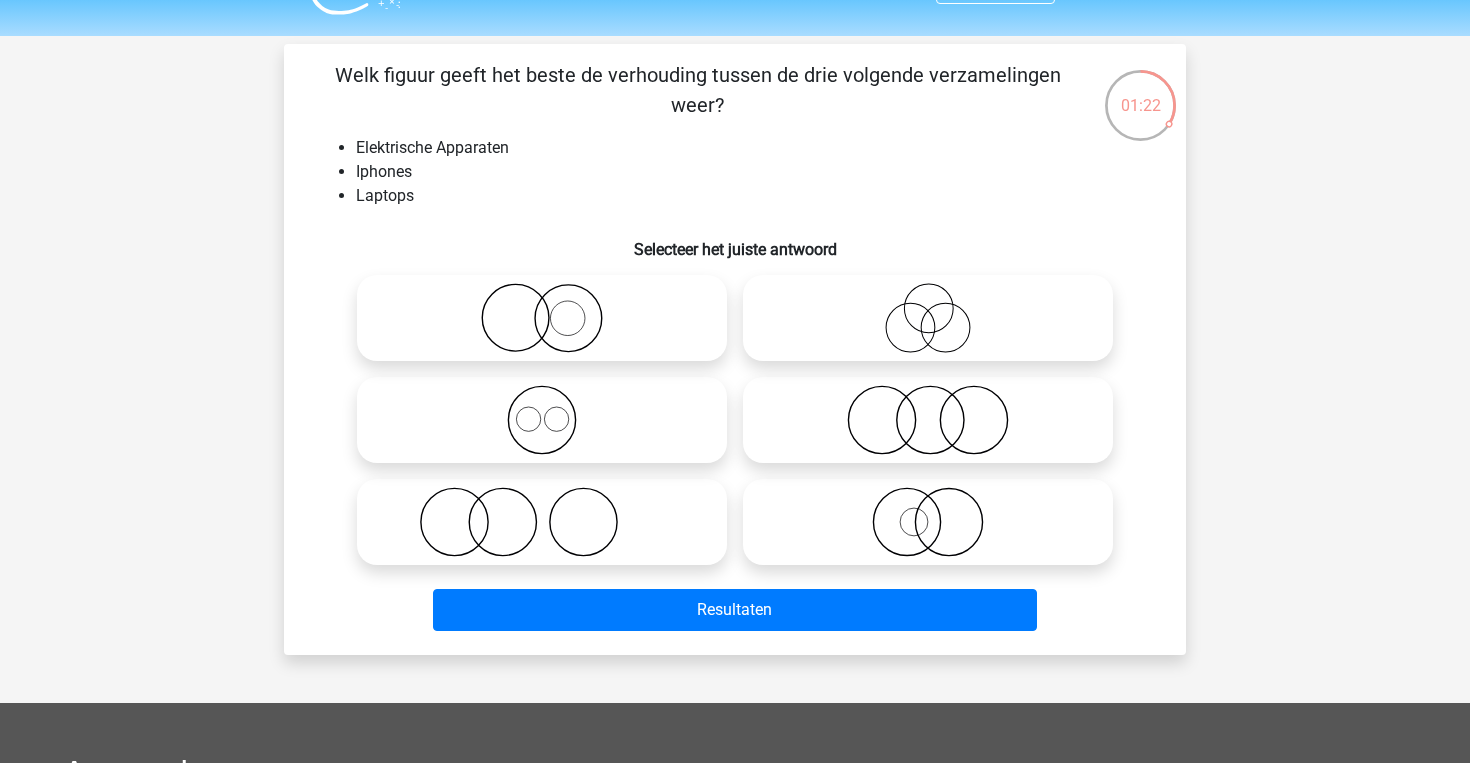 click 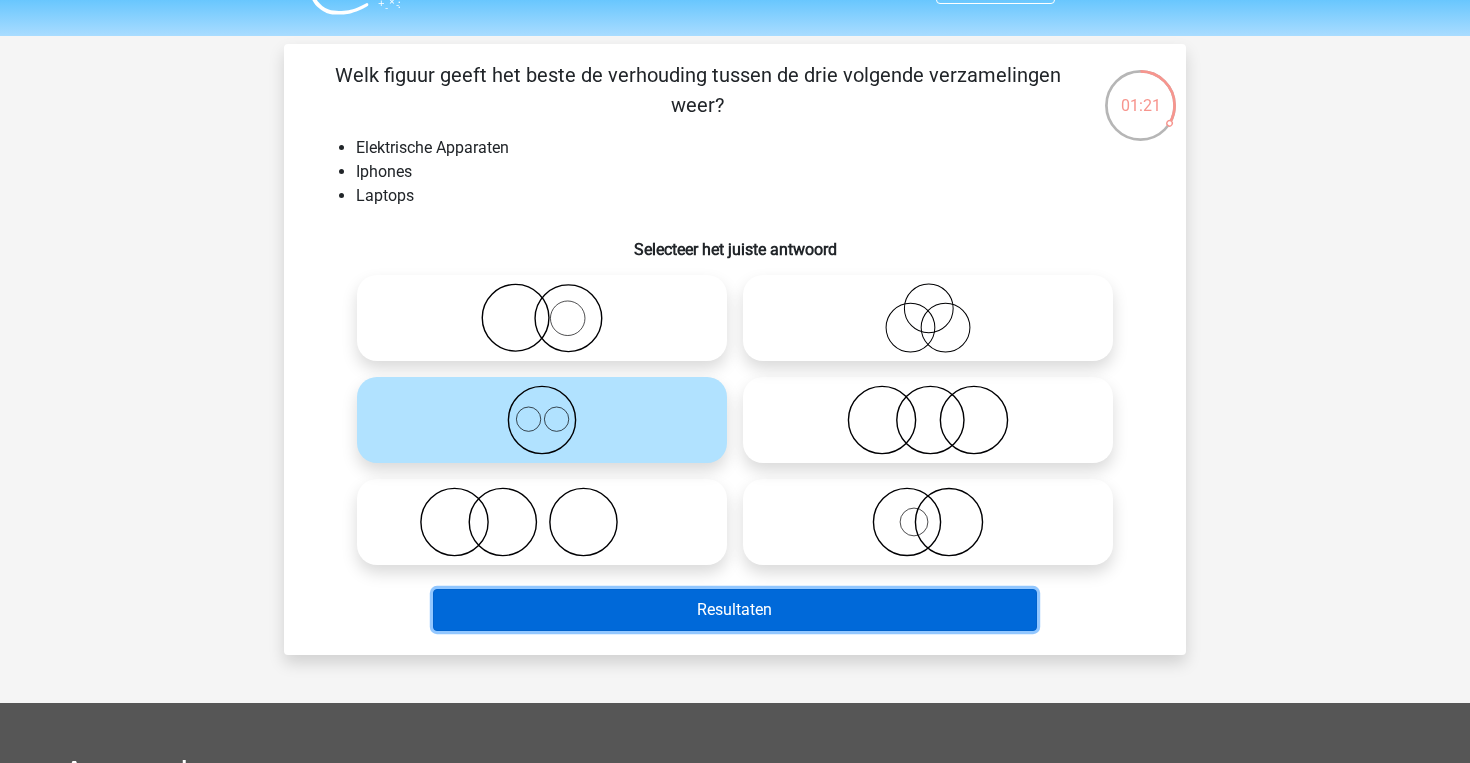 click on "Resultaten" at bounding box center [735, 610] 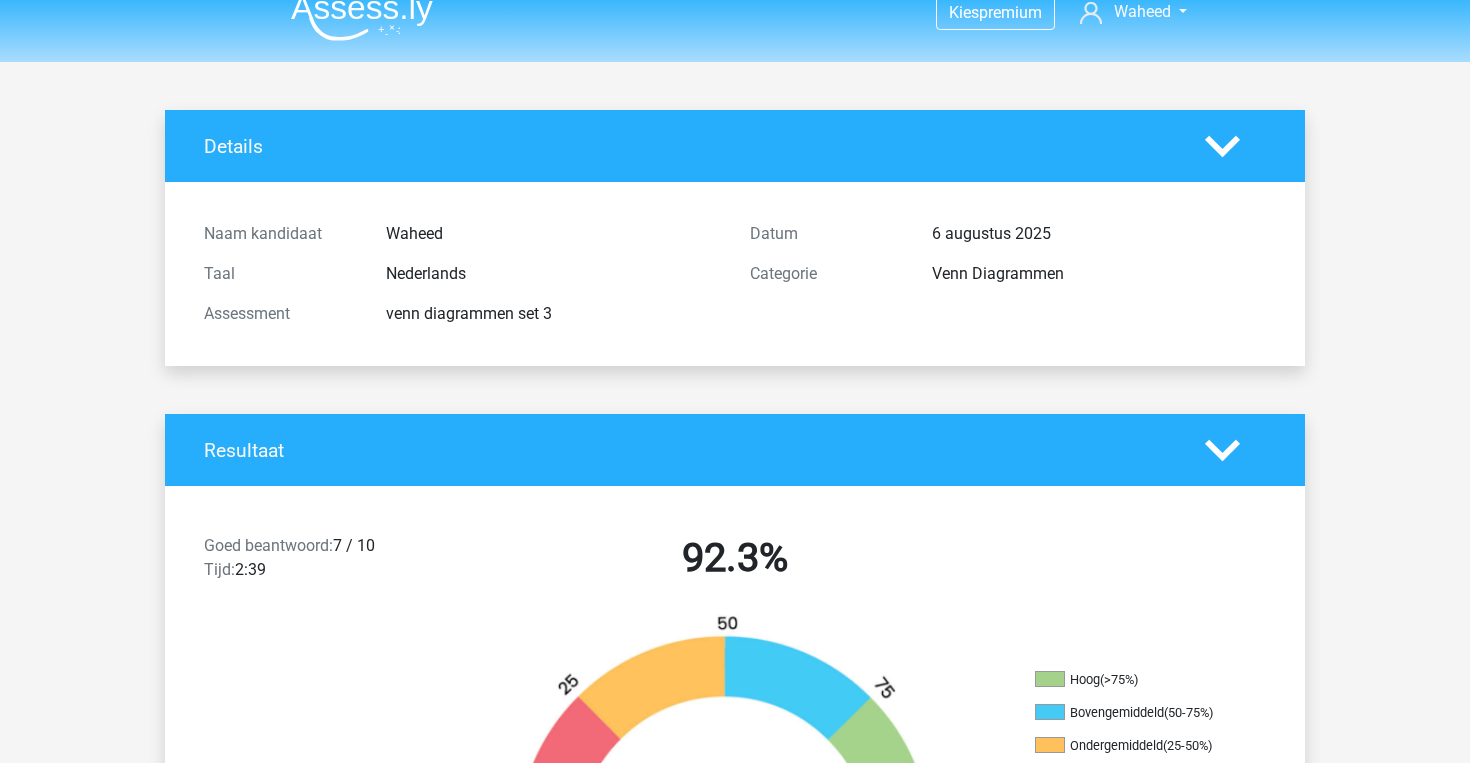 scroll, scrollTop: 0, scrollLeft: 0, axis: both 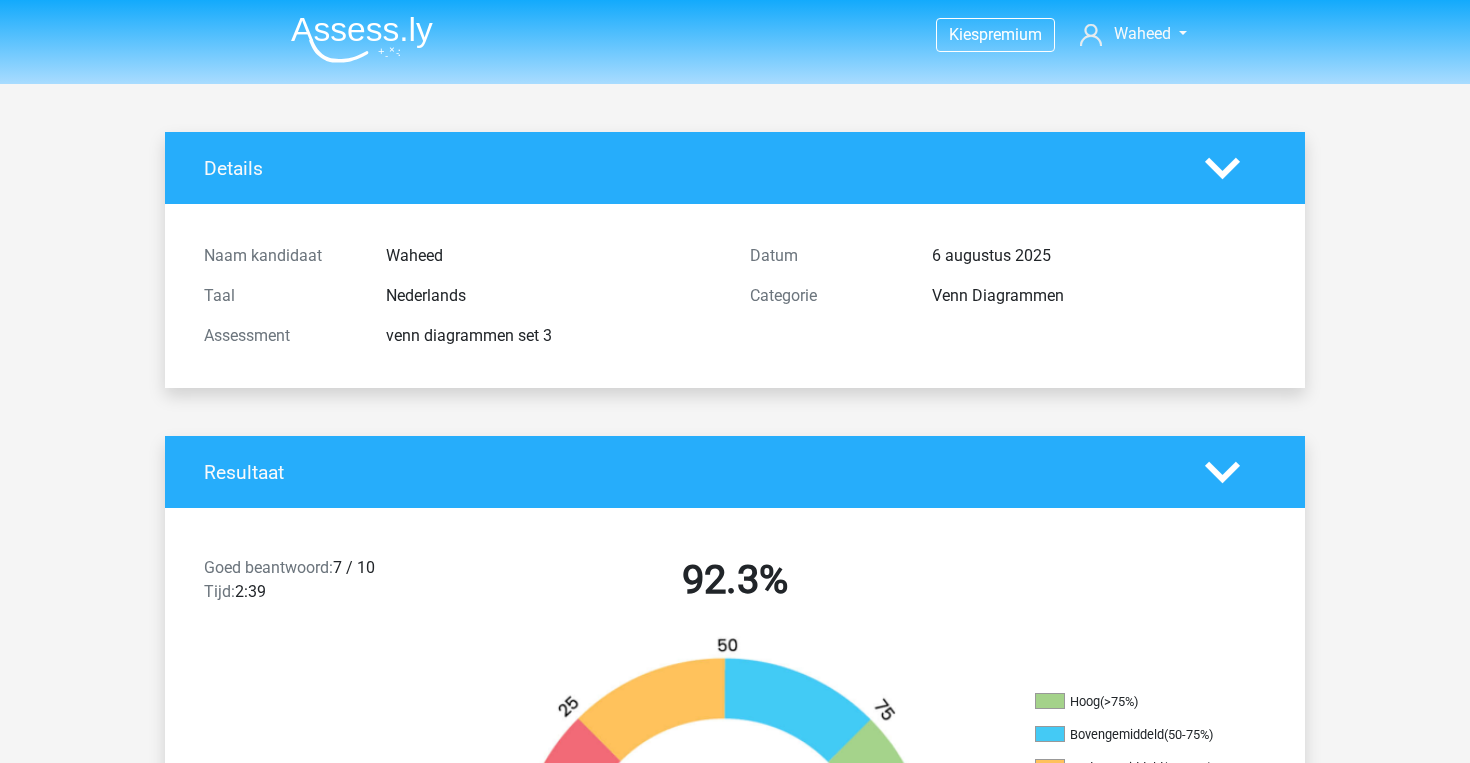 click at bounding box center [362, 39] 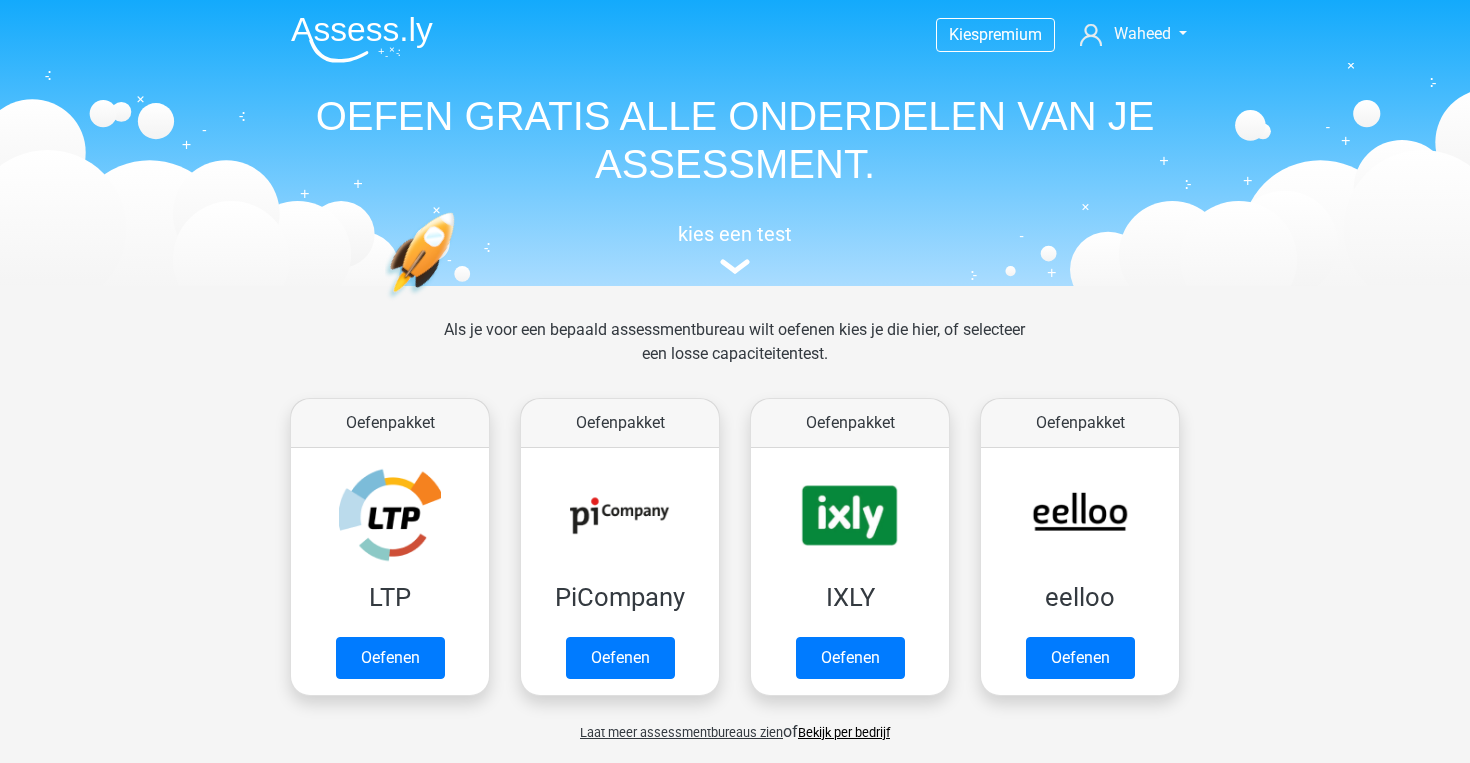 scroll, scrollTop: 0, scrollLeft: 0, axis: both 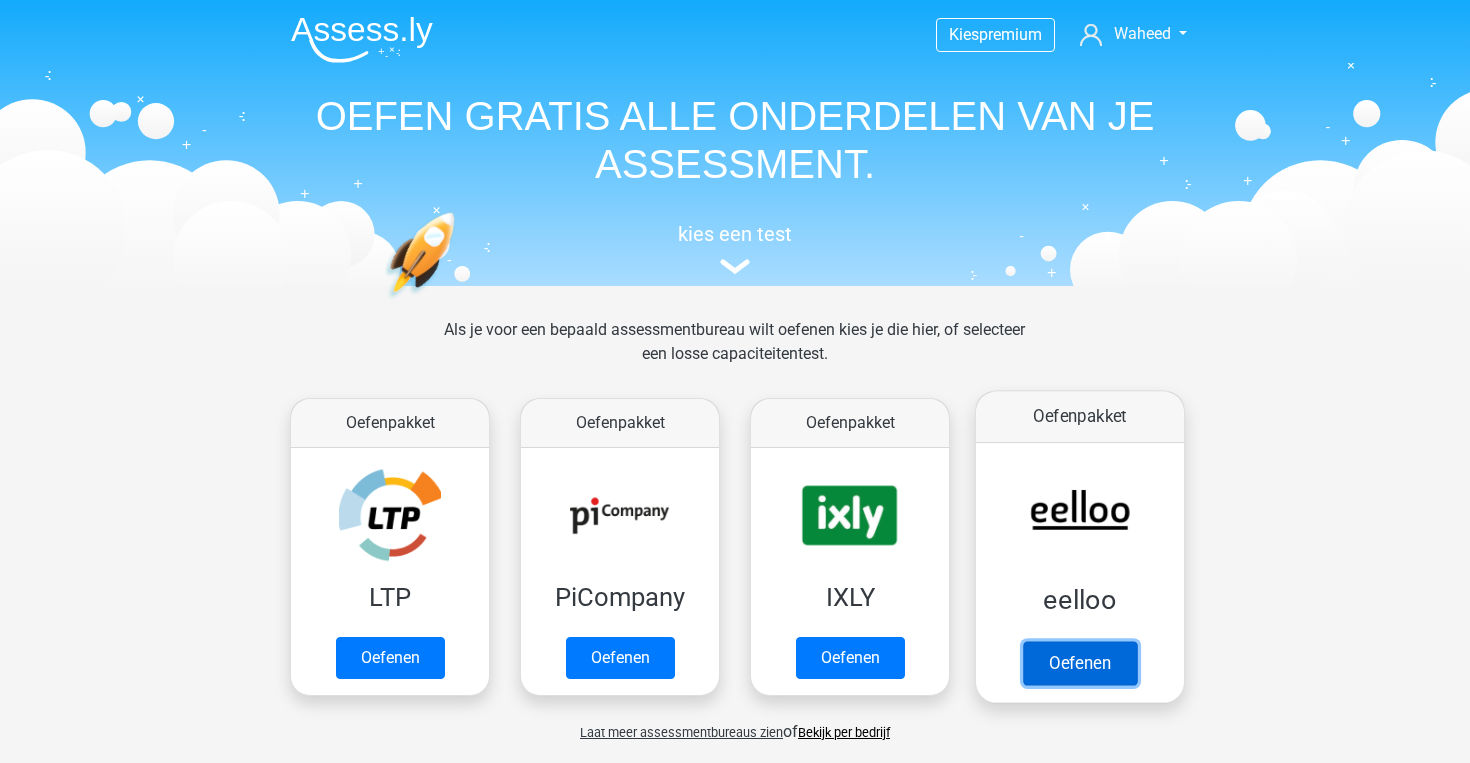 click on "Oefenen" at bounding box center (1080, 663) 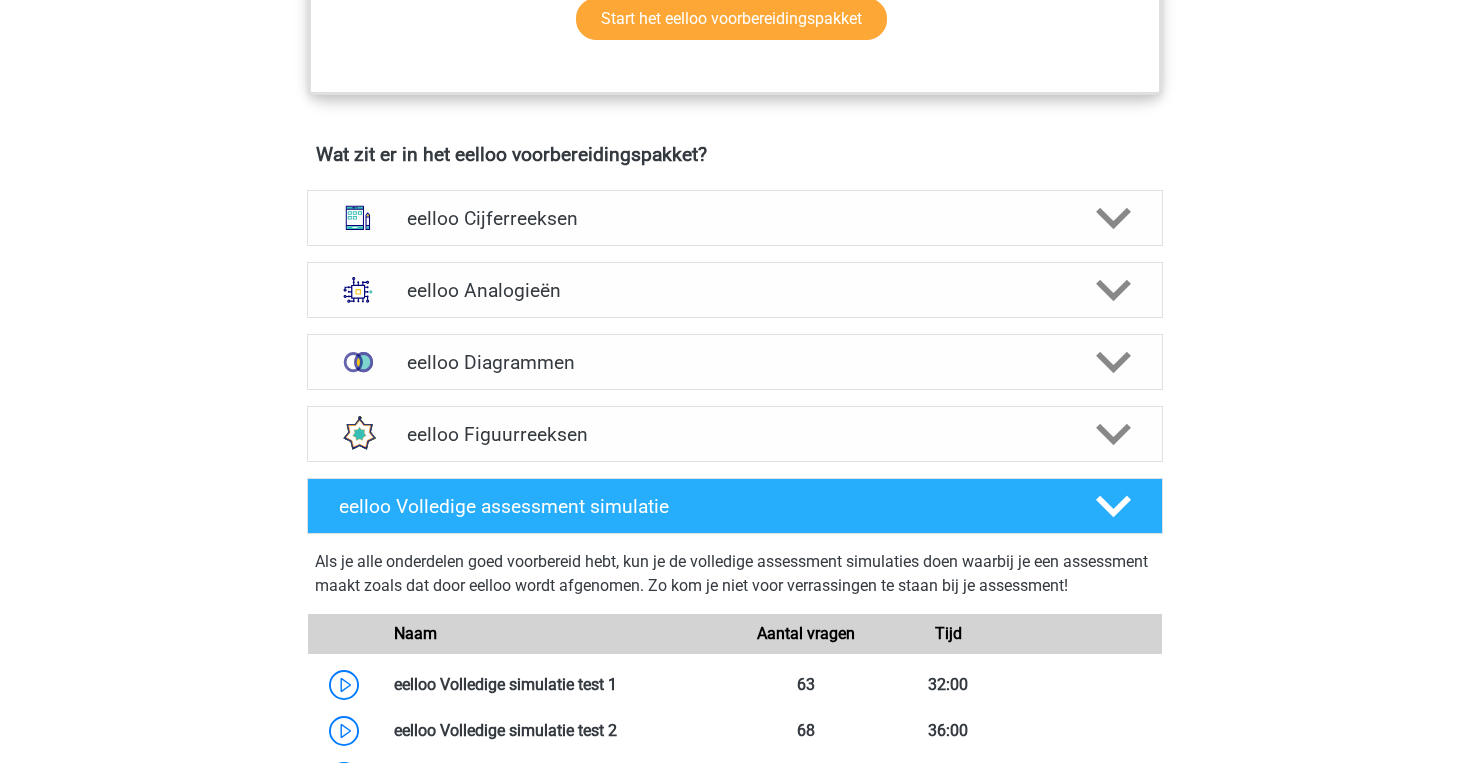 scroll, scrollTop: 1168, scrollLeft: 0, axis: vertical 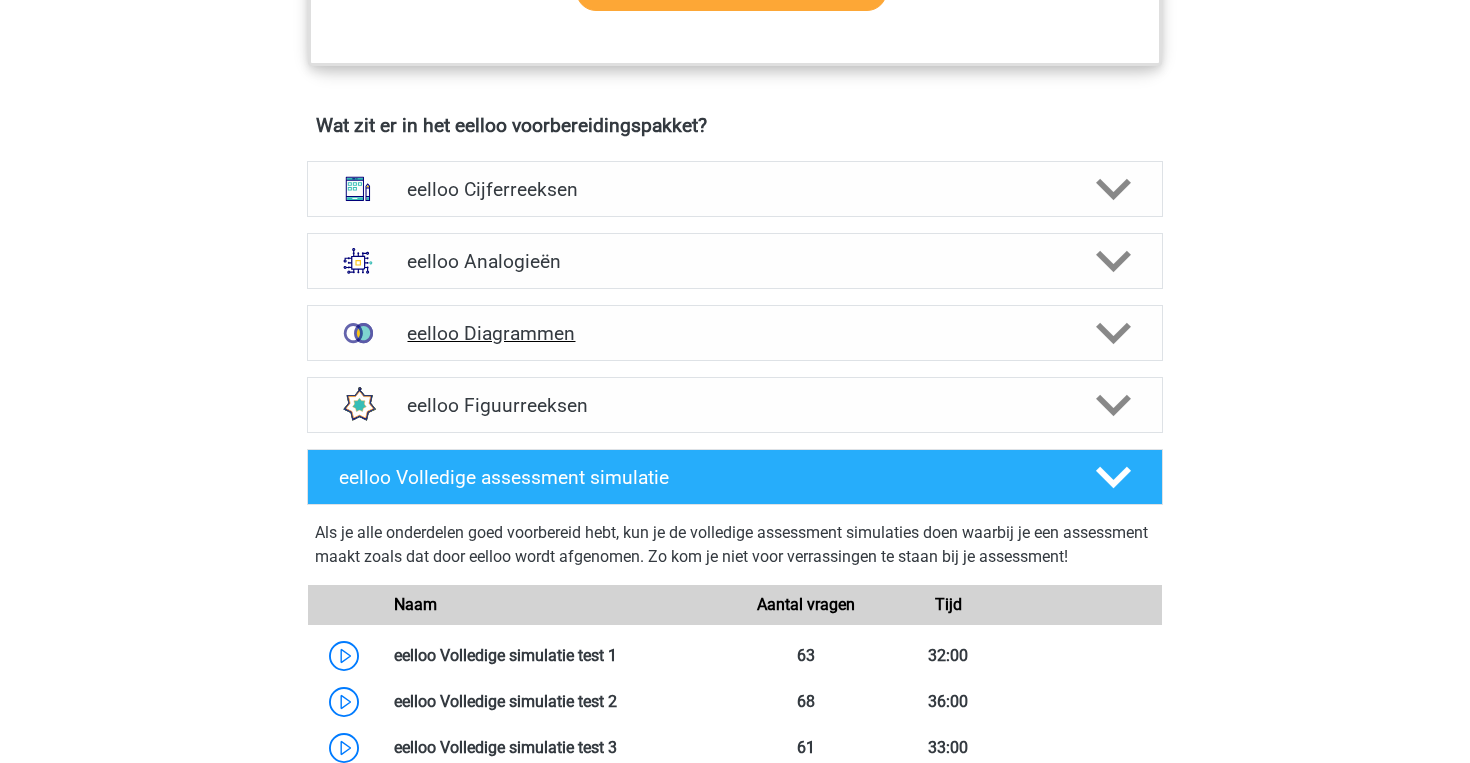 click at bounding box center (1112, 333) 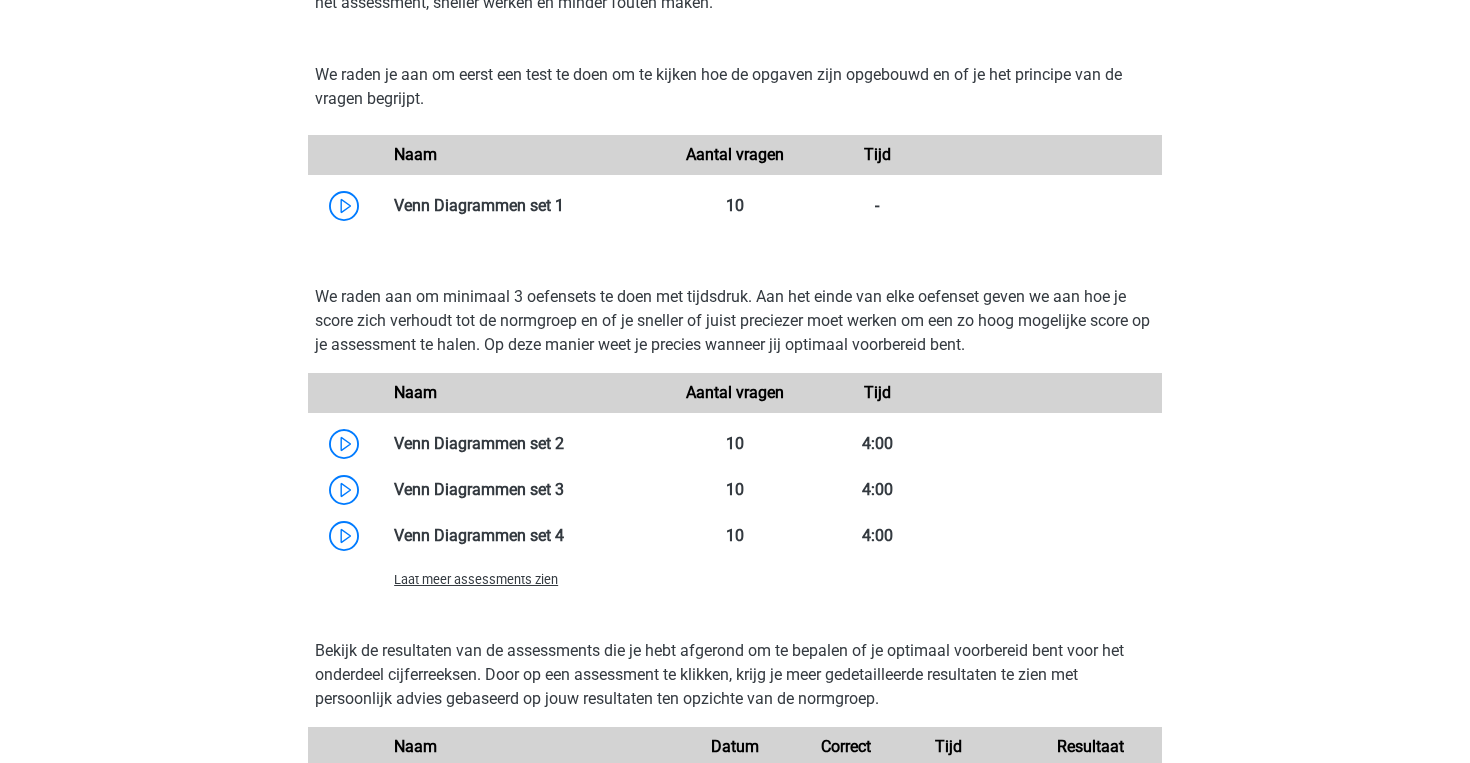 scroll, scrollTop: 1614, scrollLeft: 0, axis: vertical 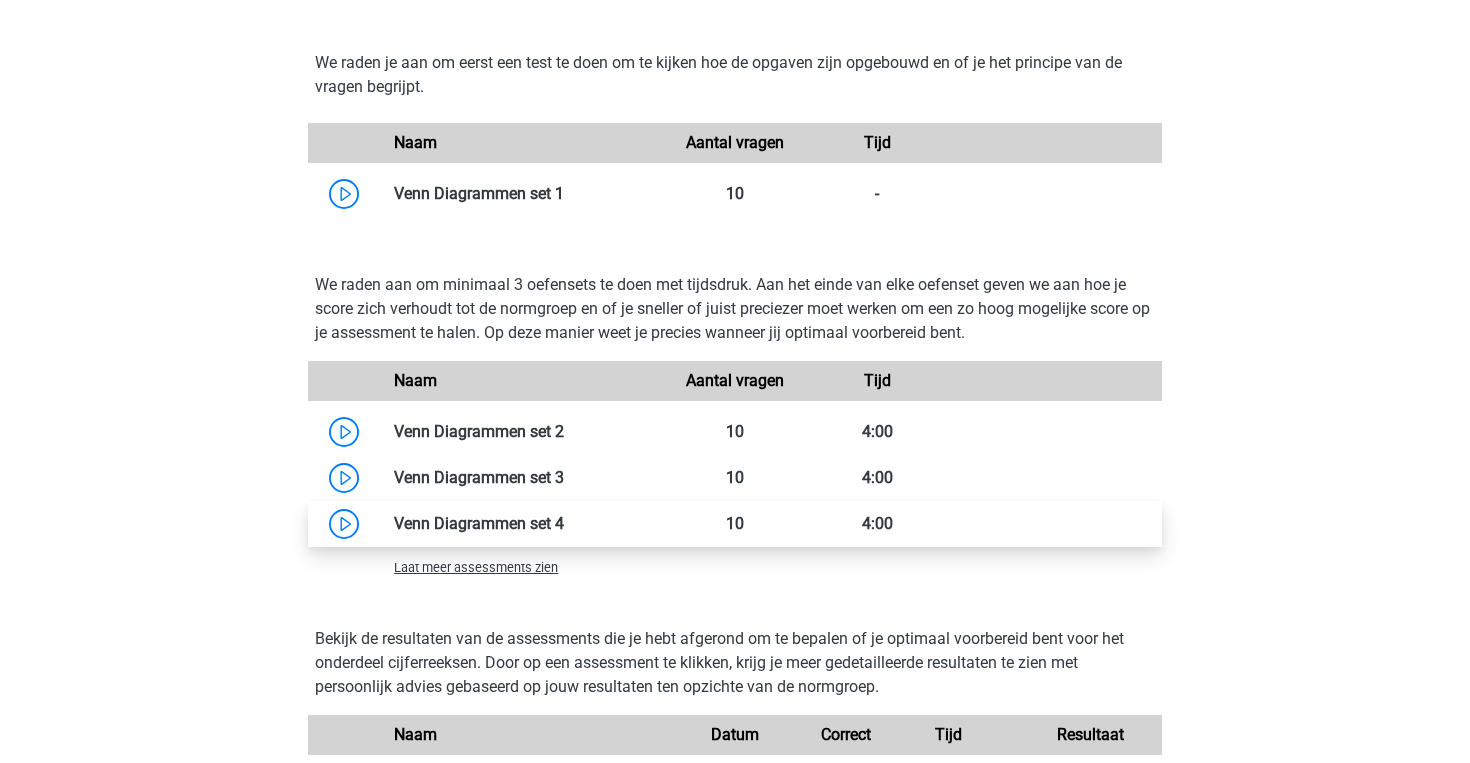 click at bounding box center (564, 523) 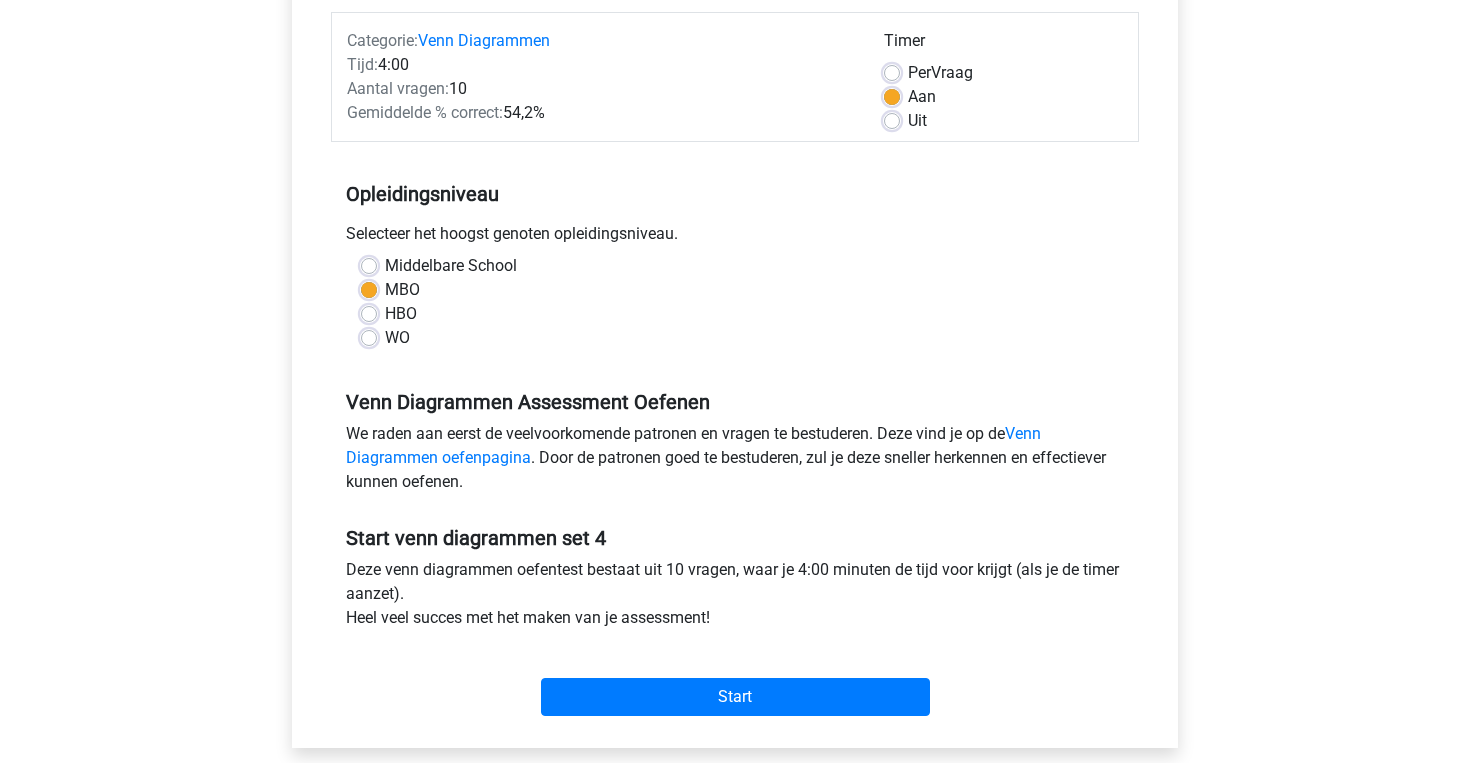scroll, scrollTop: 319, scrollLeft: 0, axis: vertical 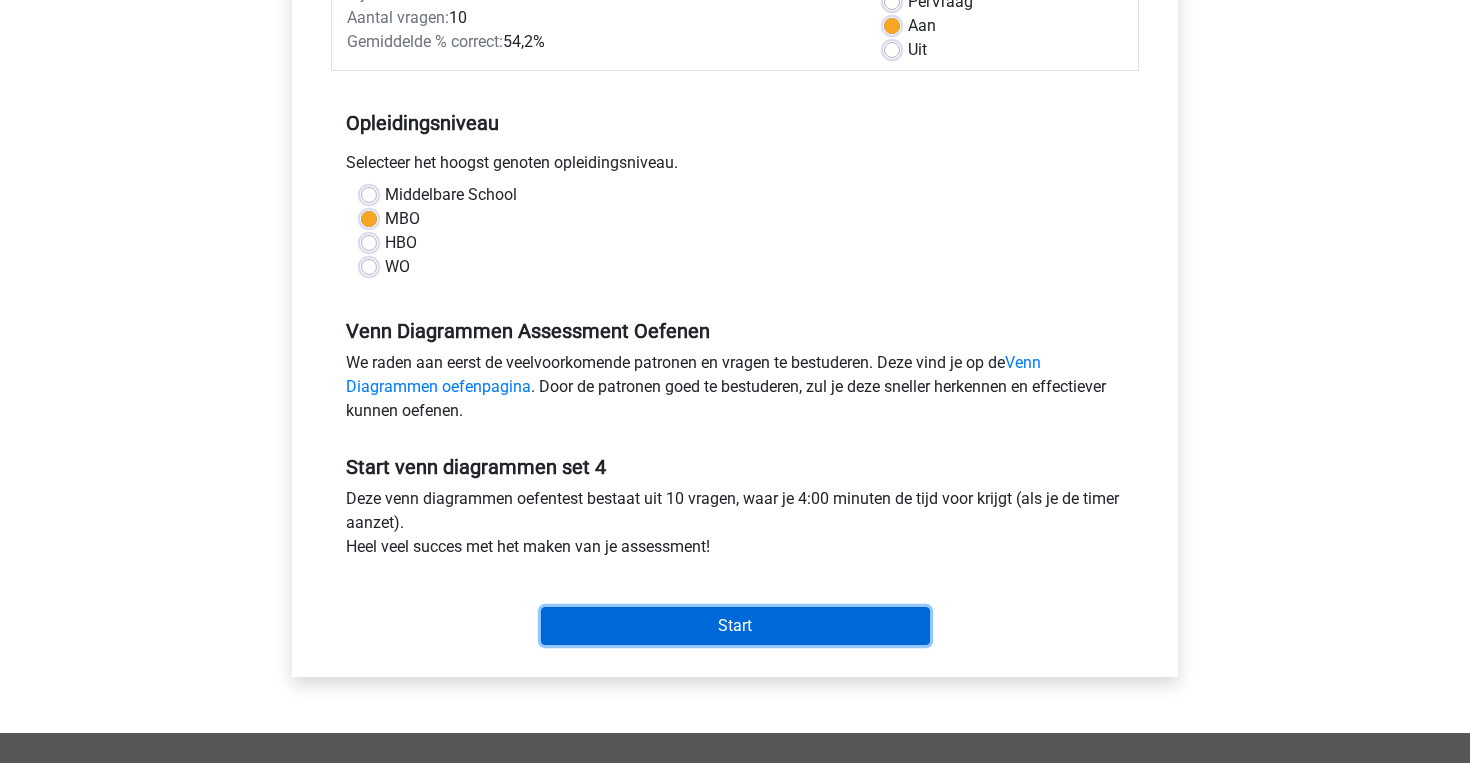 click on "Start" at bounding box center [735, 626] 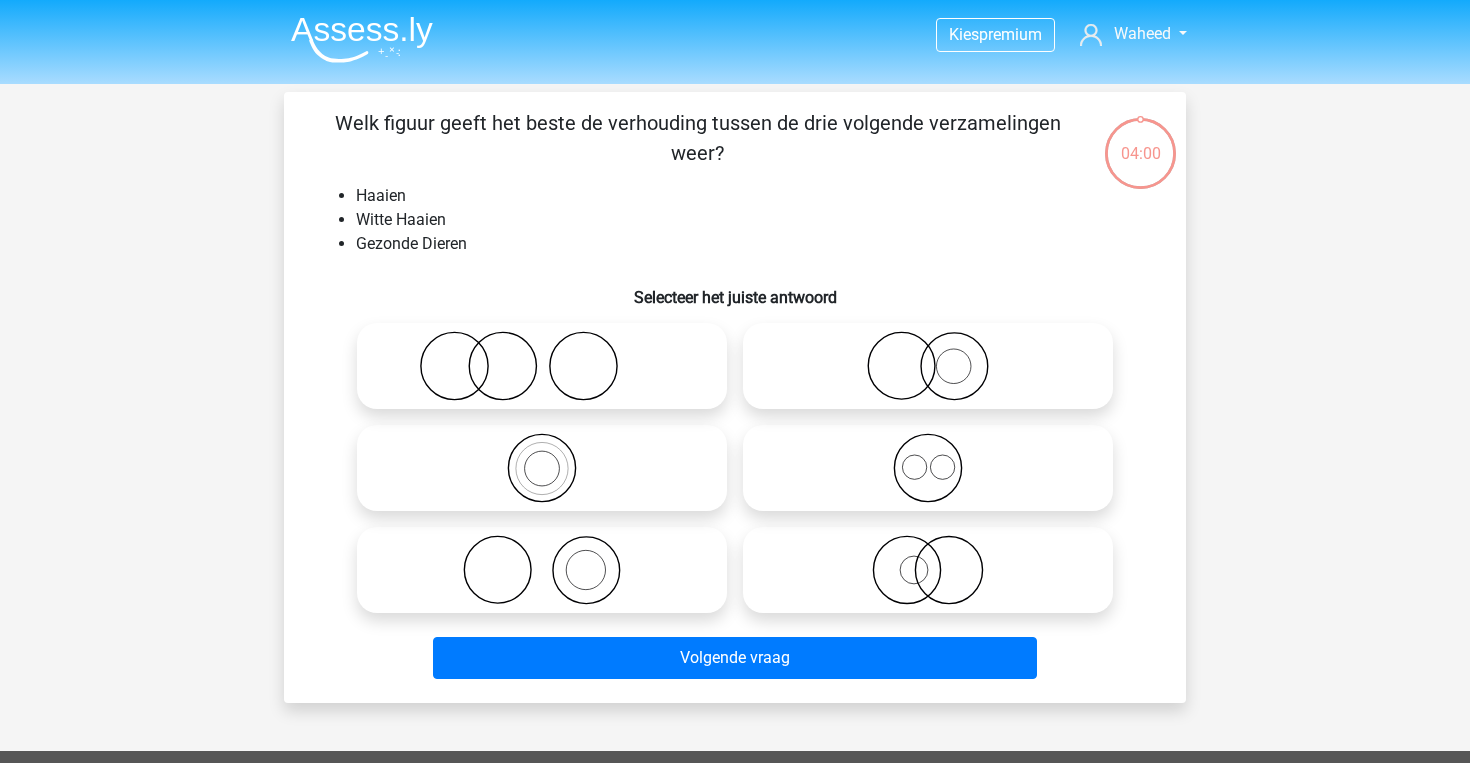 scroll, scrollTop: 0, scrollLeft: 0, axis: both 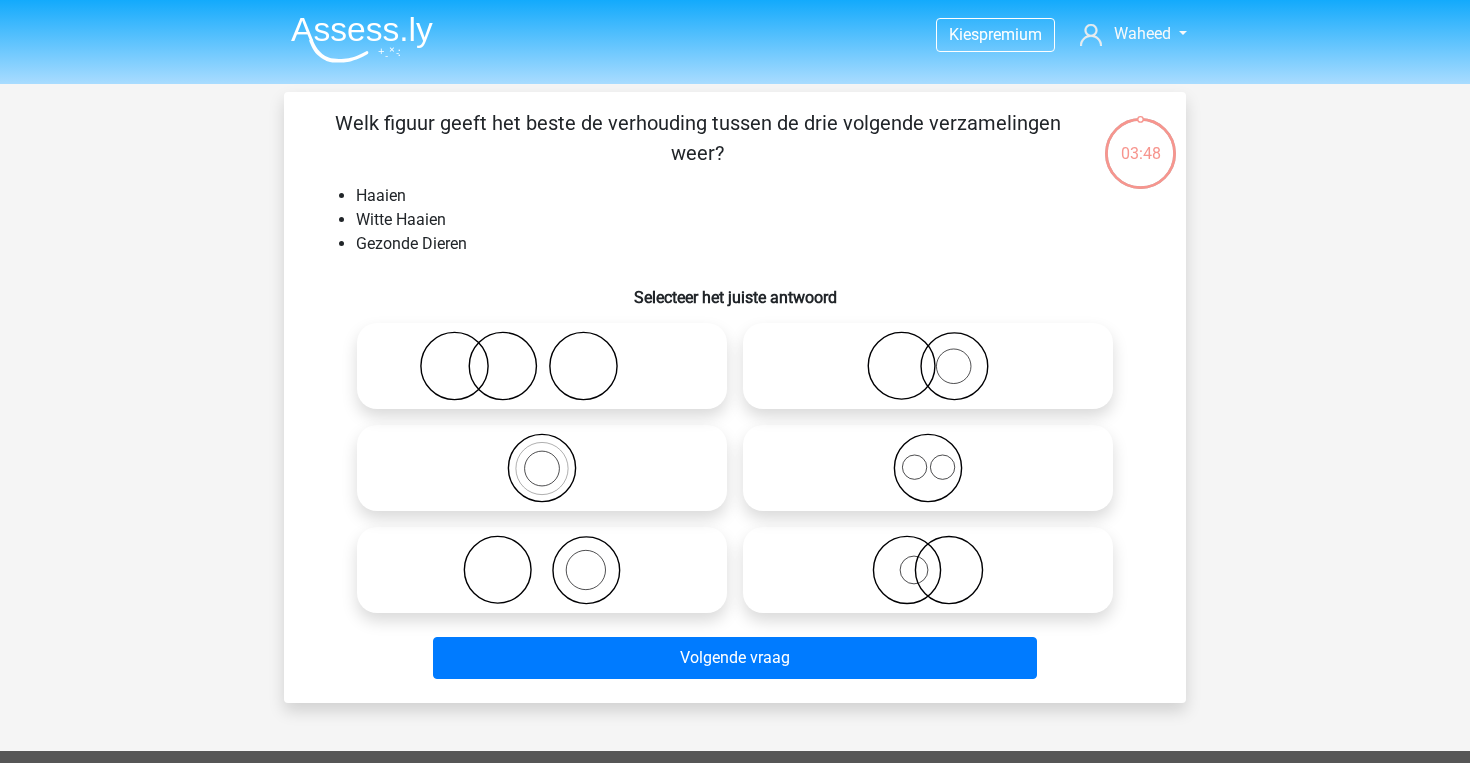 click 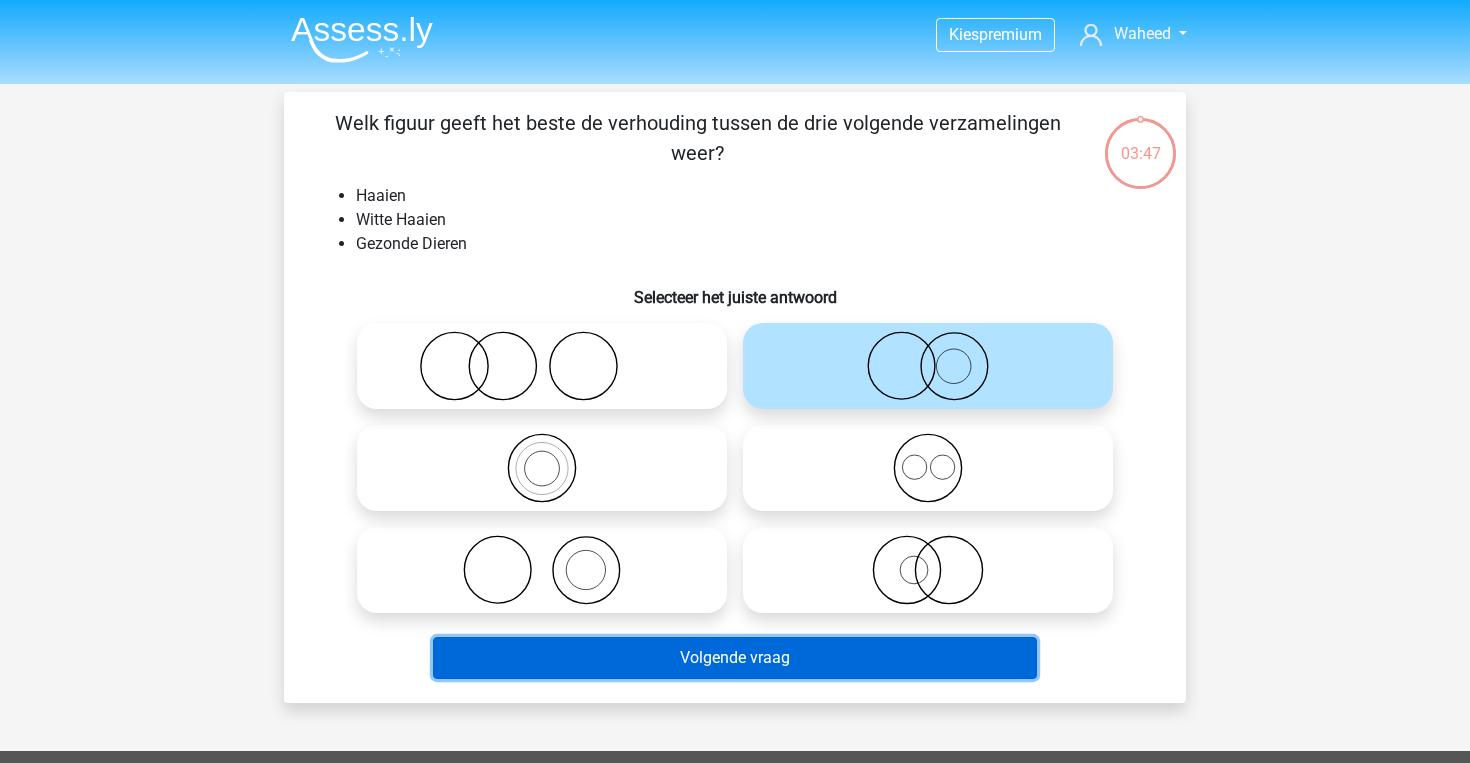click on "Volgende vraag" at bounding box center [735, 658] 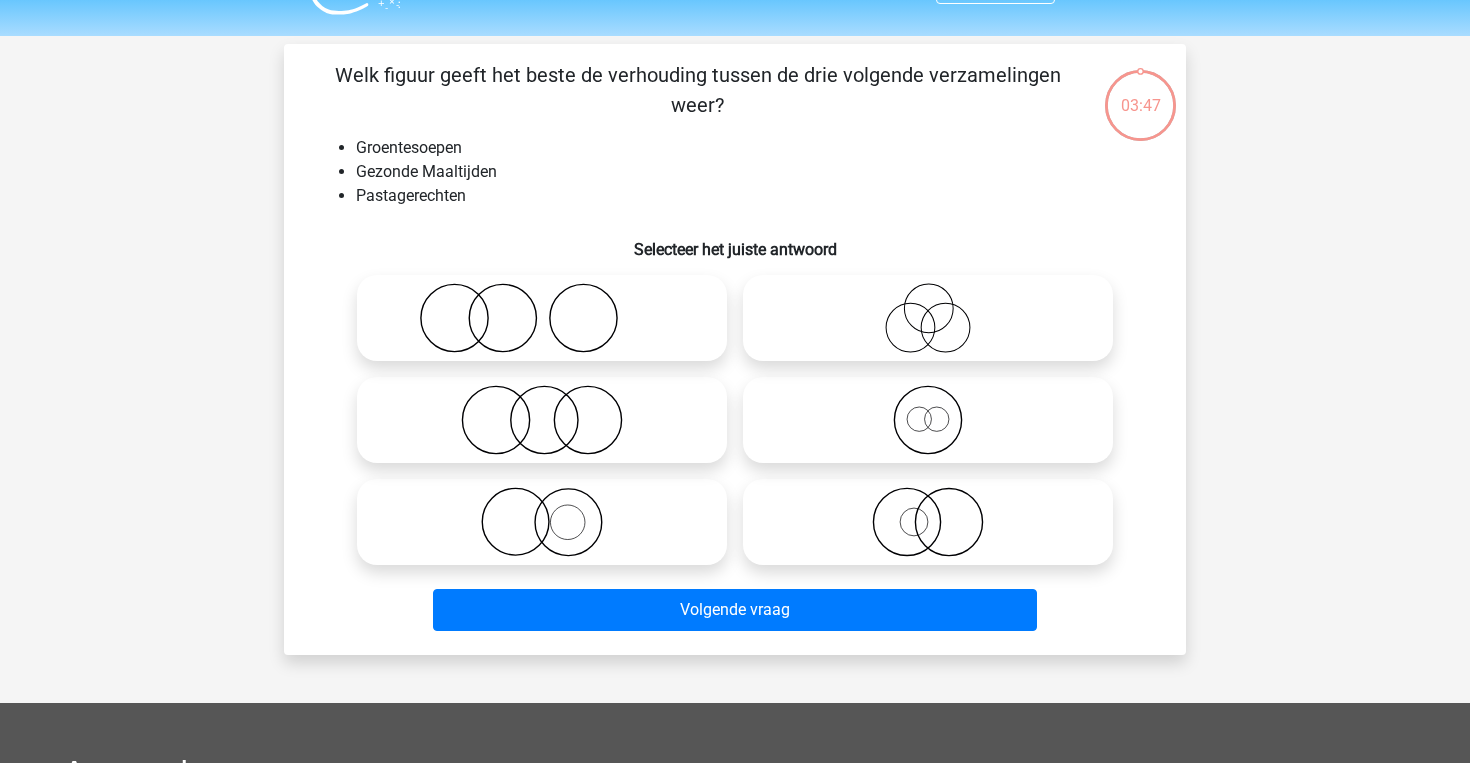 scroll, scrollTop: 92, scrollLeft: 0, axis: vertical 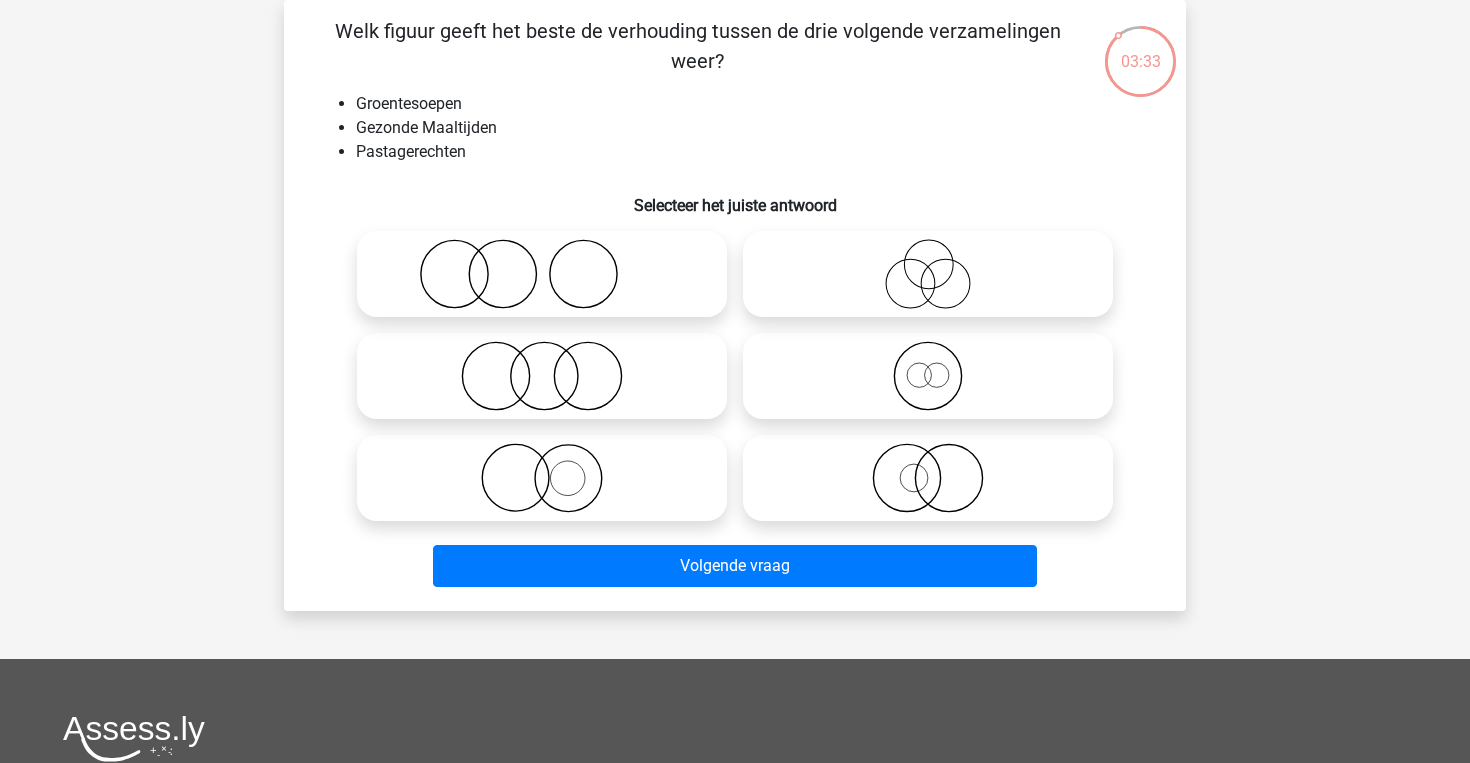 click 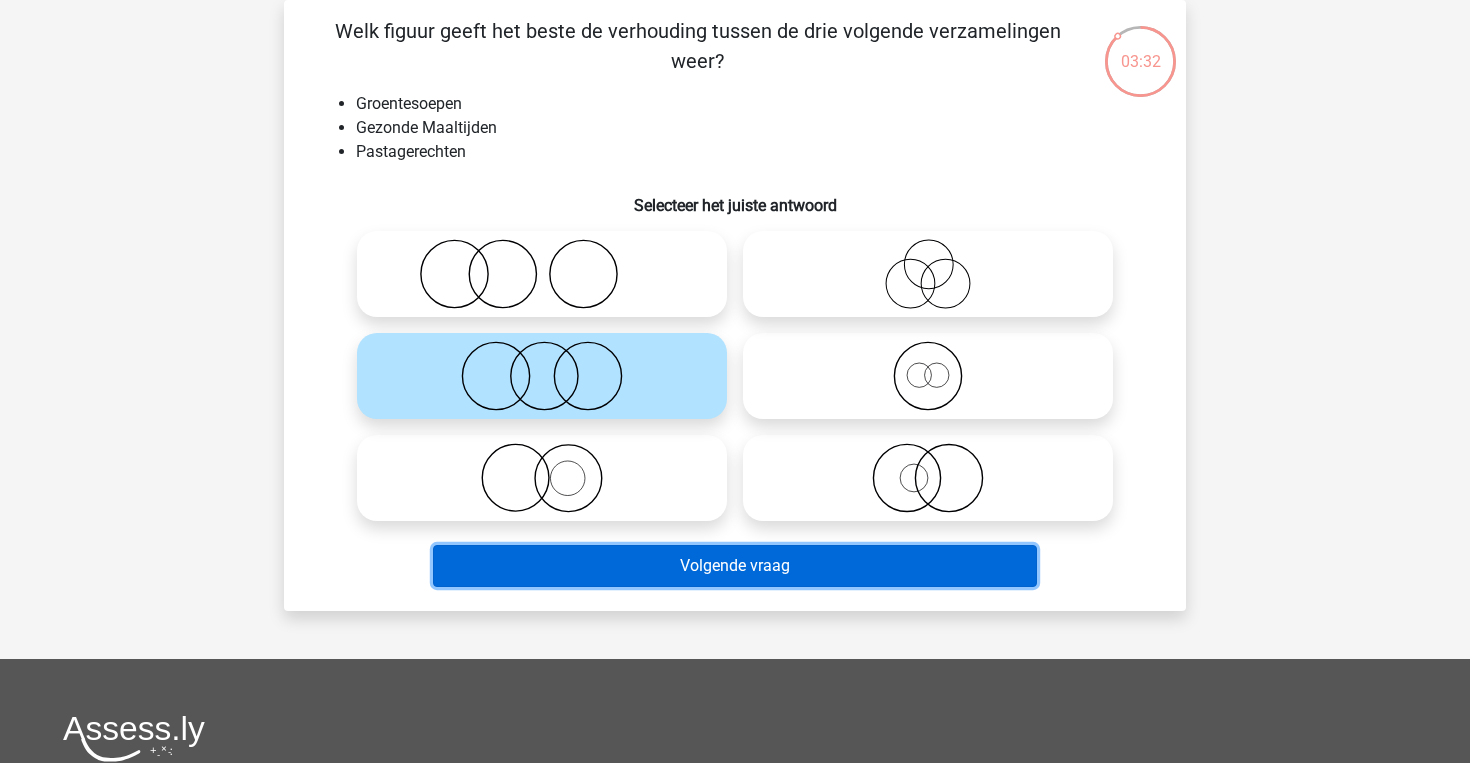 click on "Volgende vraag" at bounding box center (735, 566) 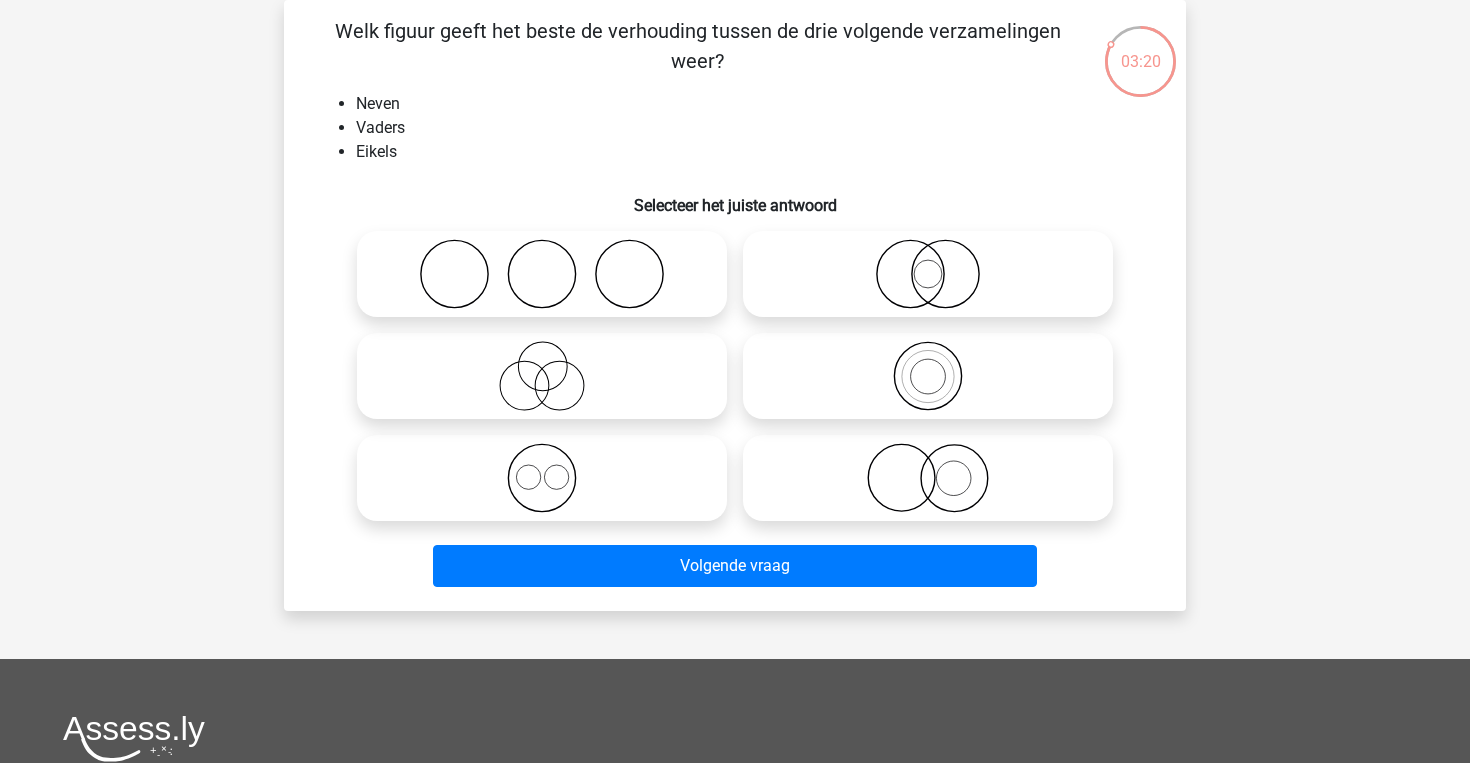 click 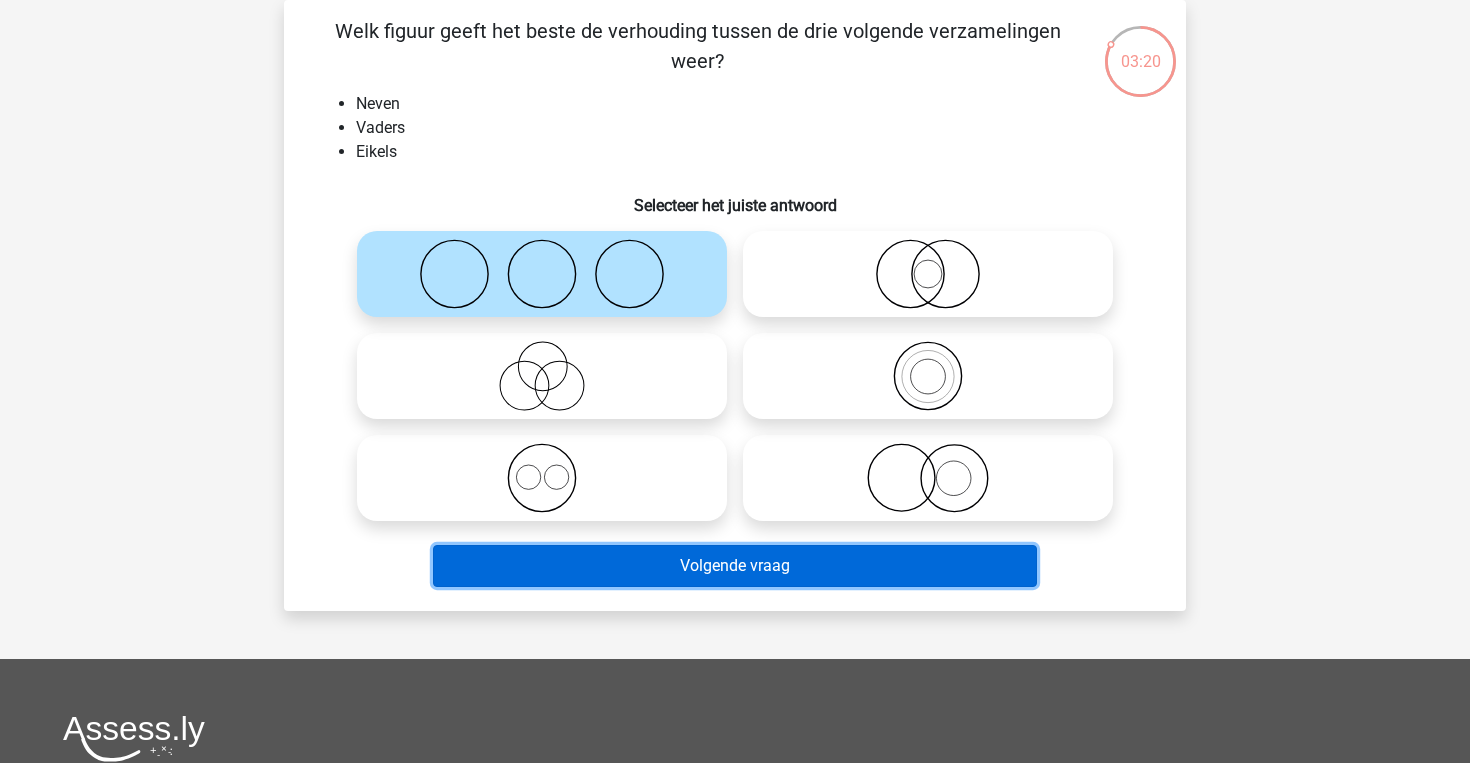 click on "Volgende vraag" at bounding box center [735, 566] 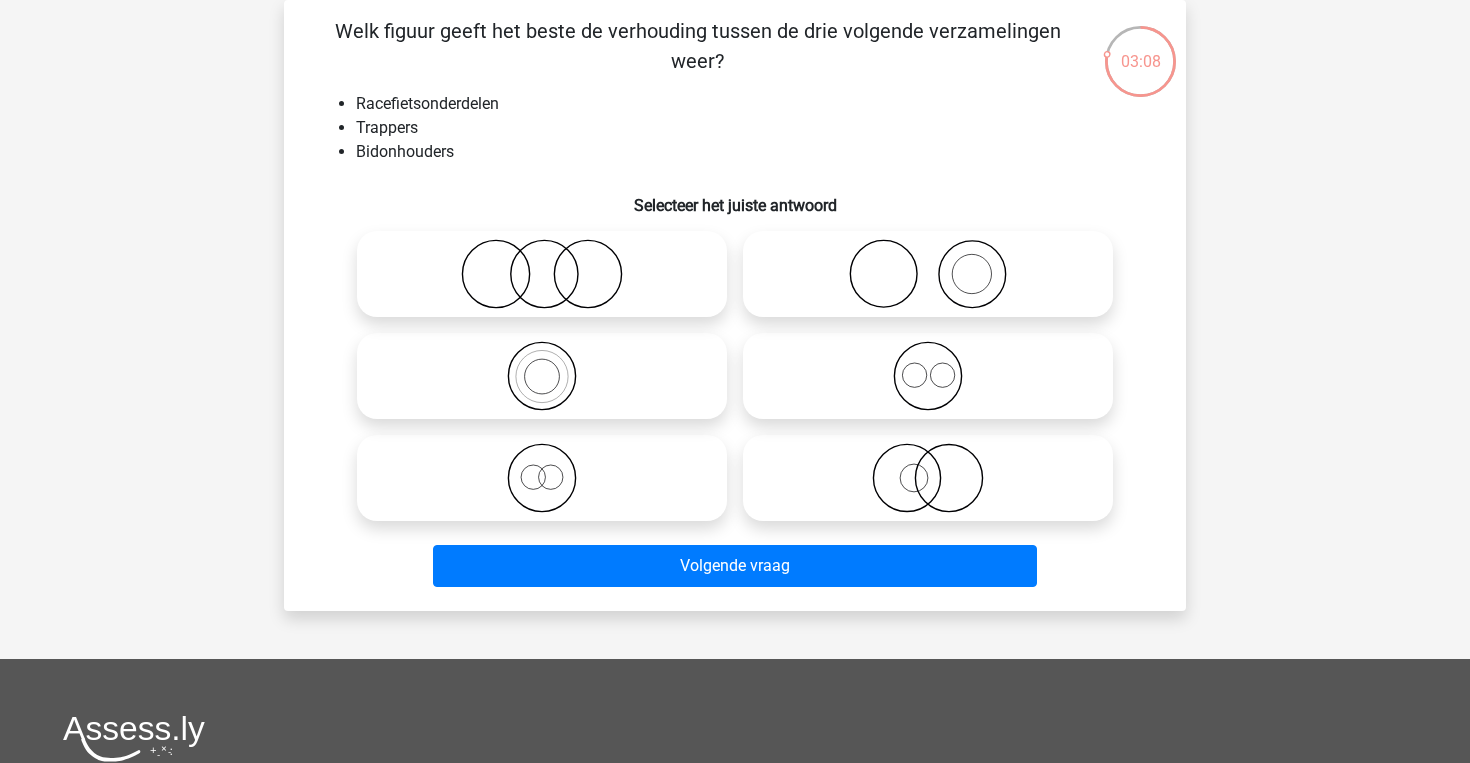 click 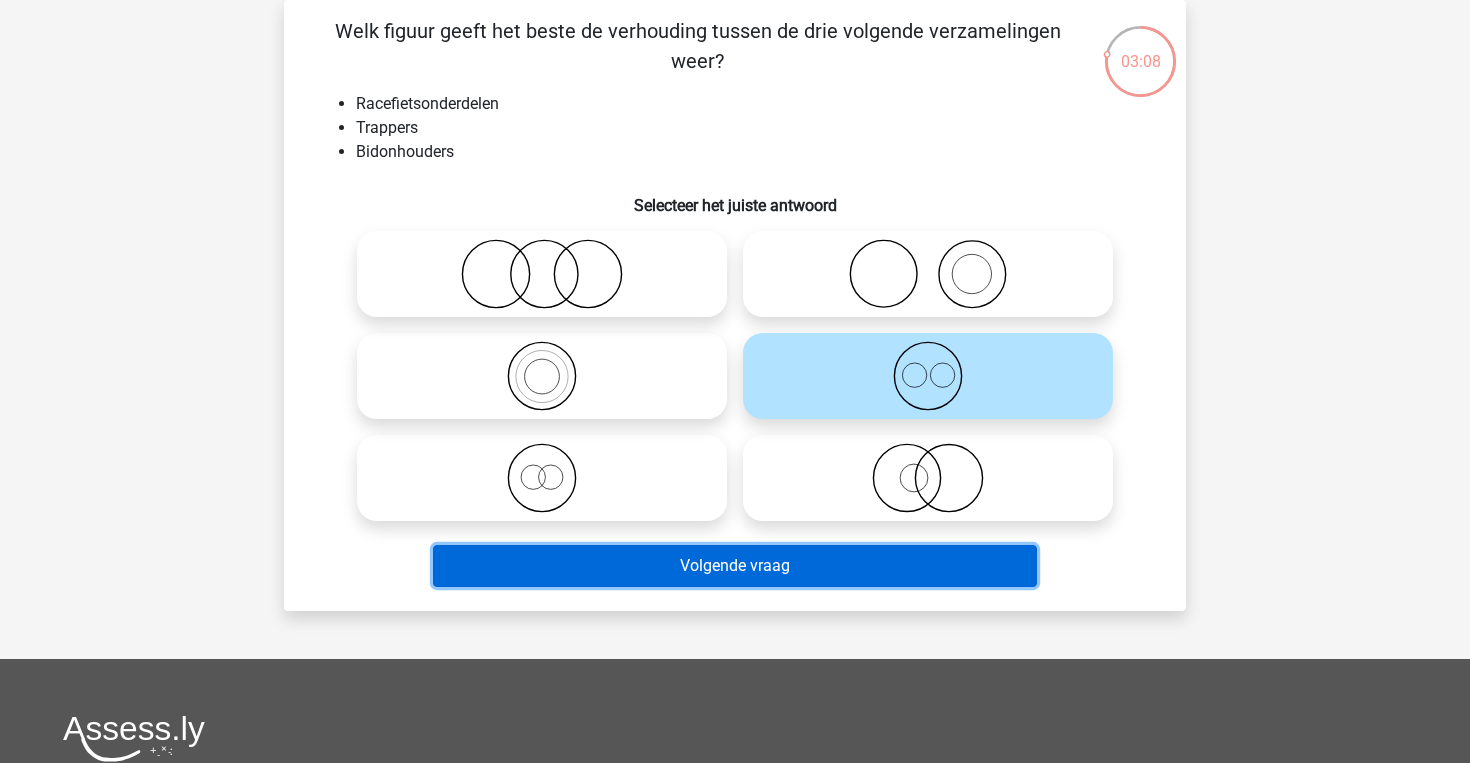 click on "Volgende vraag" at bounding box center [735, 566] 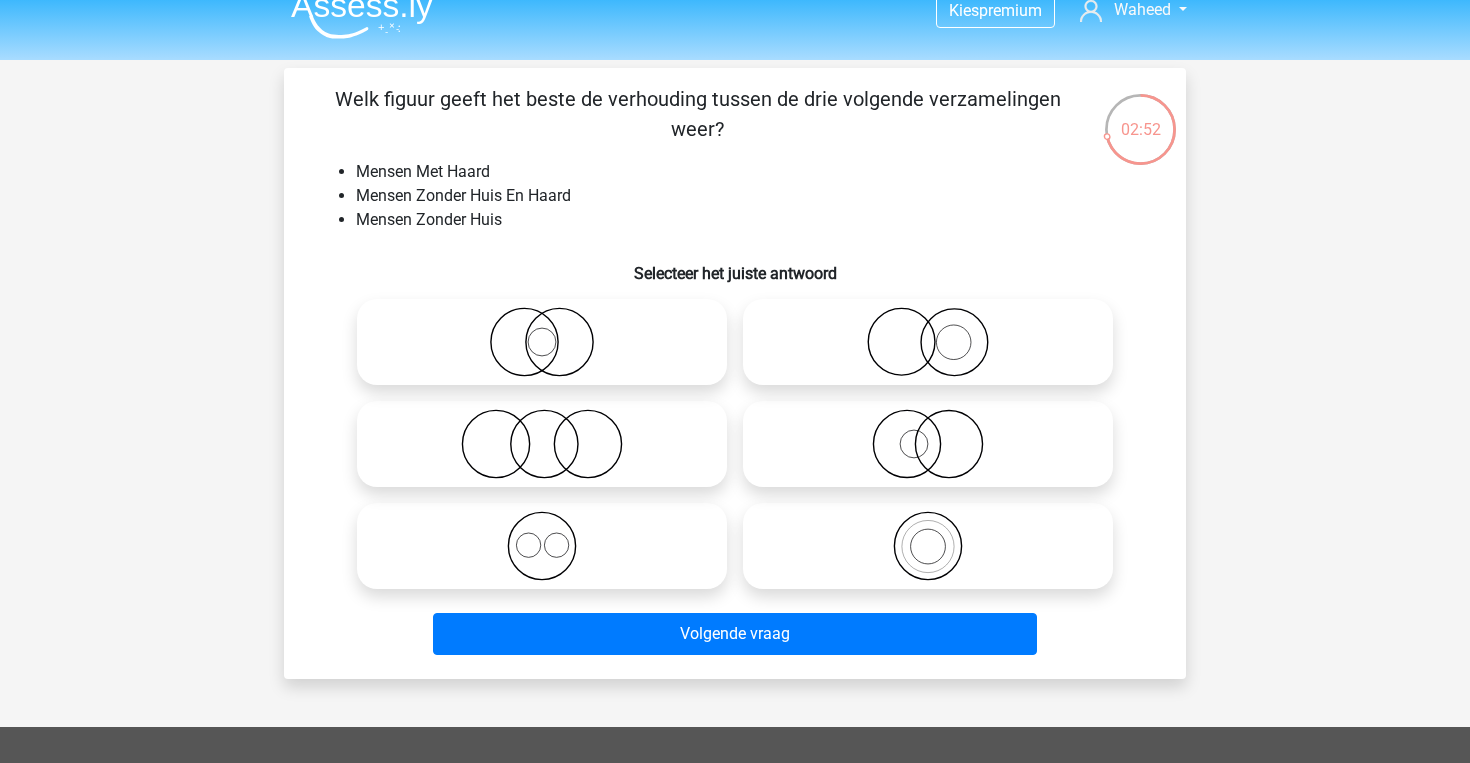 scroll, scrollTop: 25, scrollLeft: 0, axis: vertical 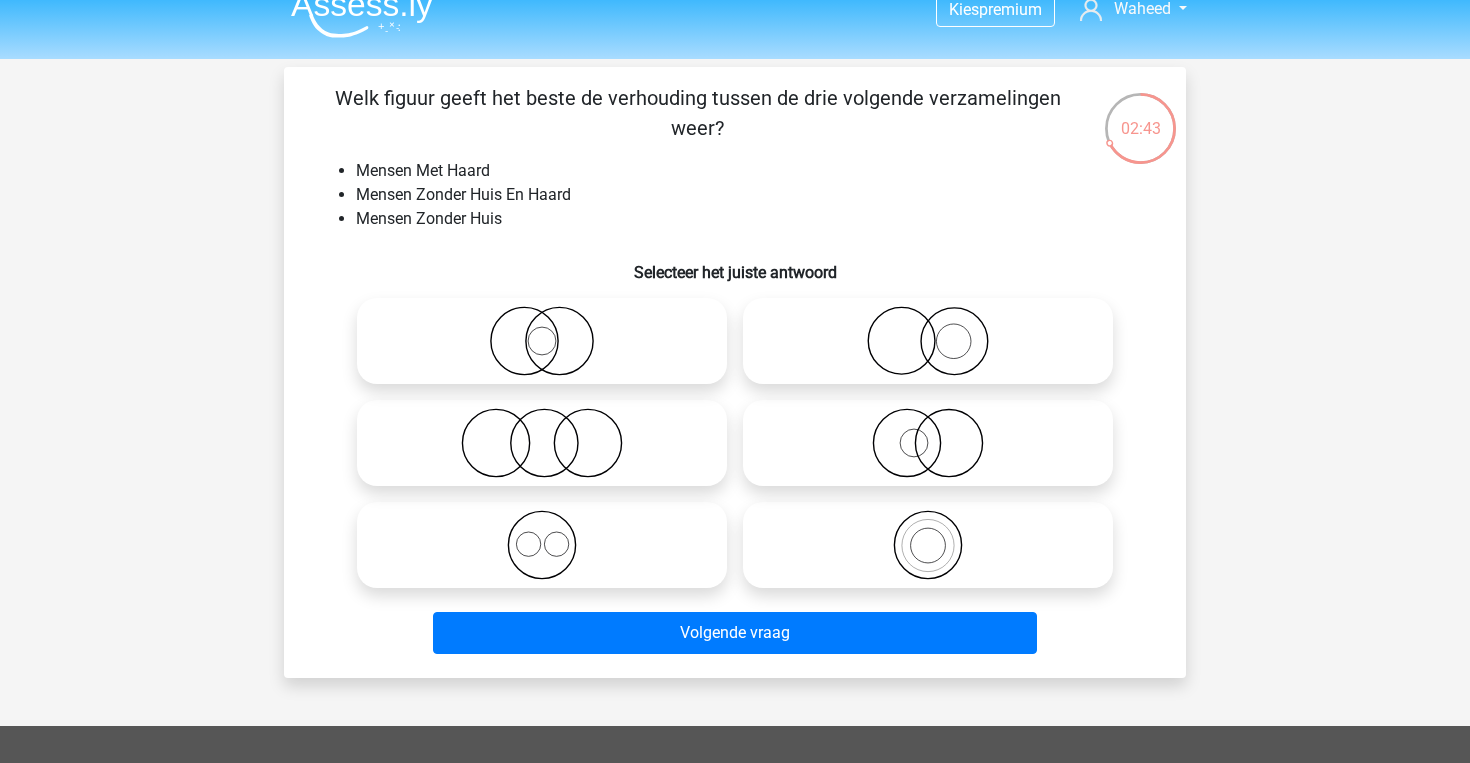 click 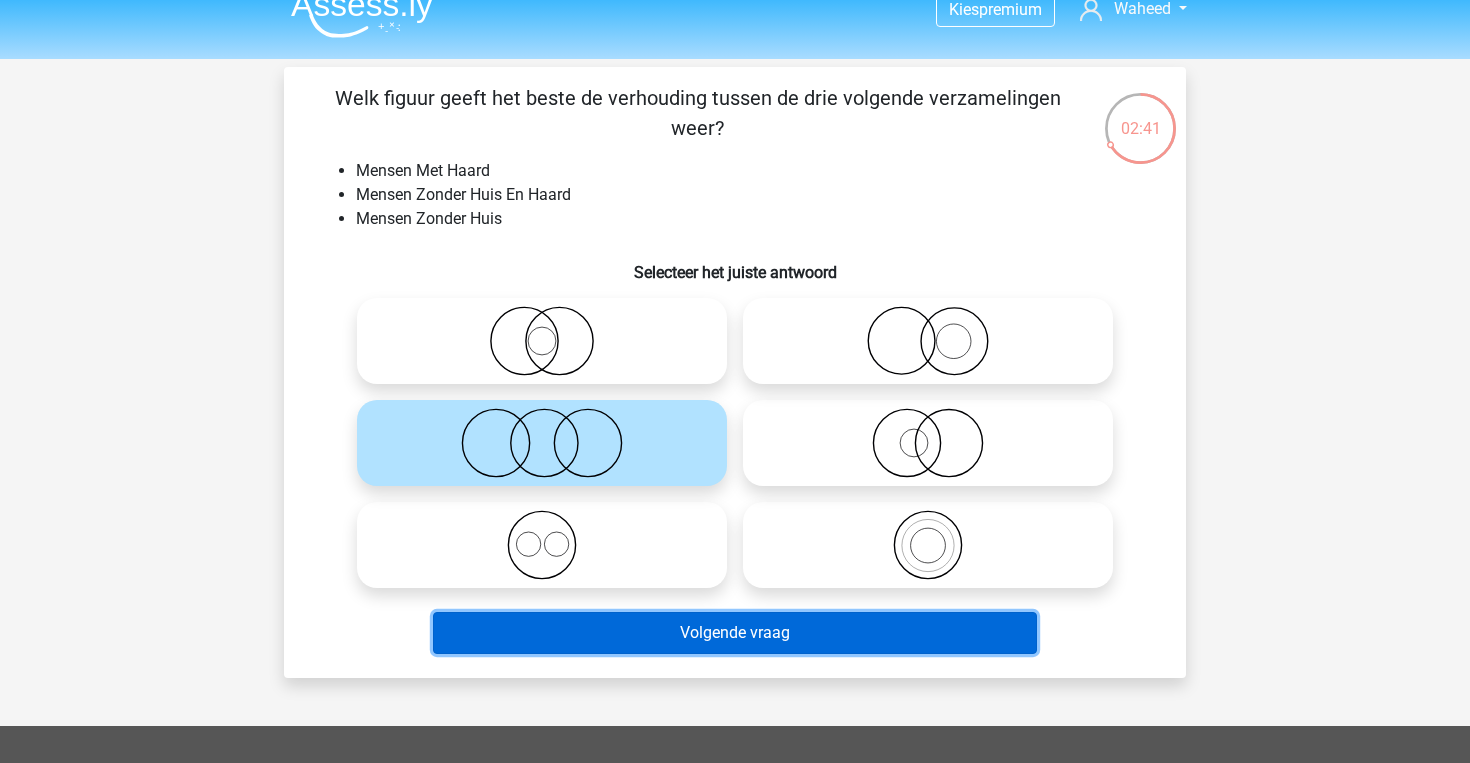 click on "Volgende vraag" at bounding box center [735, 633] 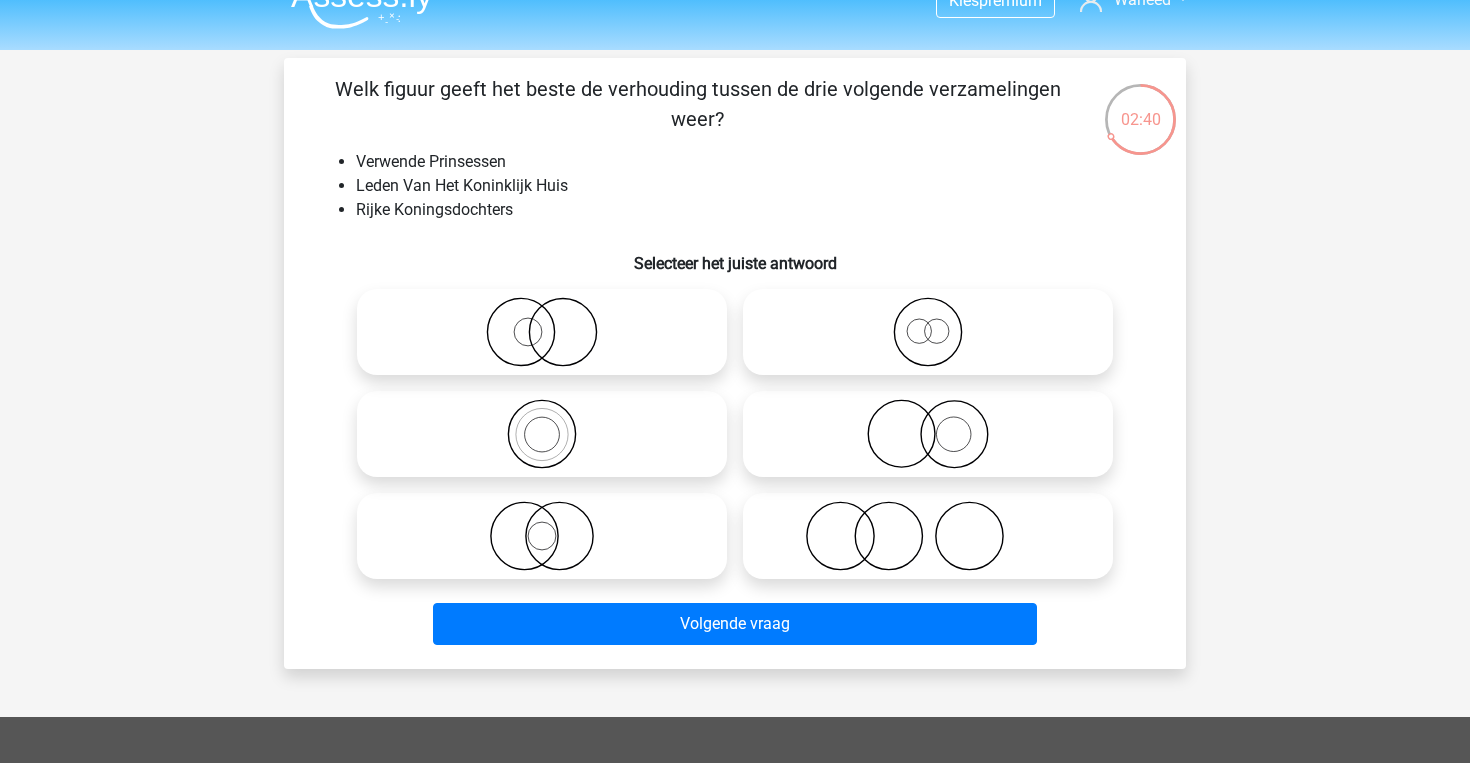 scroll, scrollTop: 0, scrollLeft: 0, axis: both 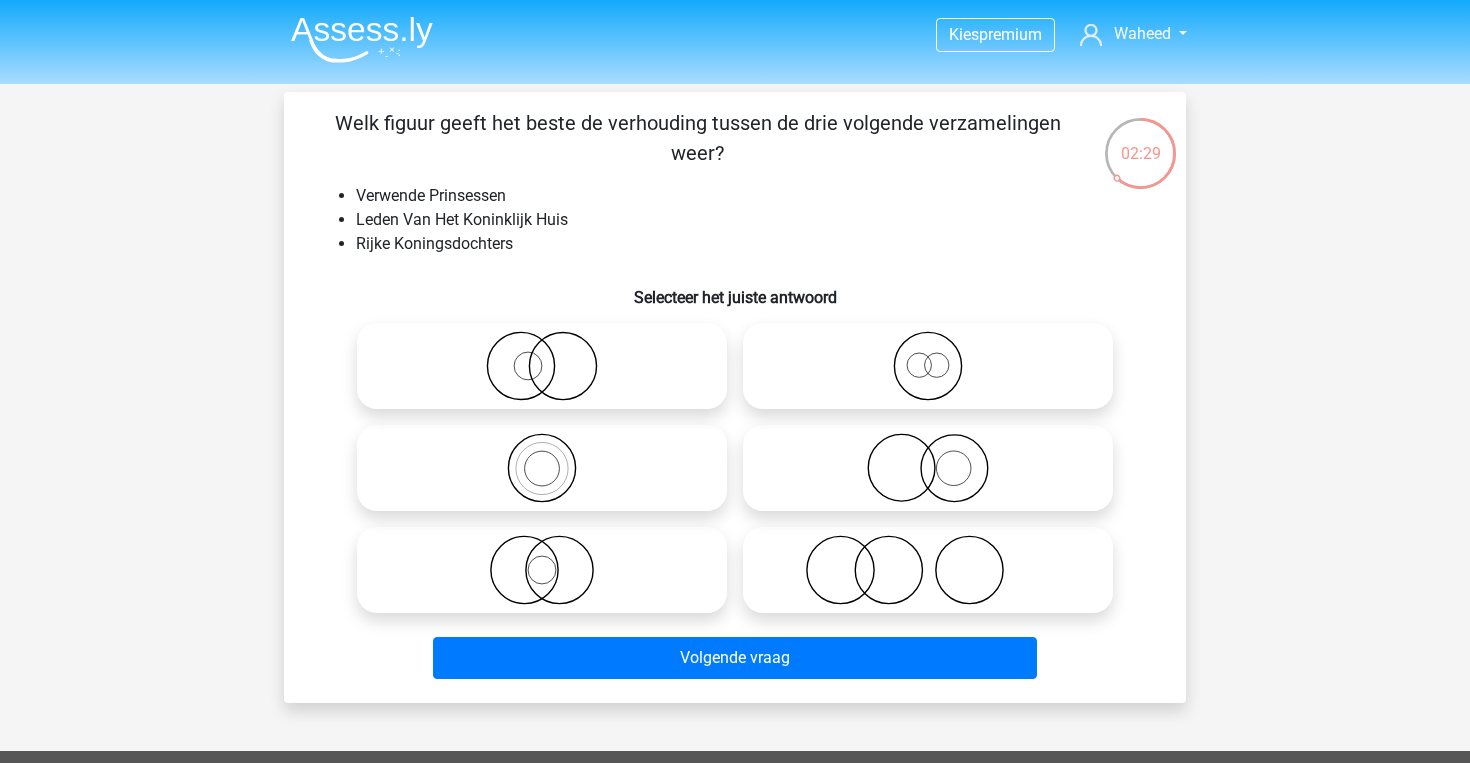 click 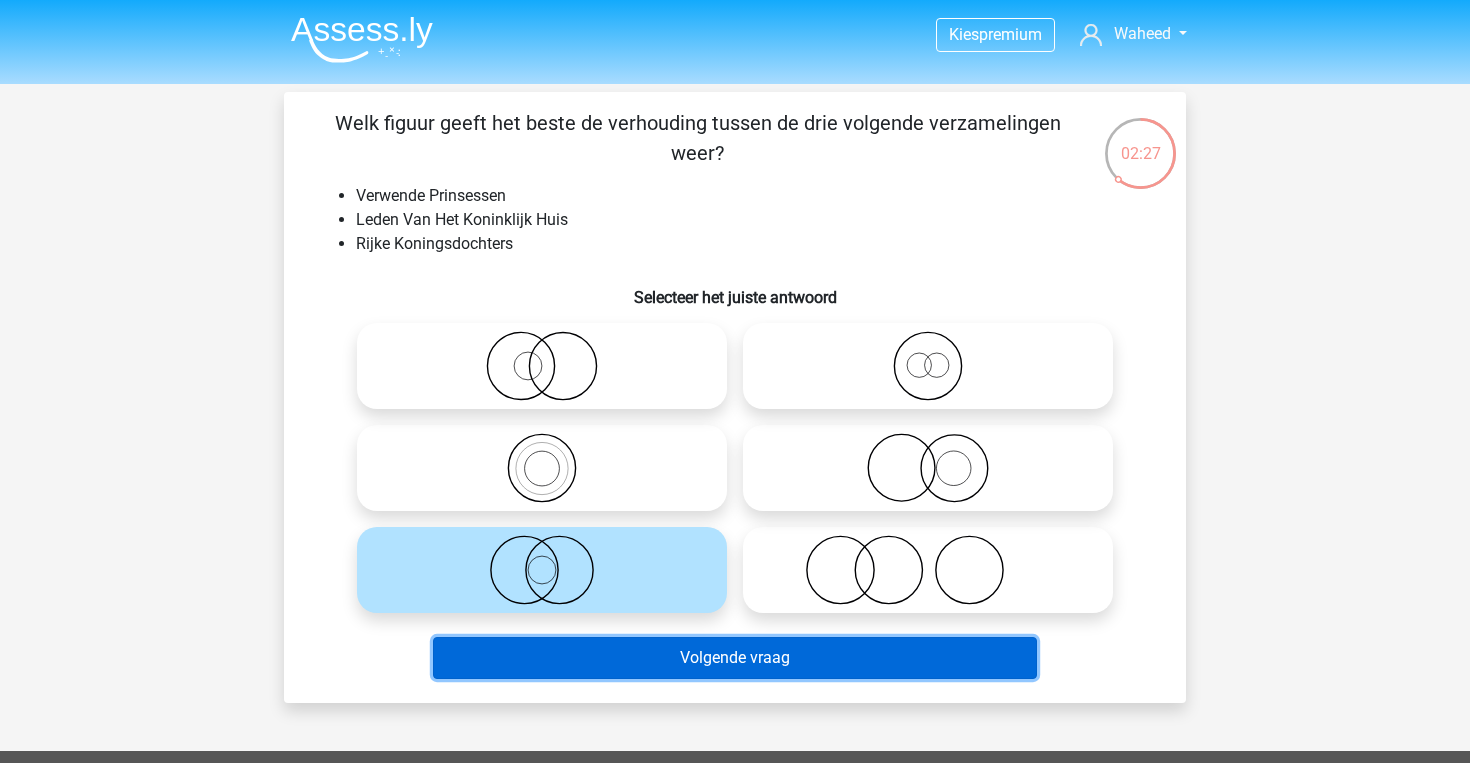 click on "Volgende vraag" at bounding box center [735, 658] 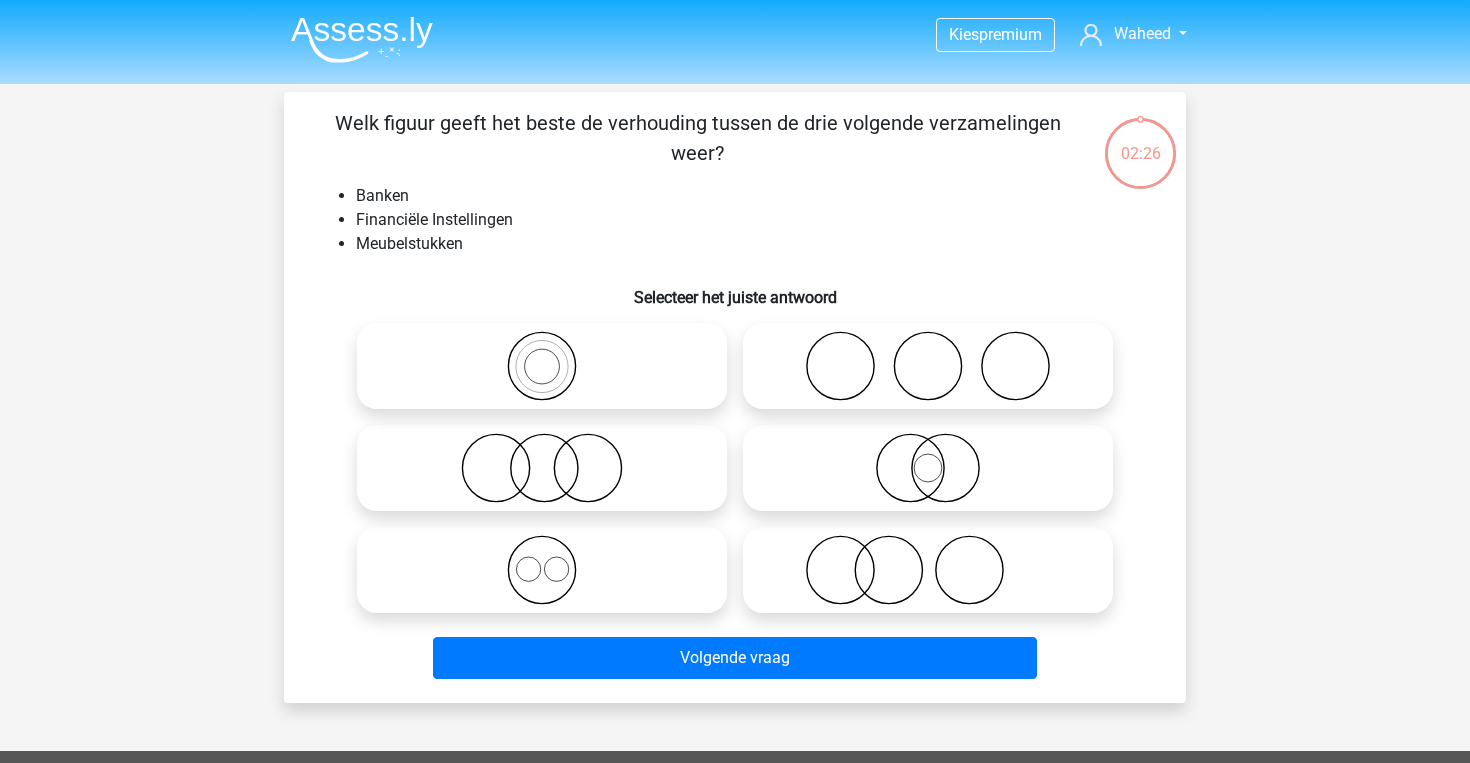 scroll, scrollTop: 92, scrollLeft: 0, axis: vertical 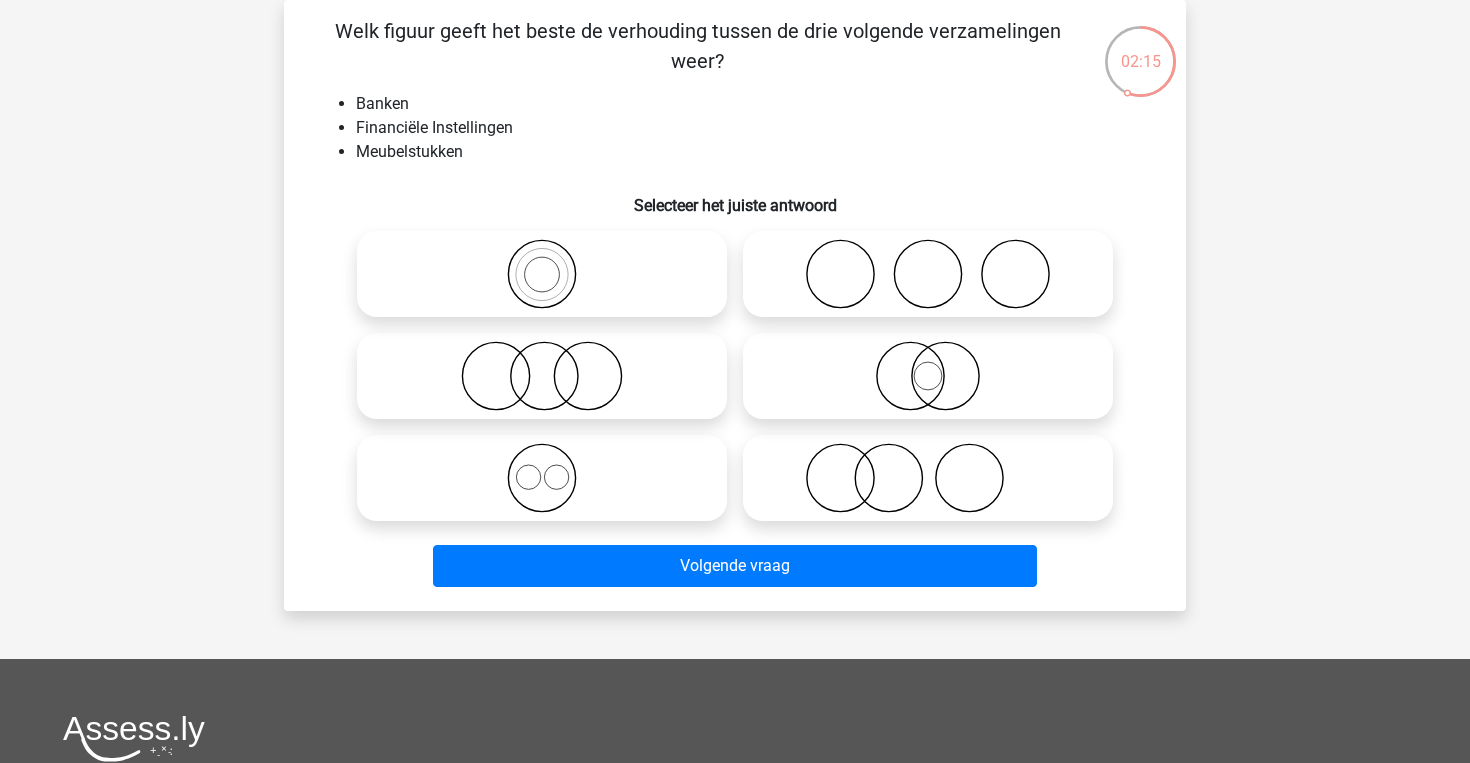 click 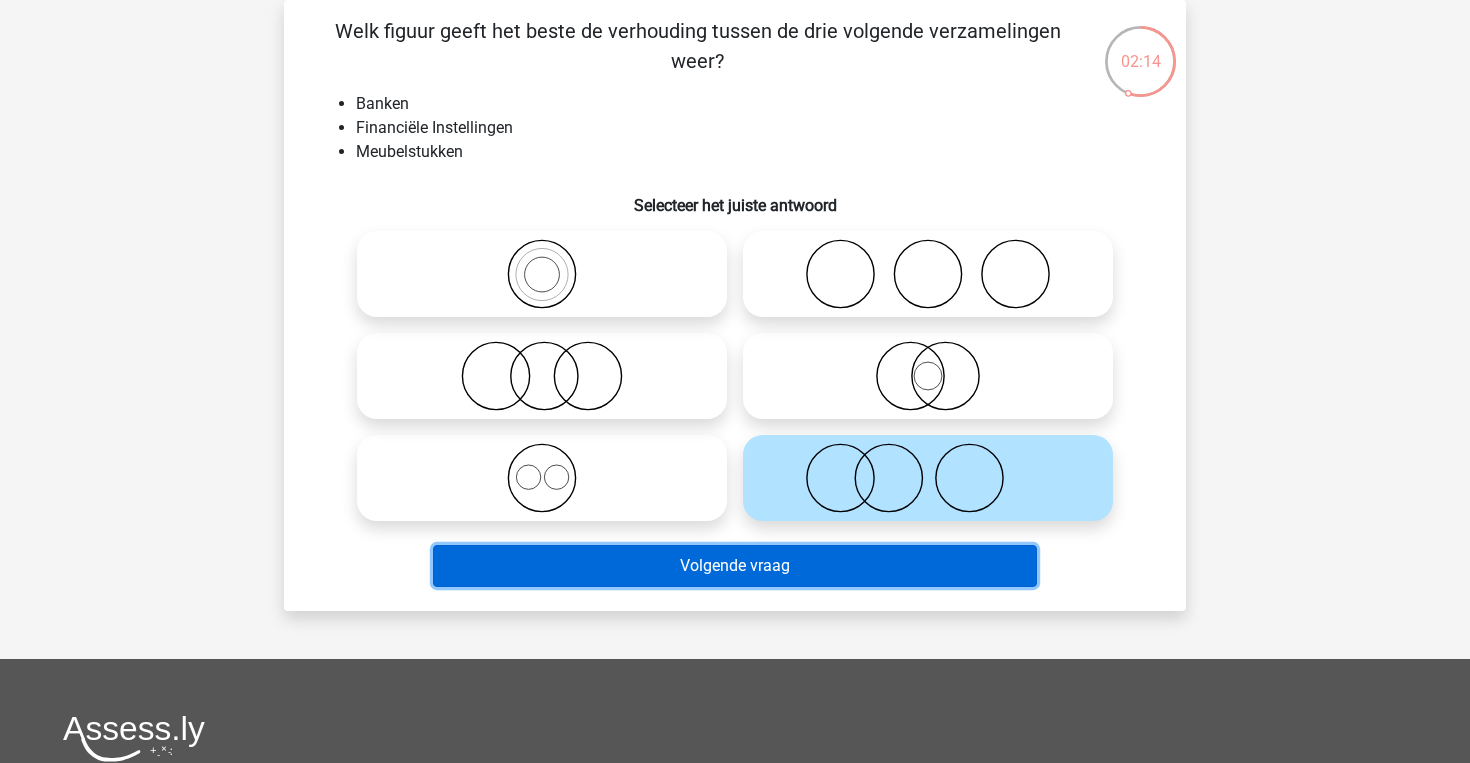 click on "Volgende vraag" at bounding box center (735, 566) 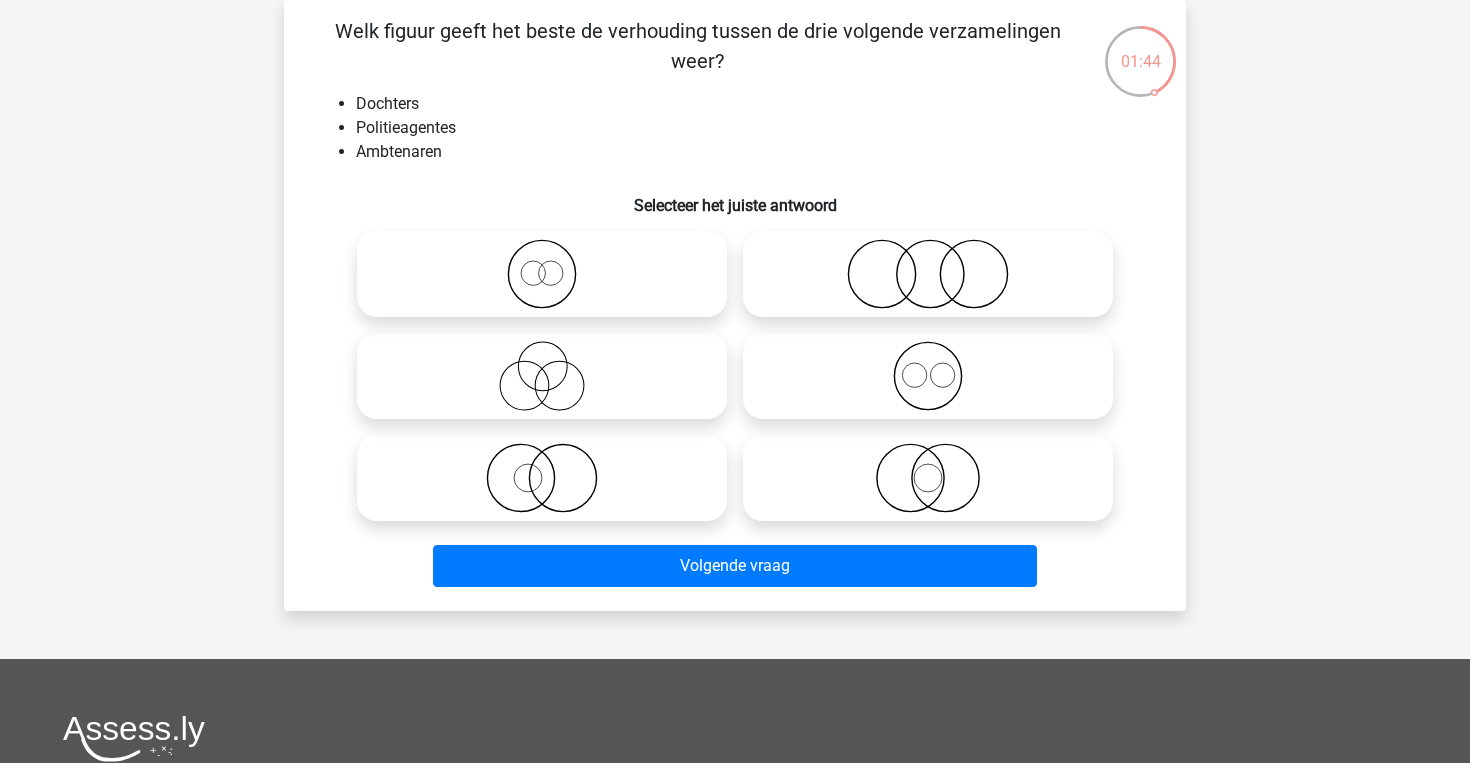 click 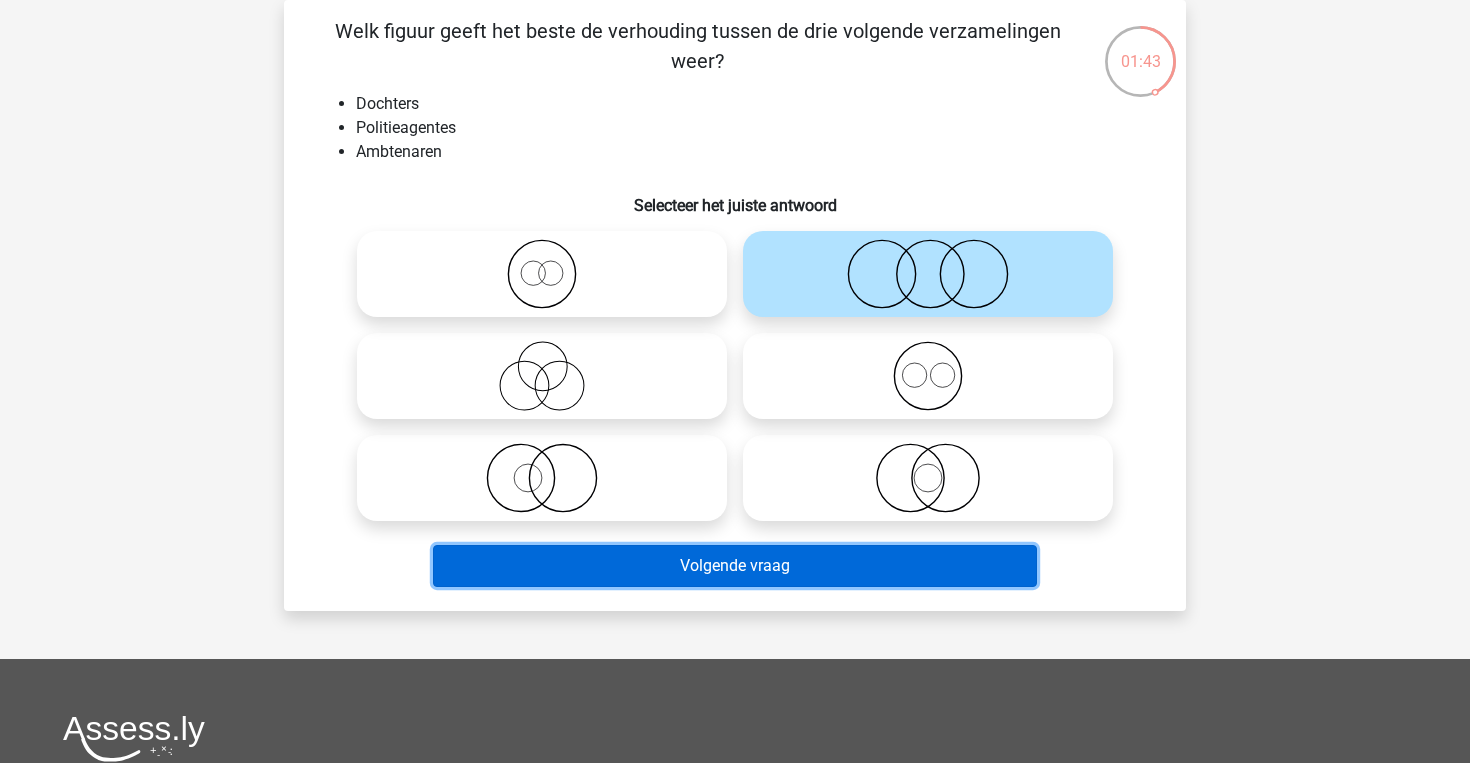 click on "Volgende vraag" at bounding box center (735, 566) 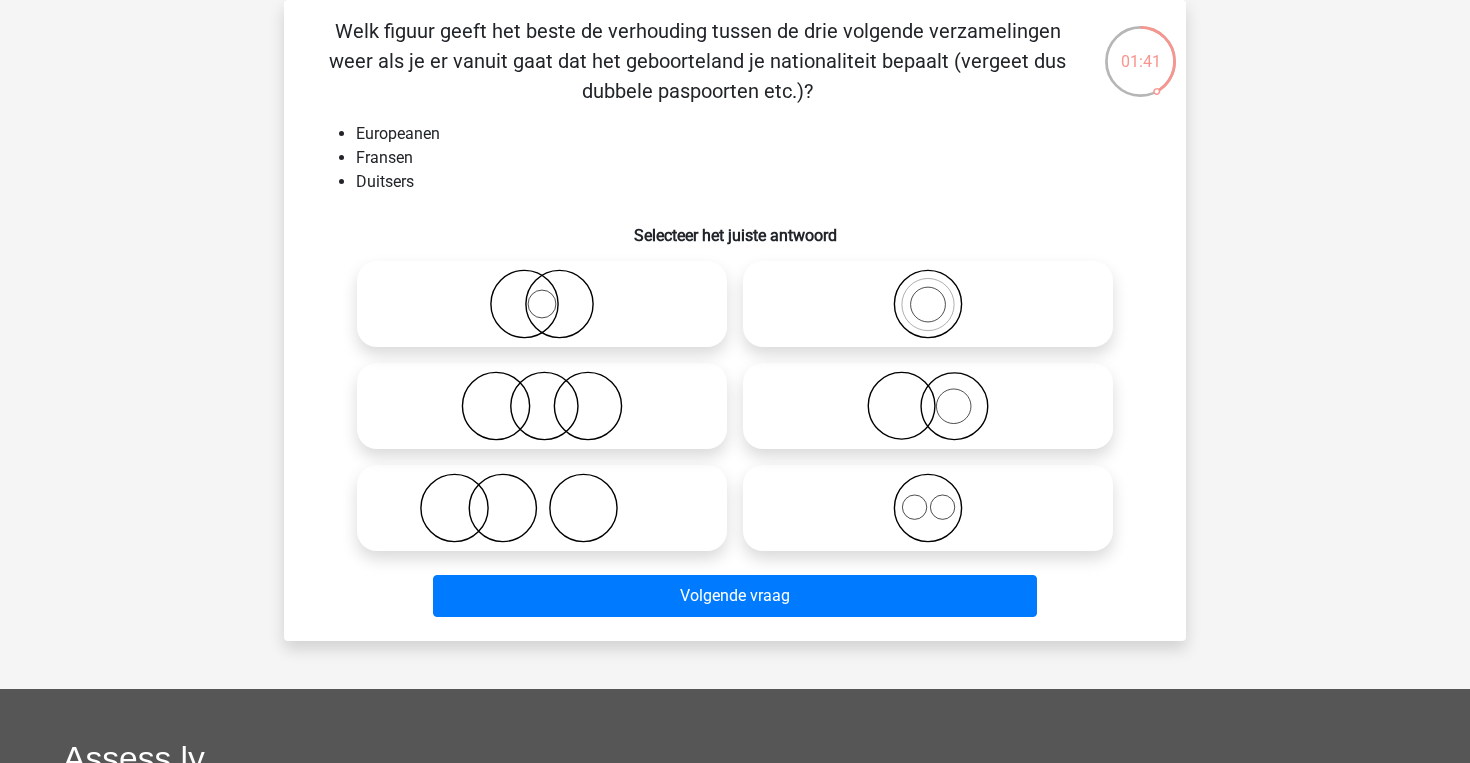 click 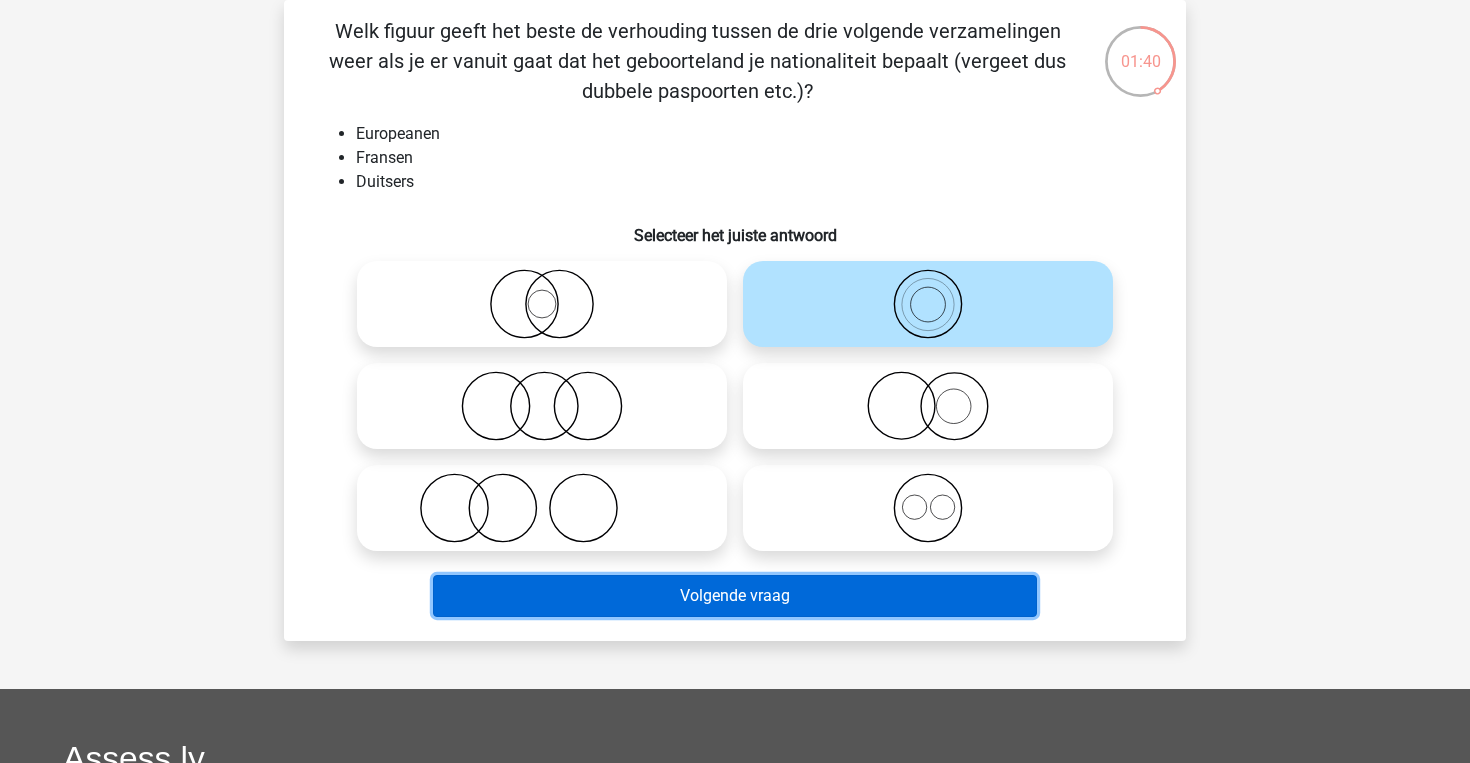click on "Volgende vraag" at bounding box center [735, 596] 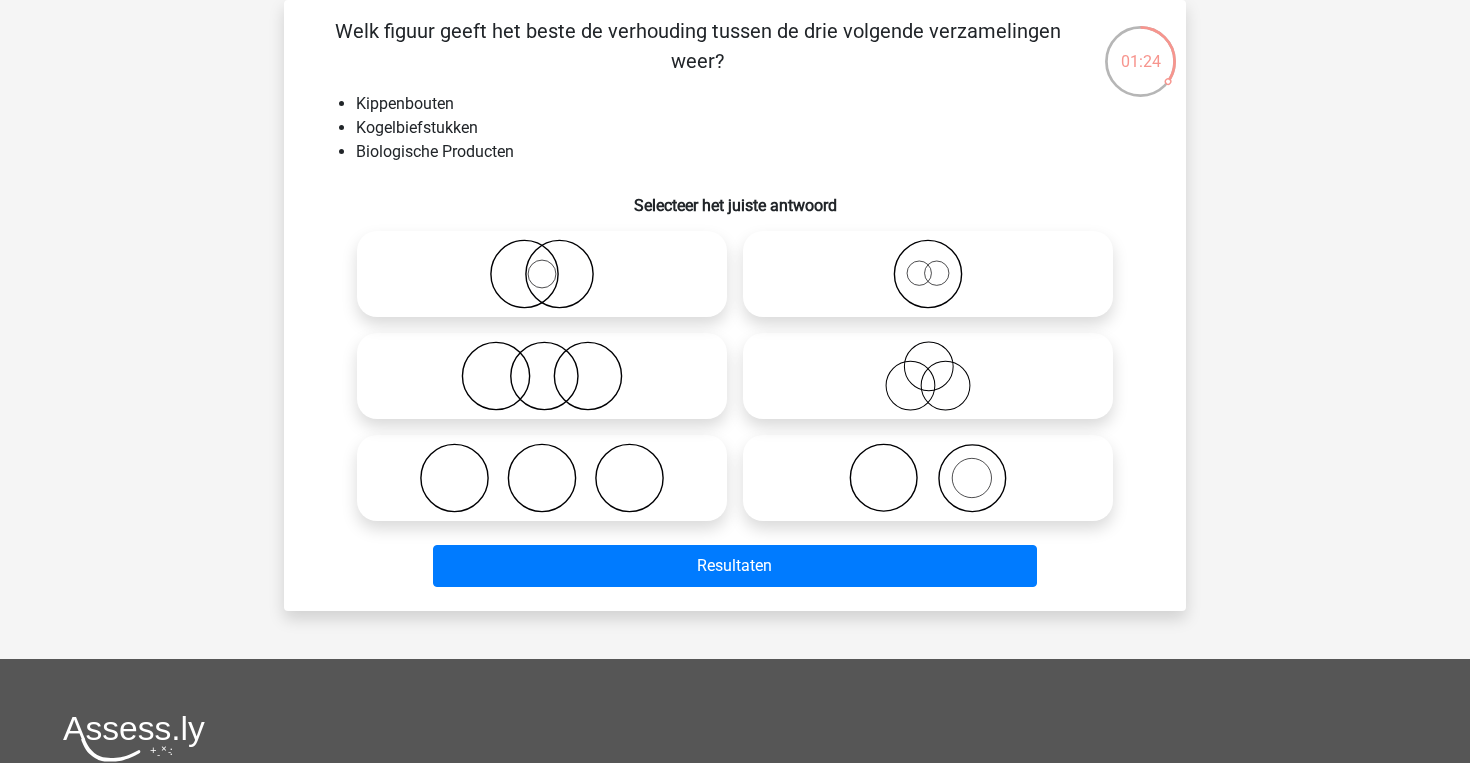 click 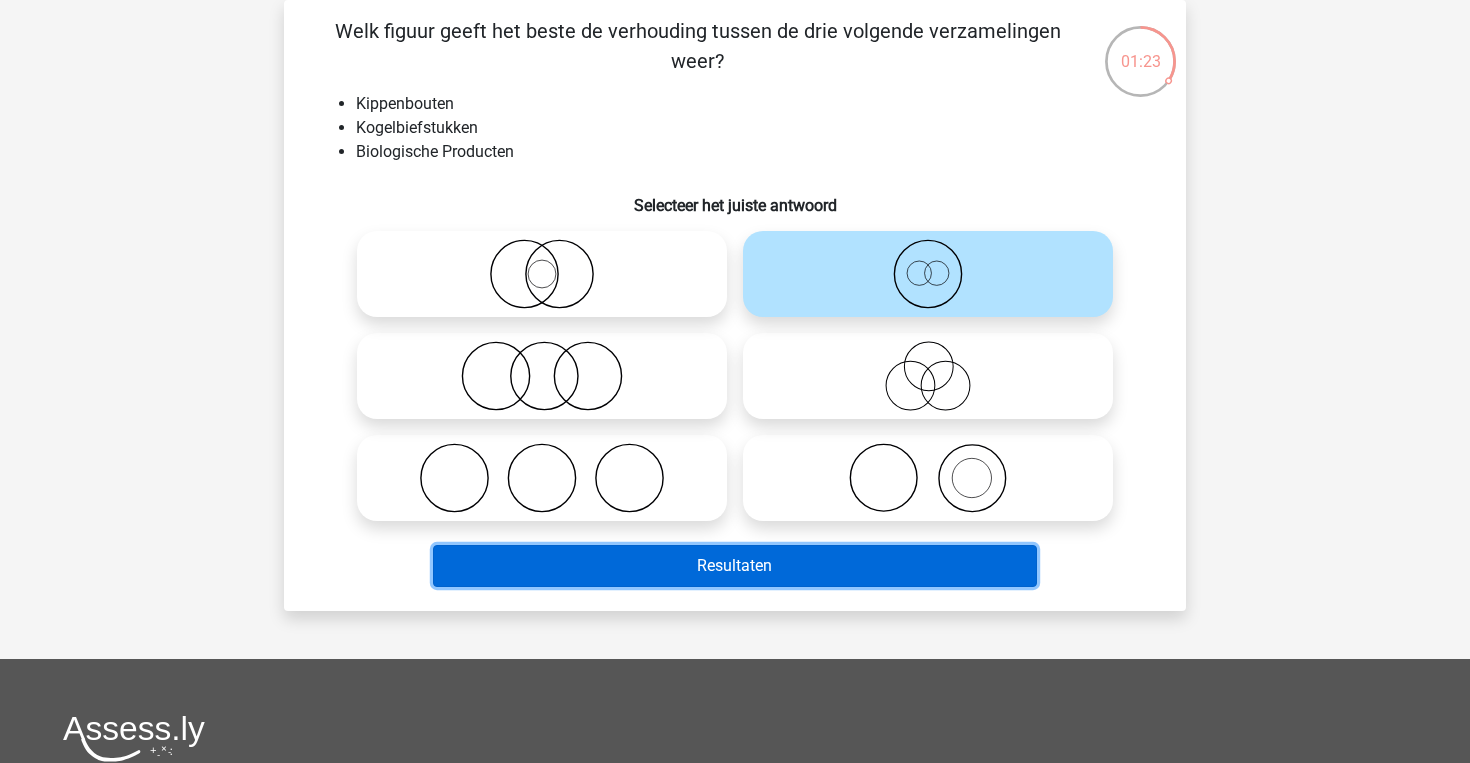 click on "Resultaten" at bounding box center [735, 566] 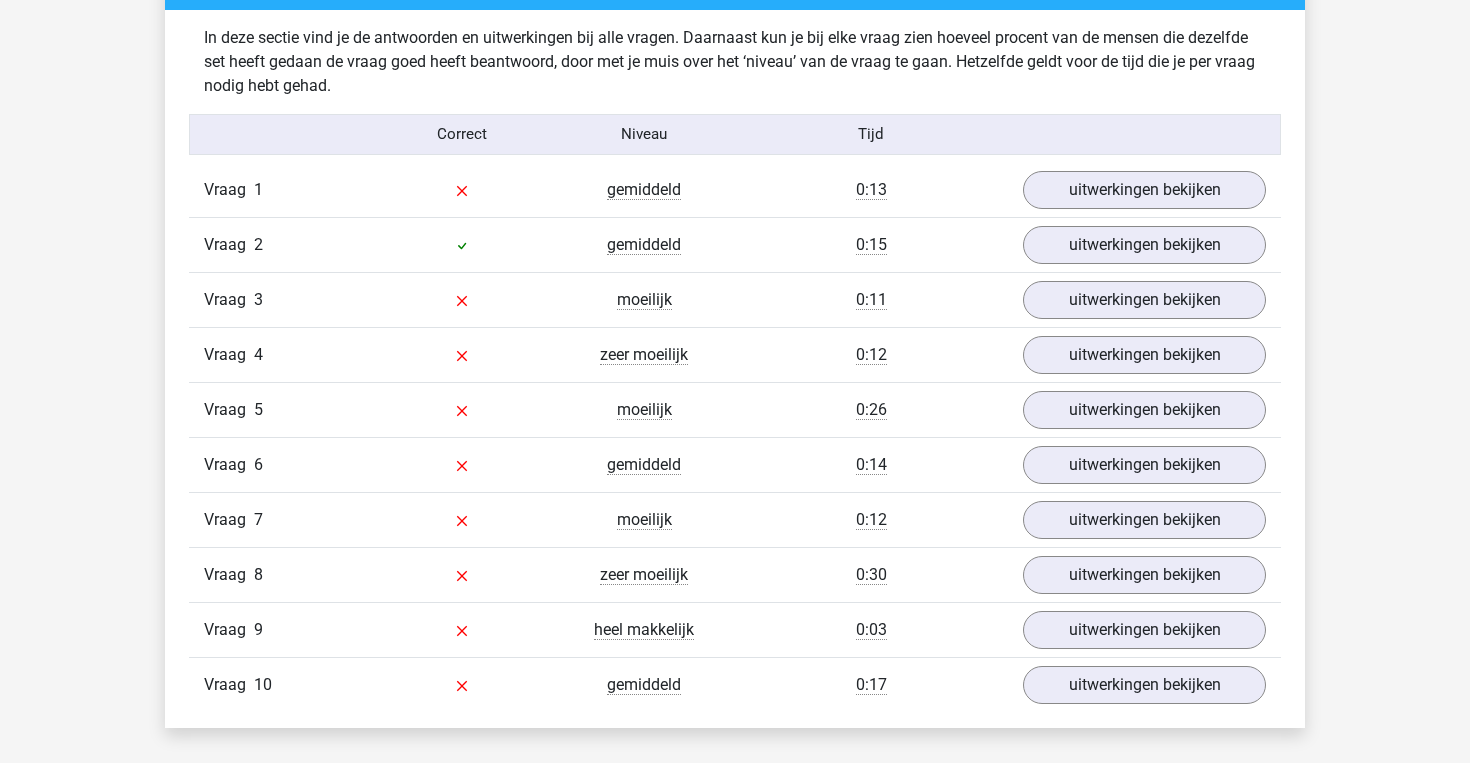 scroll, scrollTop: 1497, scrollLeft: 0, axis: vertical 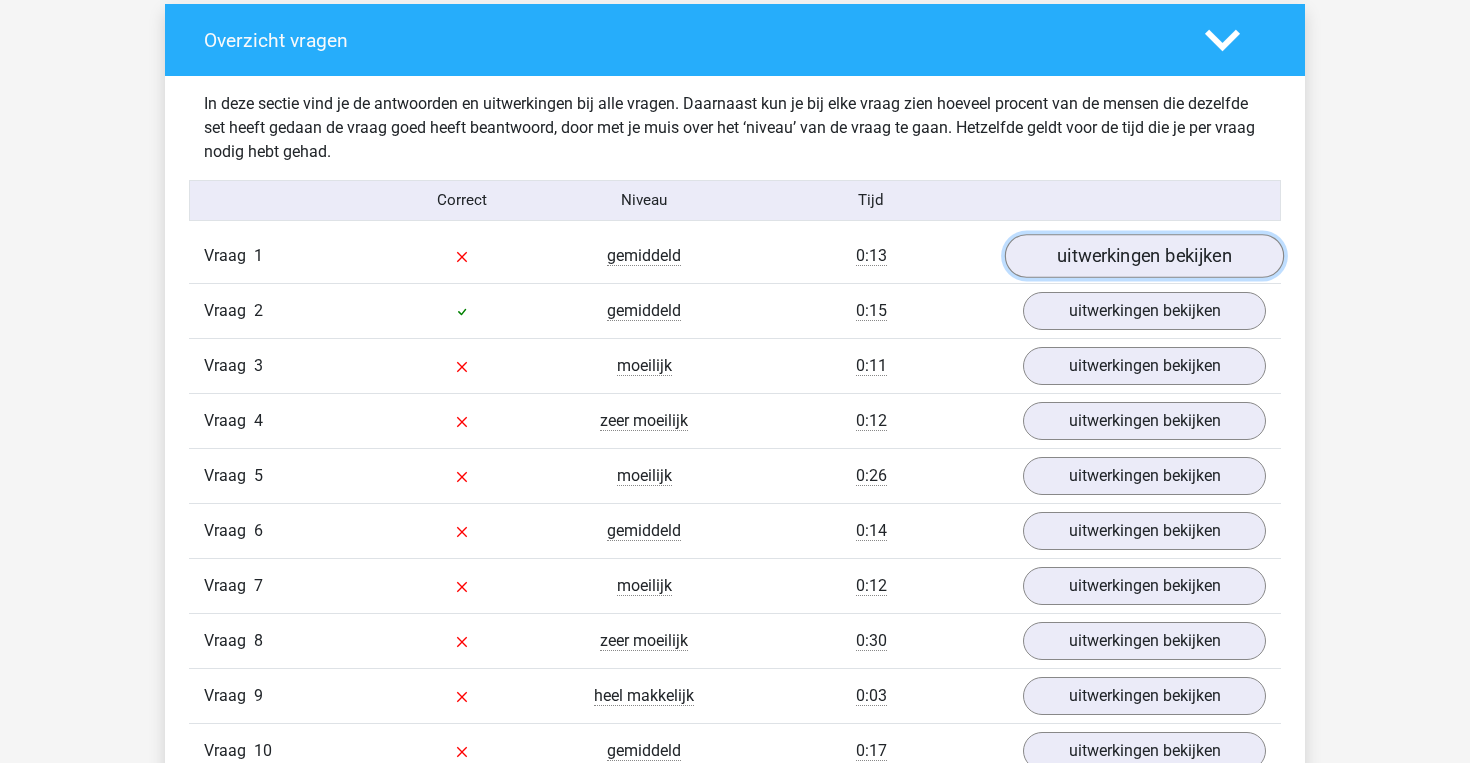 click on "uitwerkingen bekijken" at bounding box center [1144, 256] 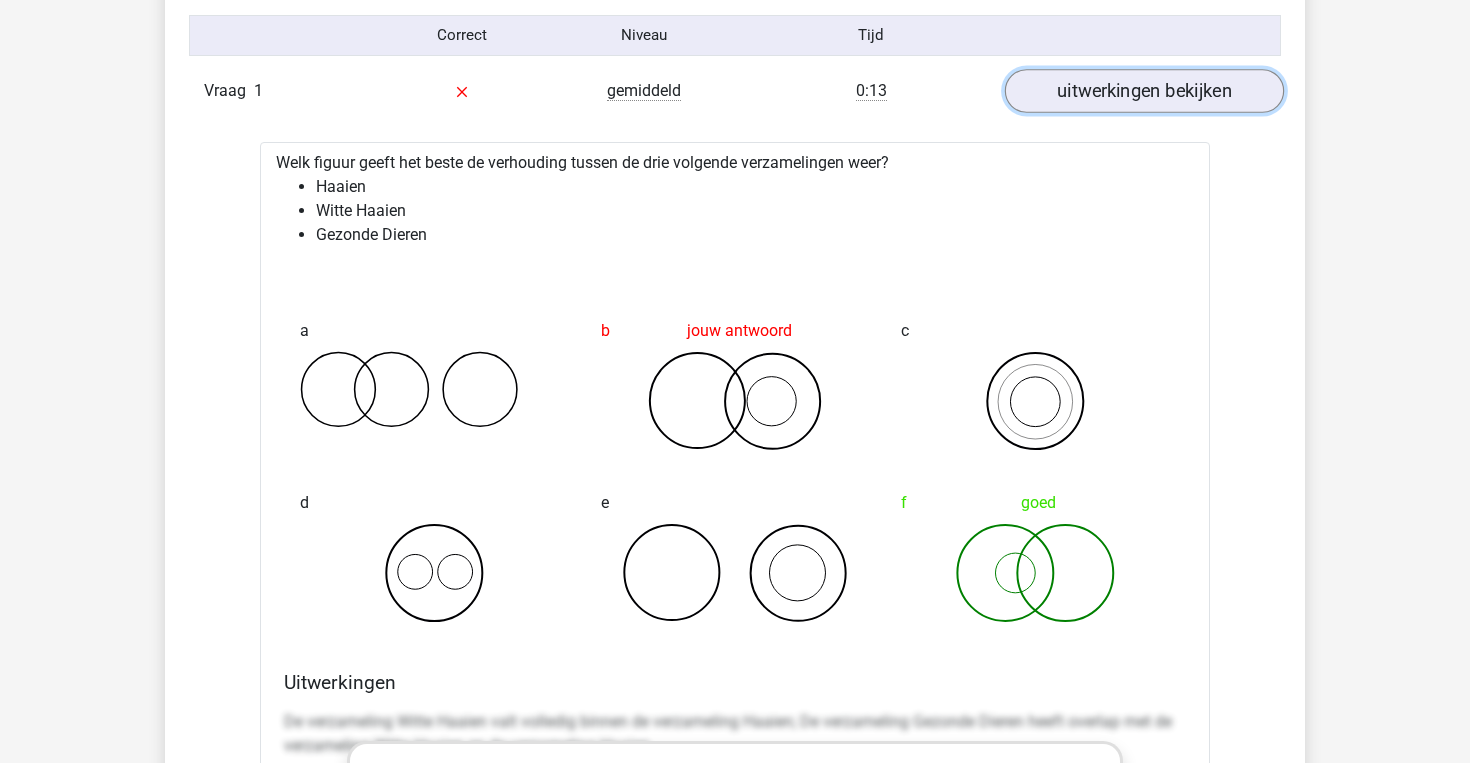 scroll, scrollTop: 1551, scrollLeft: 0, axis: vertical 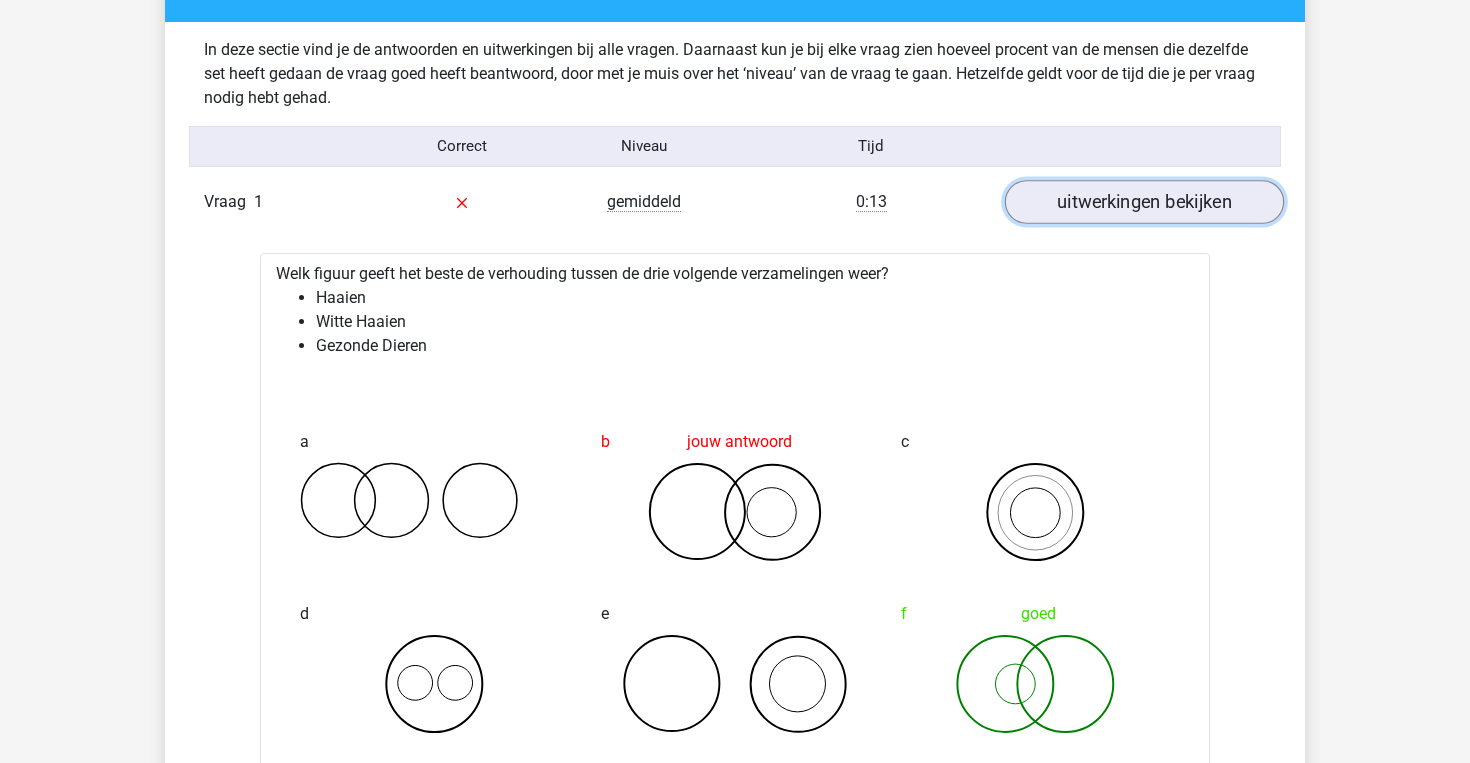click on "uitwerkingen bekijken" at bounding box center [1144, 202] 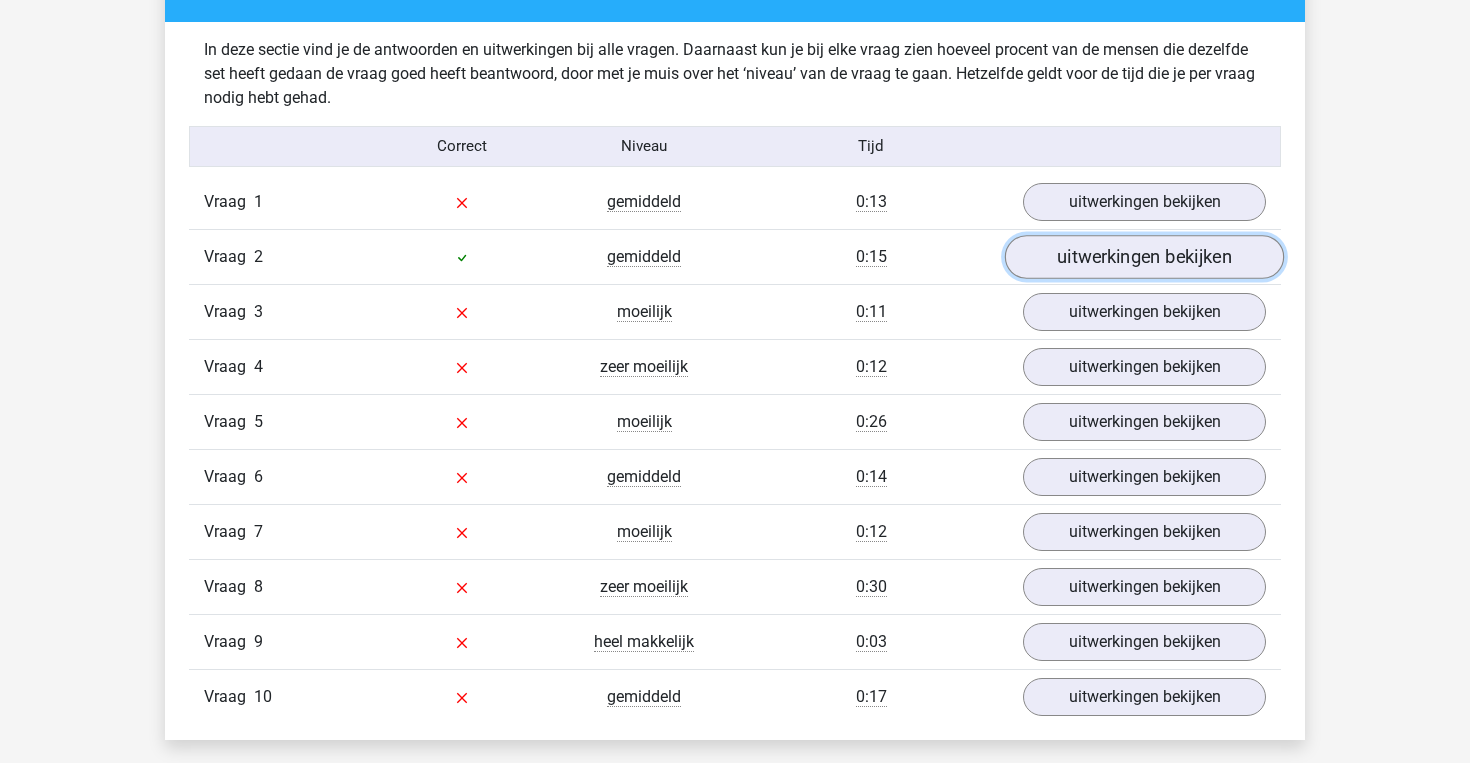 click on "uitwerkingen bekijken" at bounding box center [1144, 257] 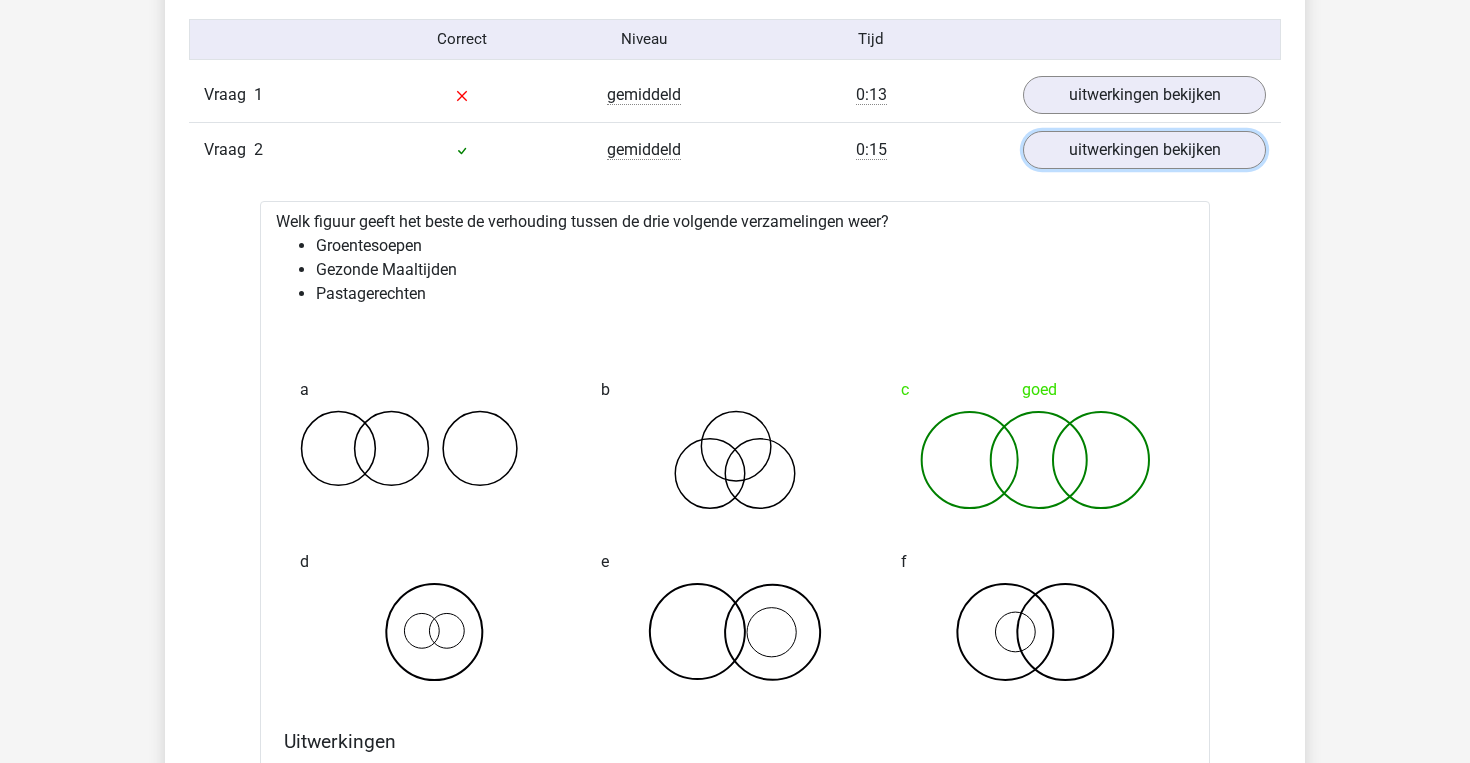 scroll, scrollTop: 1653, scrollLeft: 0, axis: vertical 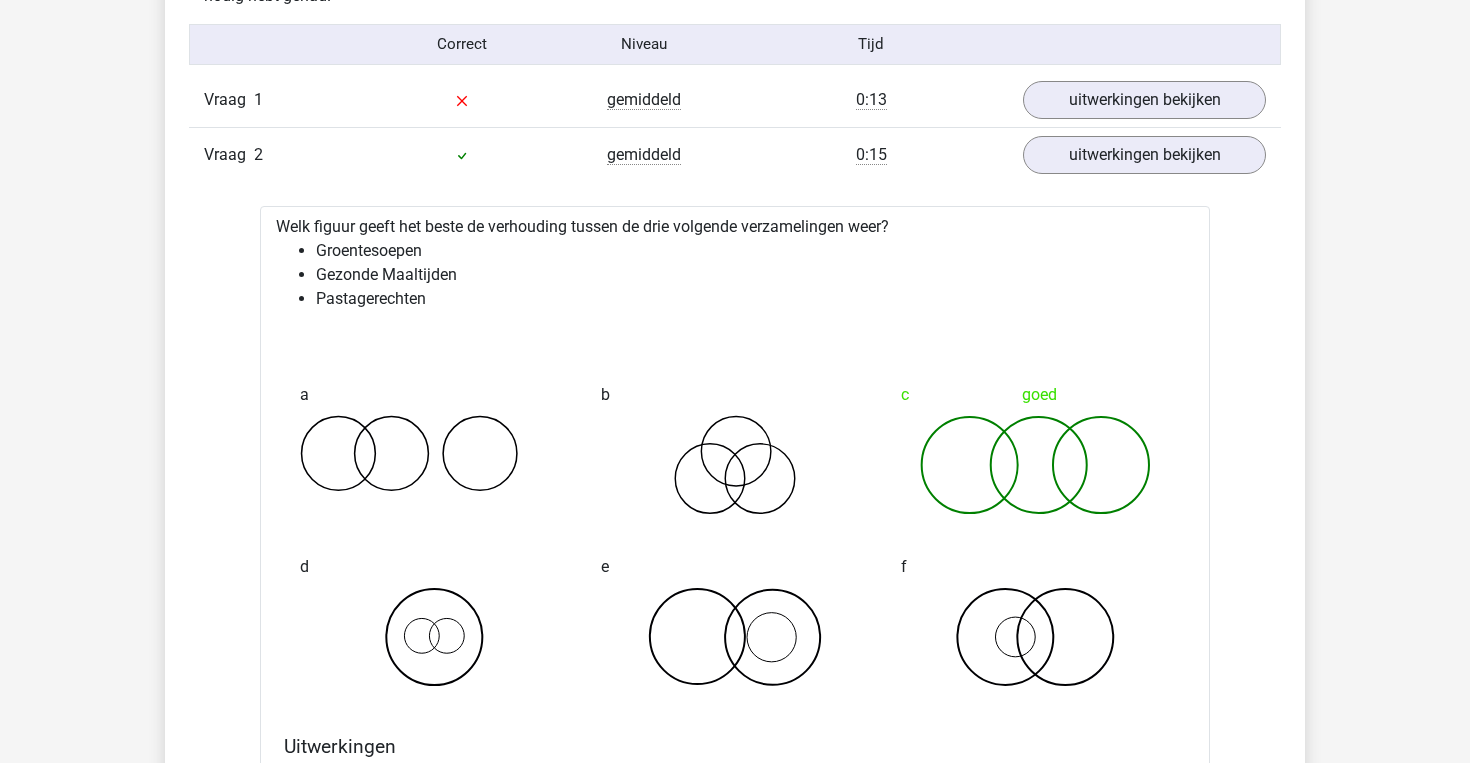 click on "Vraag
2
gemiddeld
0:15
uitwerkingen bekijken" at bounding box center [735, 154] 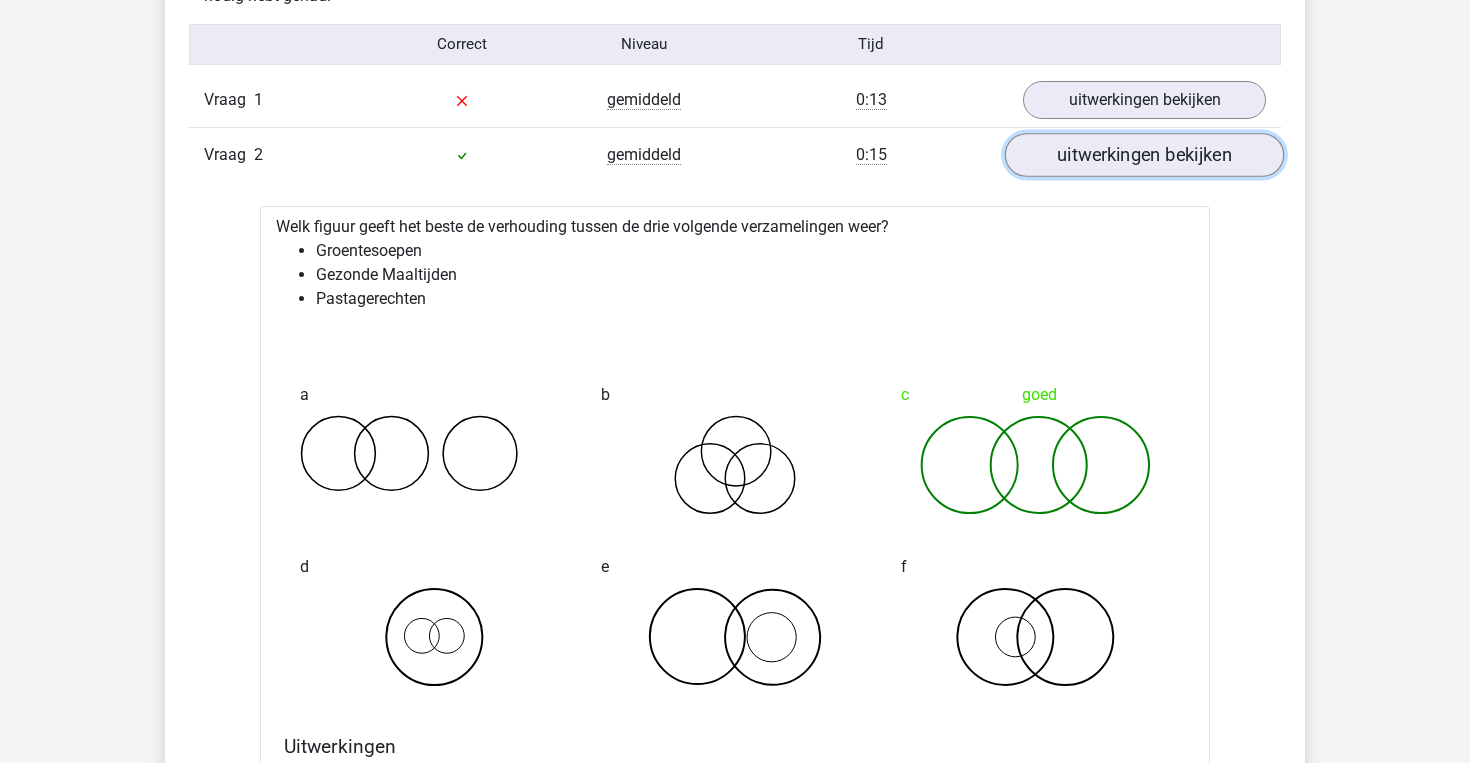 click on "uitwerkingen bekijken" at bounding box center [1144, 155] 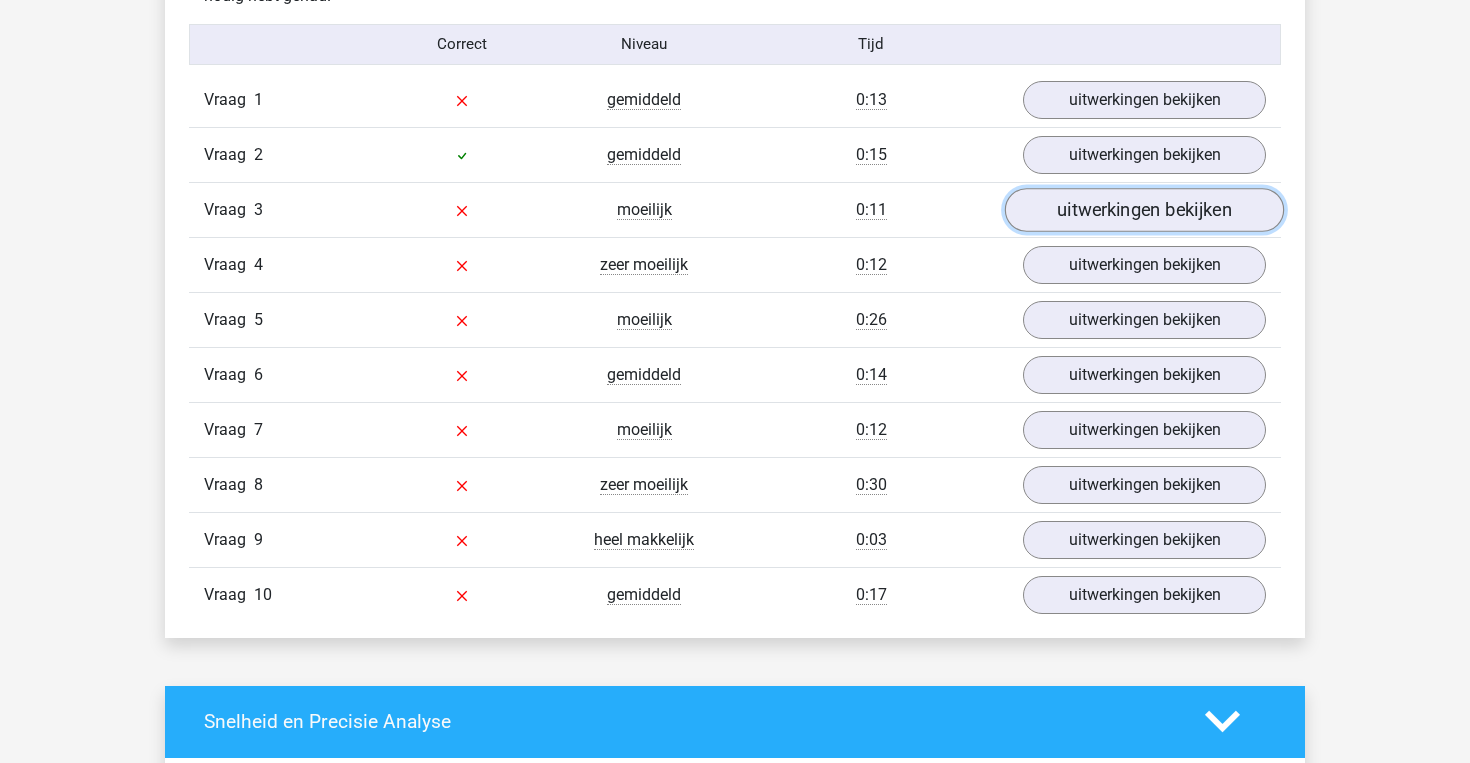 click on "uitwerkingen bekijken" at bounding box center (1144, 210) 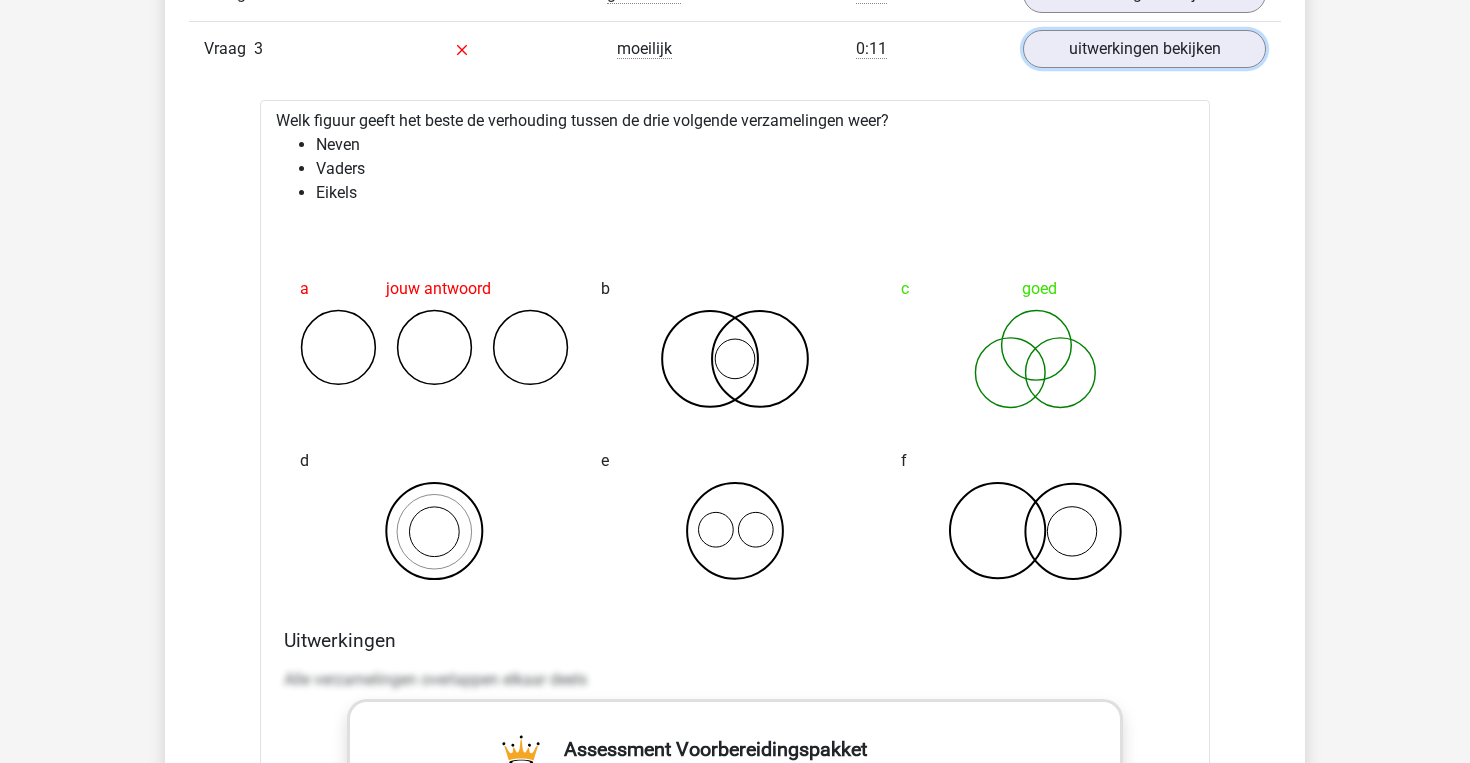scroll, scrollTop: 1813, scrollLeft: 0, axis: vertical 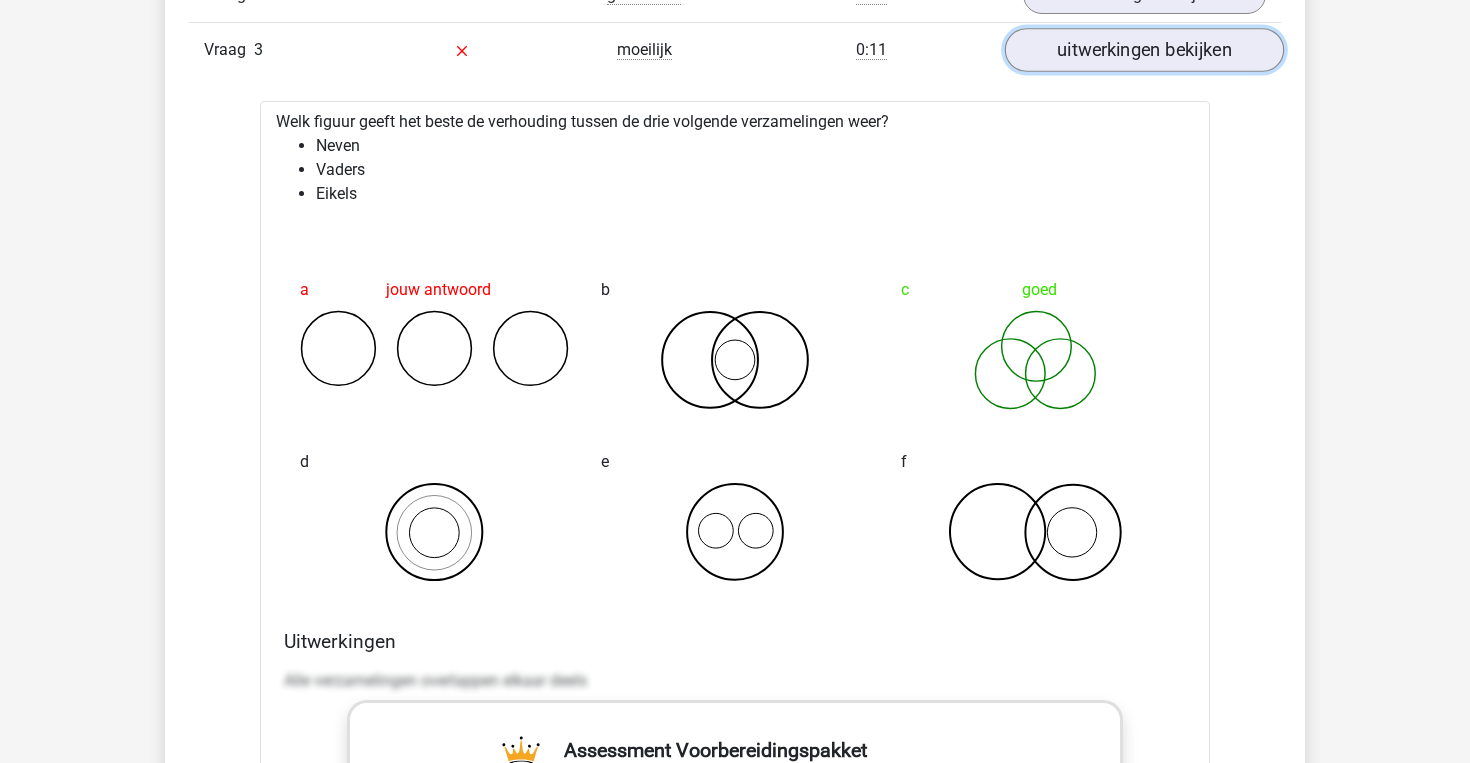 click on "uitwerkingen bekijken" at bounding box center [1144, 50] 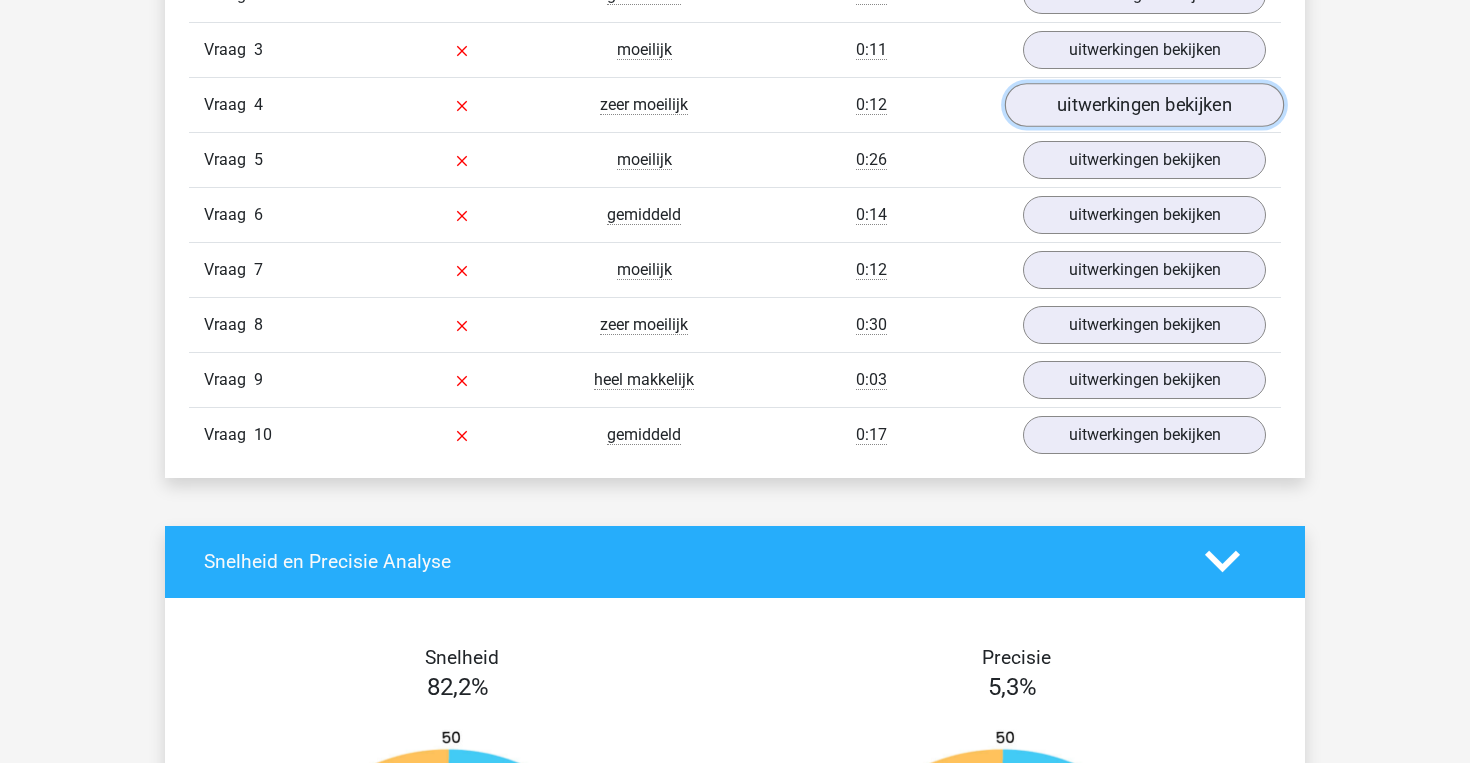 click on "uitwerkingen bekijken" at bounding box center (1144, 105) 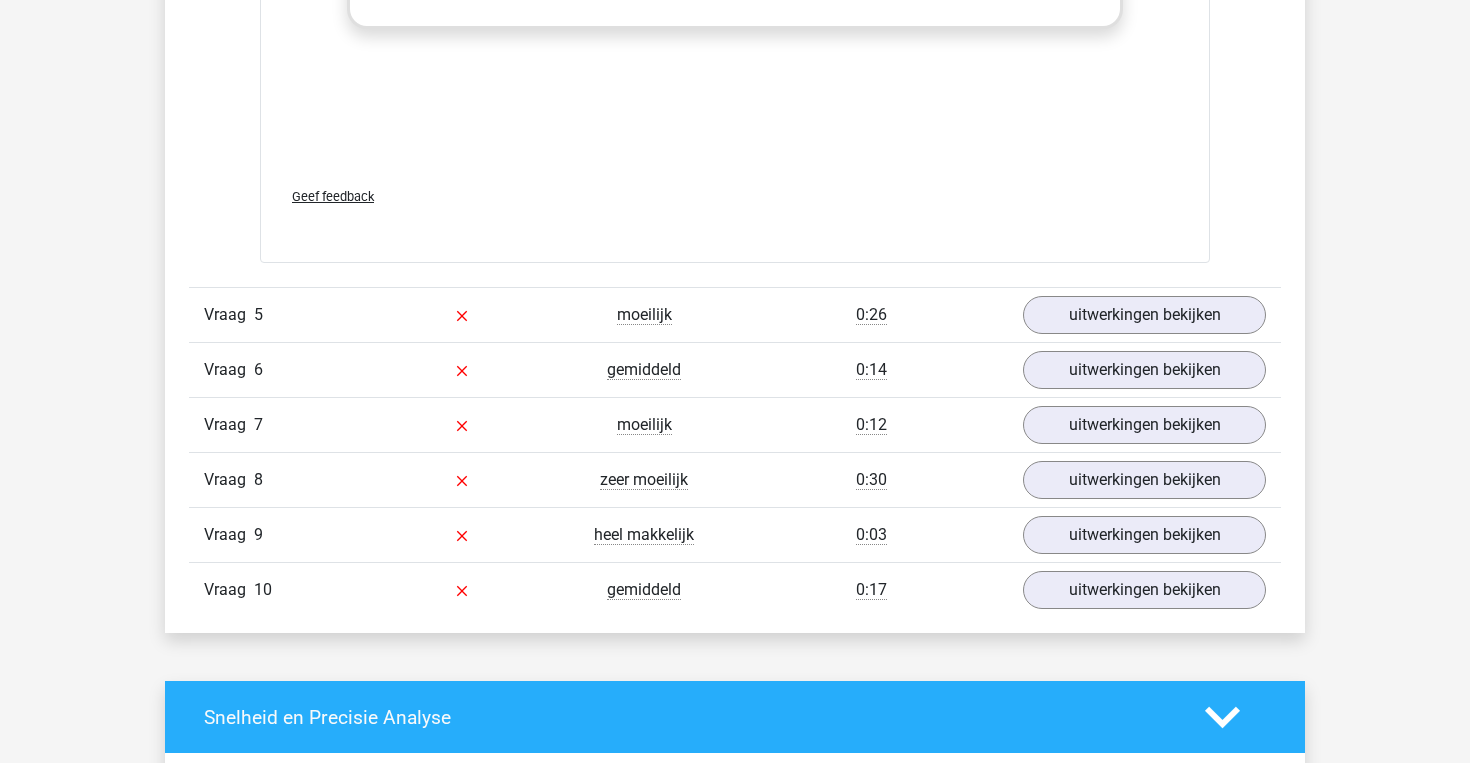 scroll, scrollTop: 2984, scrollLeft: 0, axis: vertical 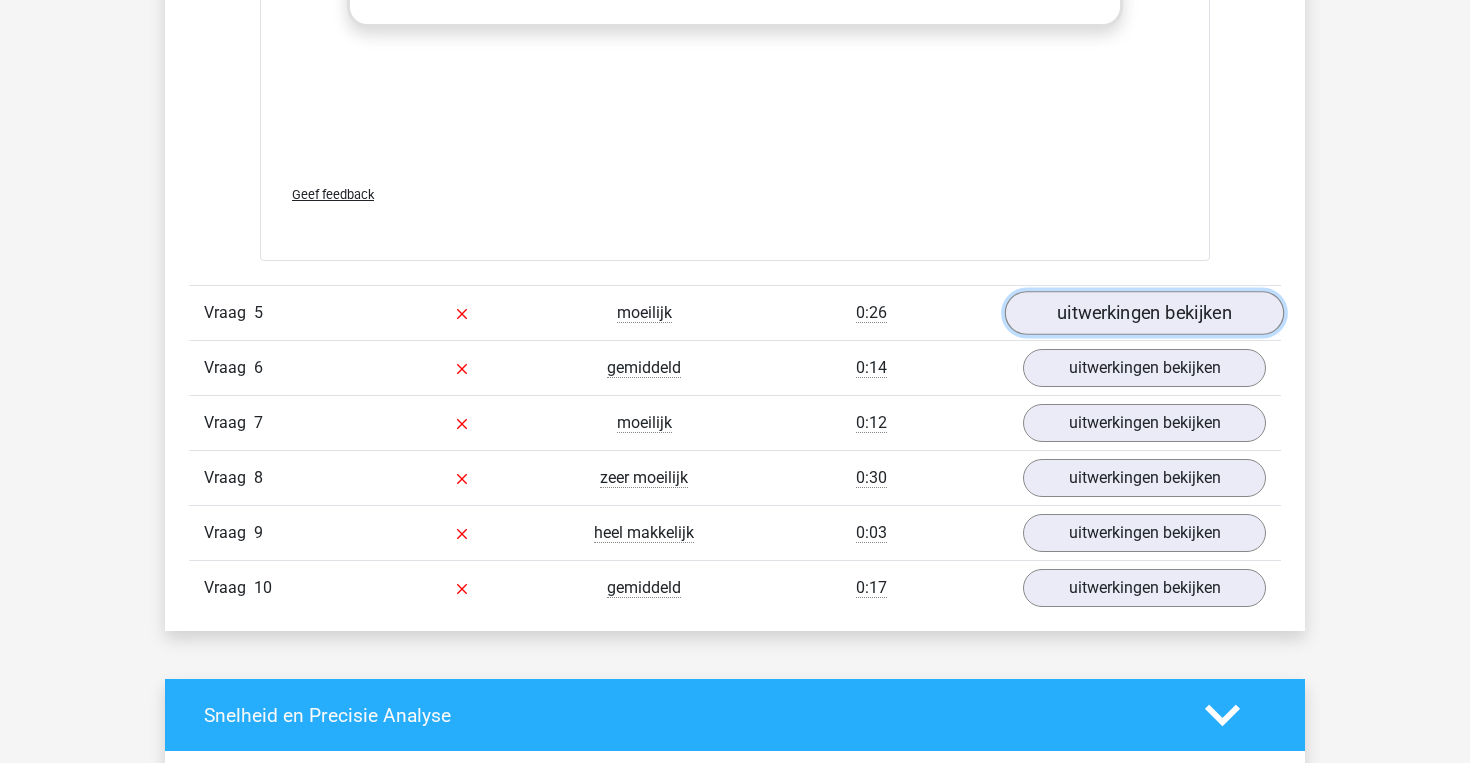 click on "uitwerkingen bekijken" at bounding box center (1144, 313) 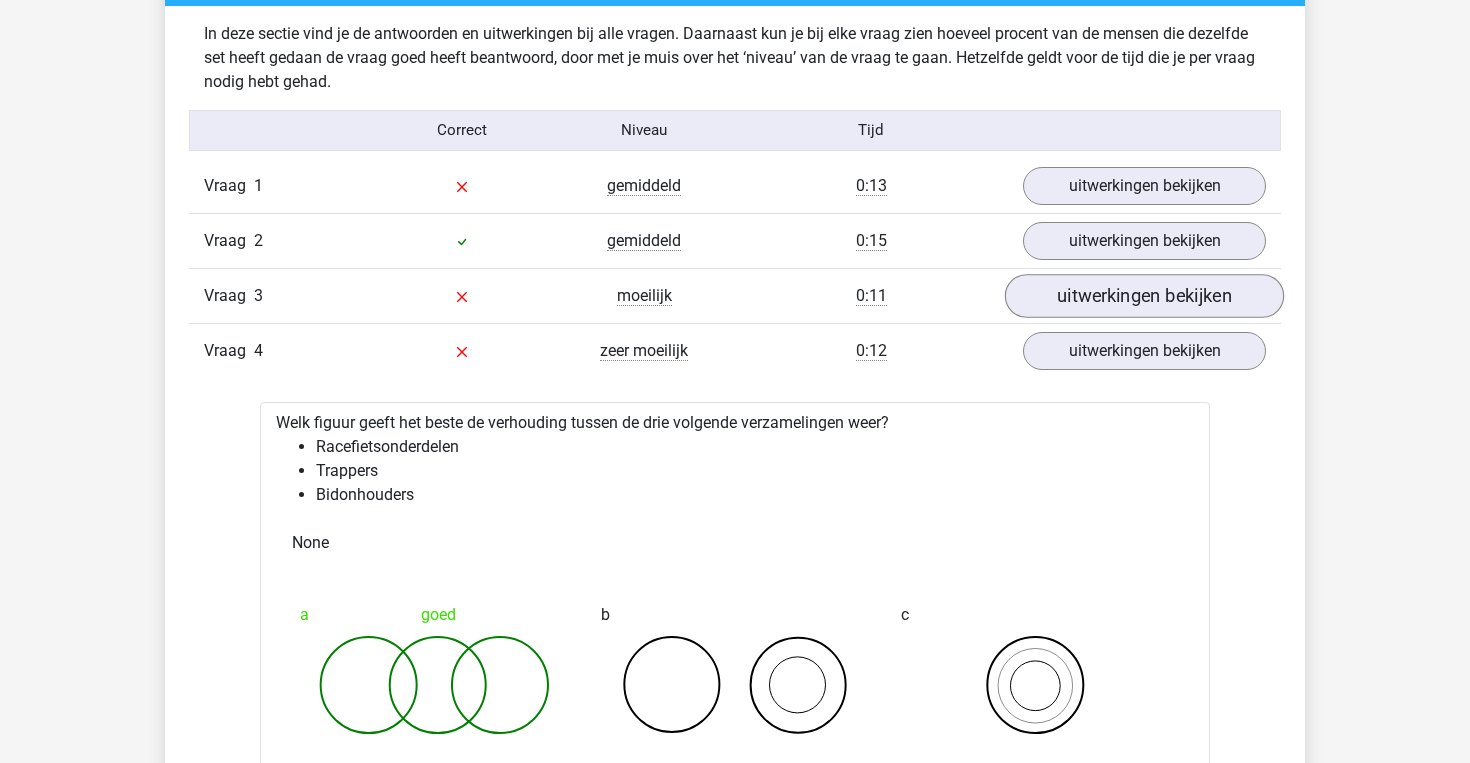 scroll, scrollTop: 1581, scrollLeft: 0, axis: vertical 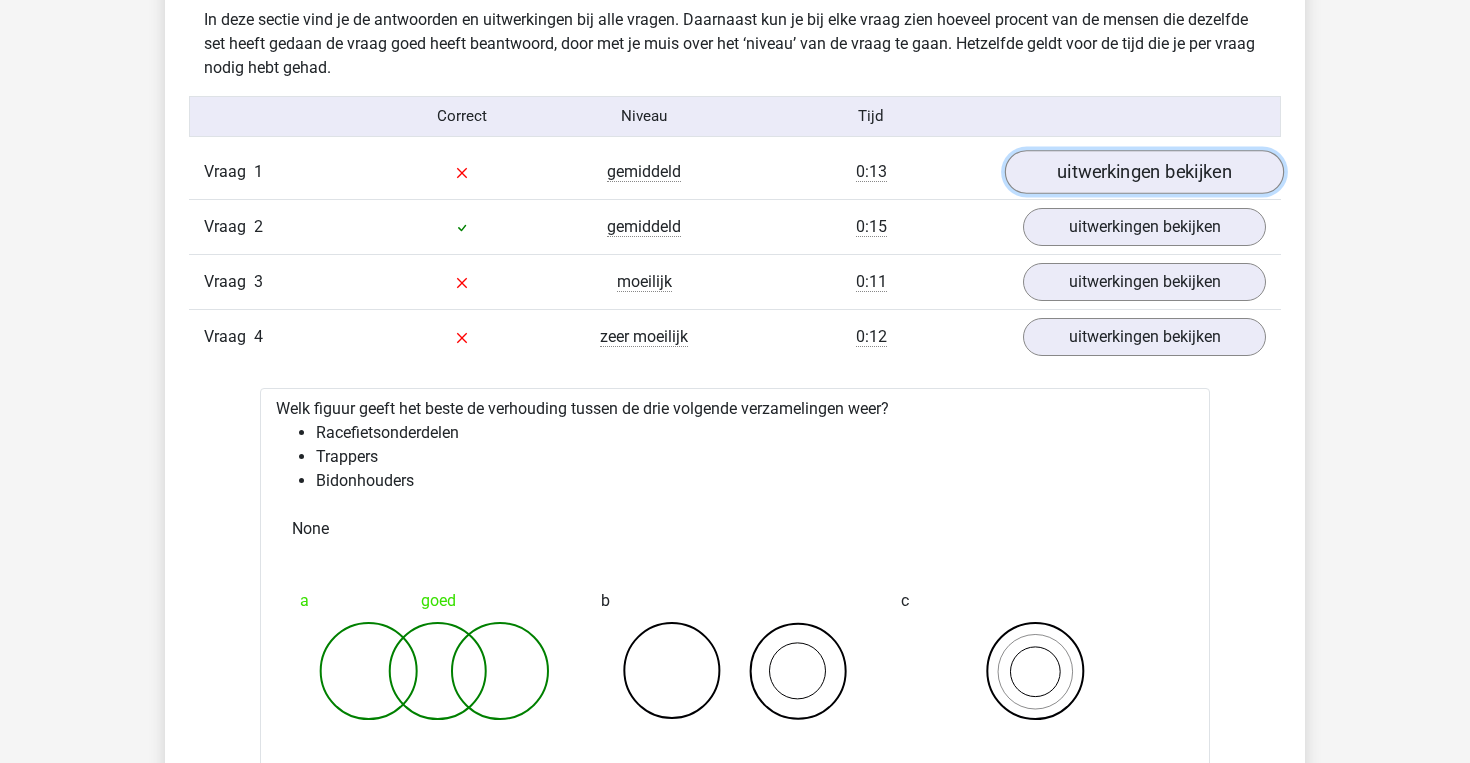 click on "uitwerkingen bekijken" at bounding box center (1144, 172) 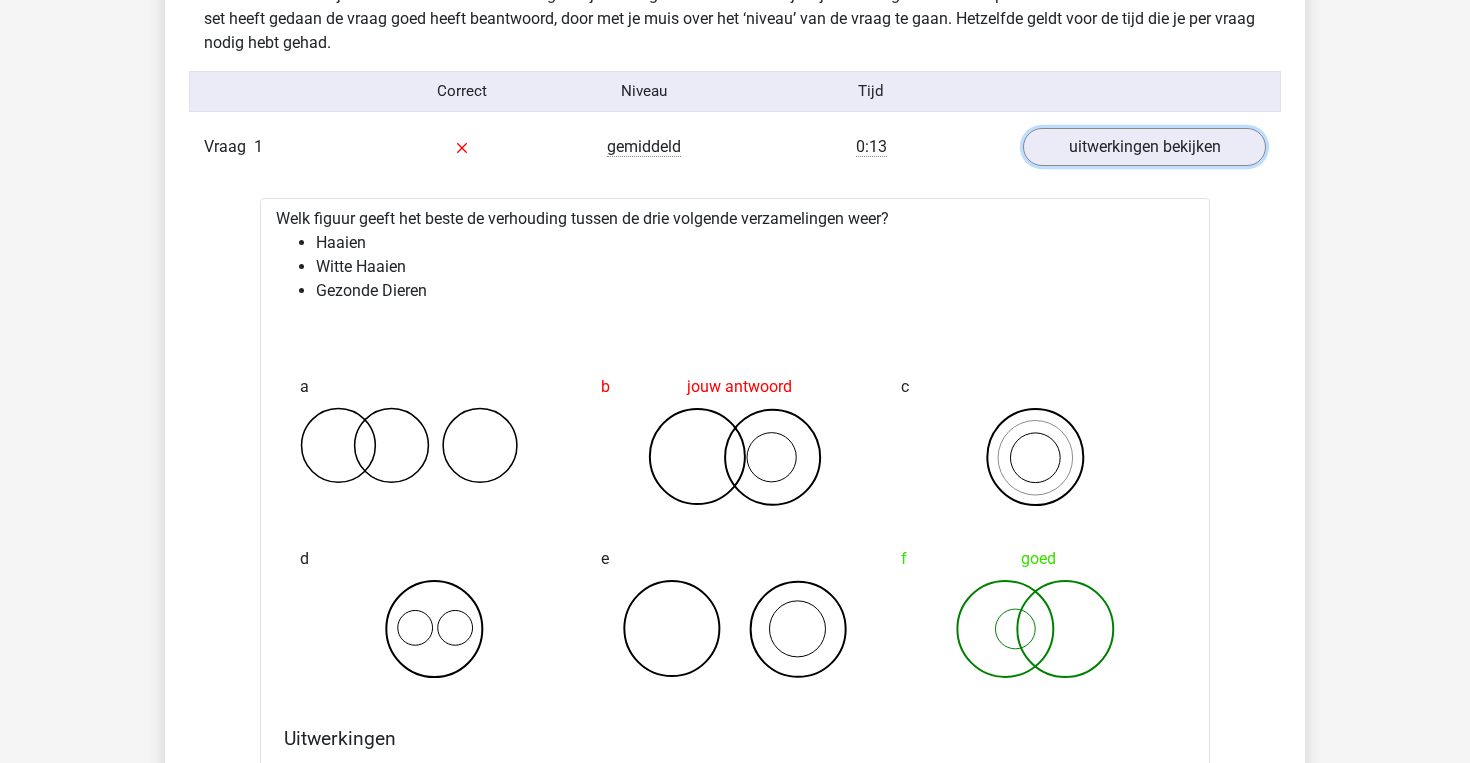 scroll, scrollTop: 1612, scrollLeft: 0, axis: vertical 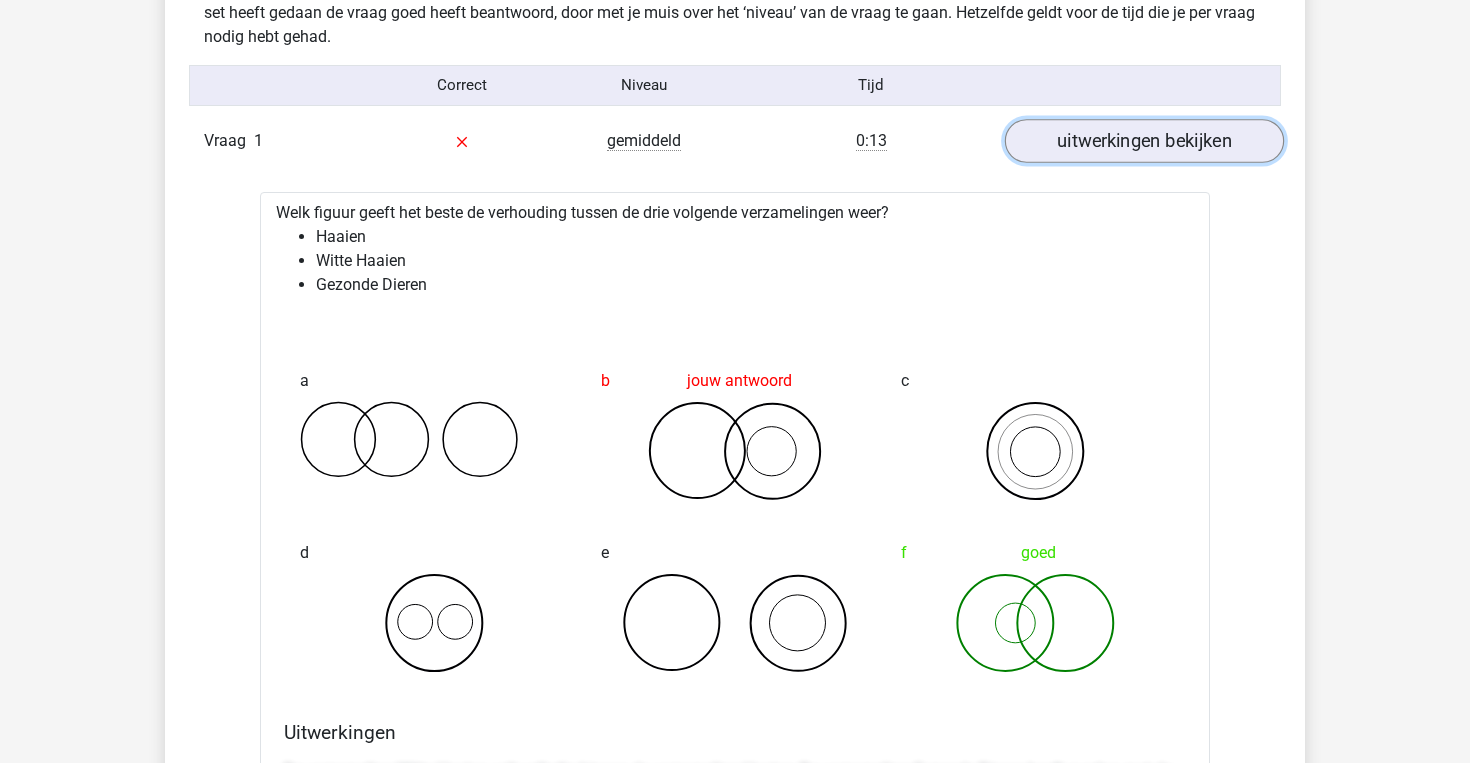 click on "uitwerkingen bekijken" at bounding box center (1144, 141) 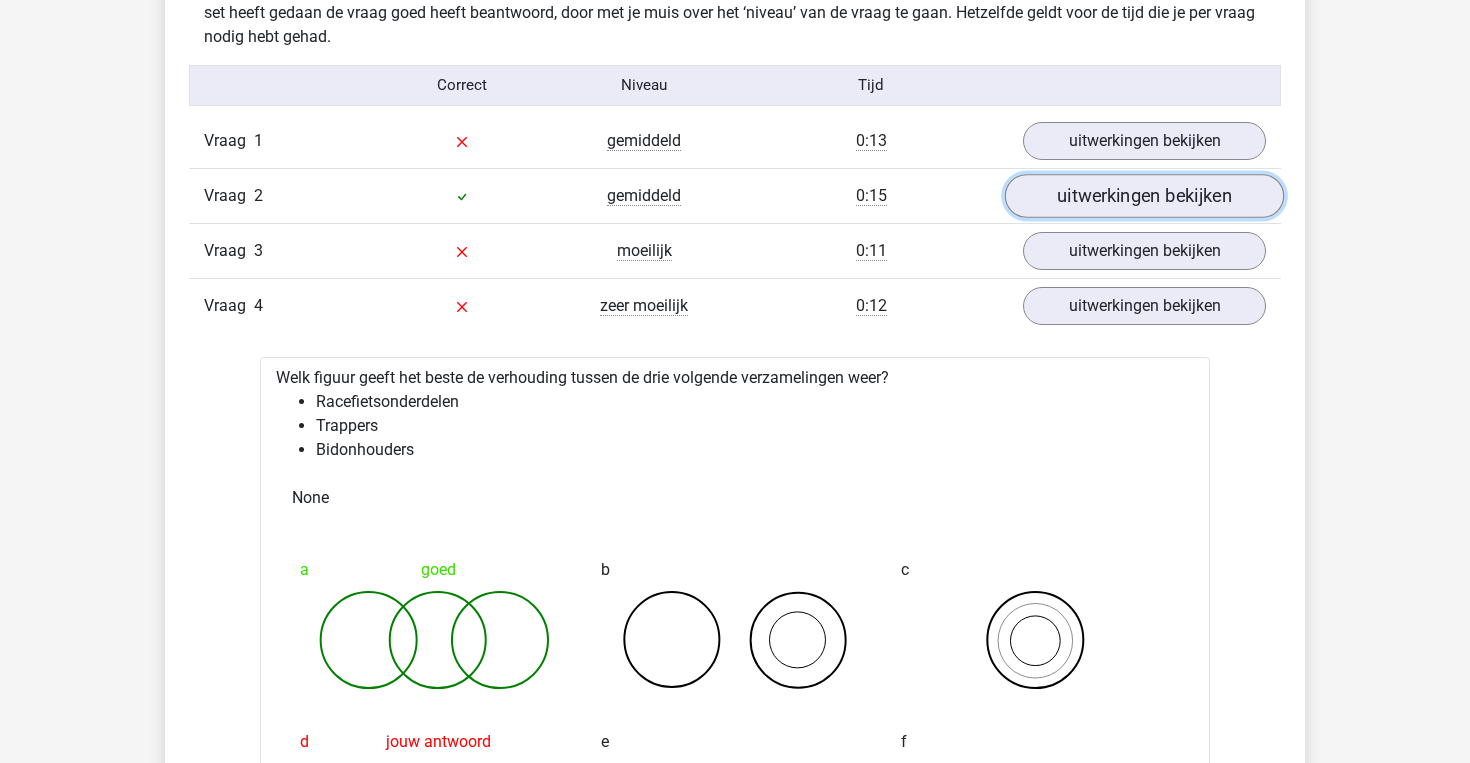 click on "uitwerkingen bekijken" at bounding box center [1144, 196] 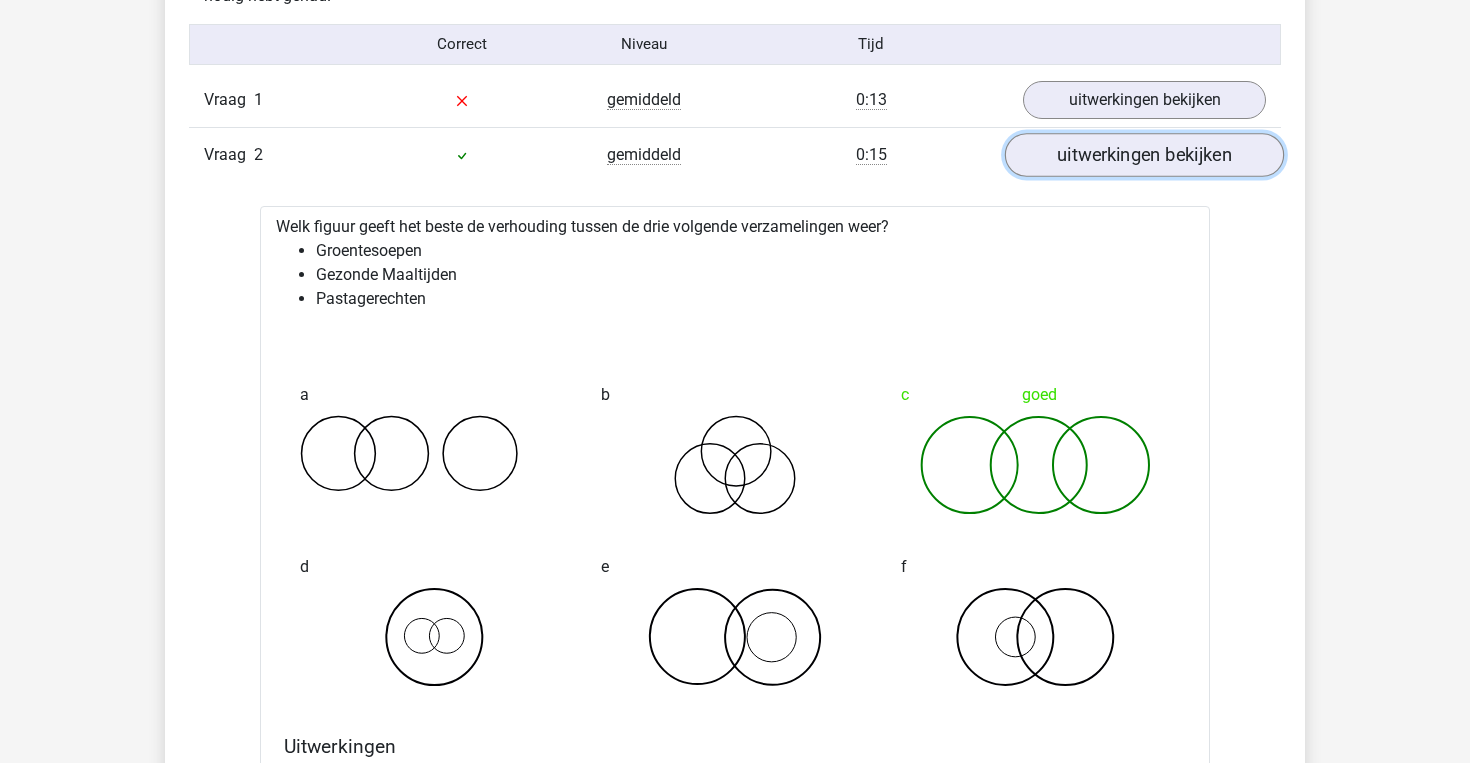 scroll, scrollTop: 1638, scrollLeft: 0, axis: vertical 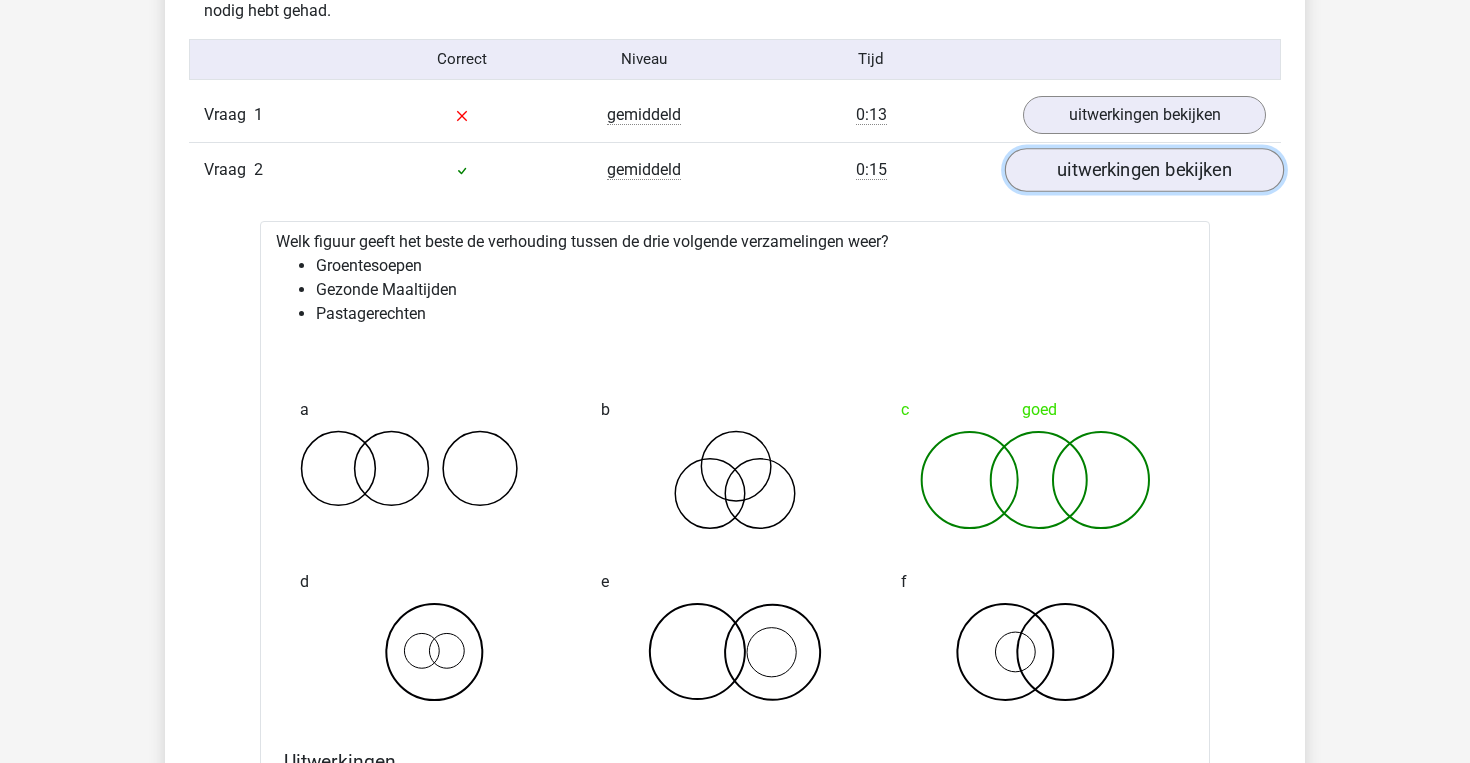 click on "uitwerkingen bekijken" at bounding box center (1144, 170) 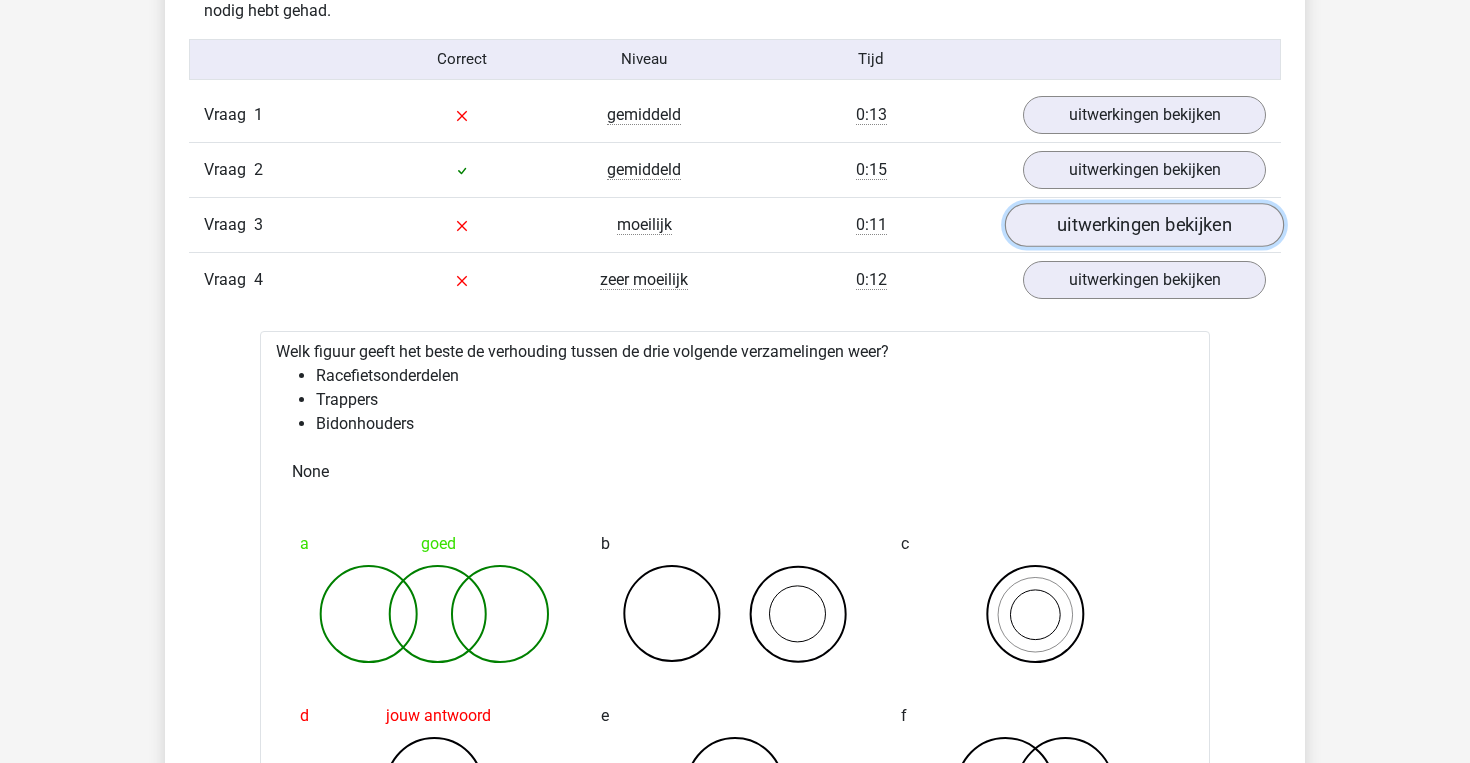 click on "uitwerkingen bekijken" at bounding box center (1144, 225) 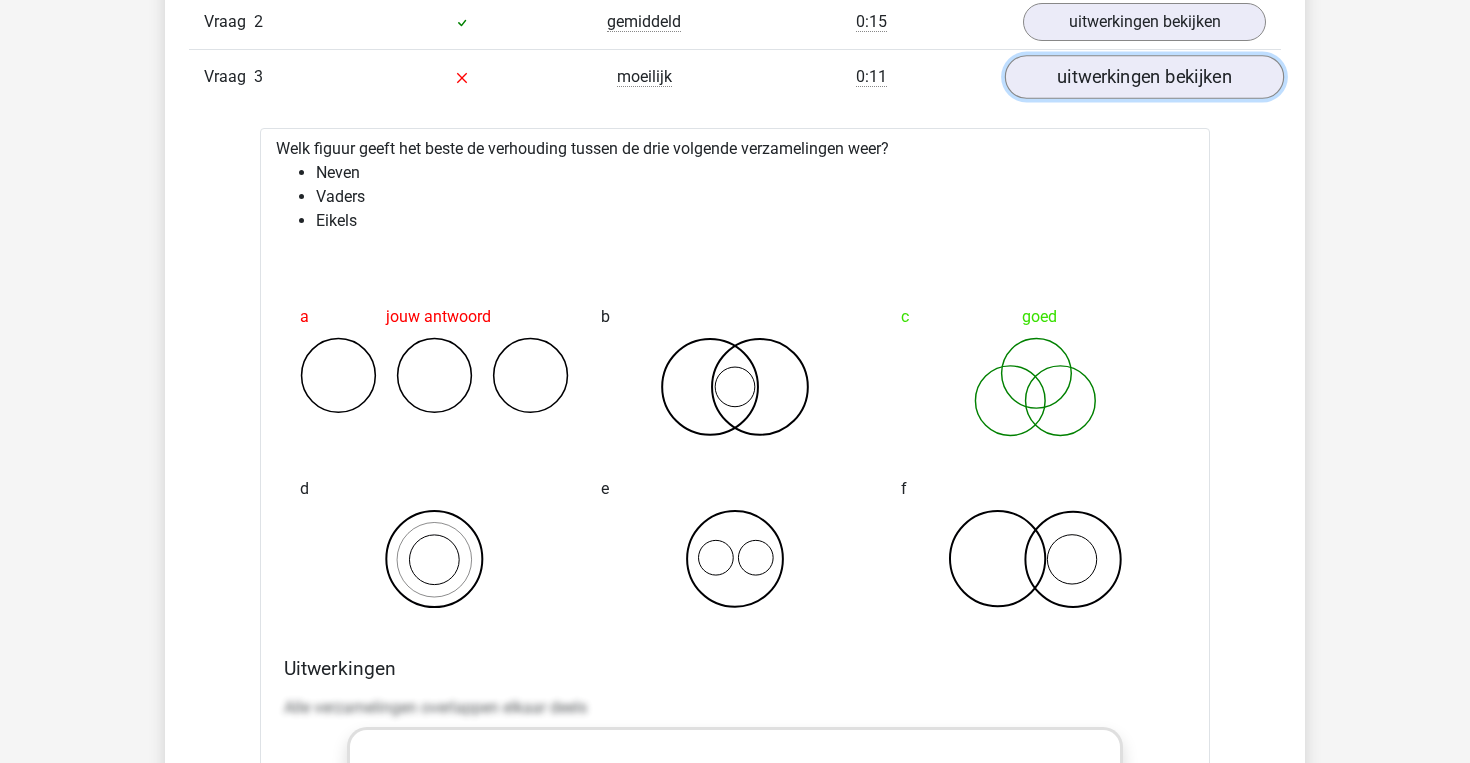scroll, scrollTop: 1788, scrollLeft: 0, axis: vertical 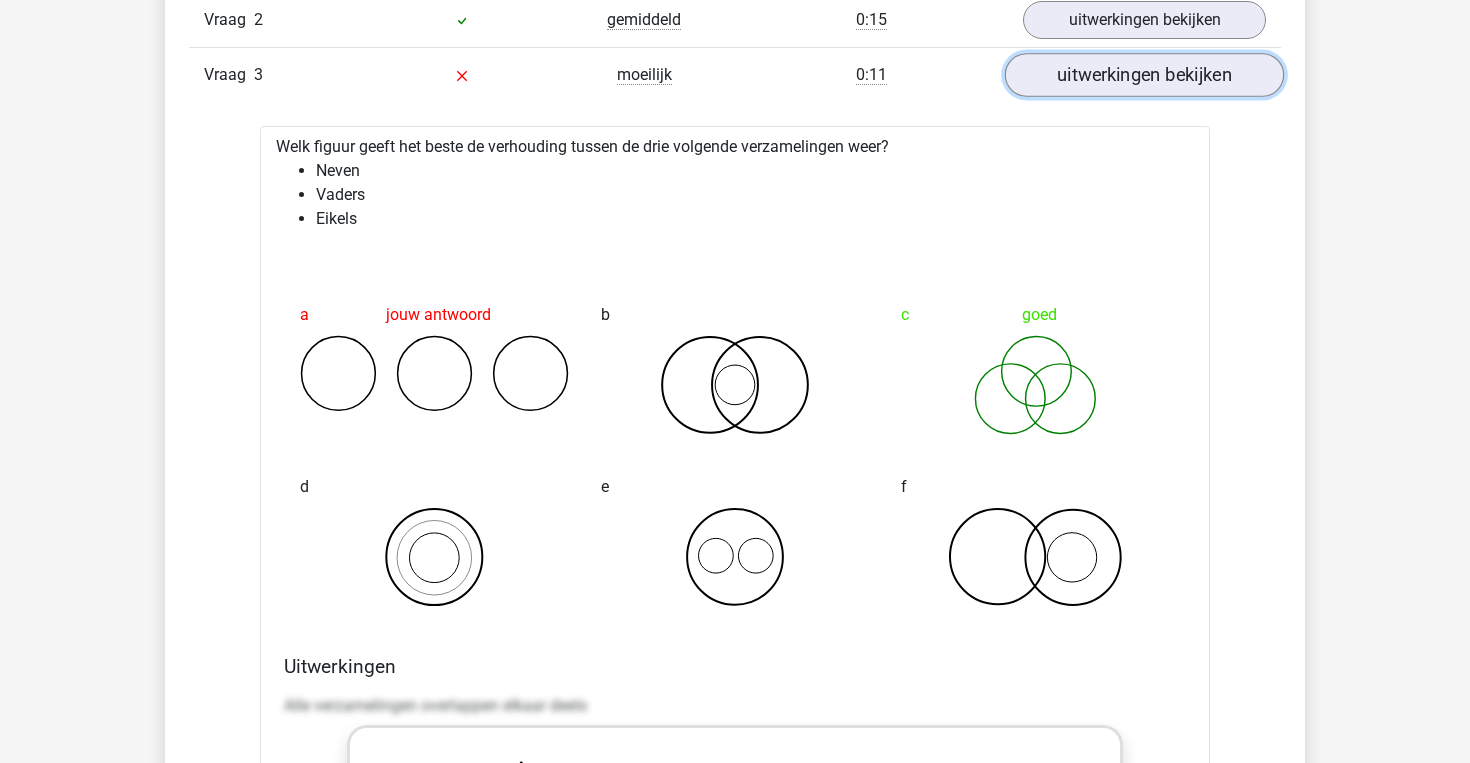 click on "uitwerkingen bekijken" at bounding box center [1144, 75] 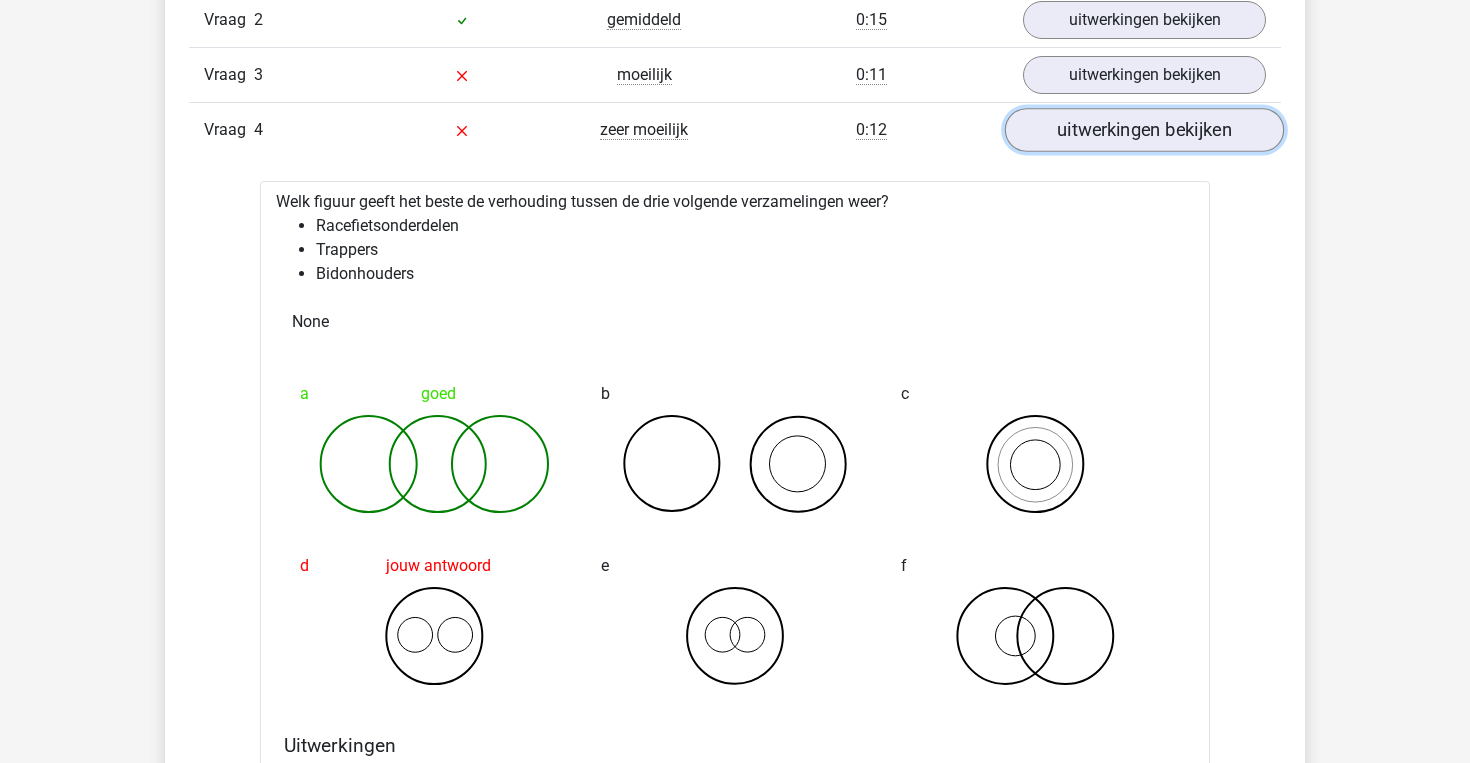 click on "uitwerkingen bekijken" at bounding box center (1144, 130) 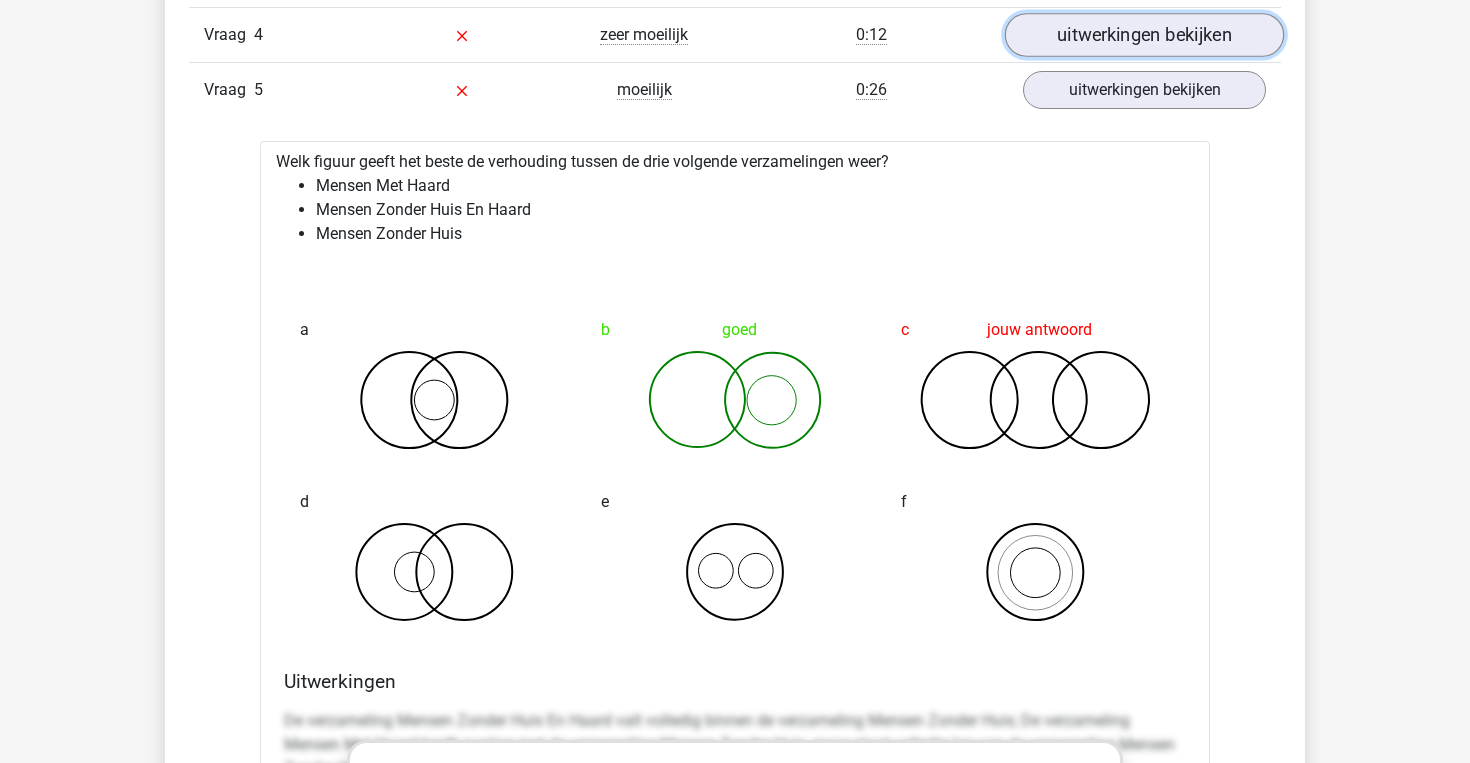 scroll, scrollTop: 1881, scrollLeft: 0, axis: vertical 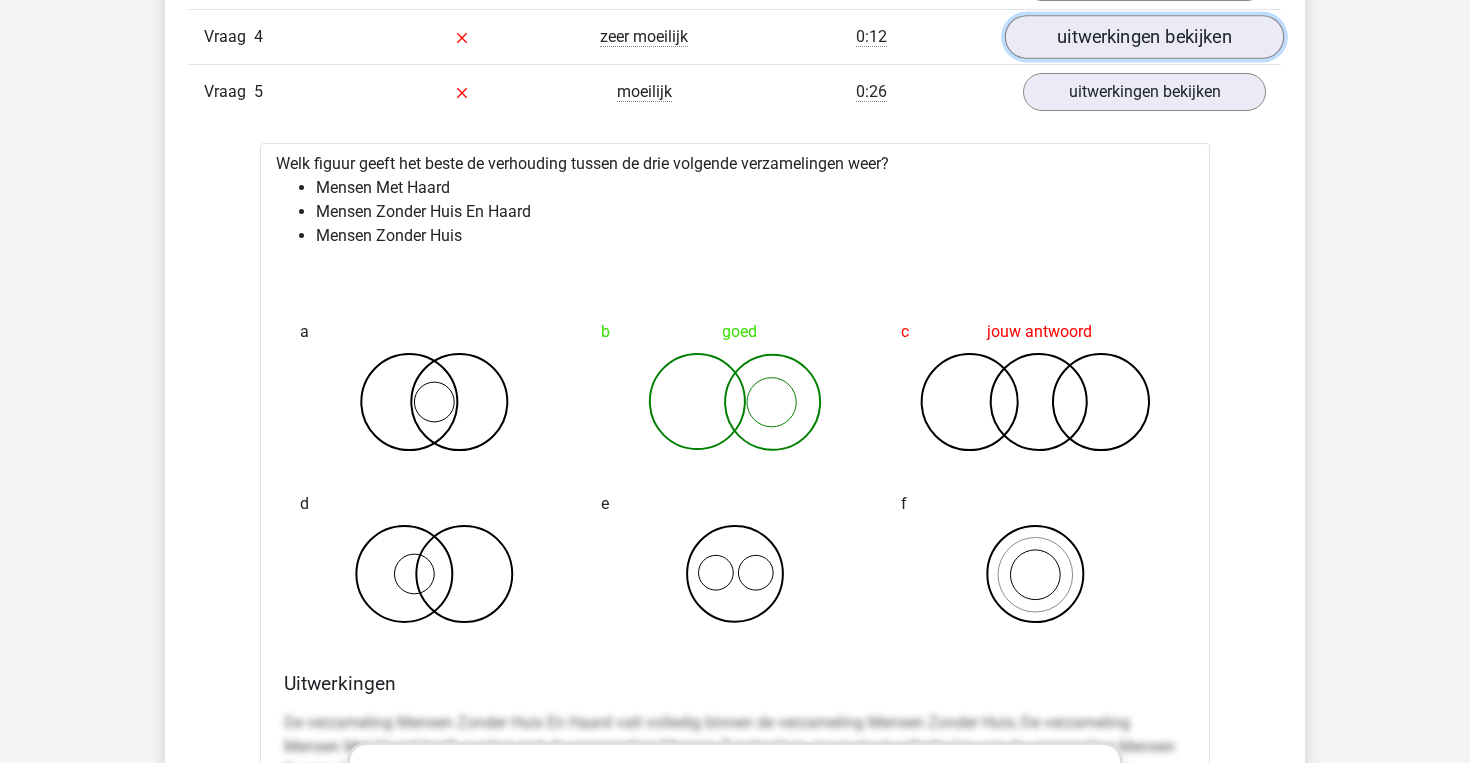 click on "uitwerkingen bekijken" at bounding box center [1144, 37] 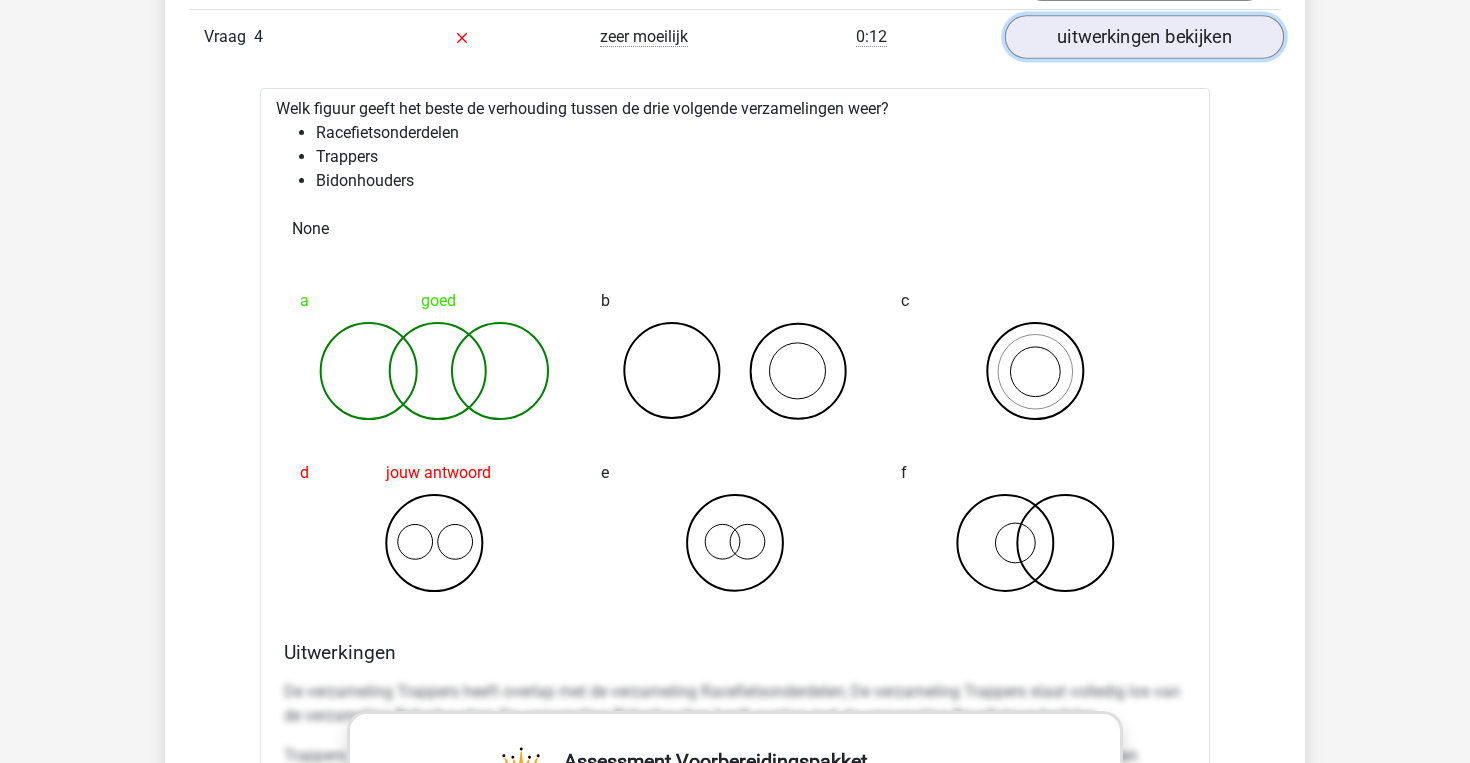 click on "uitwerkingen bekijken" at bounding box center (1144, 37) 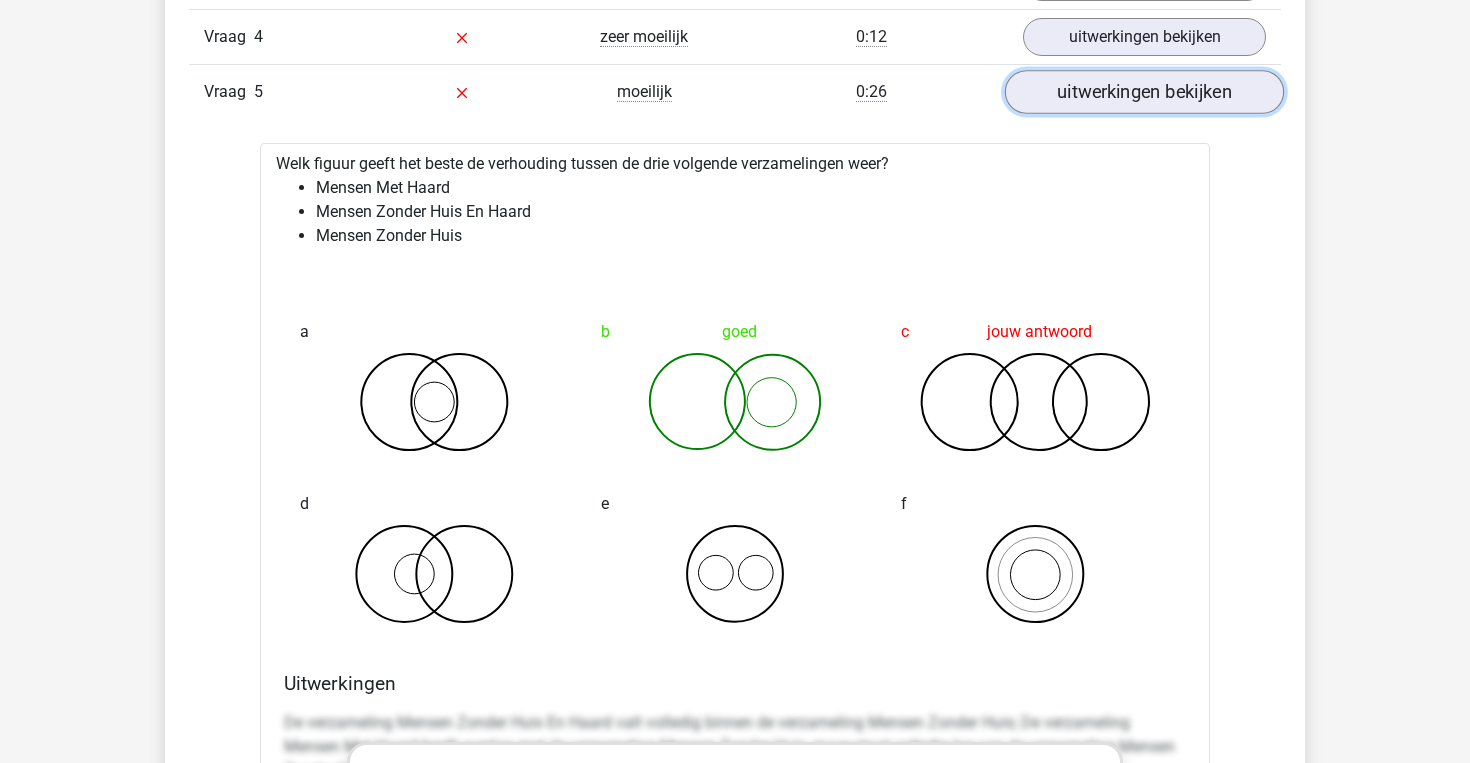 click on "uitwerkingen bekijken" at bounding box center (1144, 92) 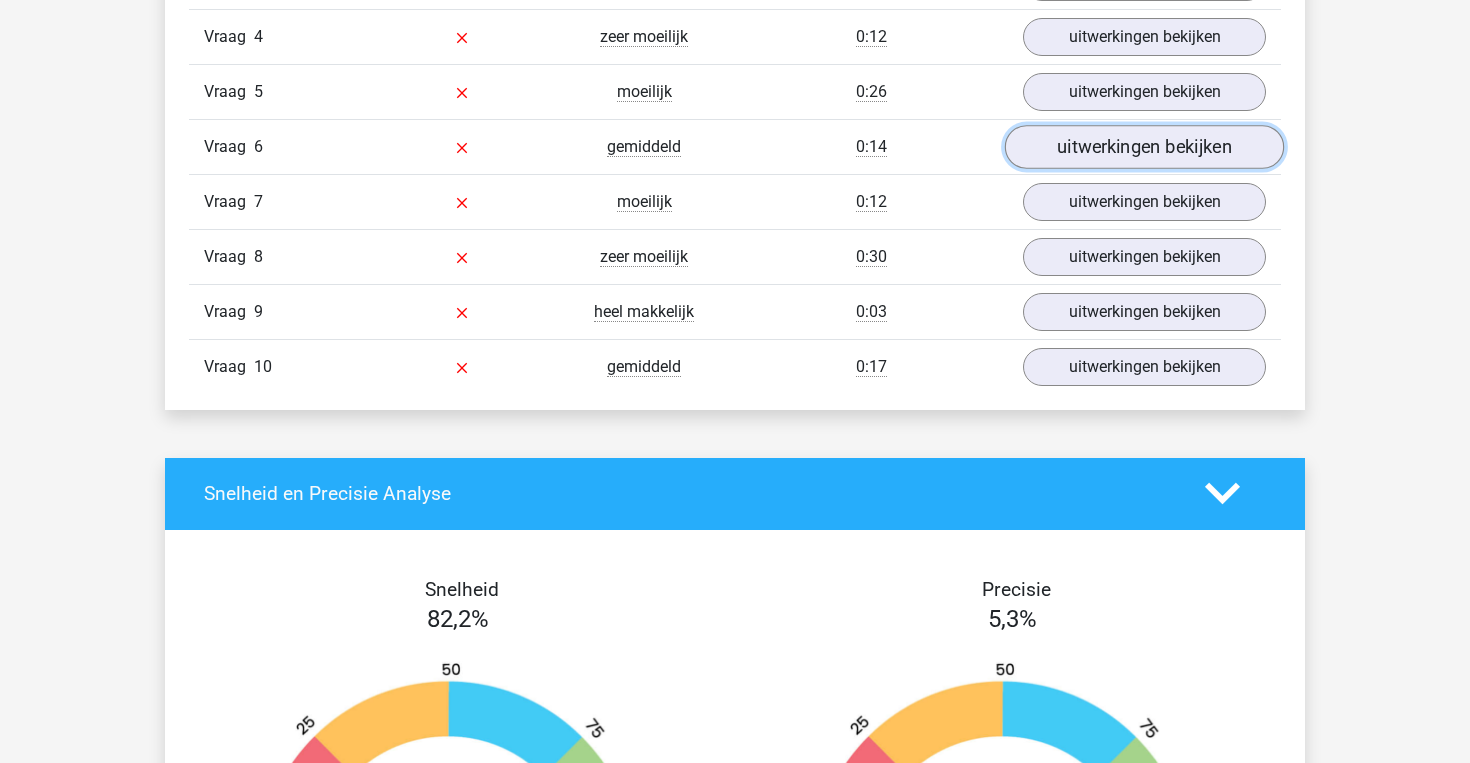 click on "uitwerkingen bekijken" at bounding box center [1144, 147] 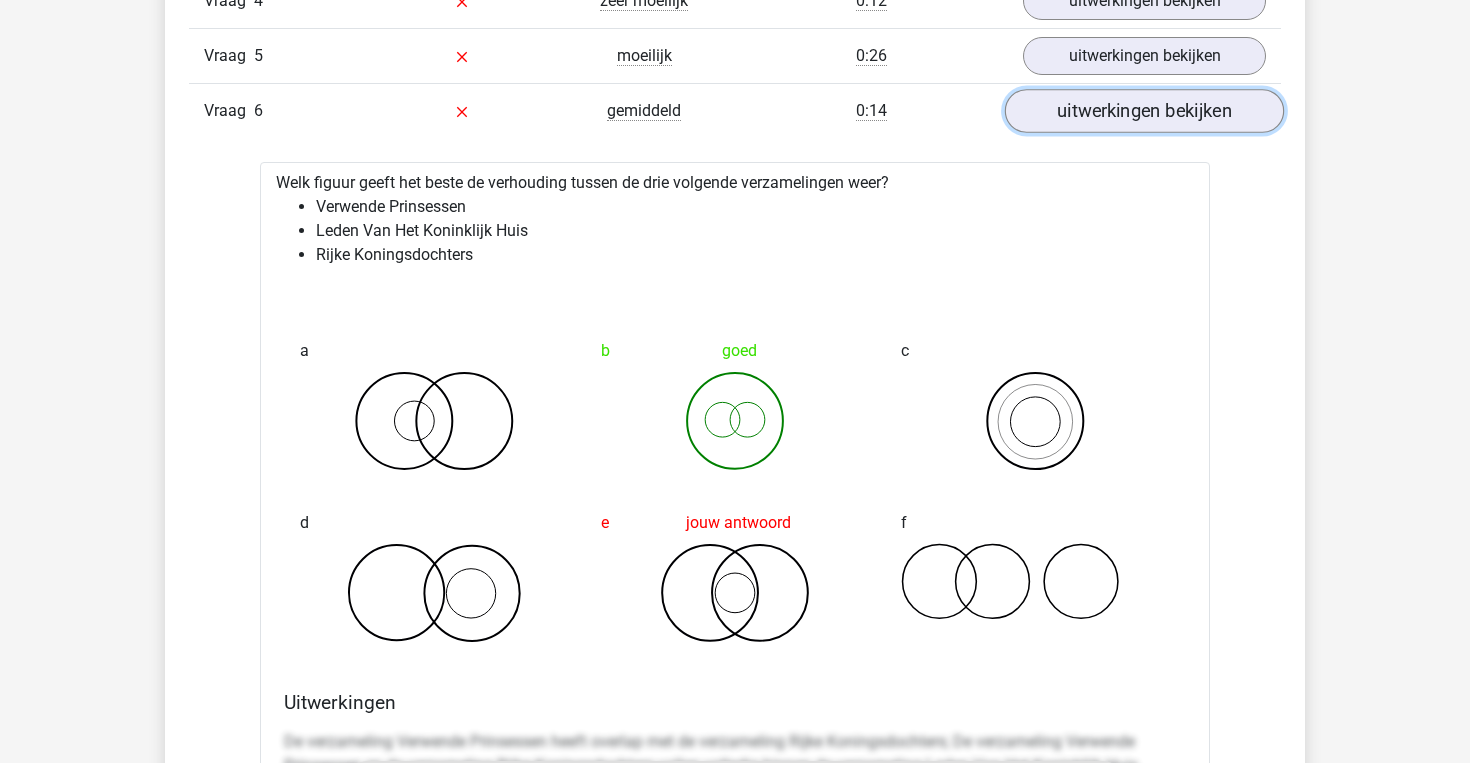 scroll, scrollTop: 1922, scrollLeft: 0, axis: vertical 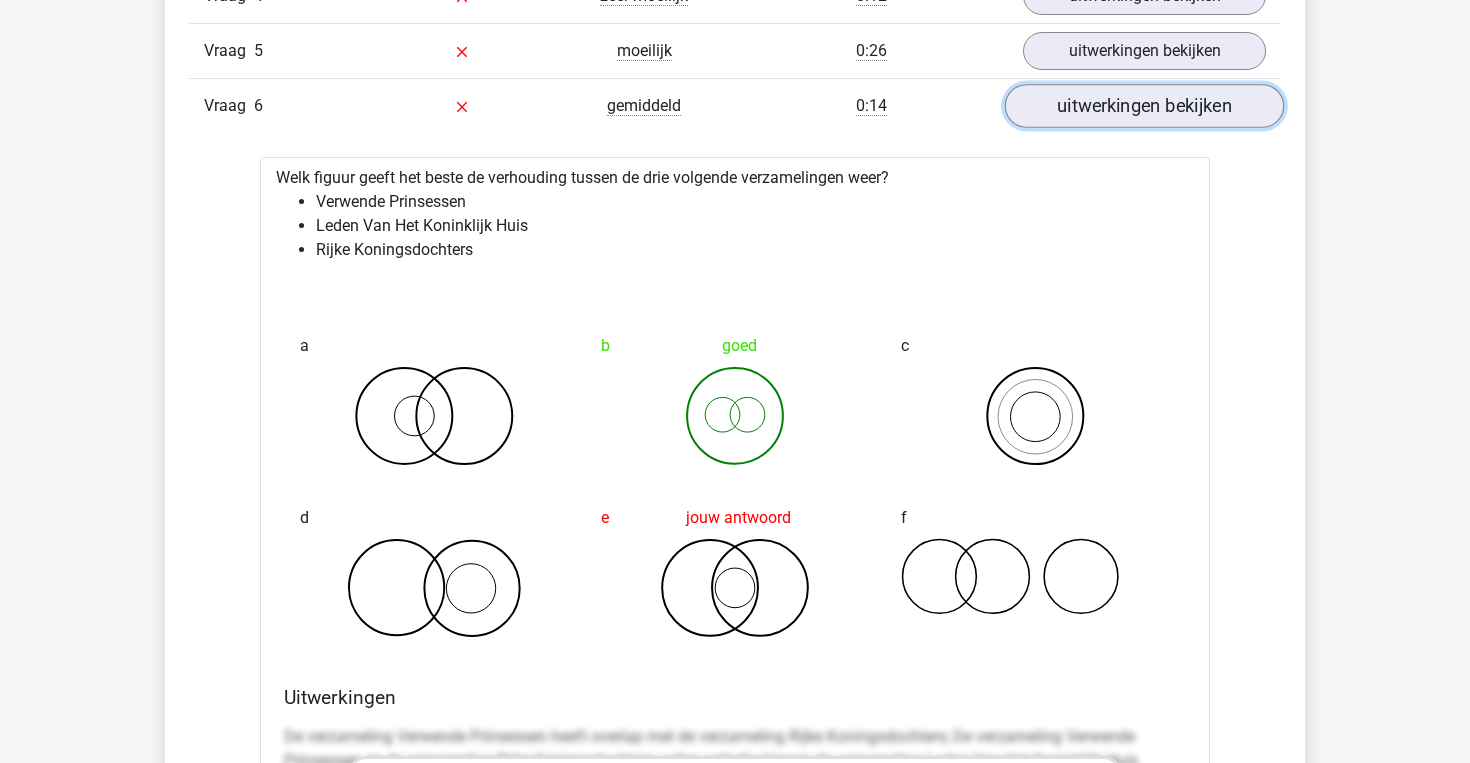 click on "uitwerkingen bekijken" at bounding box center [1144, 106] 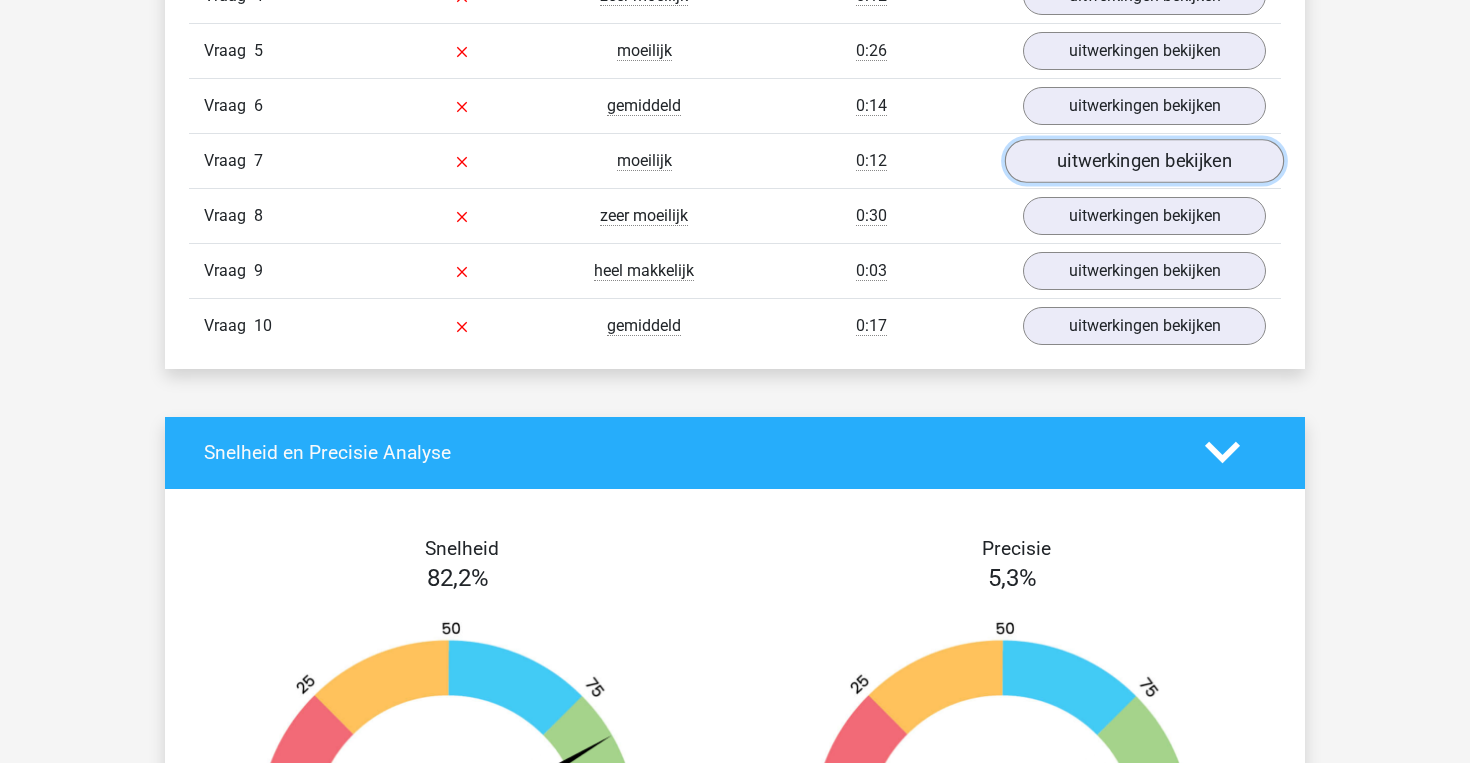 click on "uitwerkingen bekijken" at bounding box center [1144, 161] 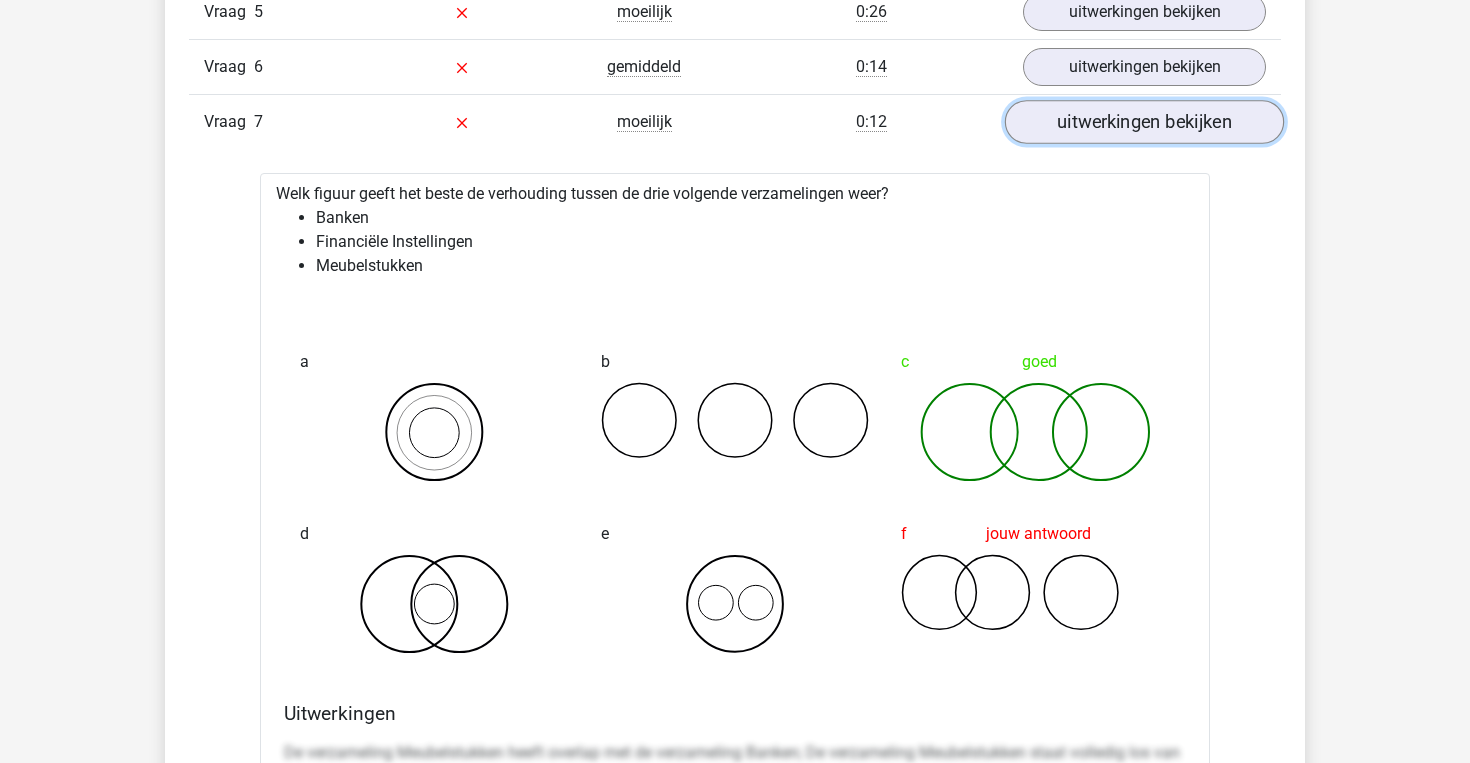 scroll, scrollTop: 1964, scrollLeft: 0, axis: vertical 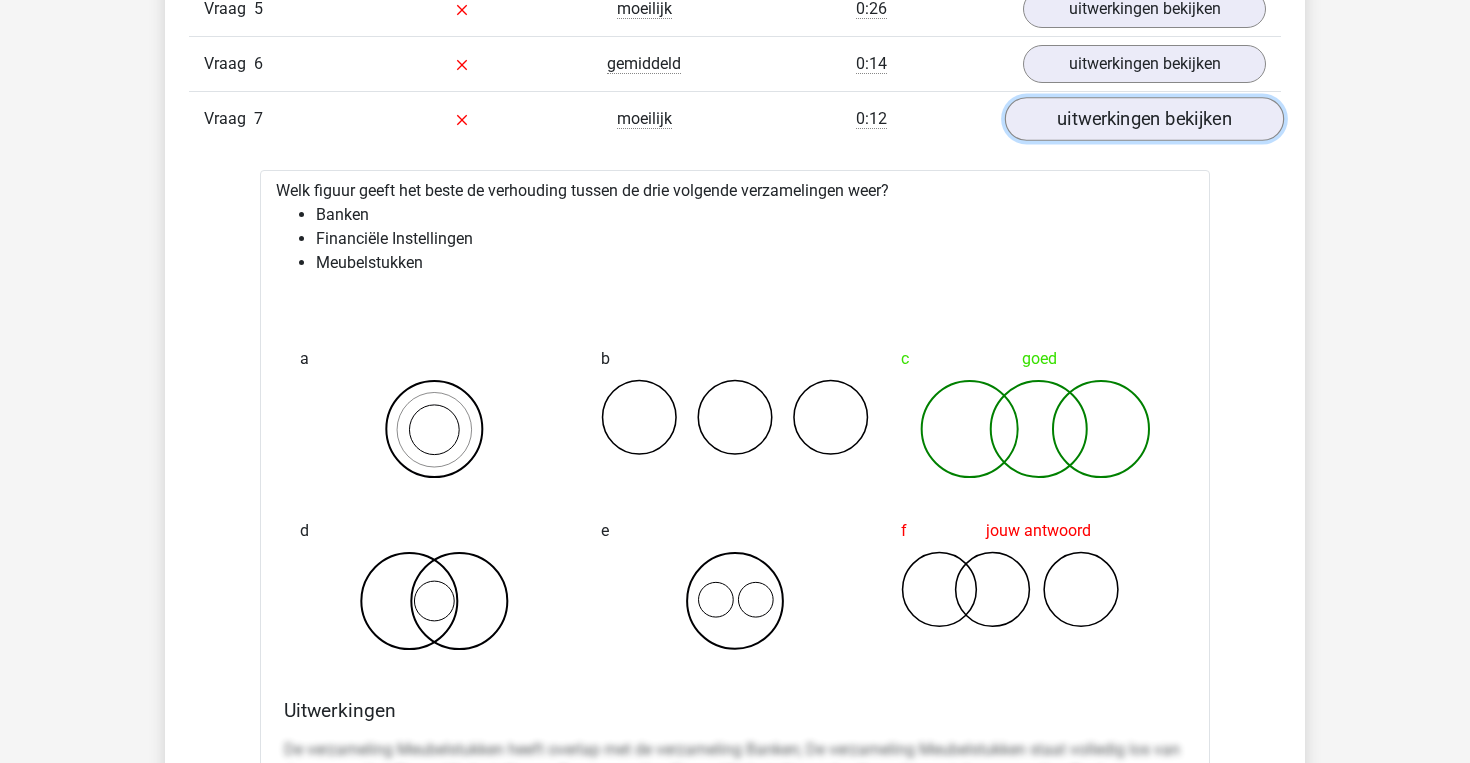 click on "uitwerkingen bekijken" at bounding box center [1144, 119] 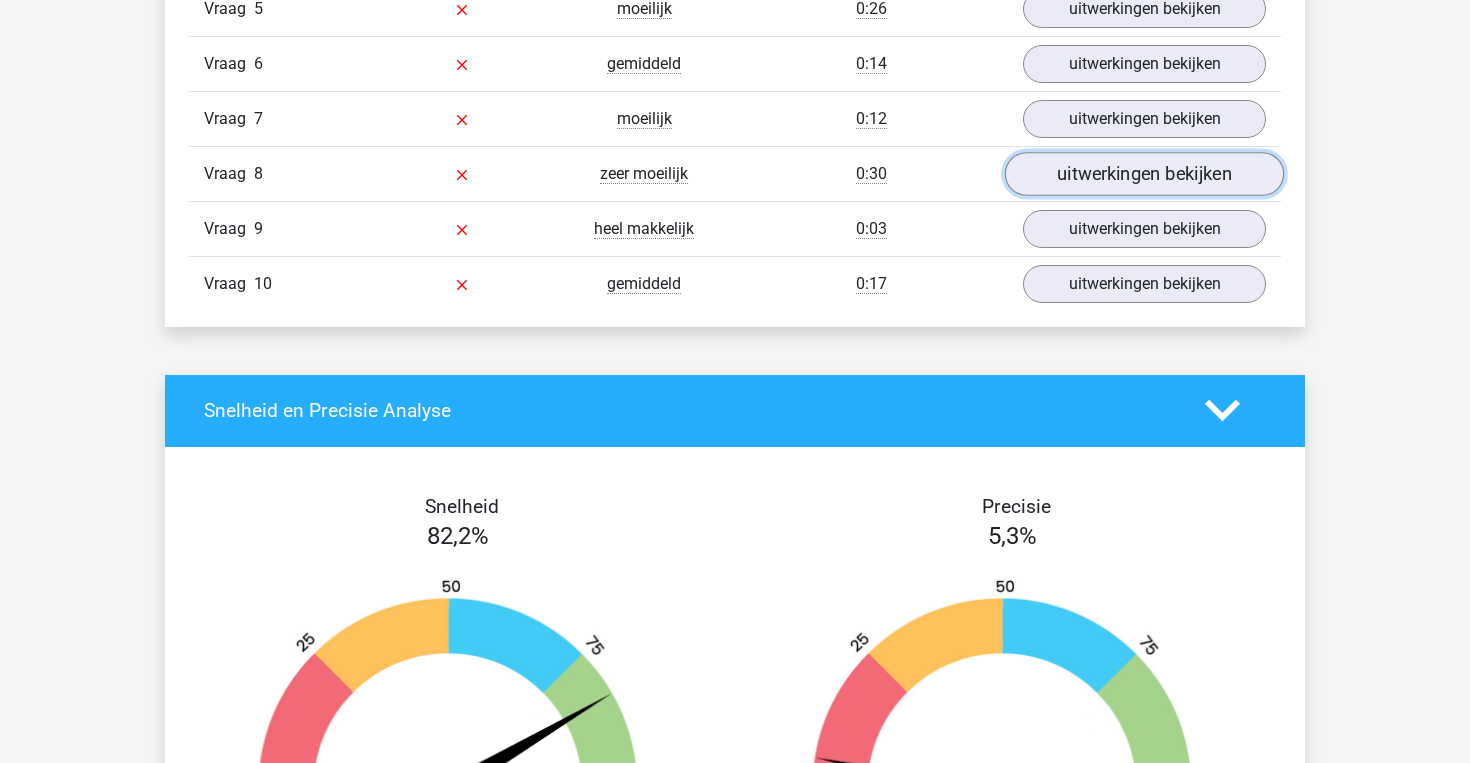 click on "uitwerkingen bekijken" at bounding box center (1144, 174) 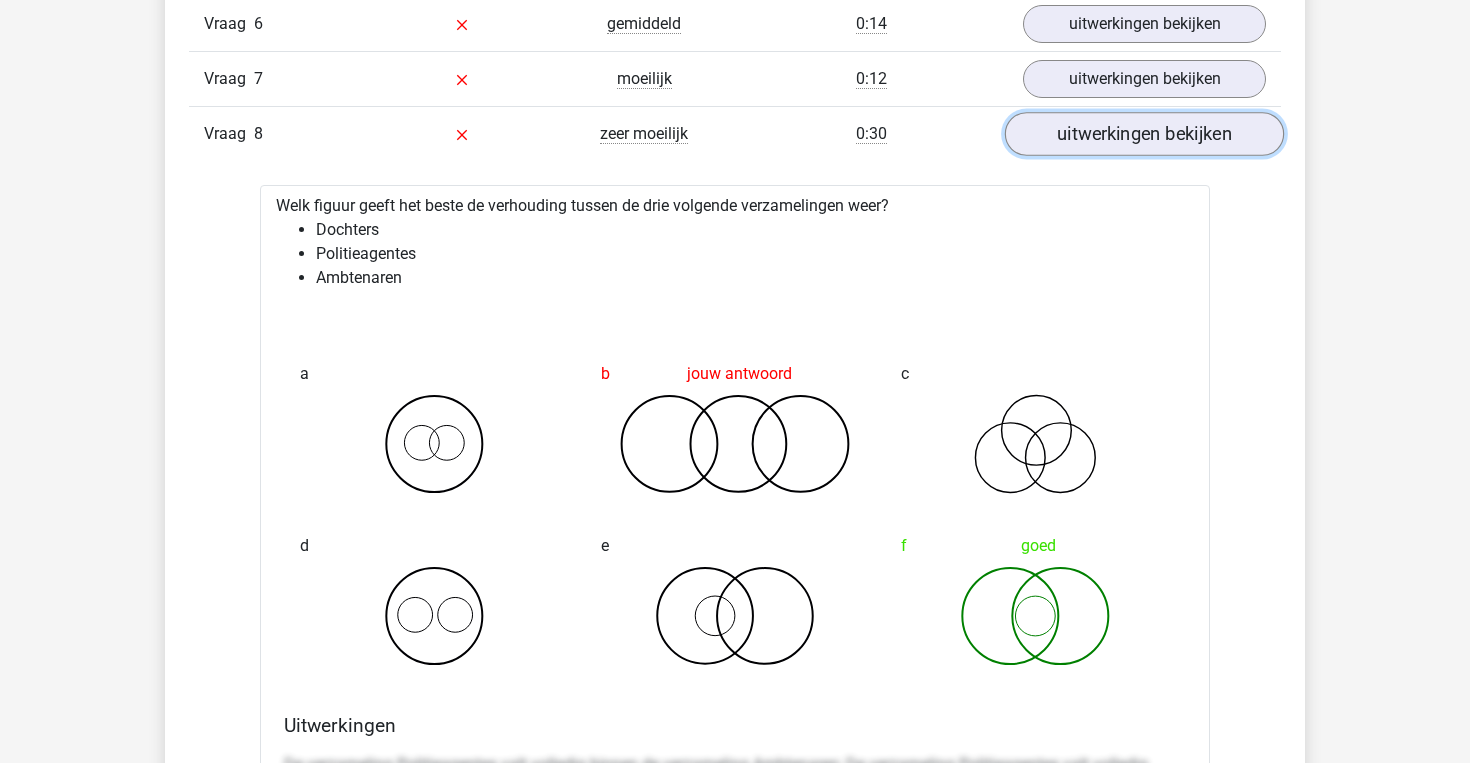 scroll, scrollTop: 2010, scrollLeft: 0, axis: vertical 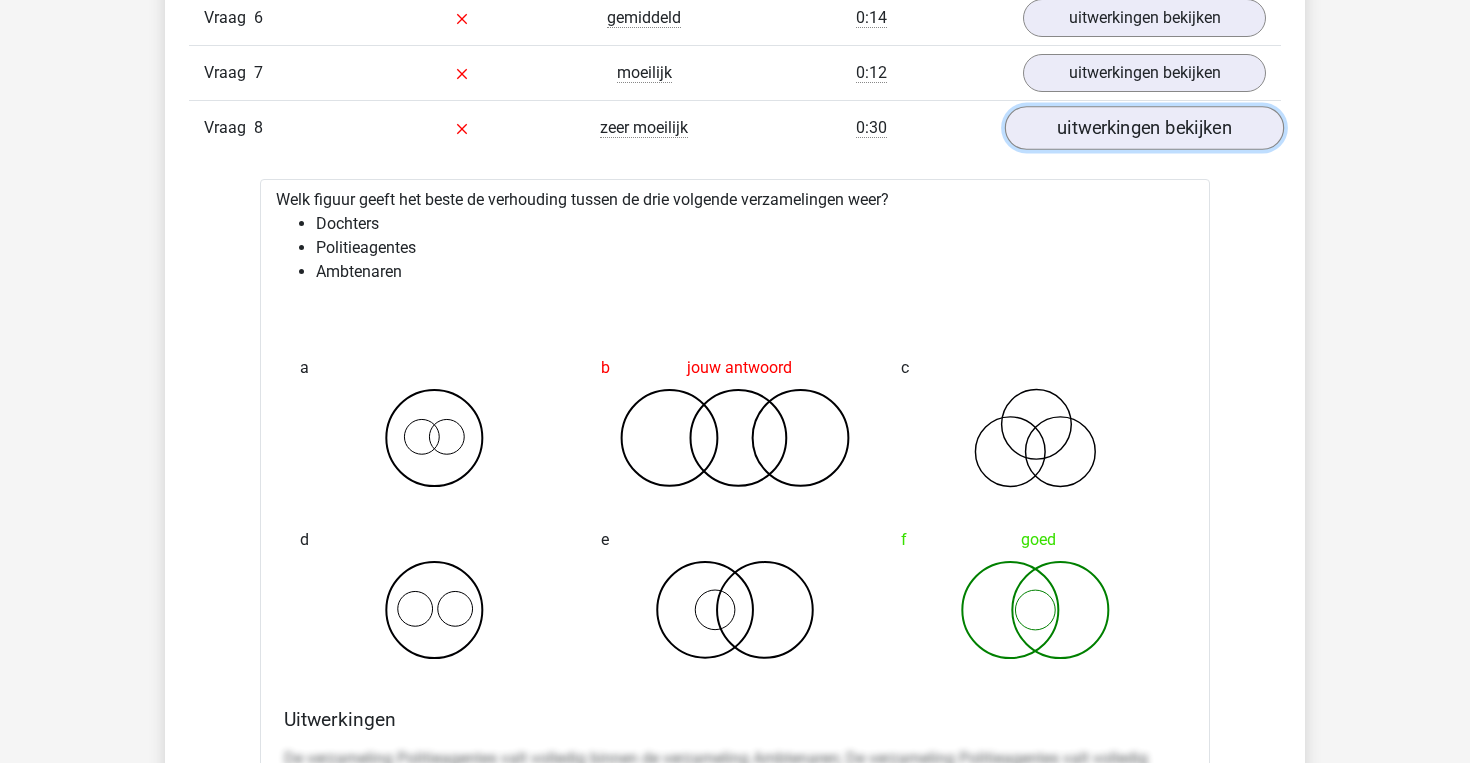 click on "uitwerkingen bekijken" at bounding box center [1144, 128] 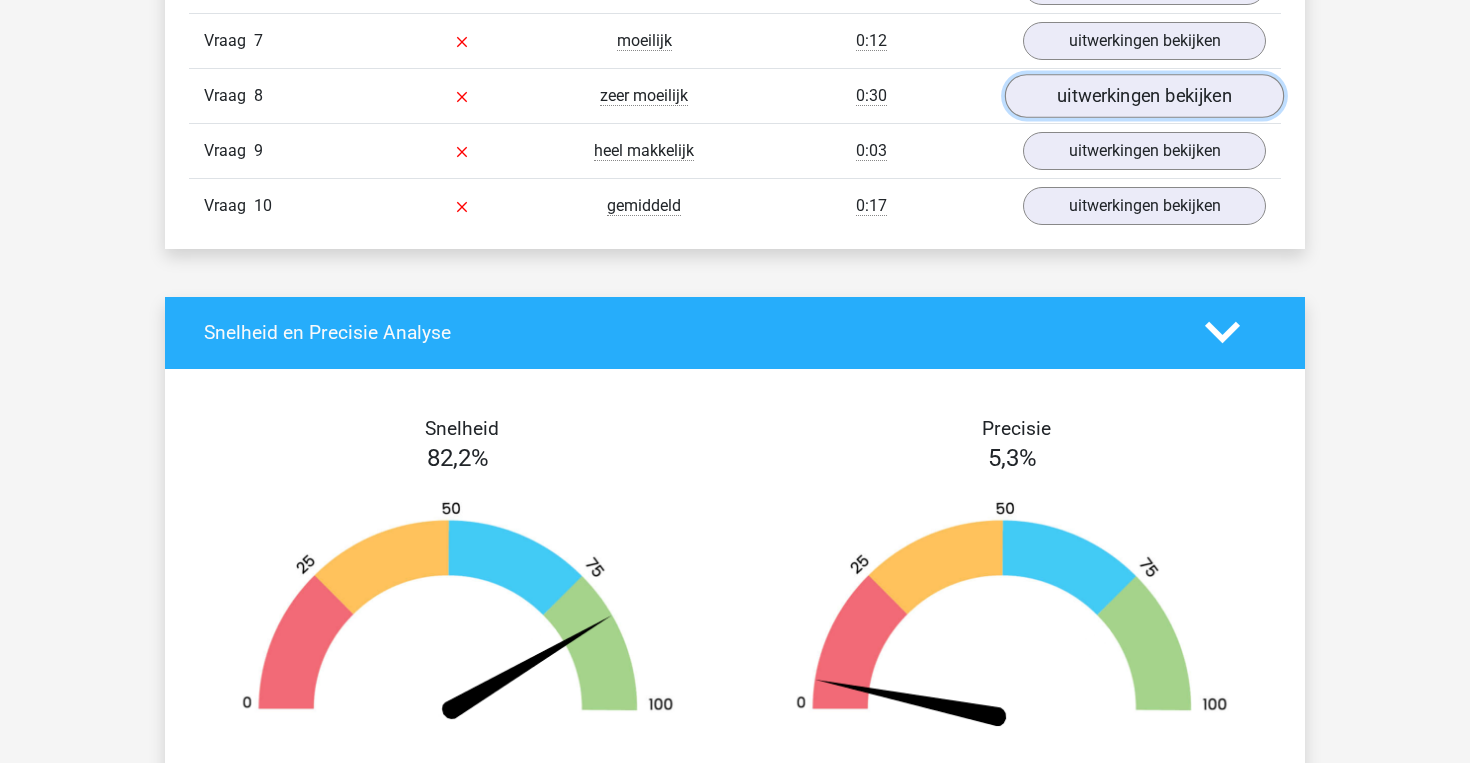 scroll, scrollTop: 2048, scrollLeft: 0, axis: vertical 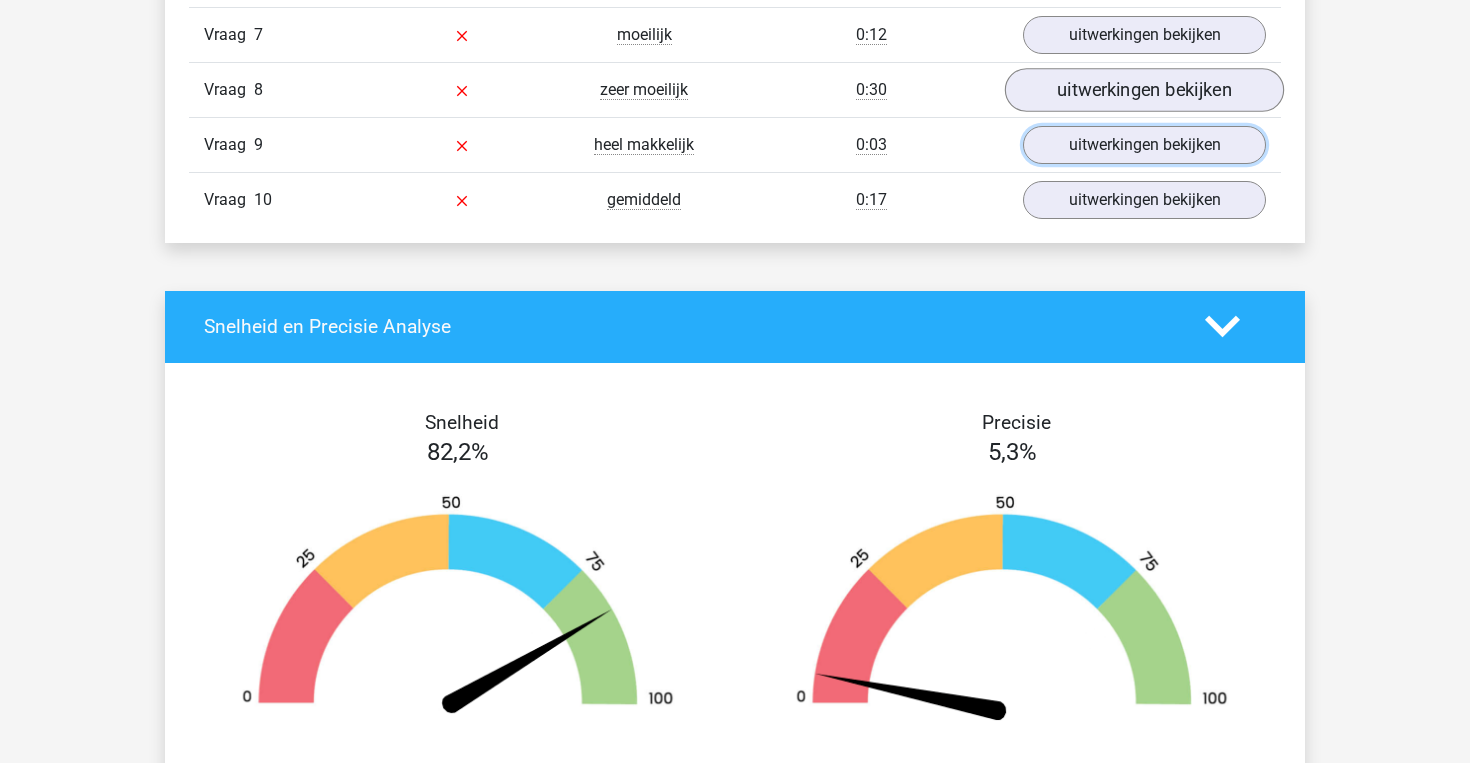 click on "uitwerkingen bekijken" at bounding box center [1144, 145] 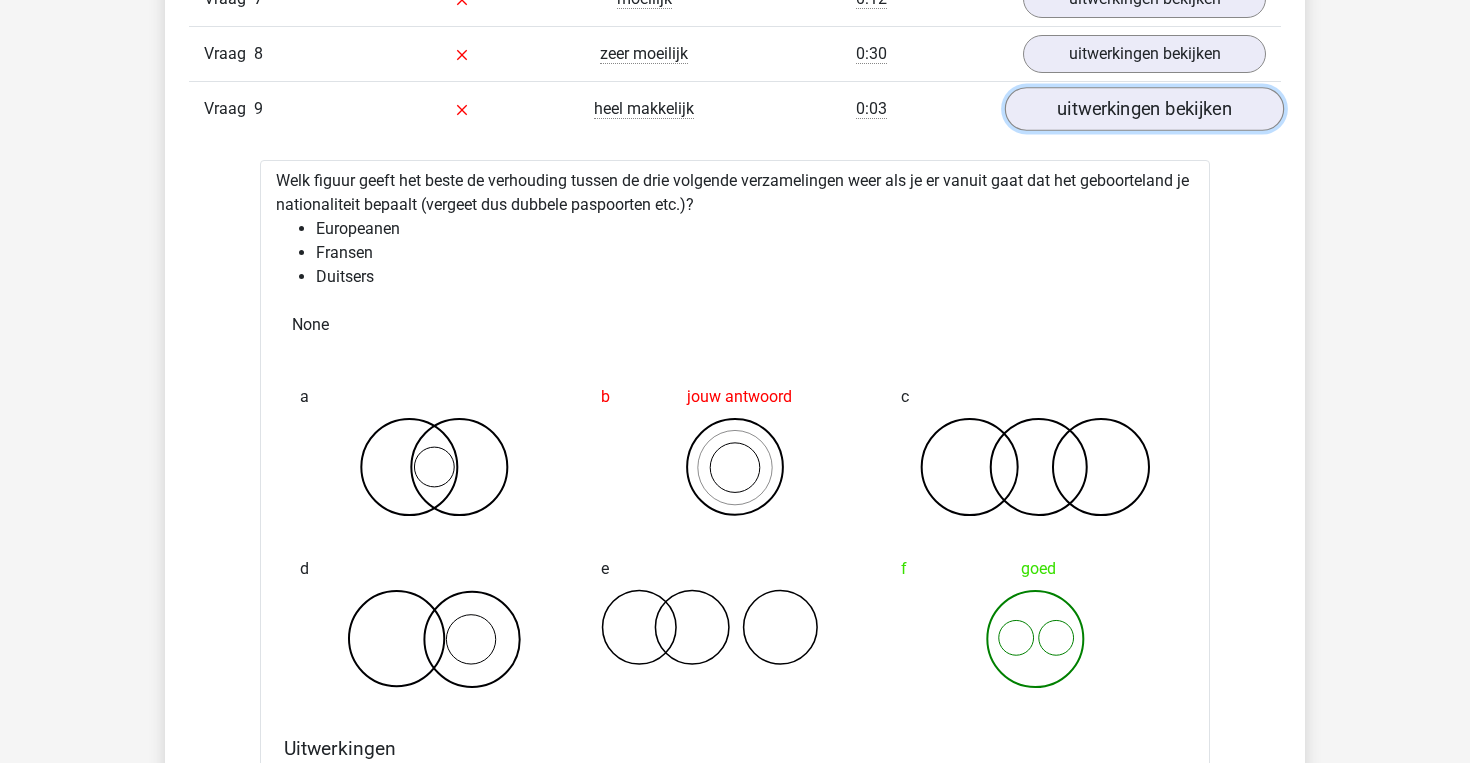 scroll, scrollTop: 2079, scrollLeft: 0, axis: vertical 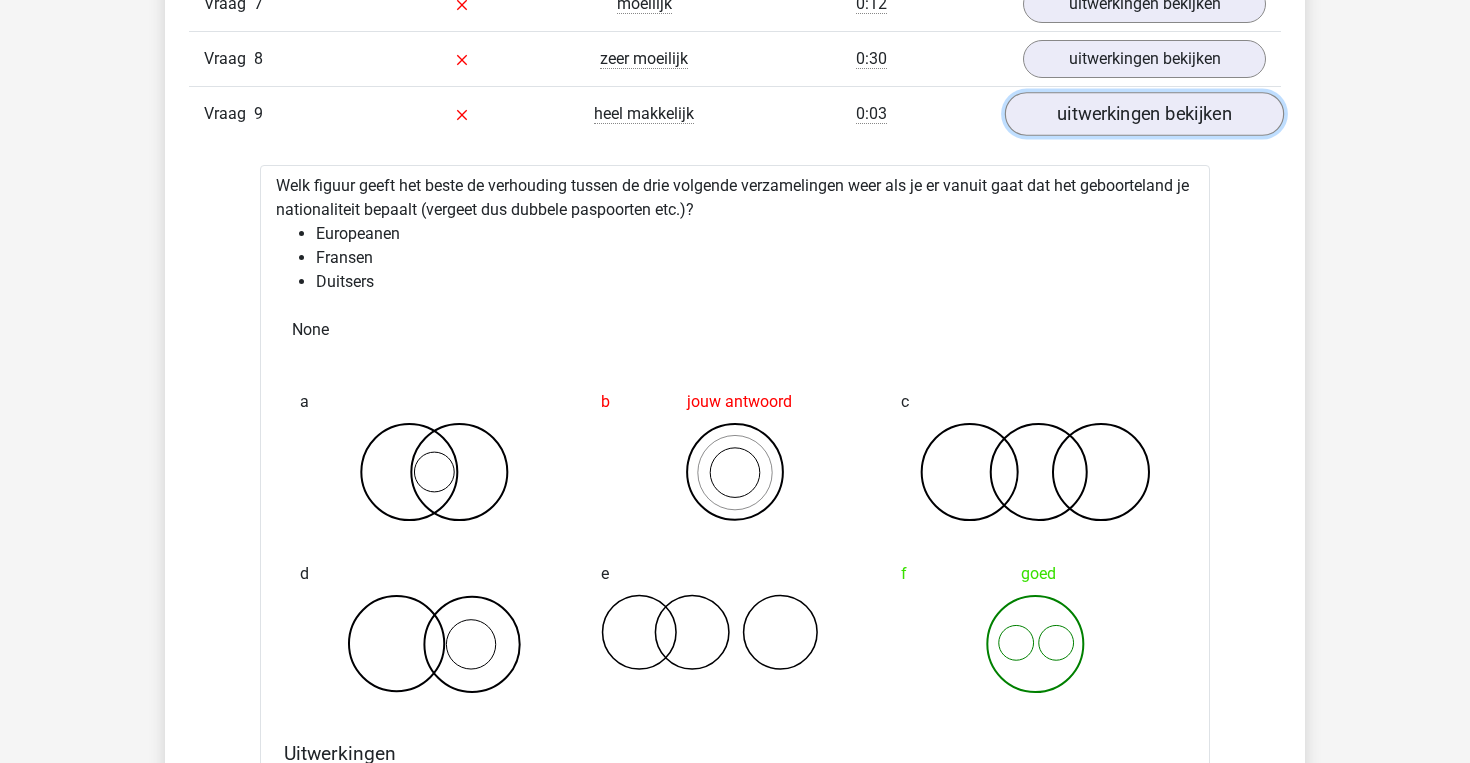 click on "uitwerkingen bekijken" at bounding box center [1144, 114] 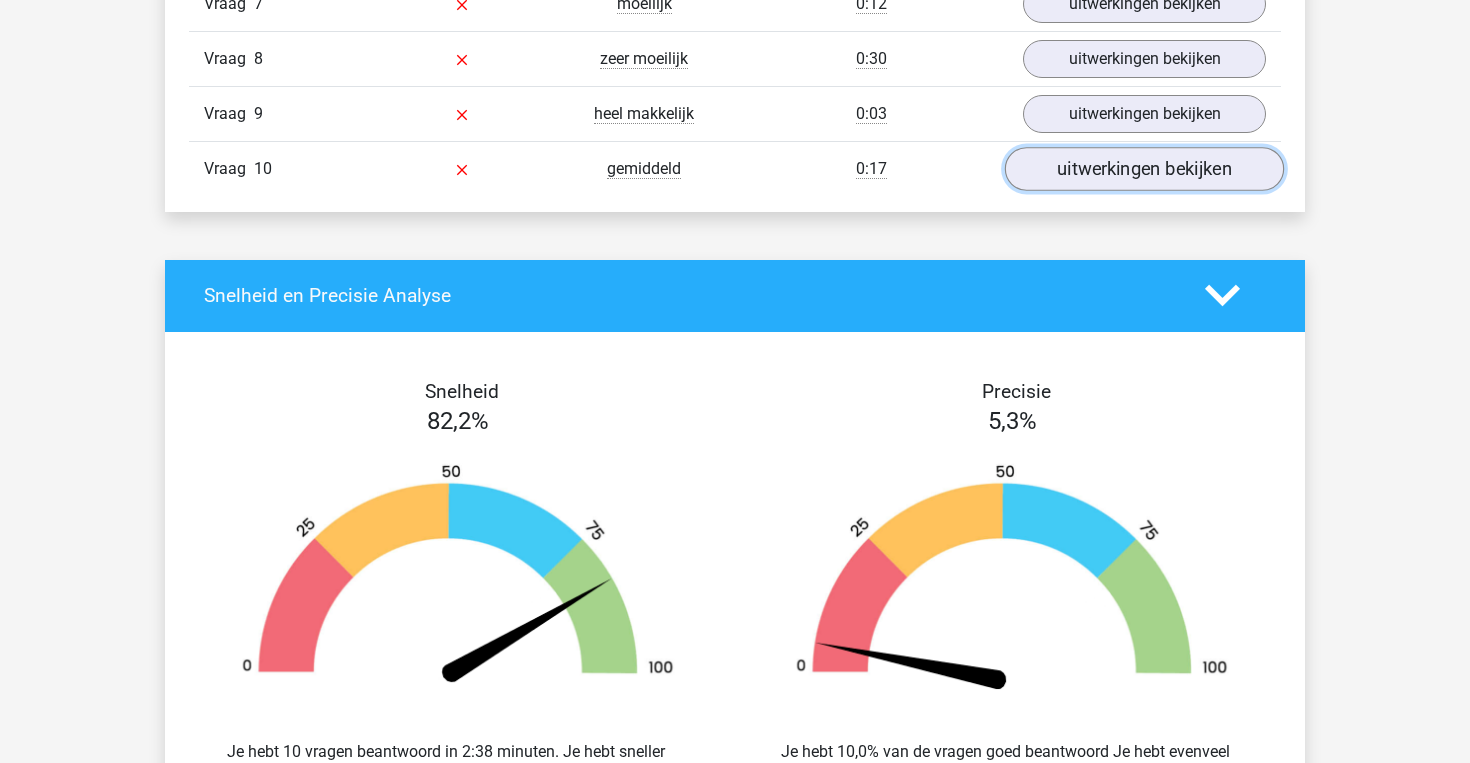 click on "uitwerkingen bekijken" at bounding box center (1144, 169) 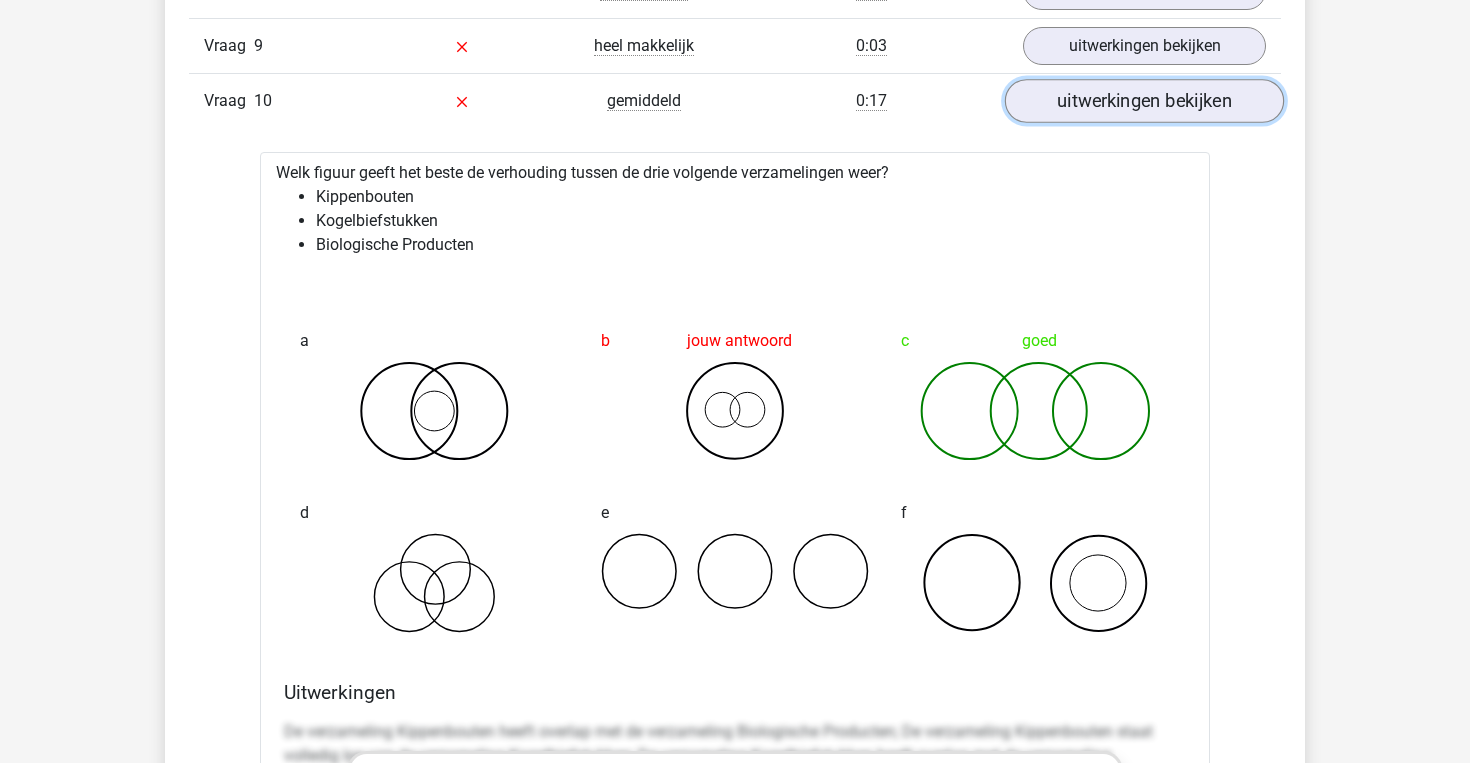 scroll, scrollTop: 2108, scrollLeft: 0, axis: vertical 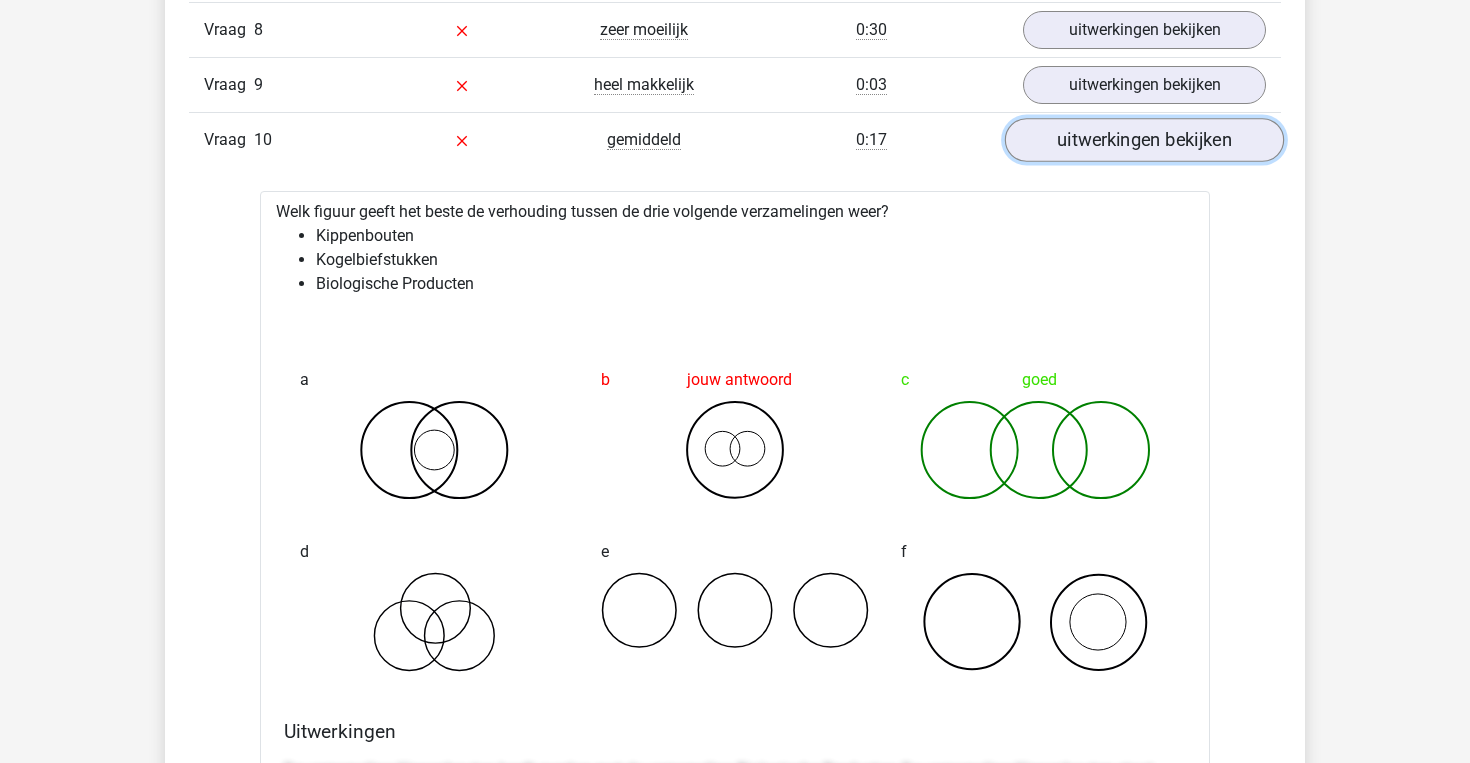 click on "uitwerkingen bekijken" at bounding box center [1144, 140] 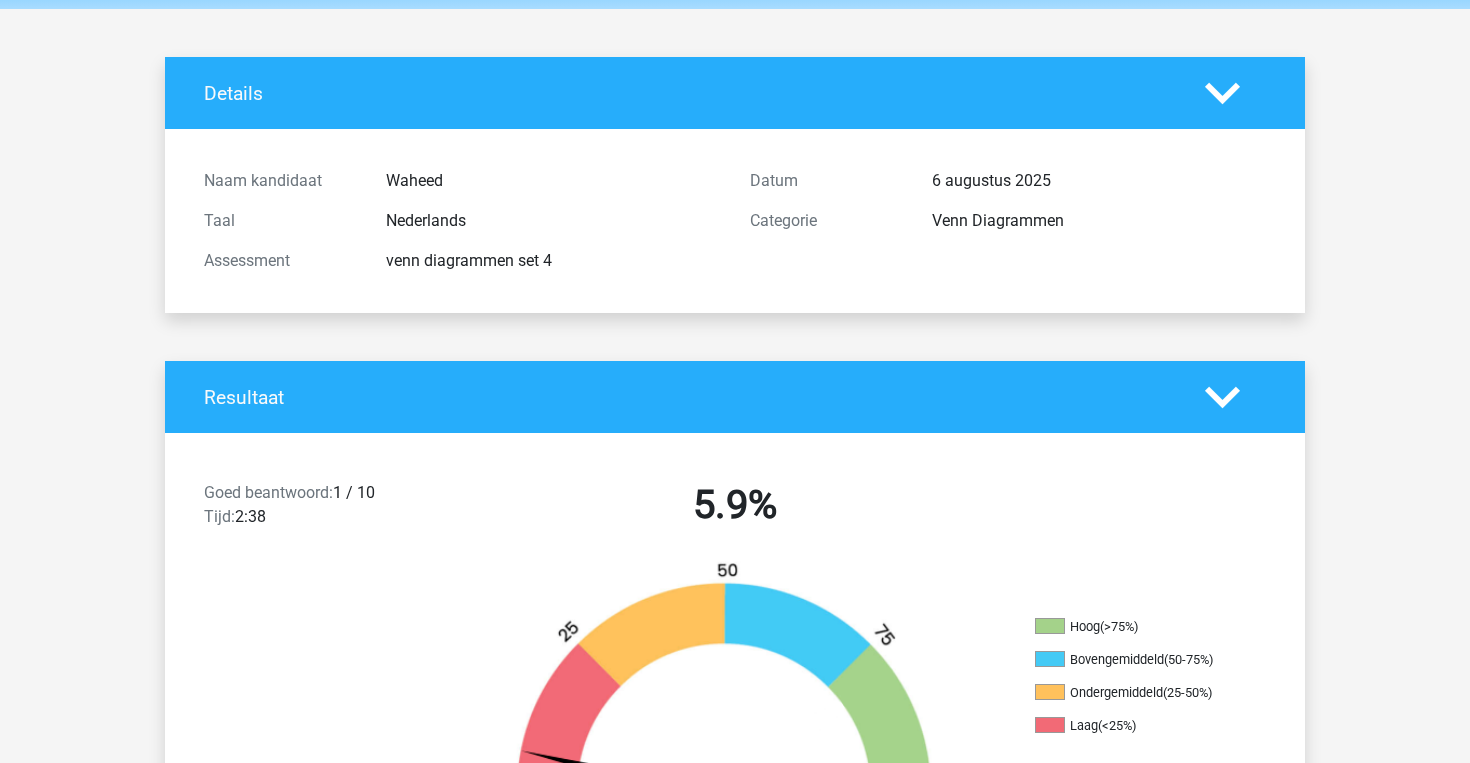 scroll, scrollTop: 0, scrollLeft: 0, axis: both 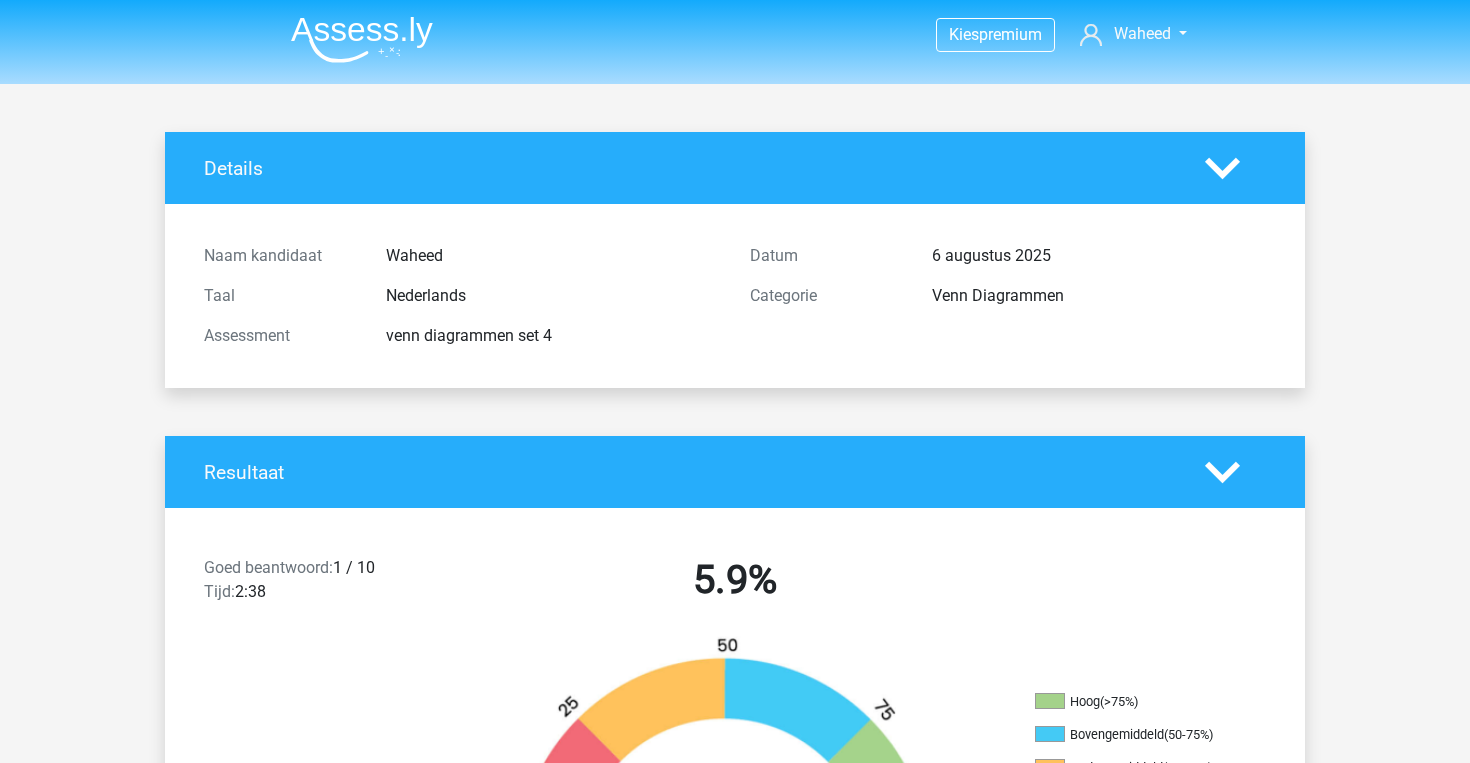 click at bounding box center [362, 39] 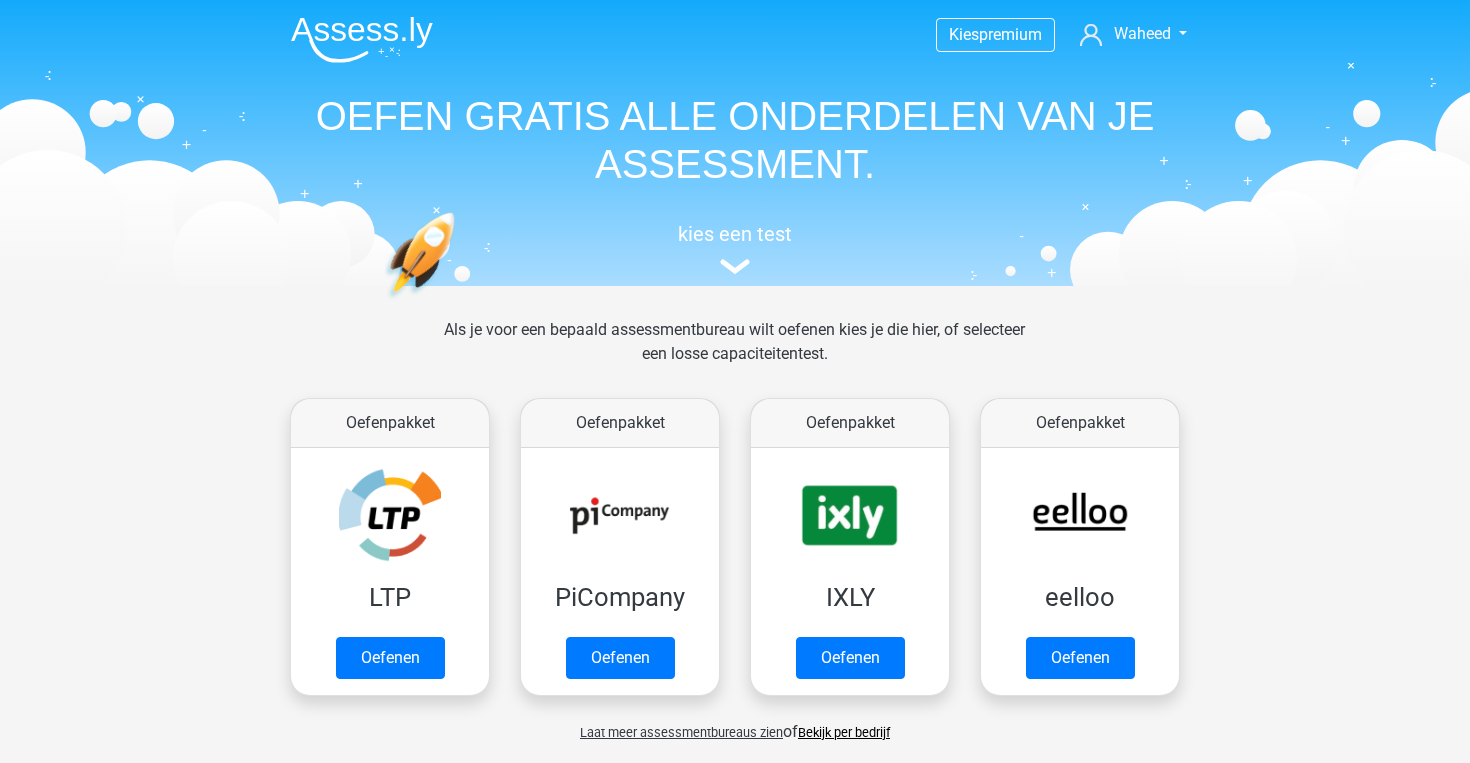 scroll, scrollTop: 0, scrollLeft: 0, axis: both 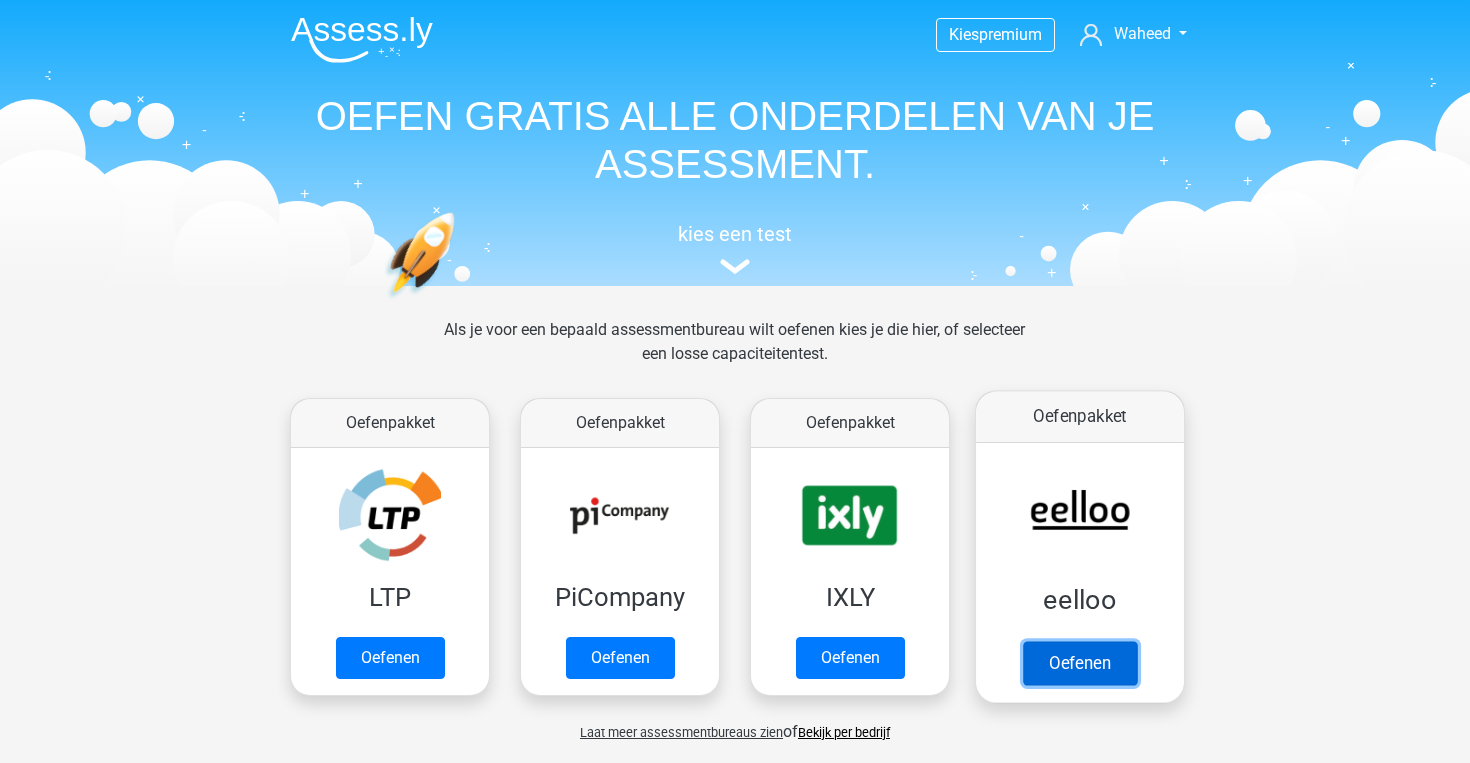 click on "Oefenen" at bounding box center (1080, 663) 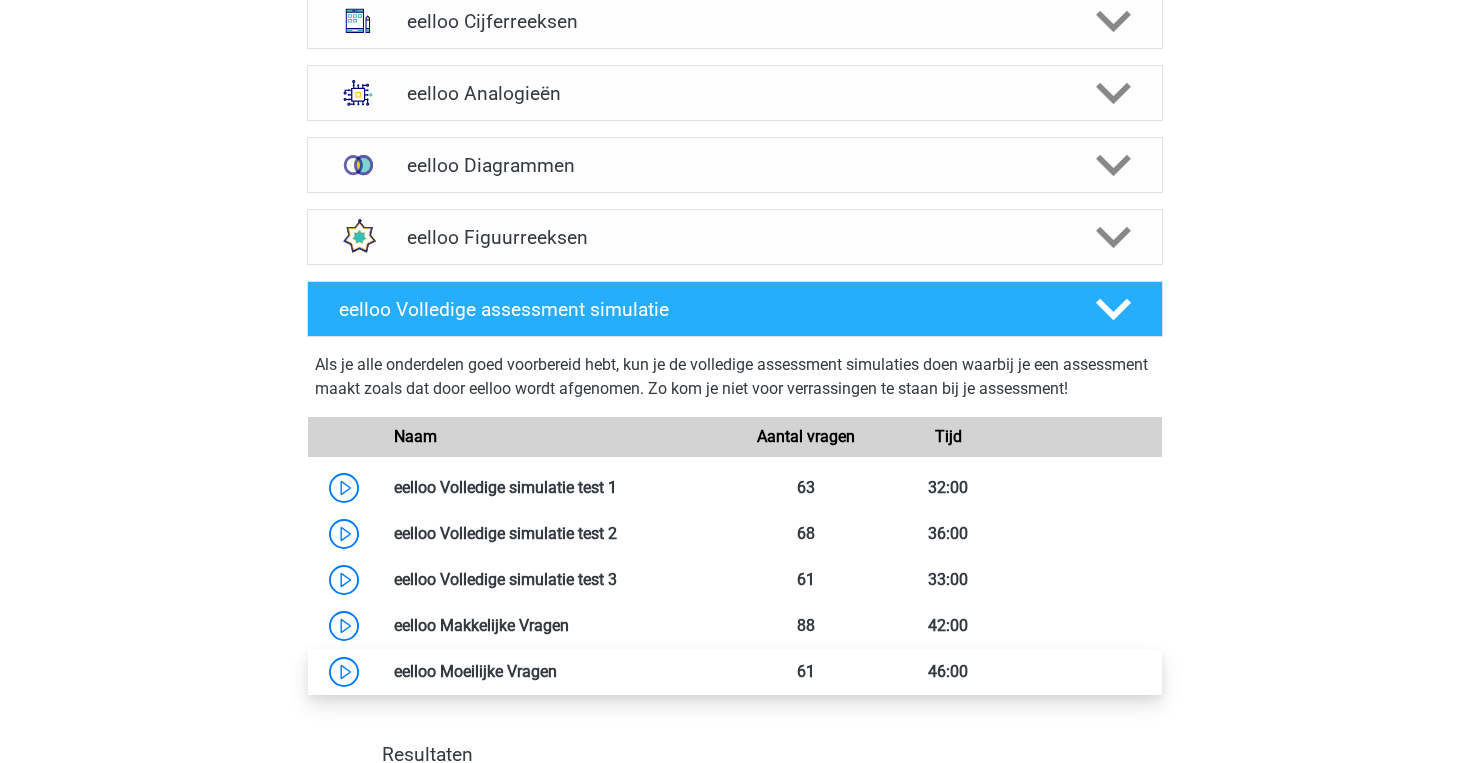 scroll, scrollTop: 1391, scrollLeft: 0, axis: vertical 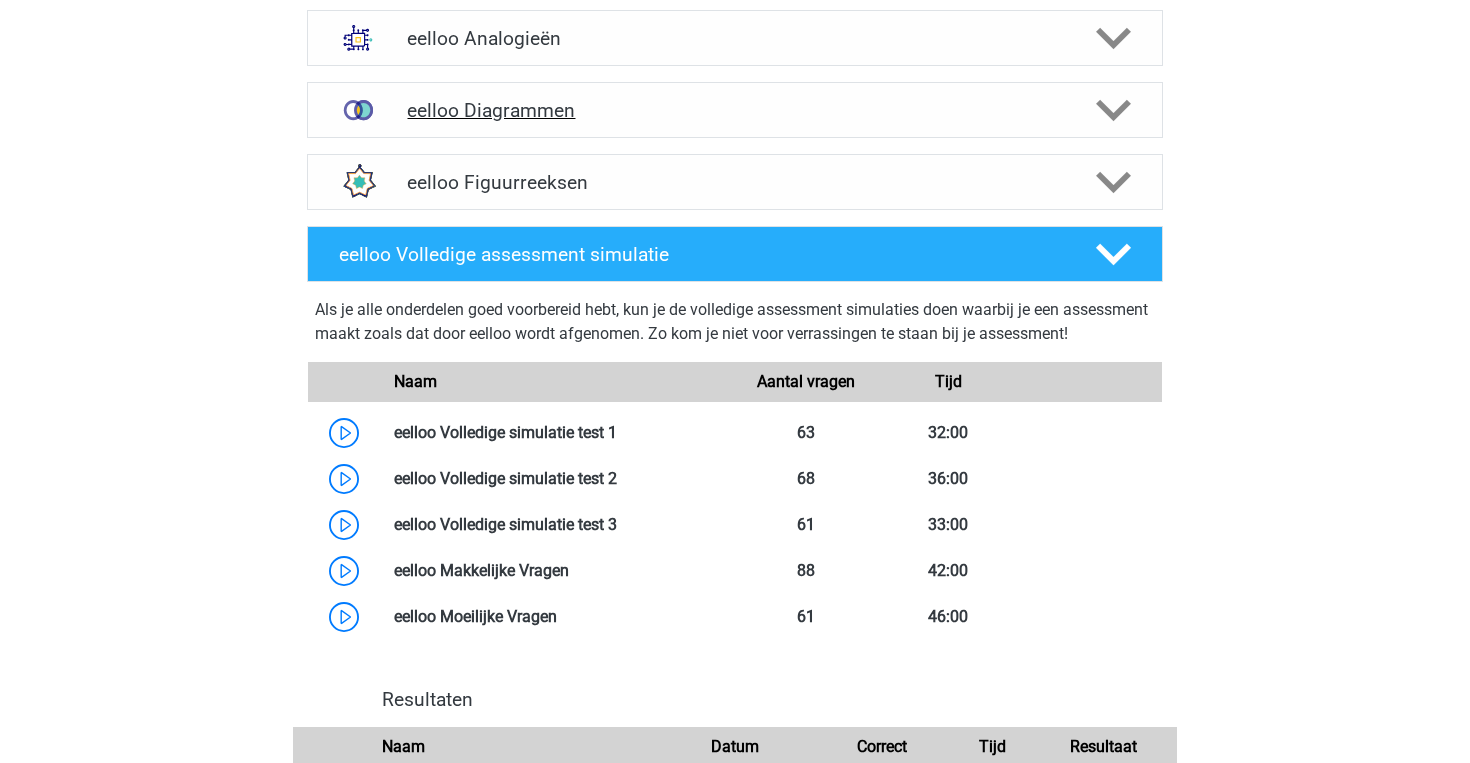 click on "eelloo Diagrammen" at bounding box center [735, 110] 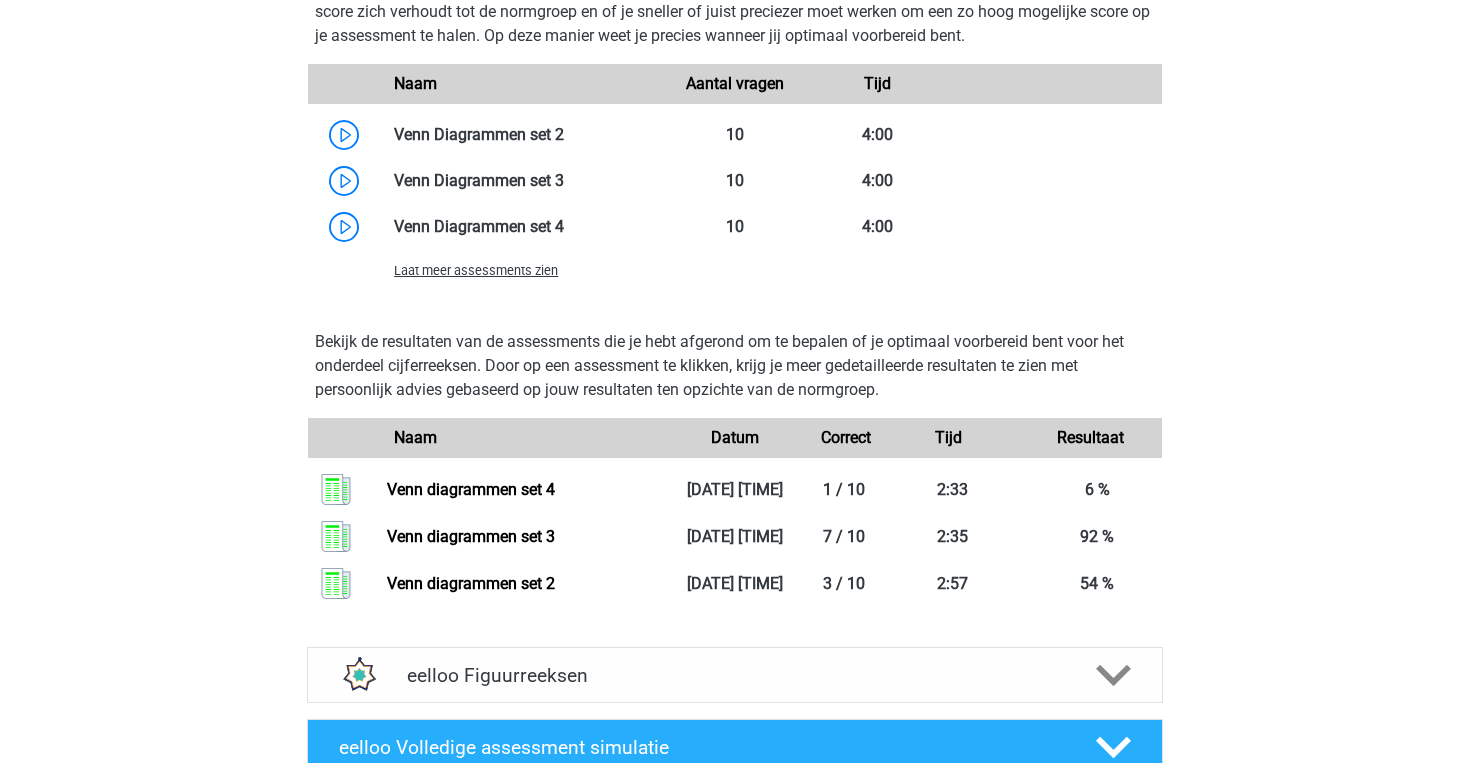 scroll, scrollTop: 1925, scrollLeft: 0, axis: vertical 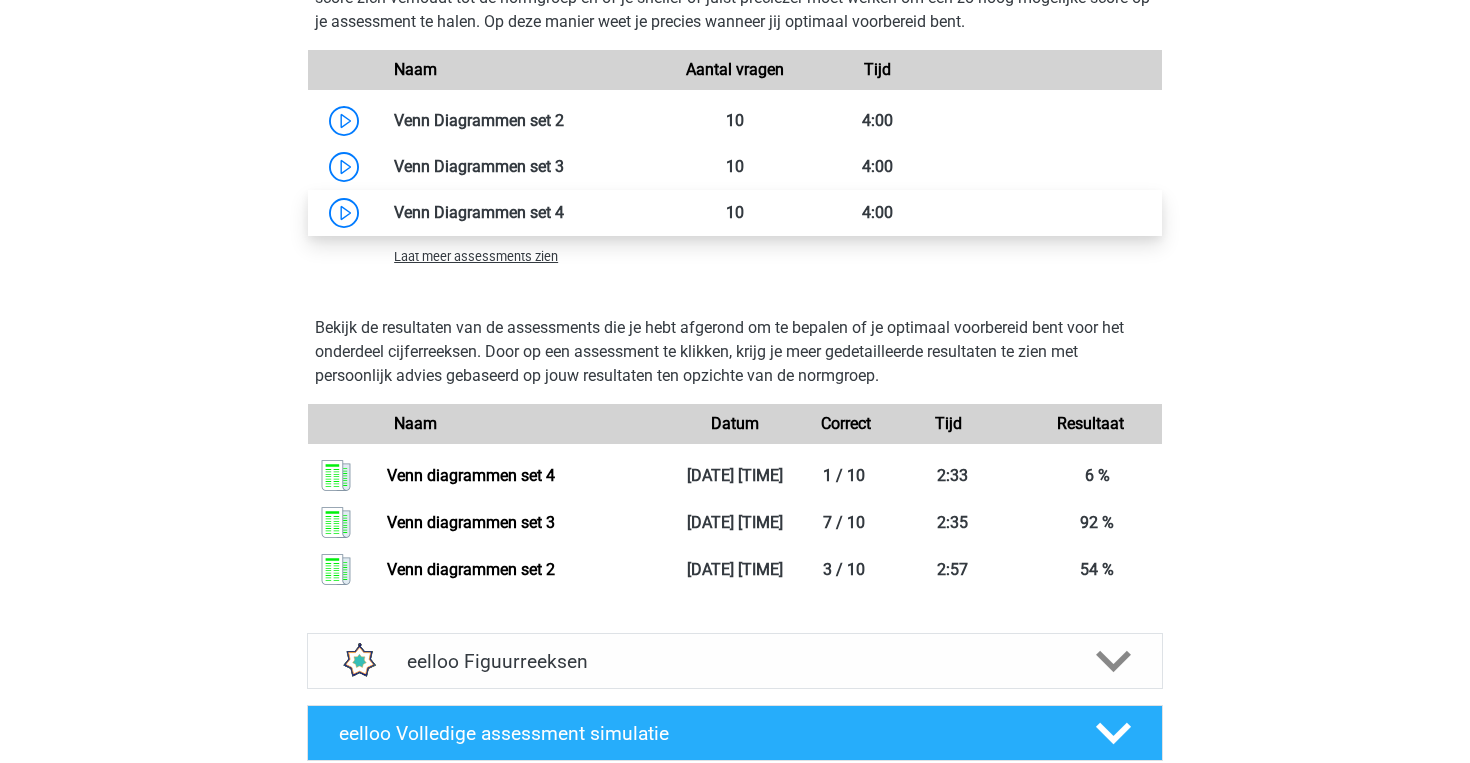 click at bounding box center (564, 212) 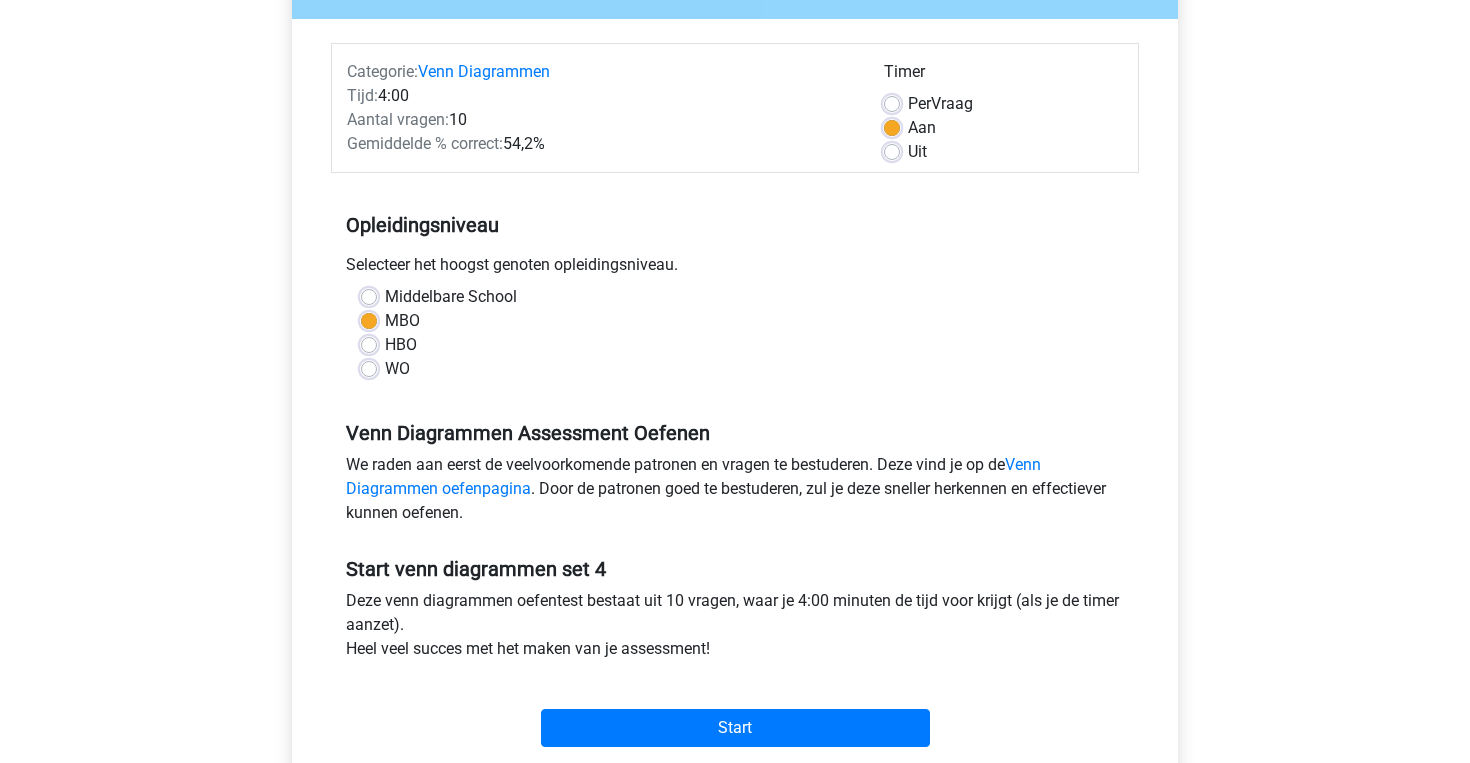 scroll, scrollTop: 231, scrollLeft: 0, axis: vertical 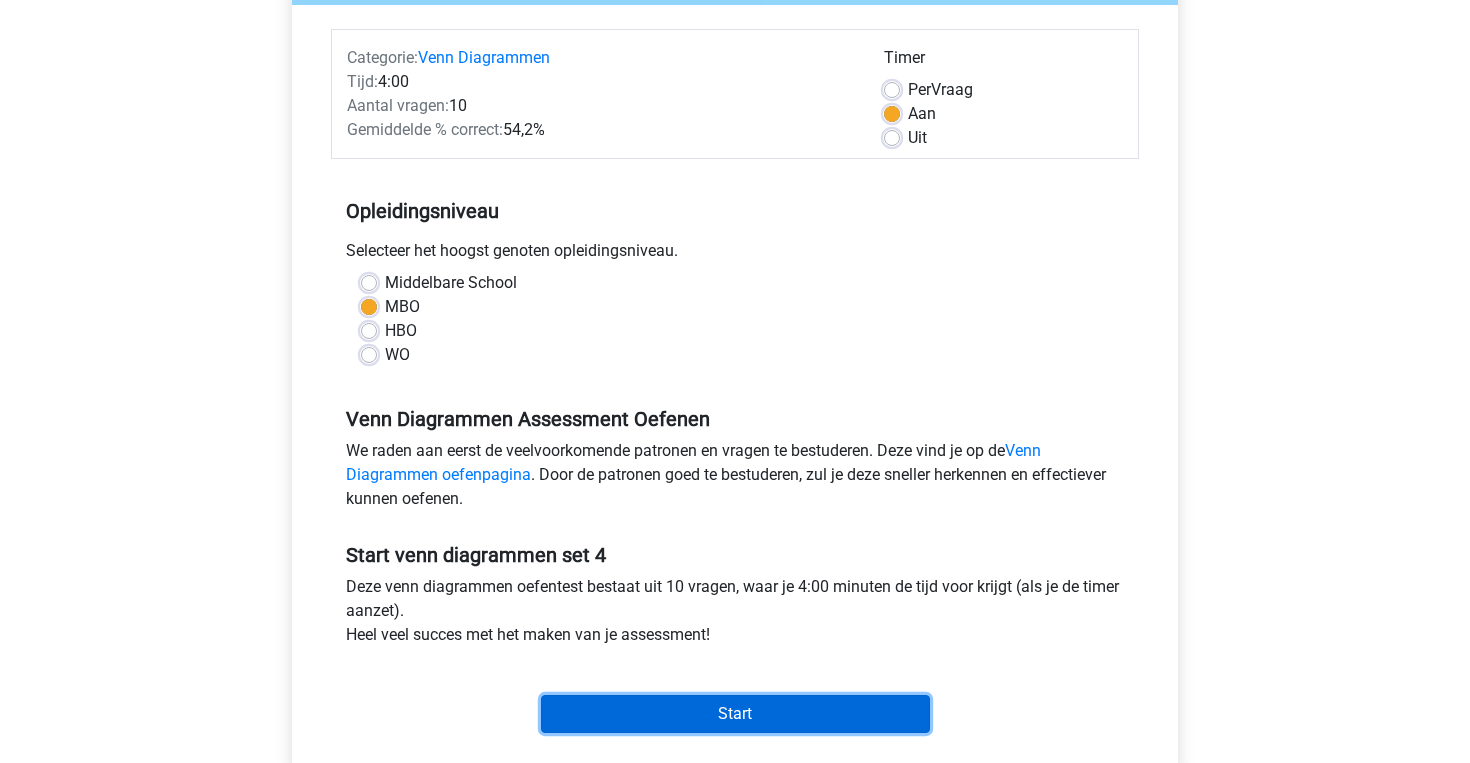 click on "Start" at bounding box center (735, 714) 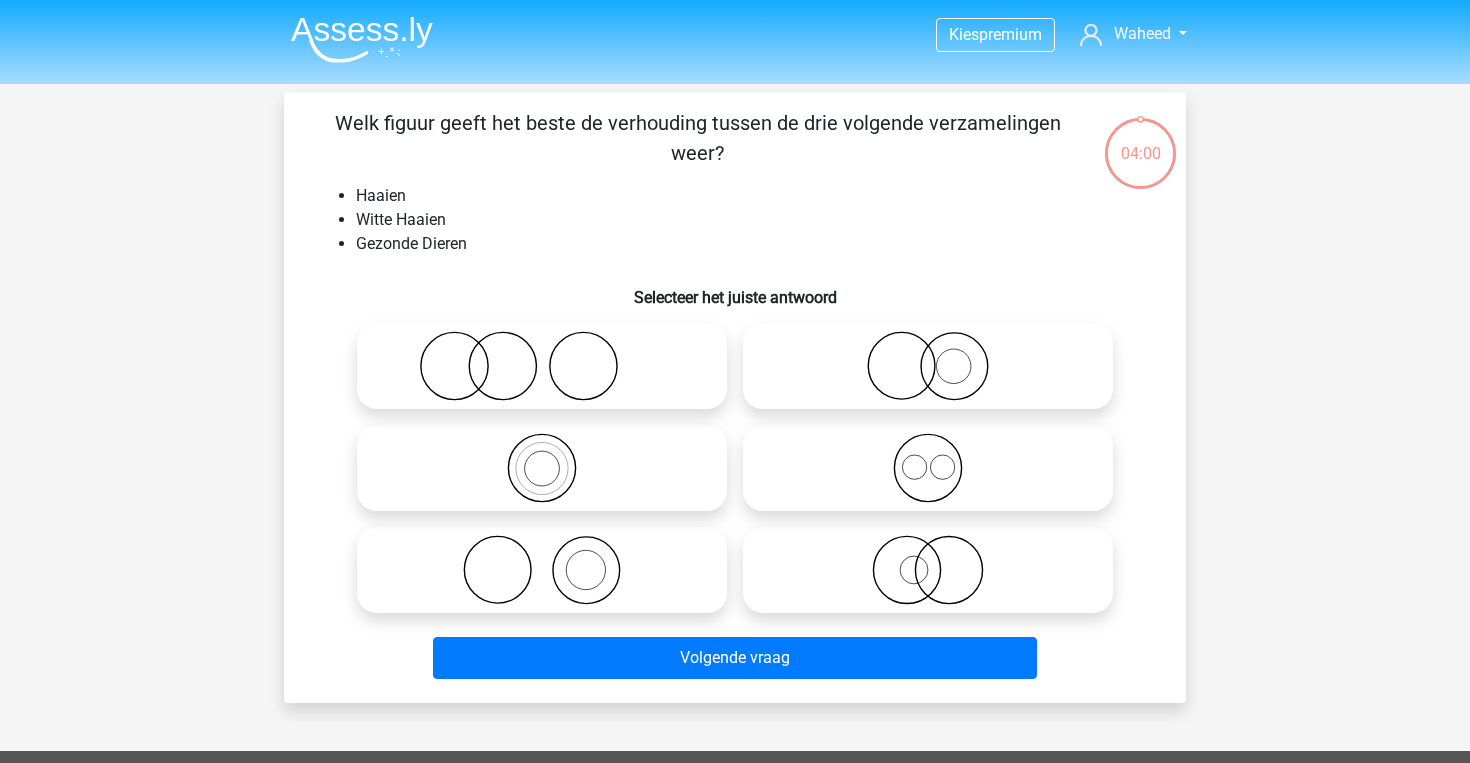 scroll, scrollTop: 0, scrollLeft: 0, axis: both 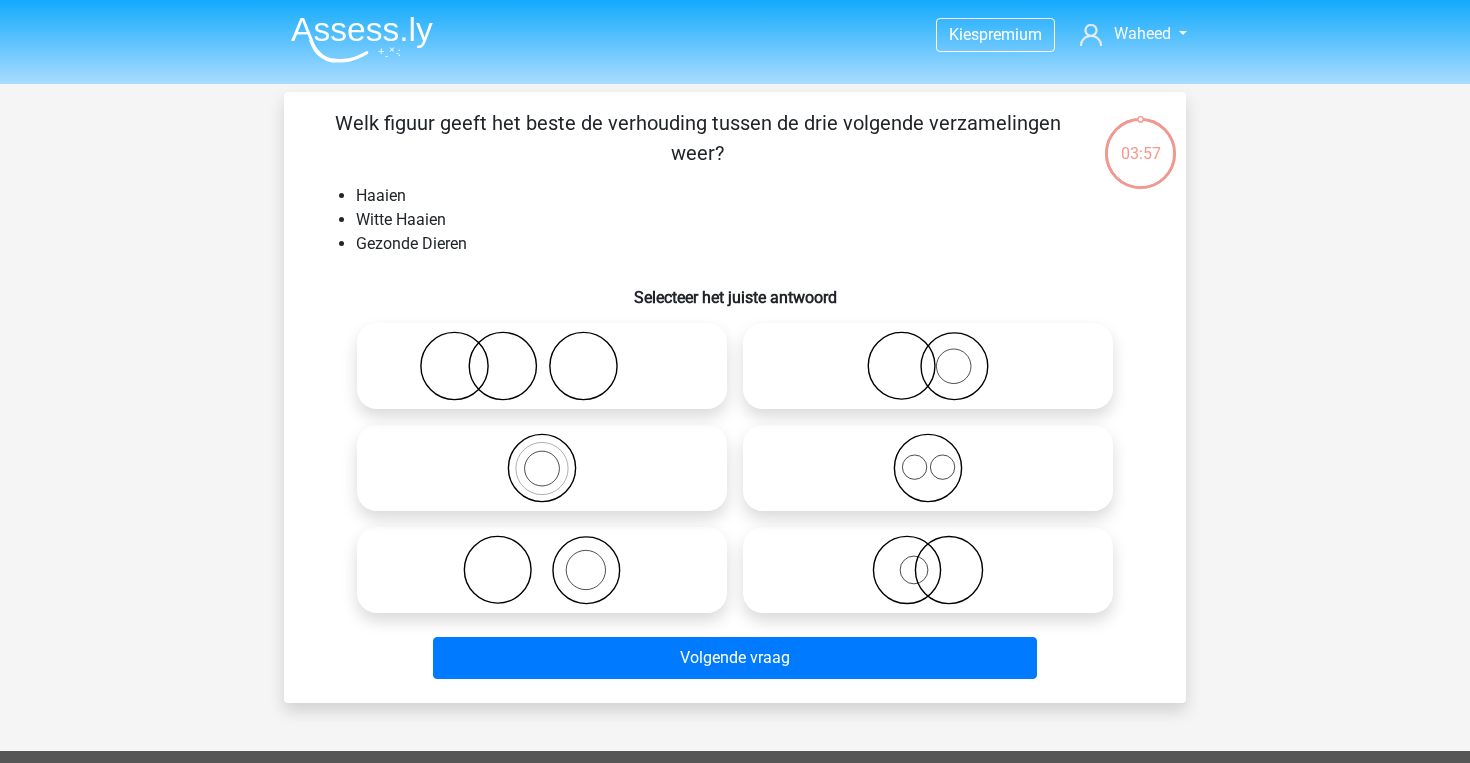 click 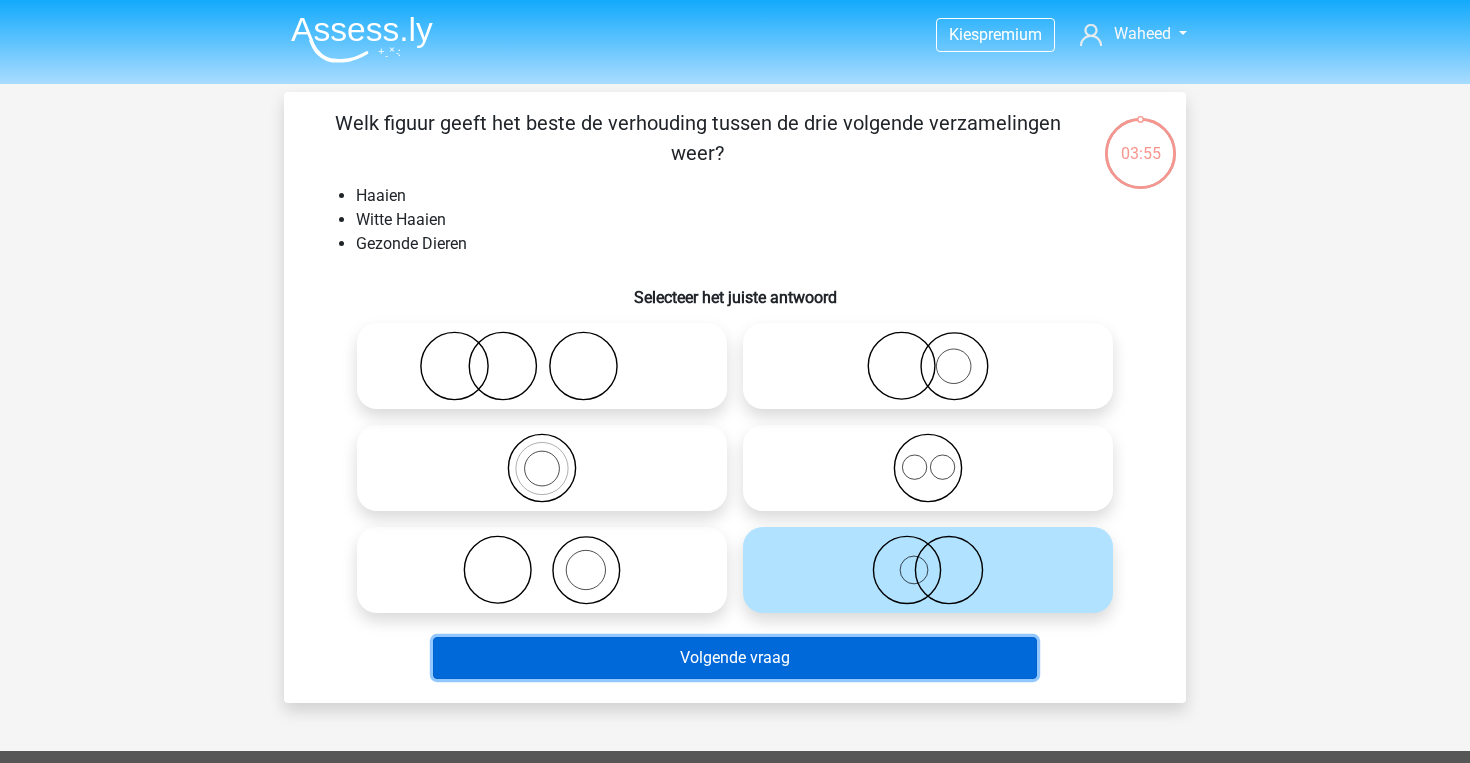 click on "Volgende vraag" at bounding box center (735, 658) 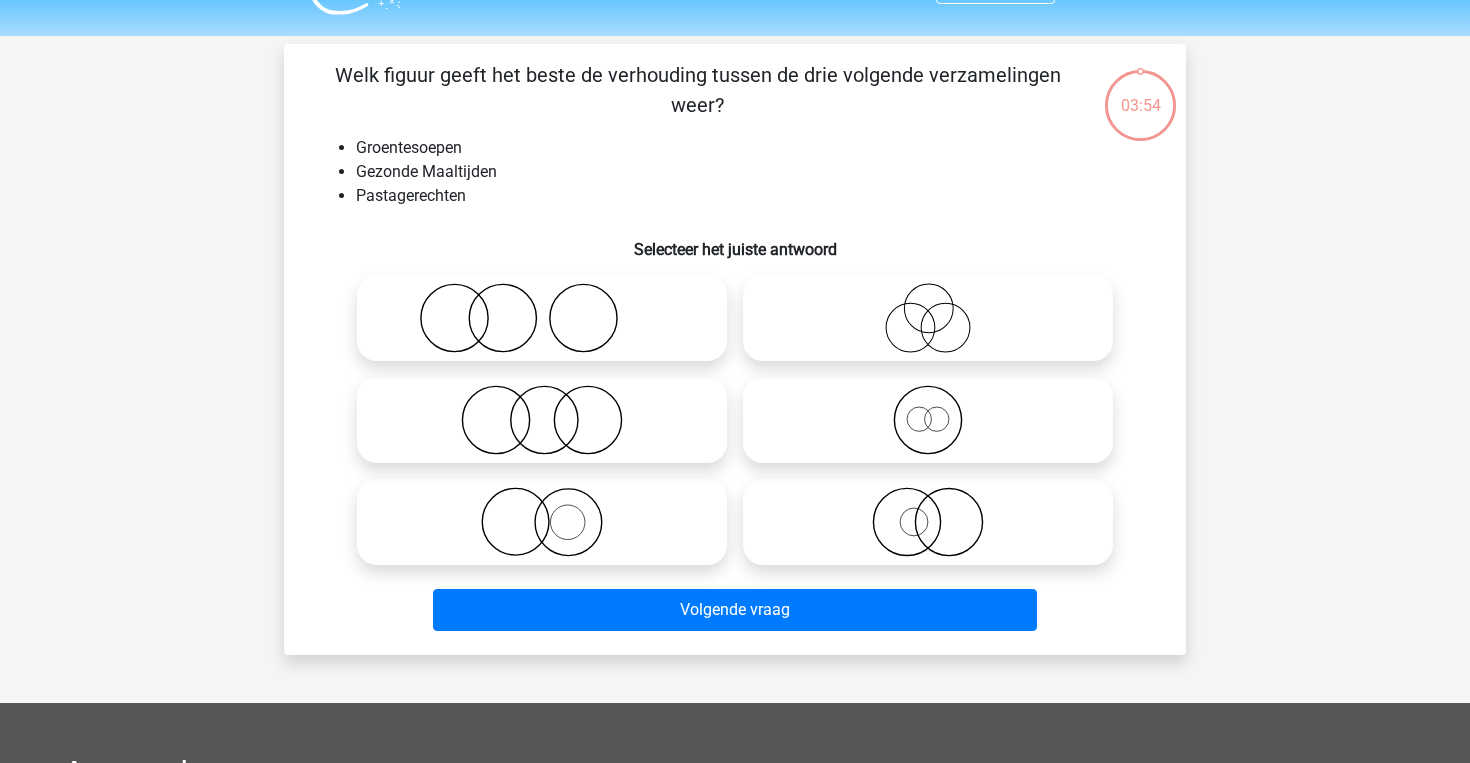 scroll, scrollTop: 92, scrollLeft: 0, axis: vertical 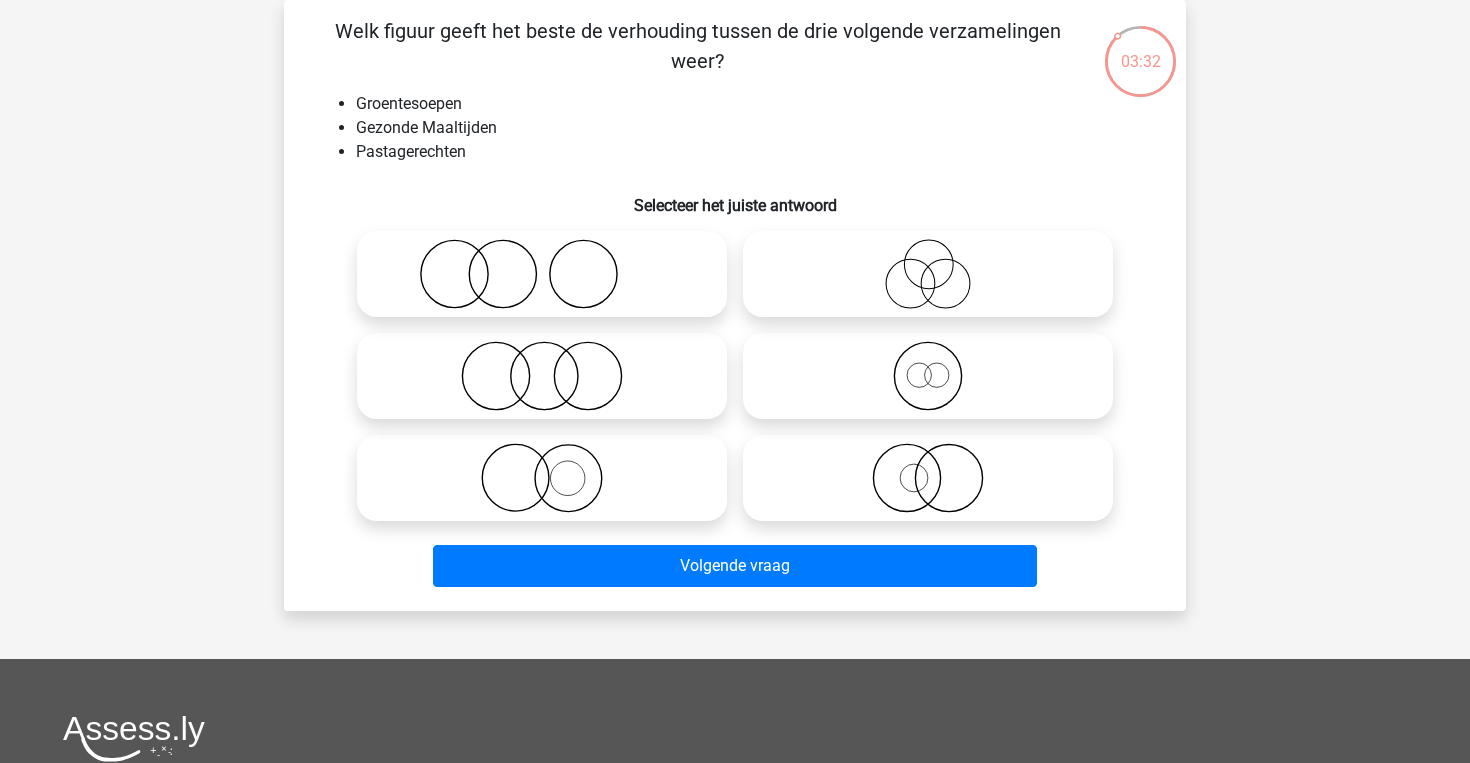 click 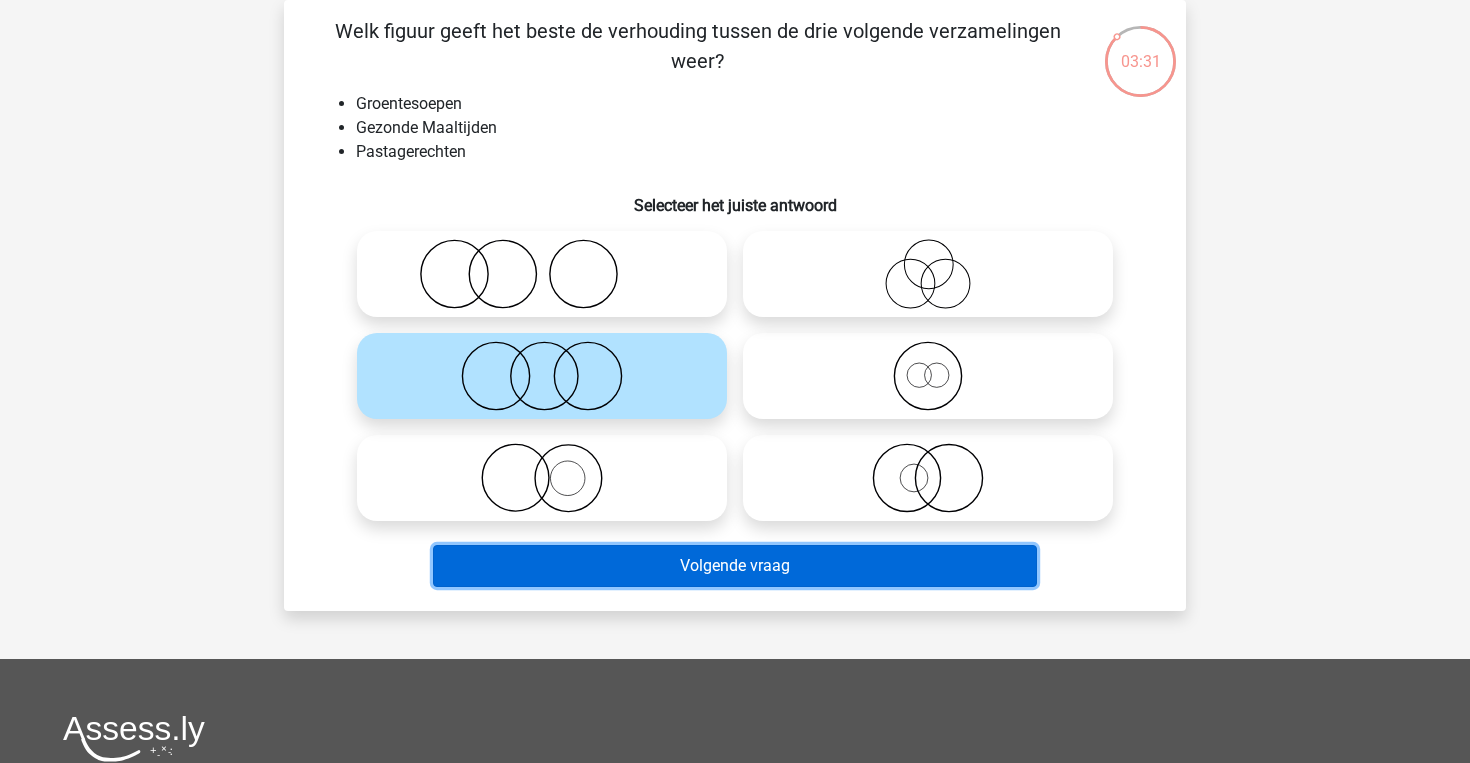 click on "Volgende vraag" at bounding box center (735, 566) 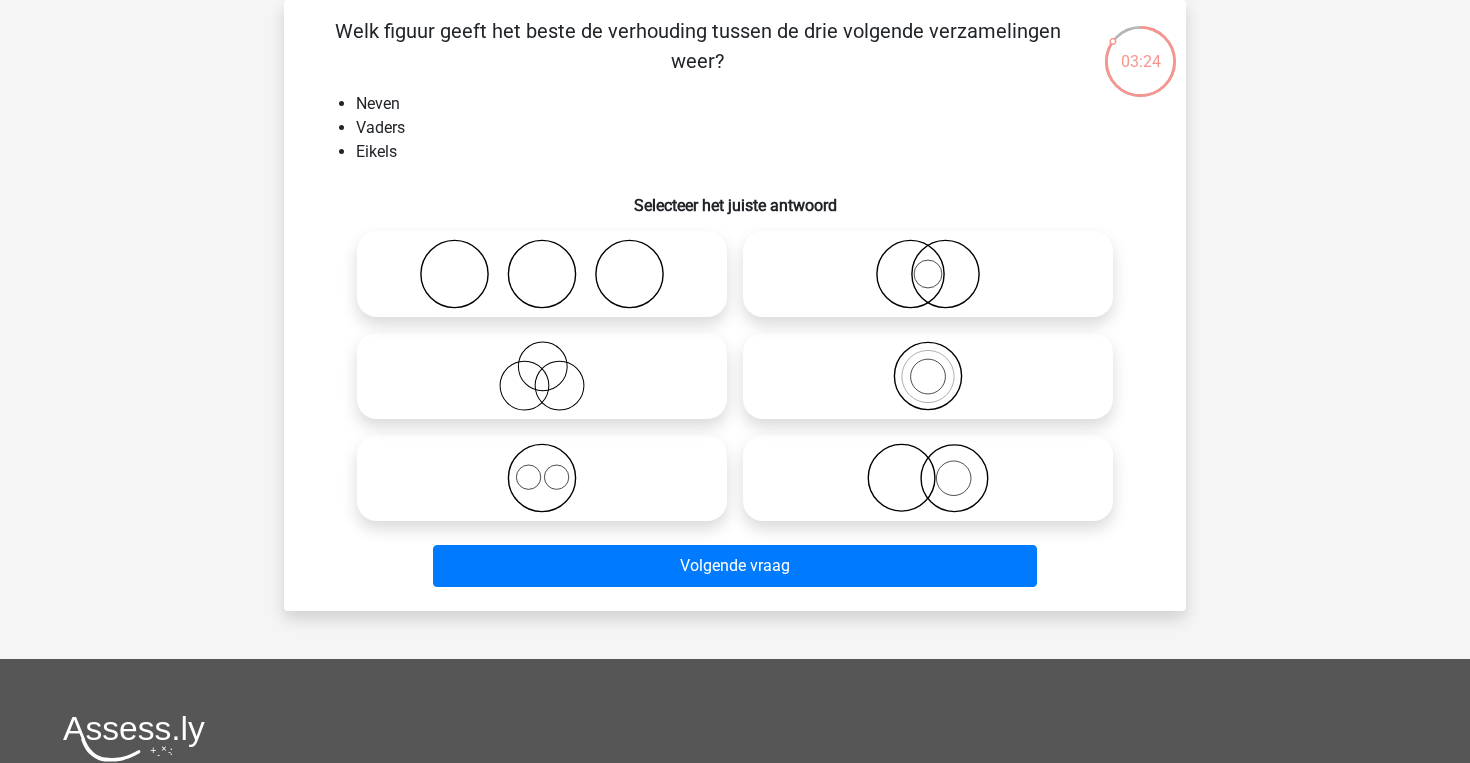 click 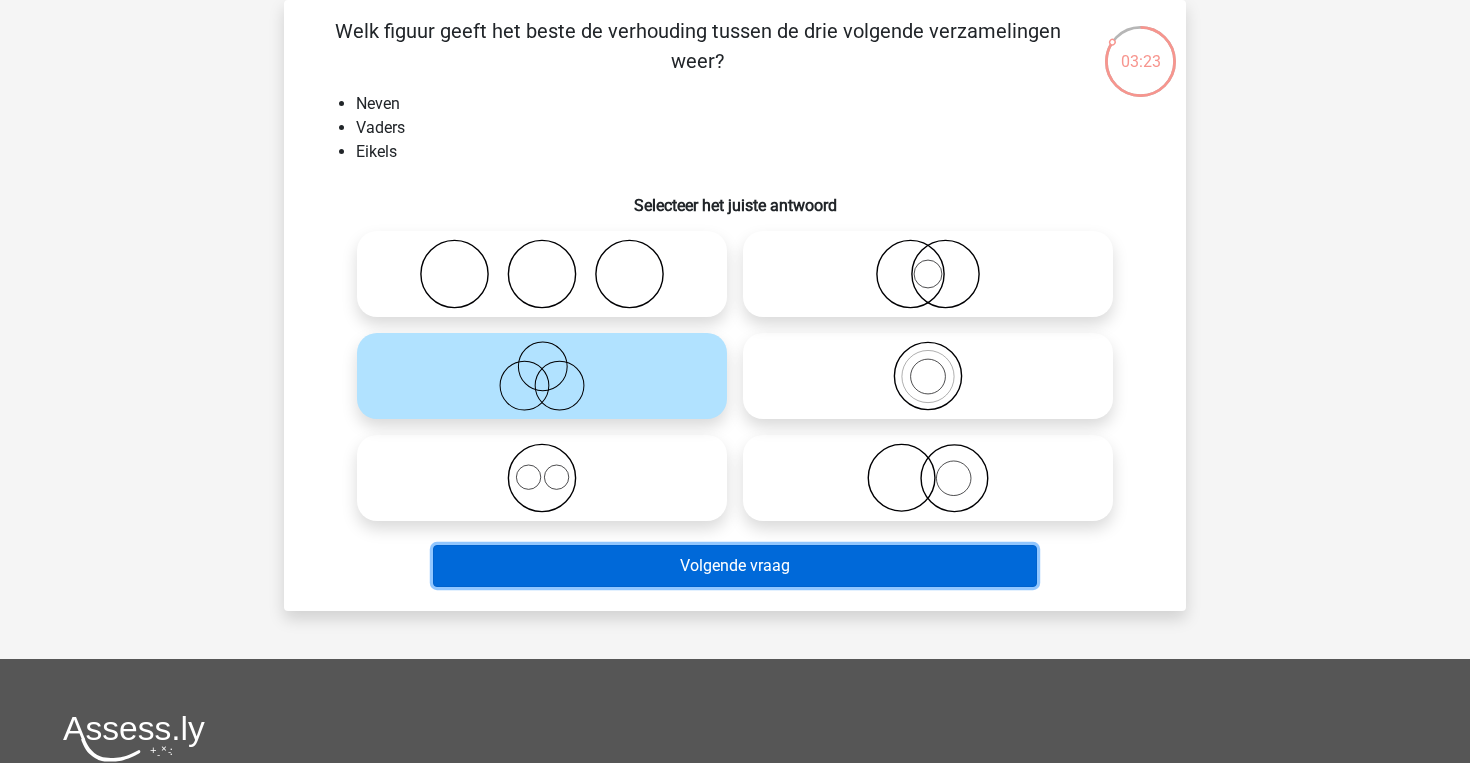 click on "Volgende vraag" at bounding box center (735, 566) 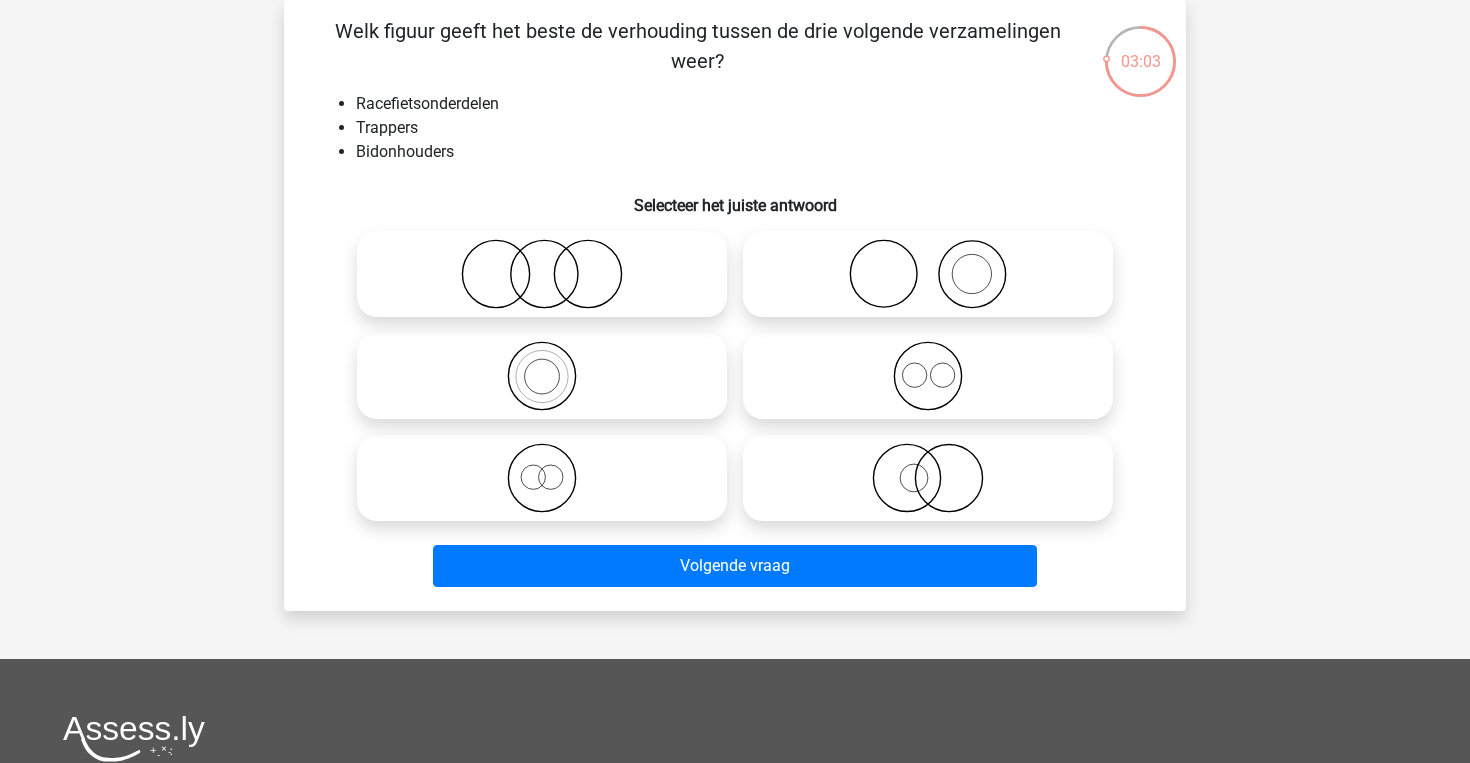 click 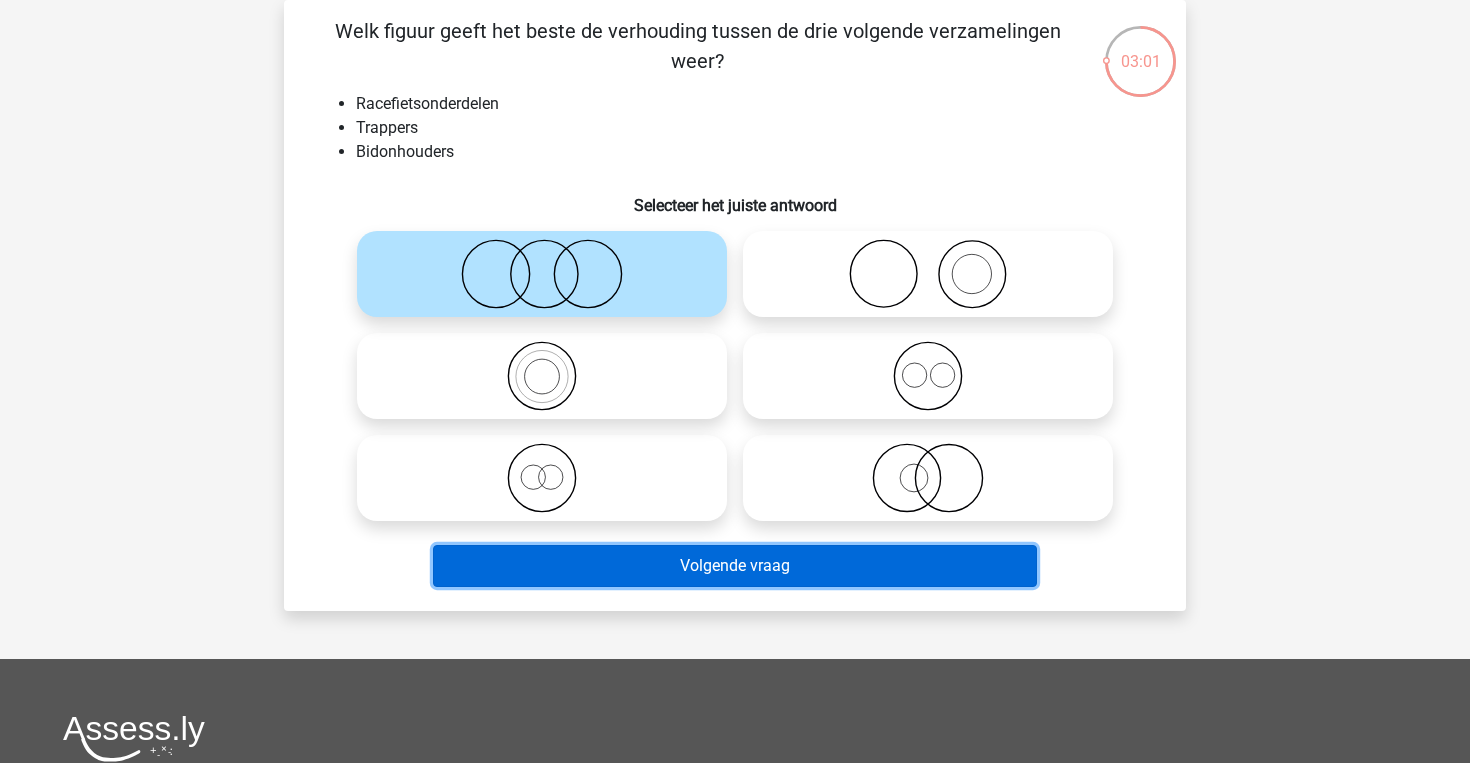 click on "Volgende vraag" at bounding box center [735, 566] 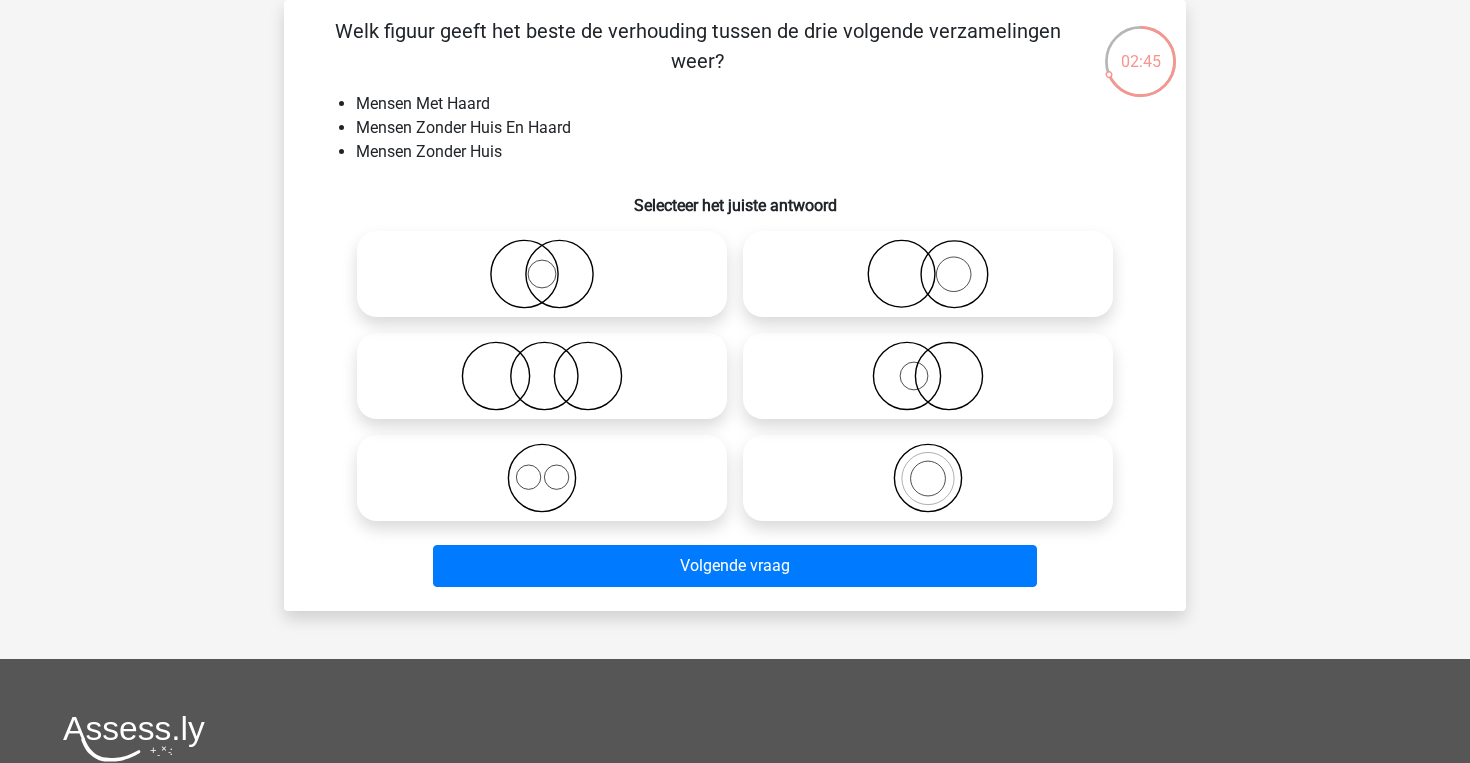 click at bounding box center (928, 274) 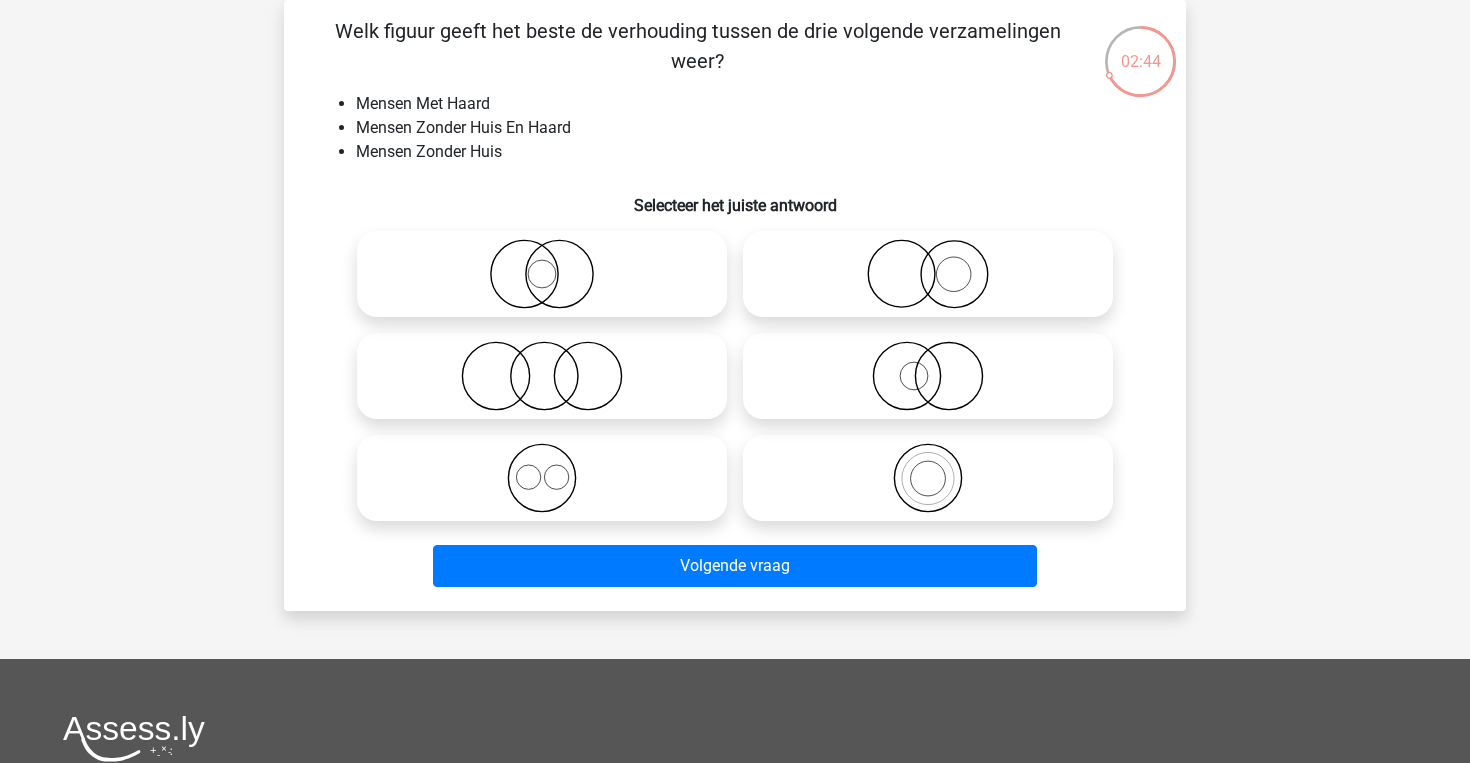 click 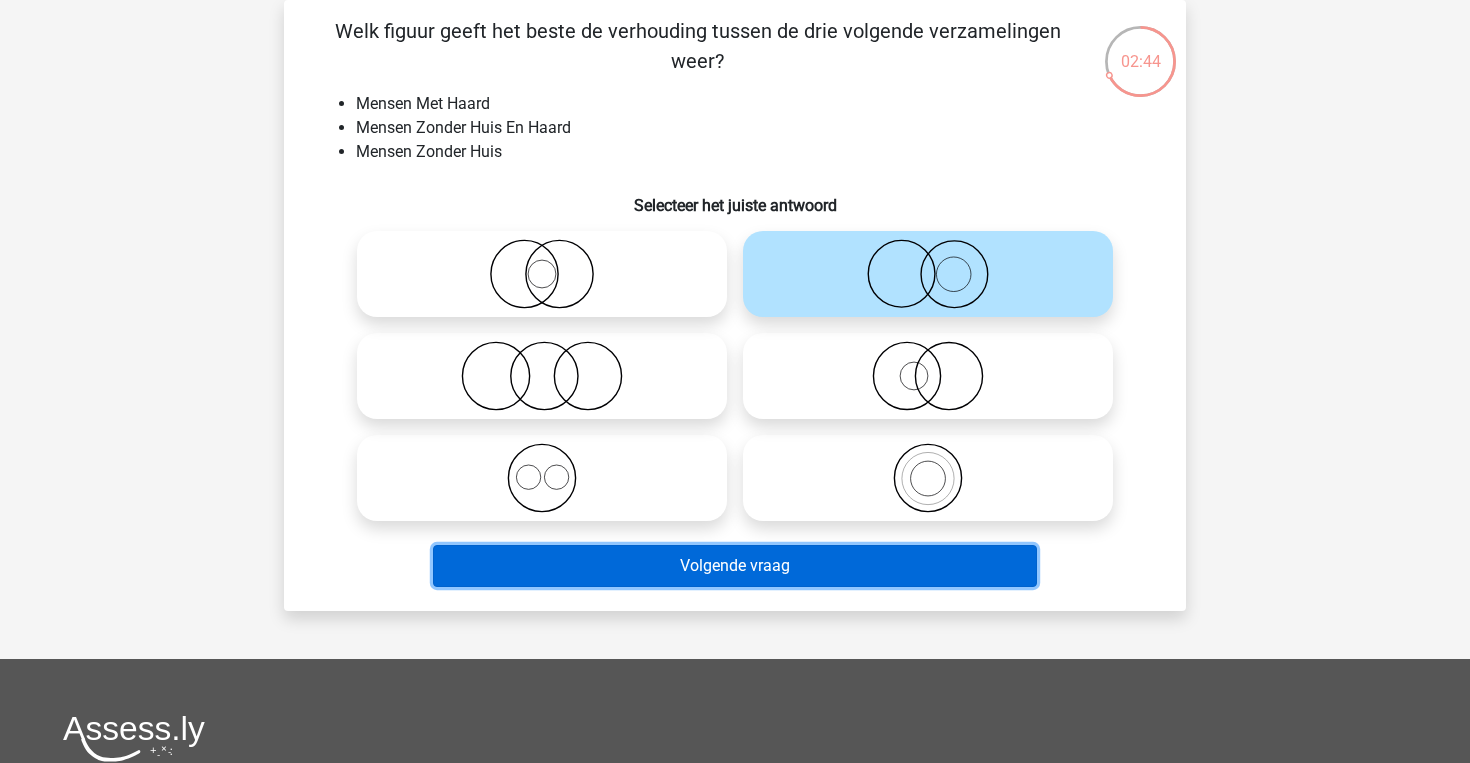 click on "Volgende vraag" at bounding box center (735, 566) 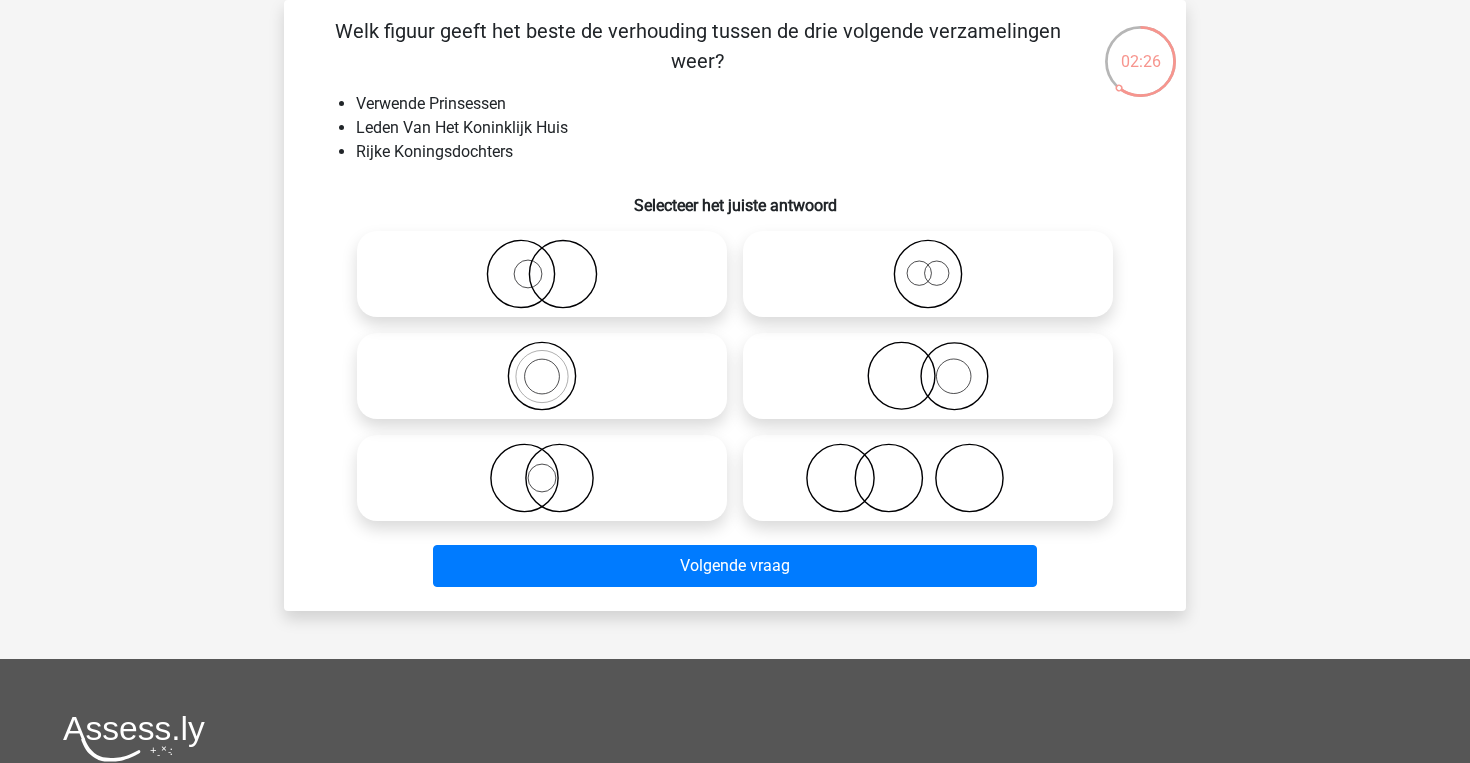 click 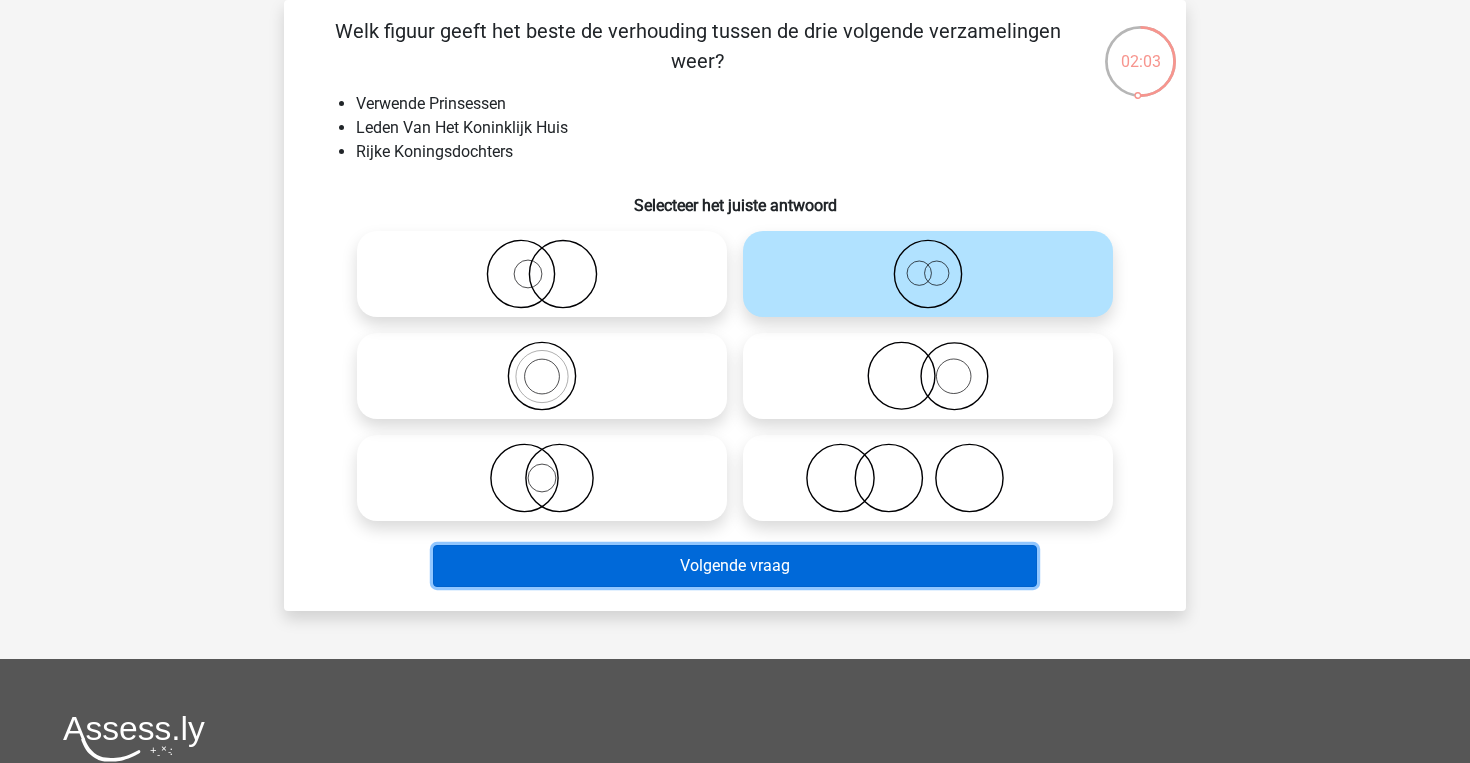 click on "Volgende vraag" at bounding box center [735, 566] 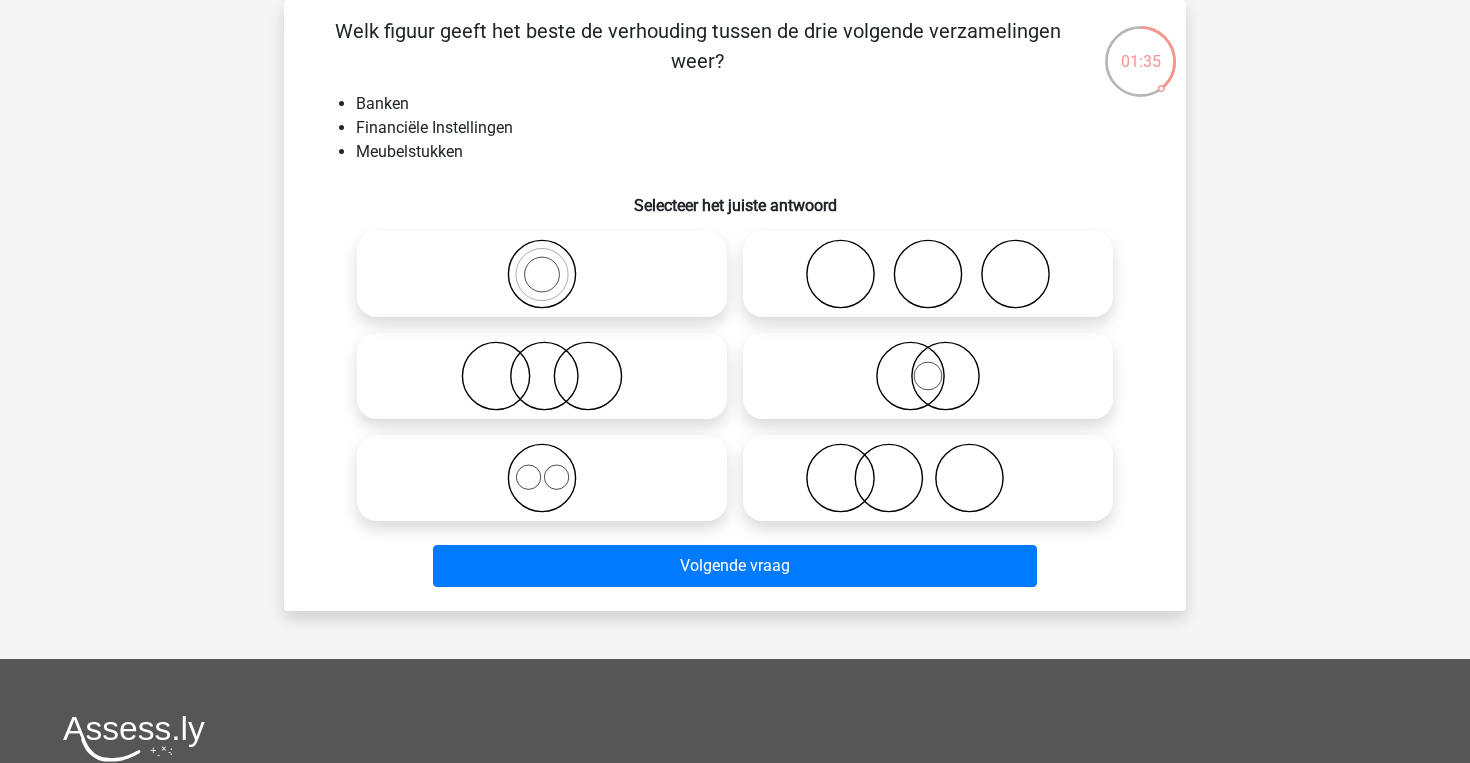 click 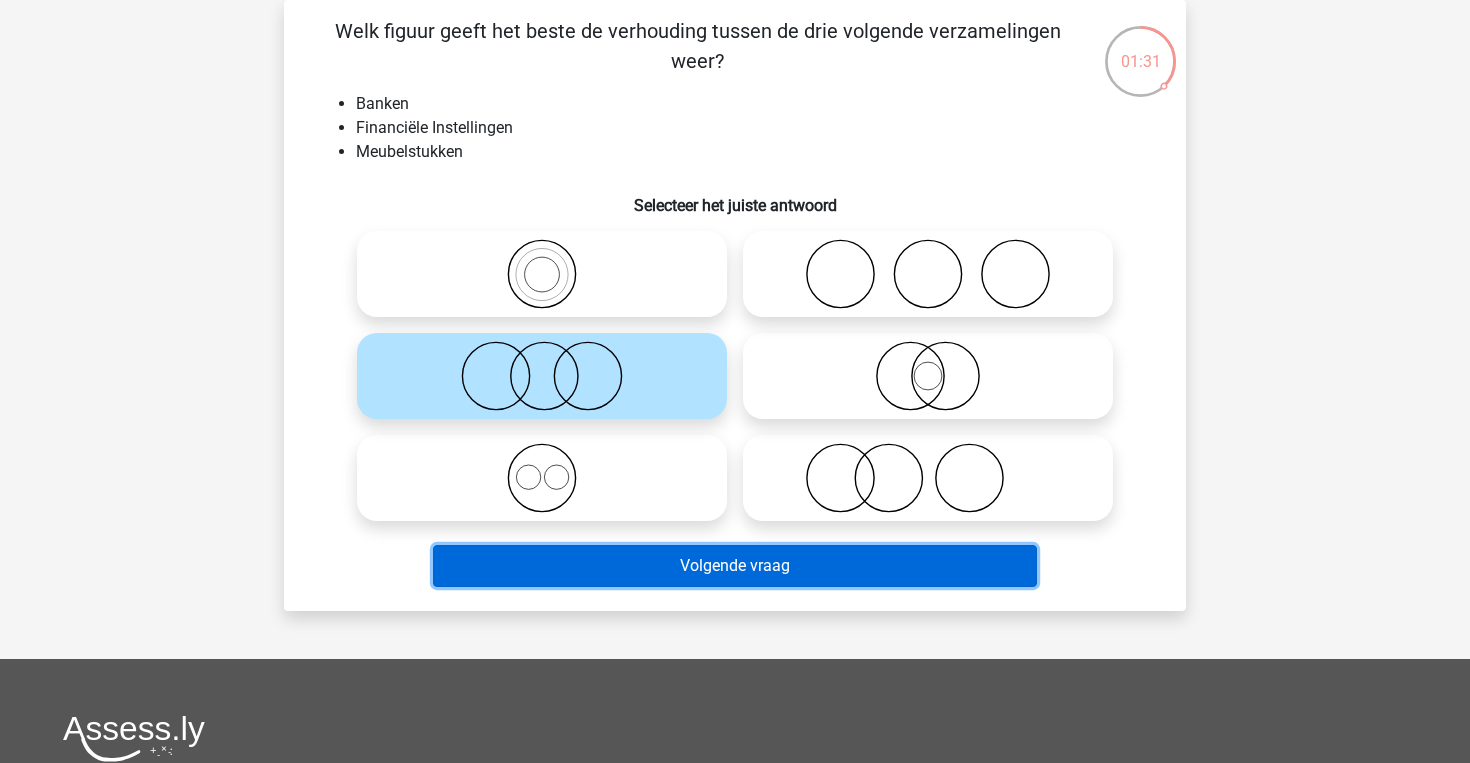 click on "Volgende vraag" at bounding box center [735, 566] 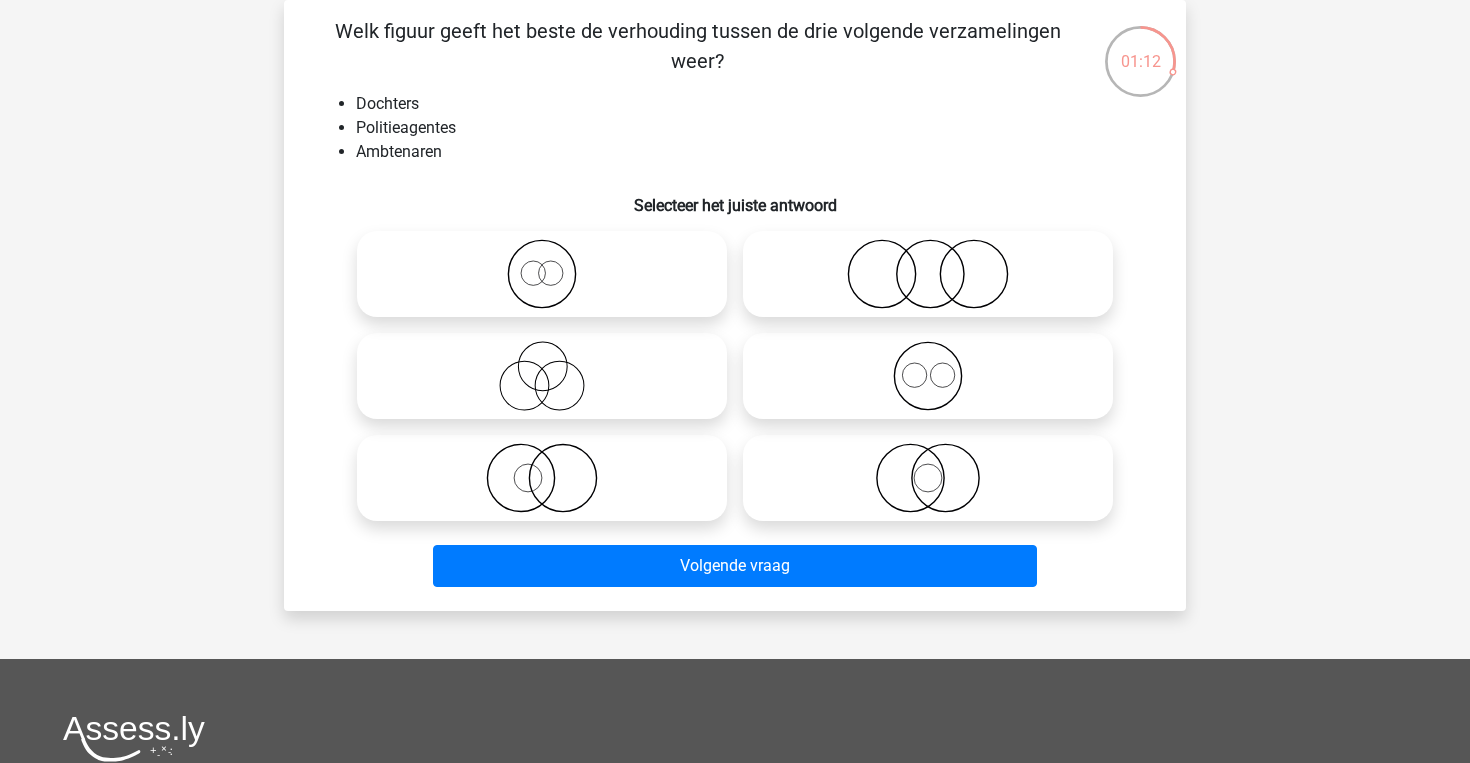 click 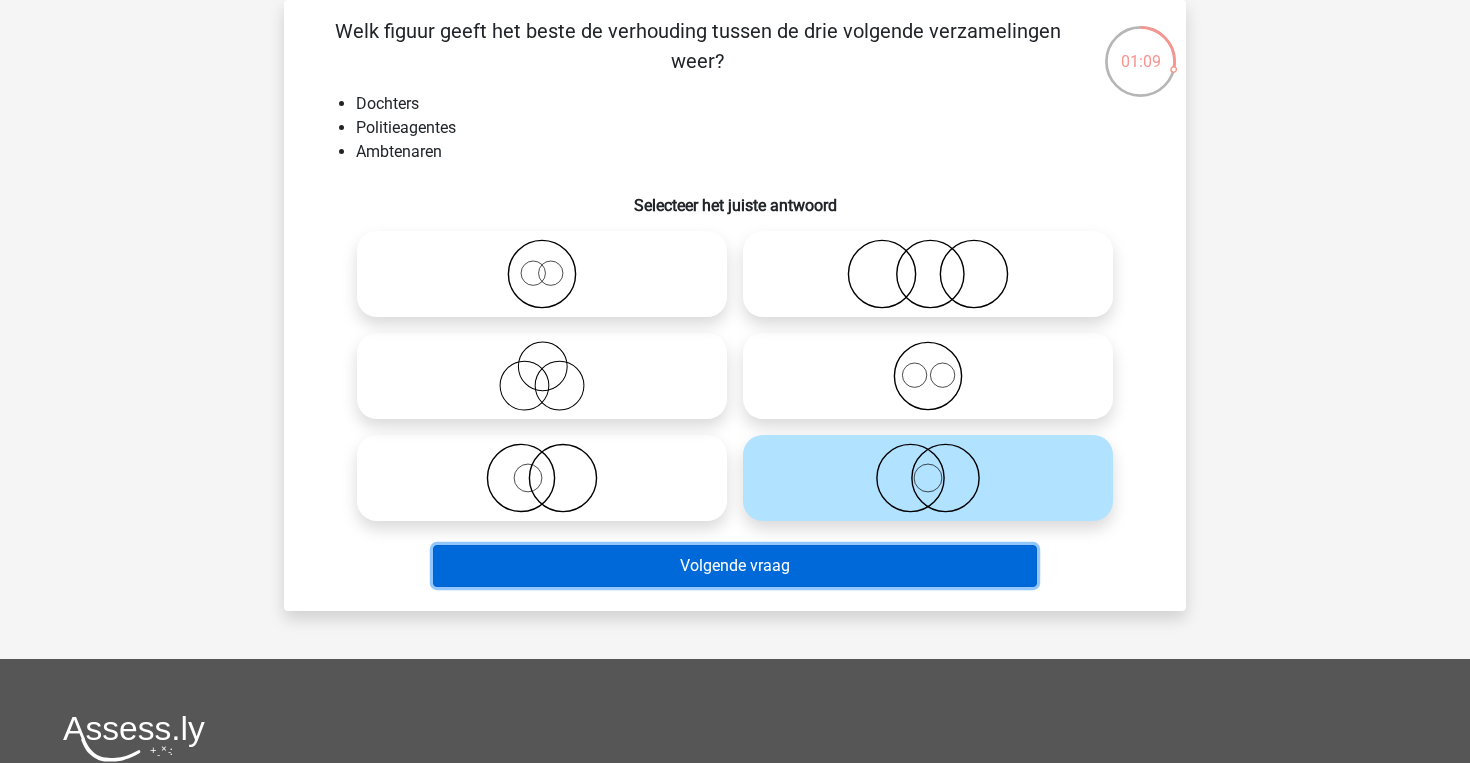 click on "Volgende vraag" at bounding box center [735, 566] 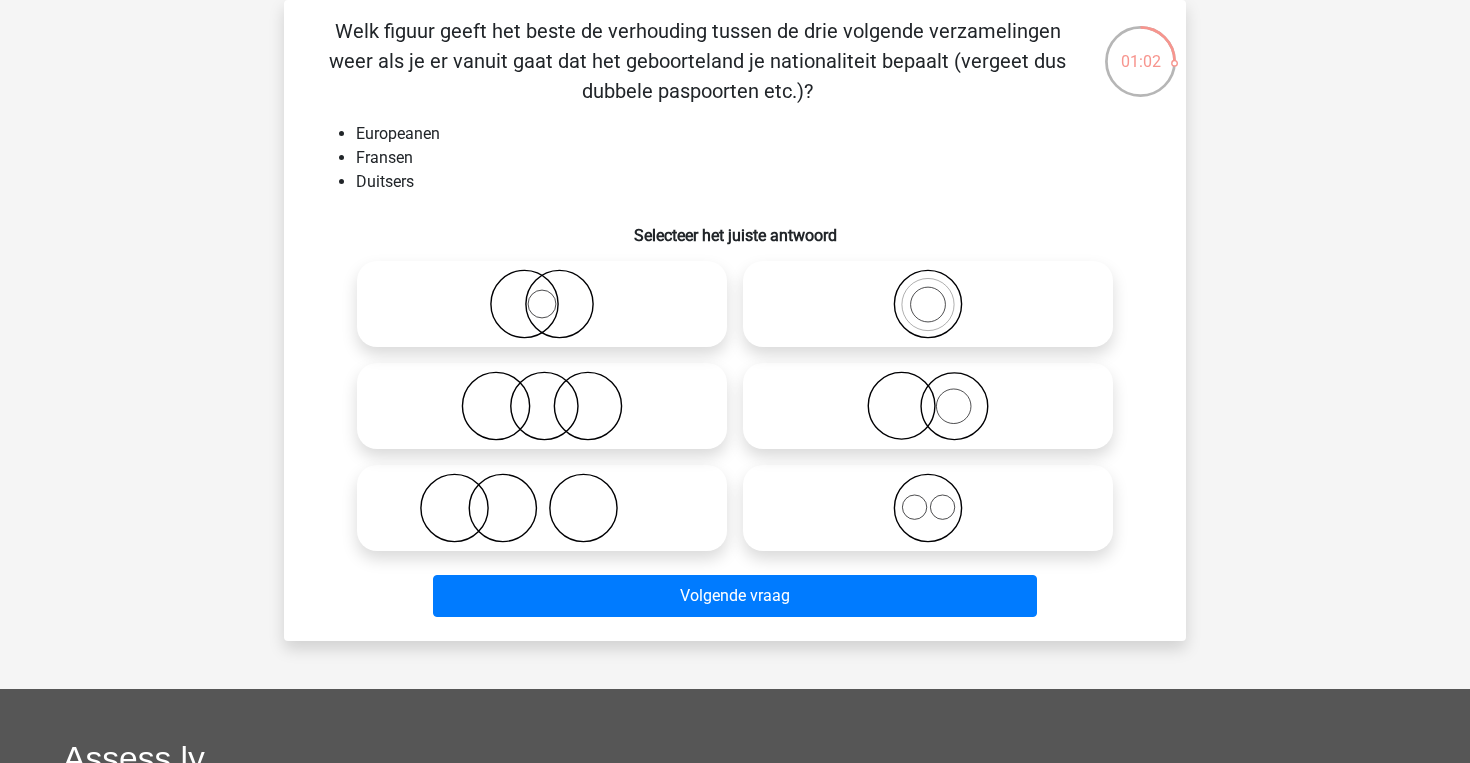 click 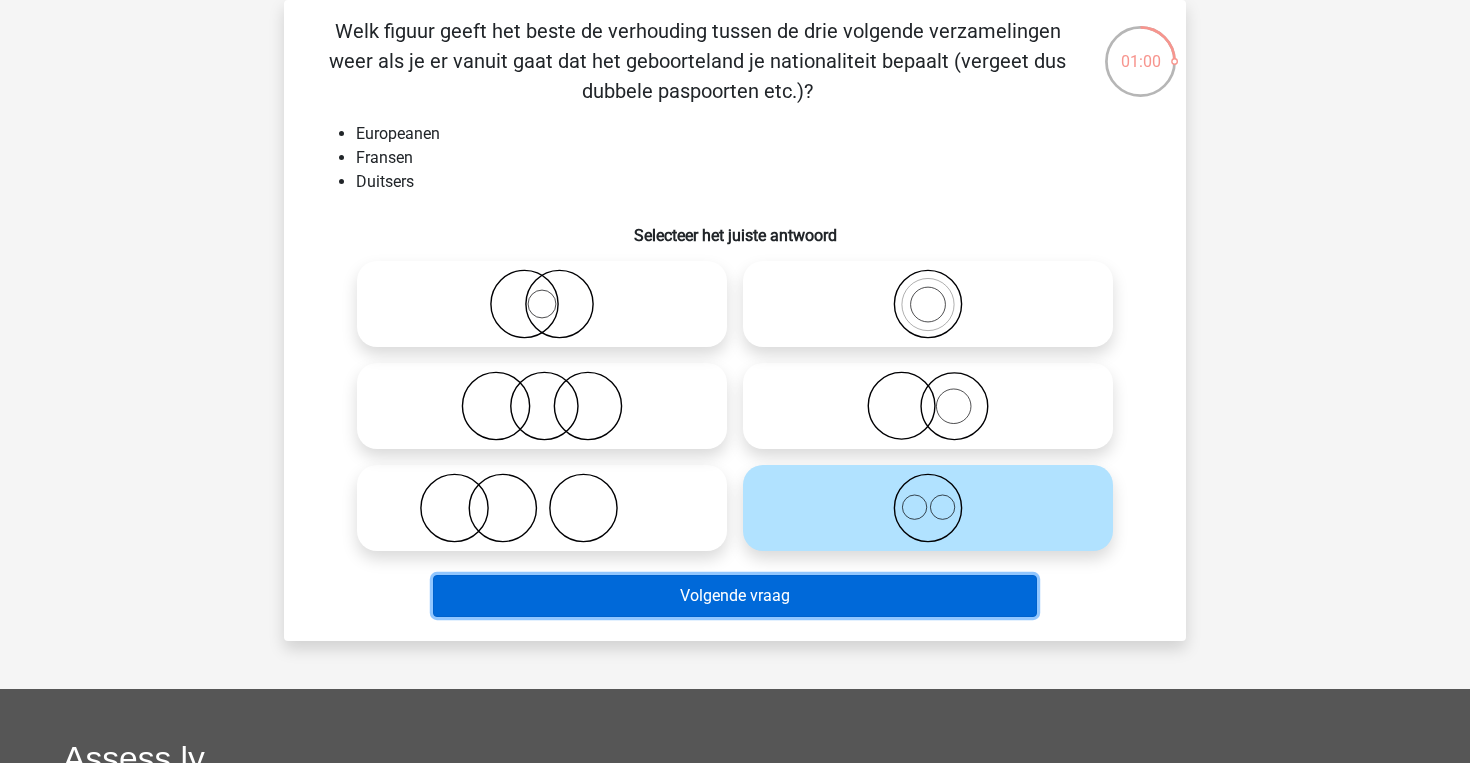click on "Volgende vraag" at bounding box center [735, 596] 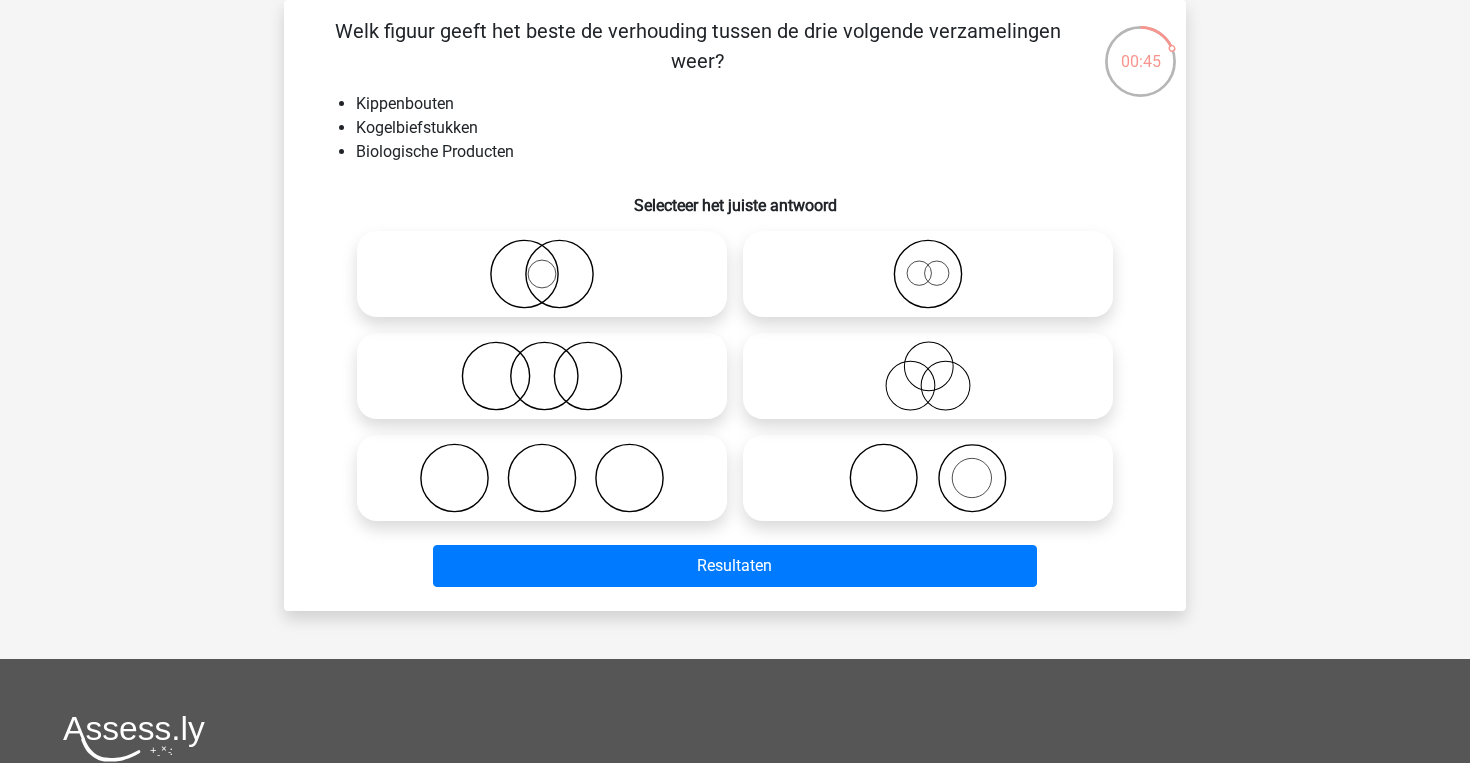 click 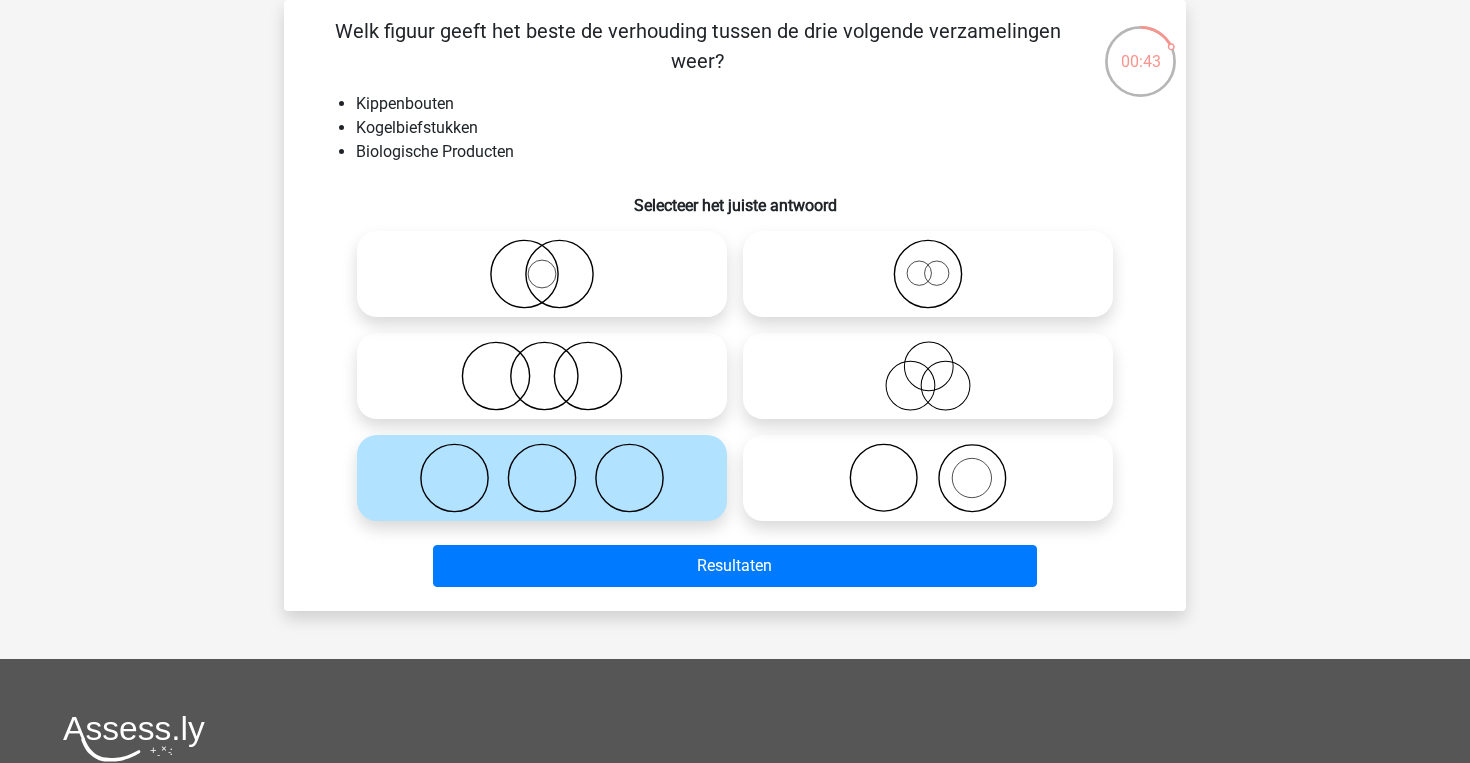 click 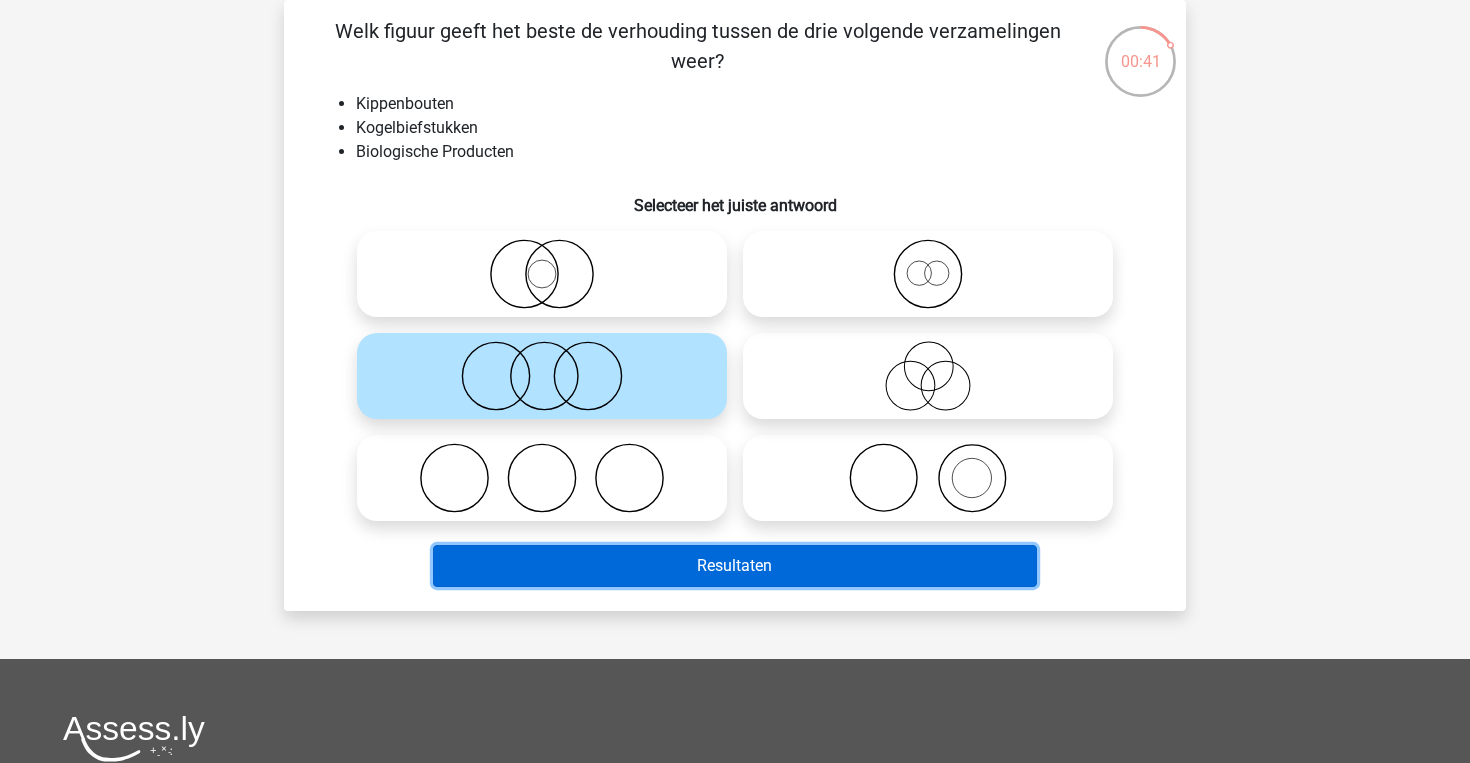 click on "Resultaten" at bounding box center [735, 566] 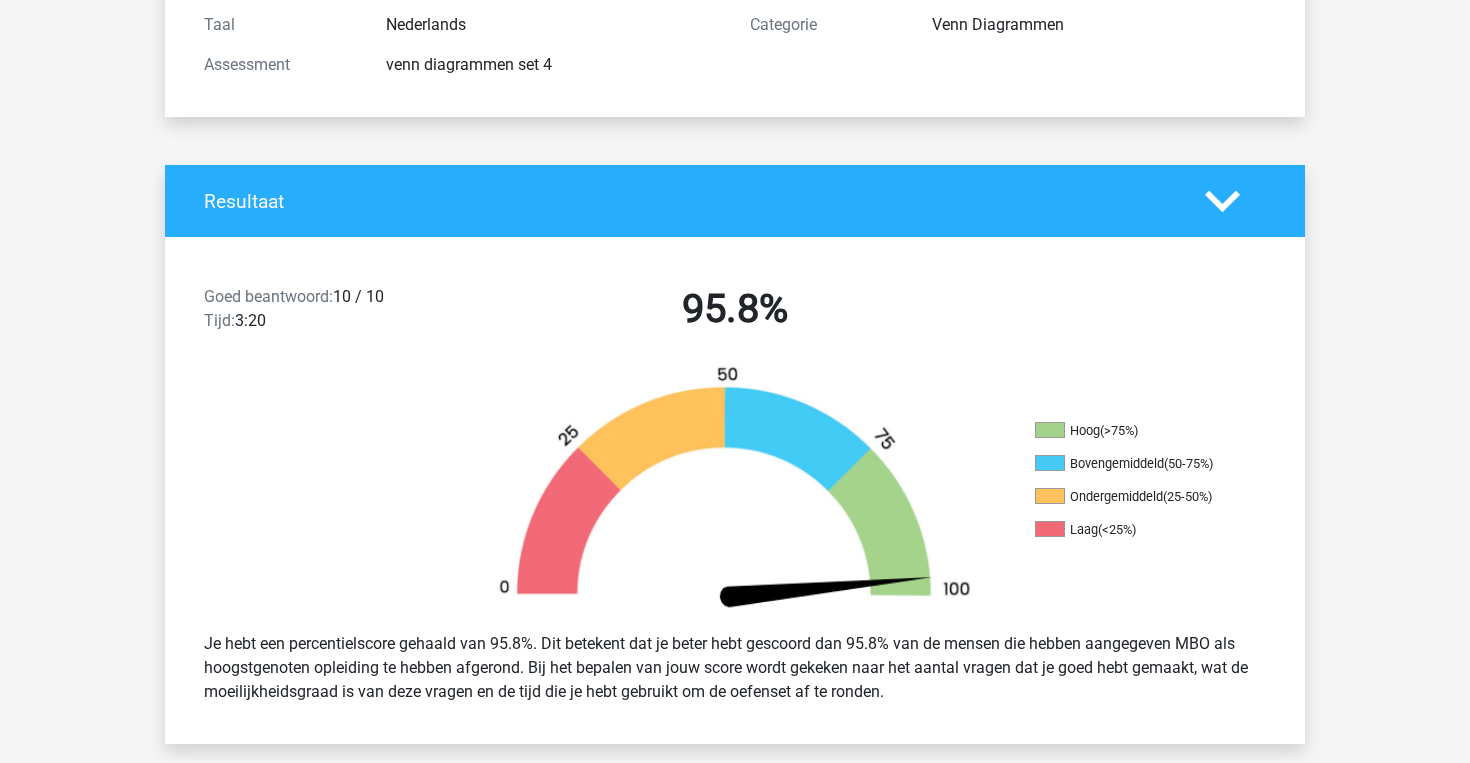 scroll, scrollTop: 0, scrollLeft: 0, axis: both 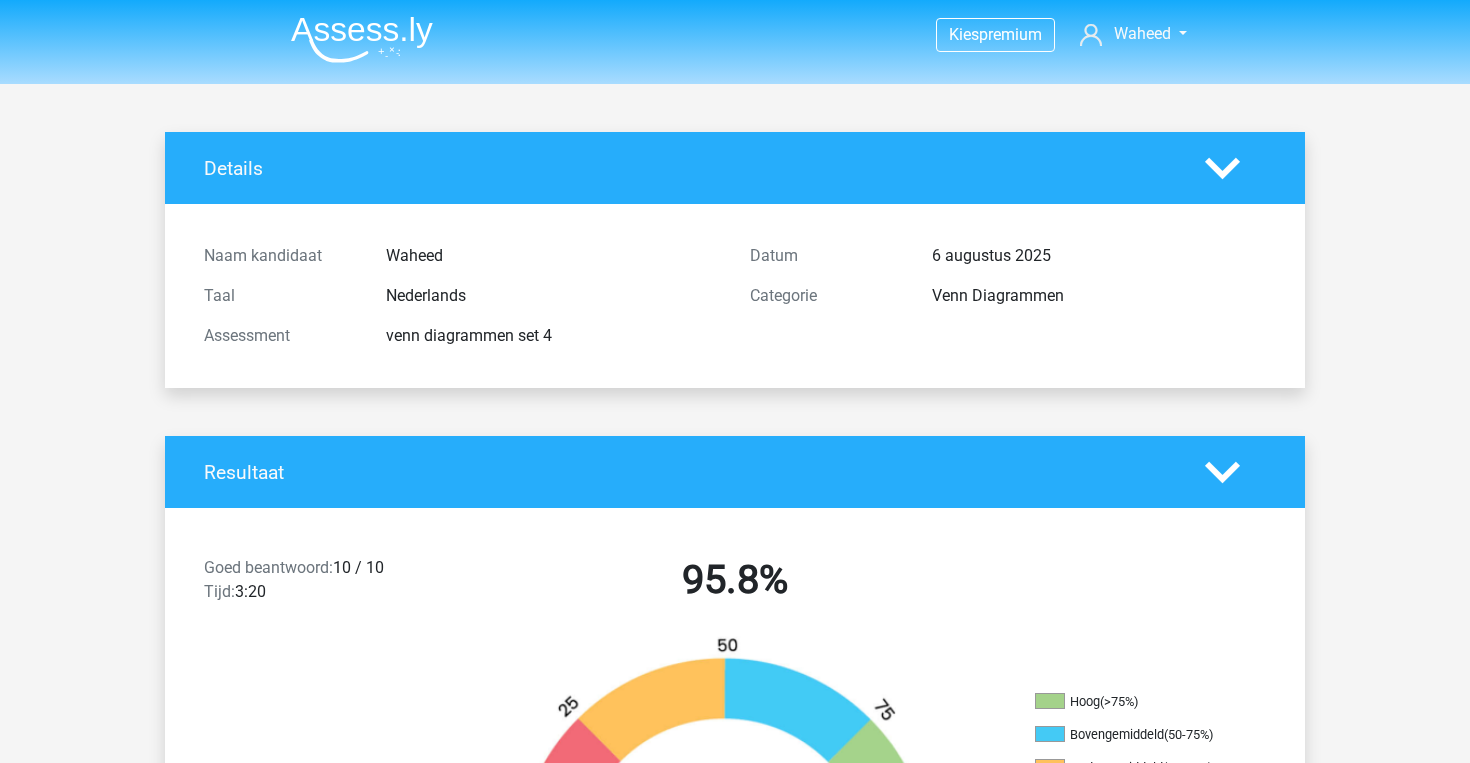 click at bounding box center [362, 39] 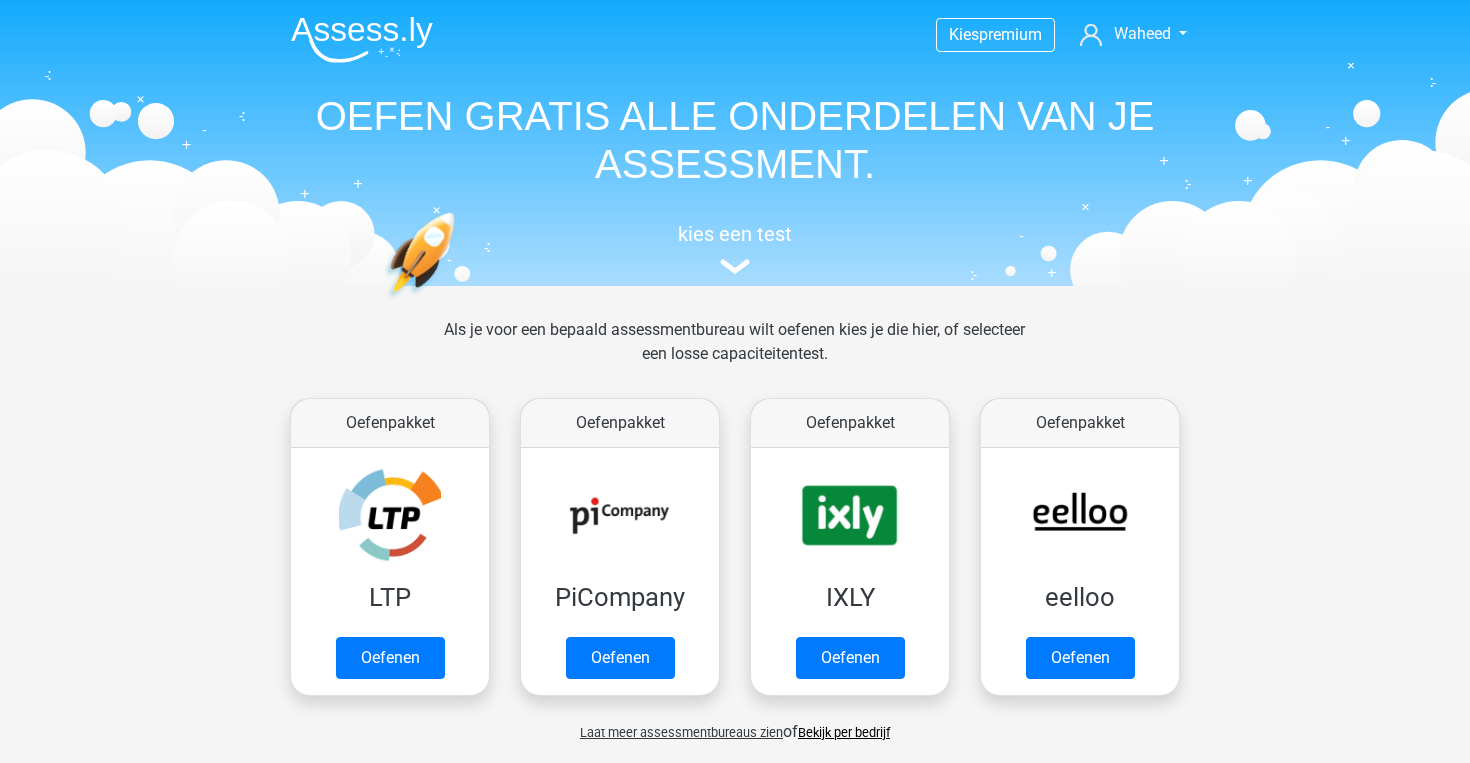scroll, scrollTop: 0, scrollLeft: 0, axis: both 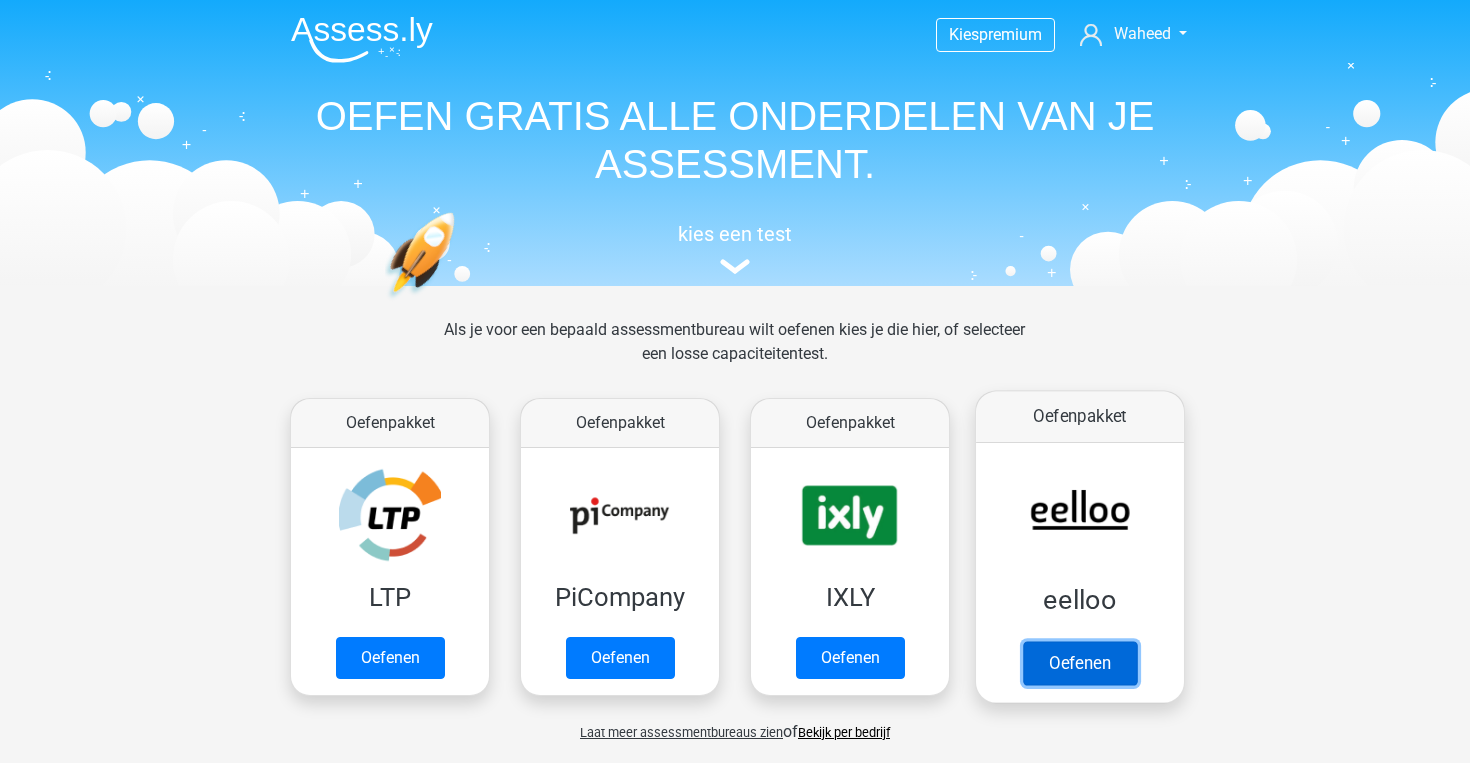 click on "Oefenen" at bounding box center (1080, 663) 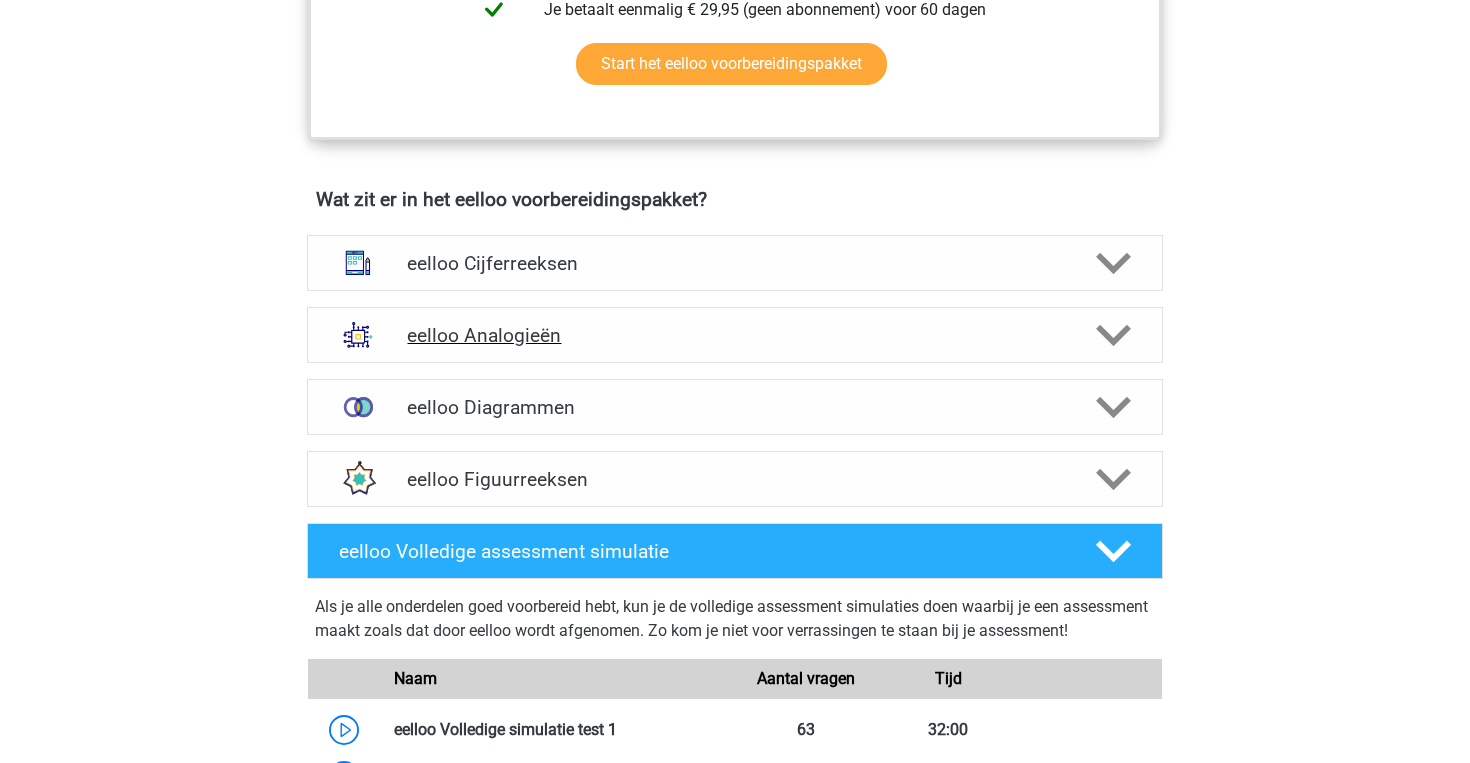scroll, scrollTop: 1064, scrollLeft: 0, axis: vertical 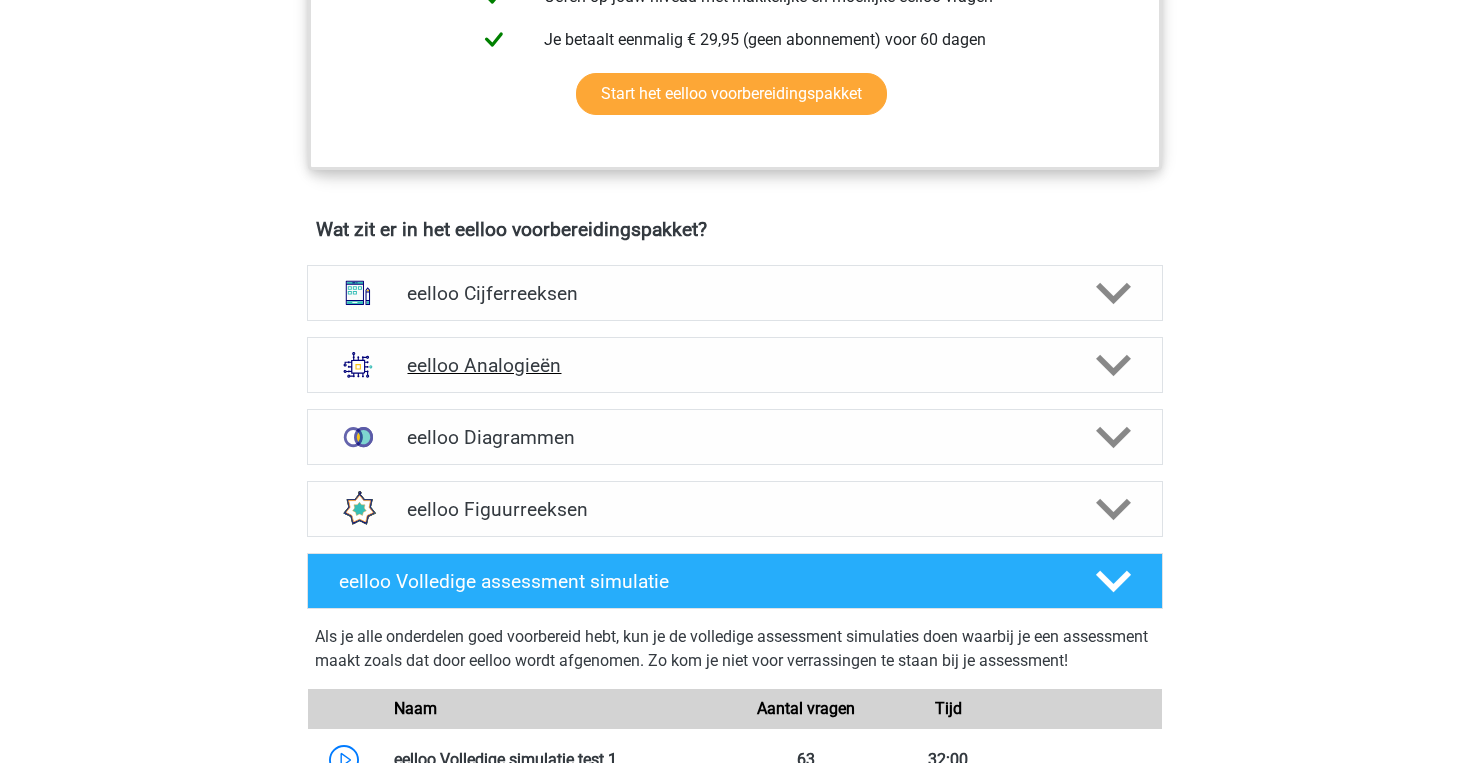 click on "eelloo Analogieën" at bounding box center [734, 365] 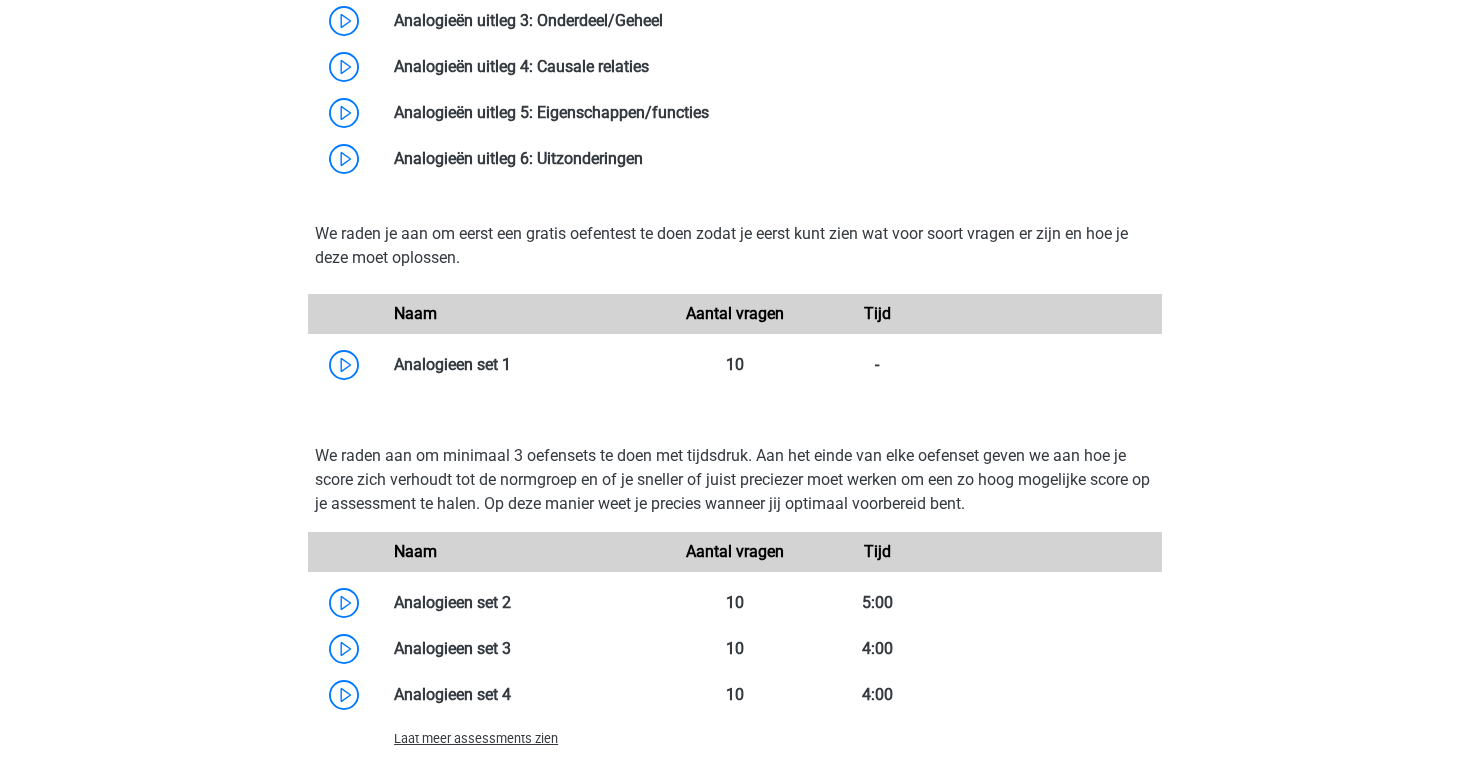 scroll, scrollTop: 1884, scrollLeft: 0, axis: vertical 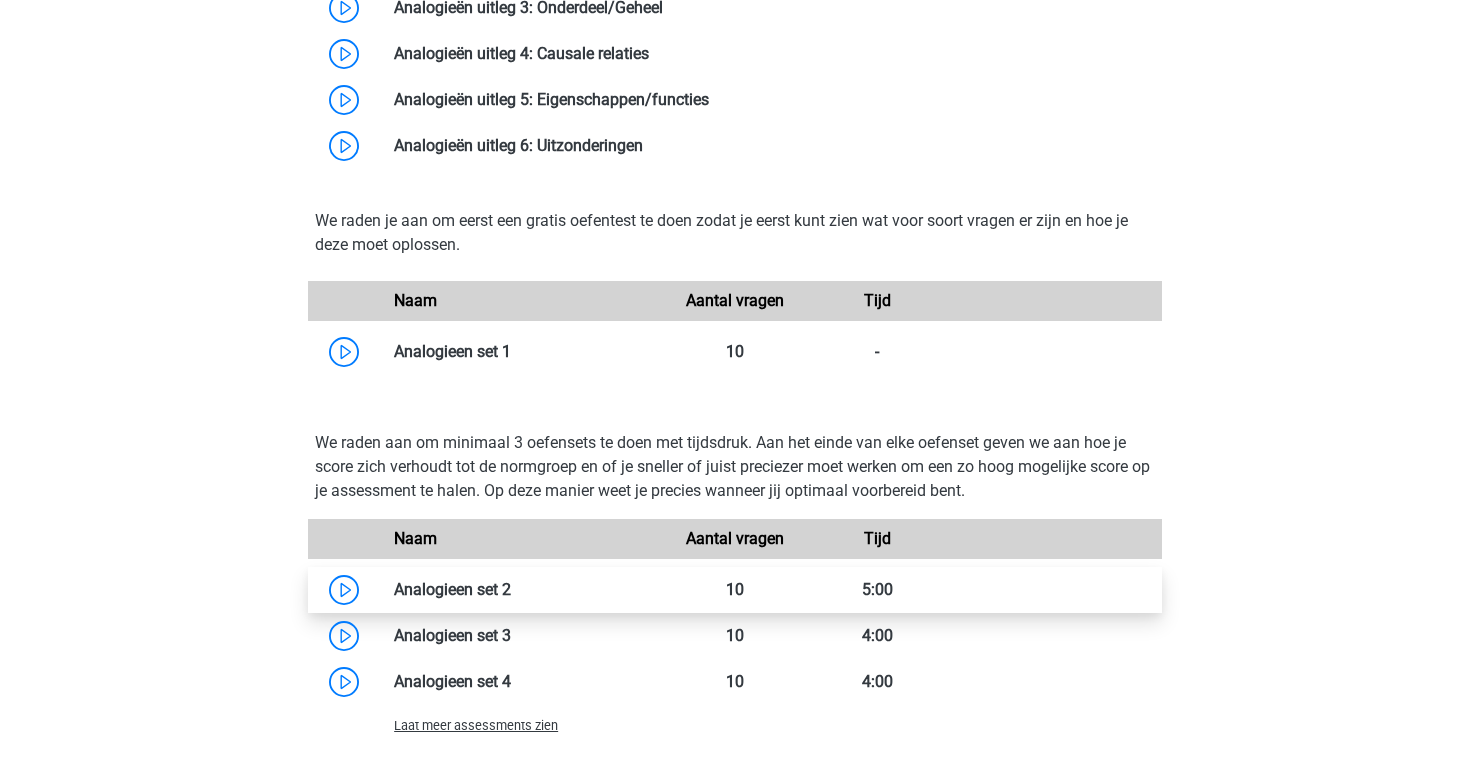 click at bounding box center (511, 589) 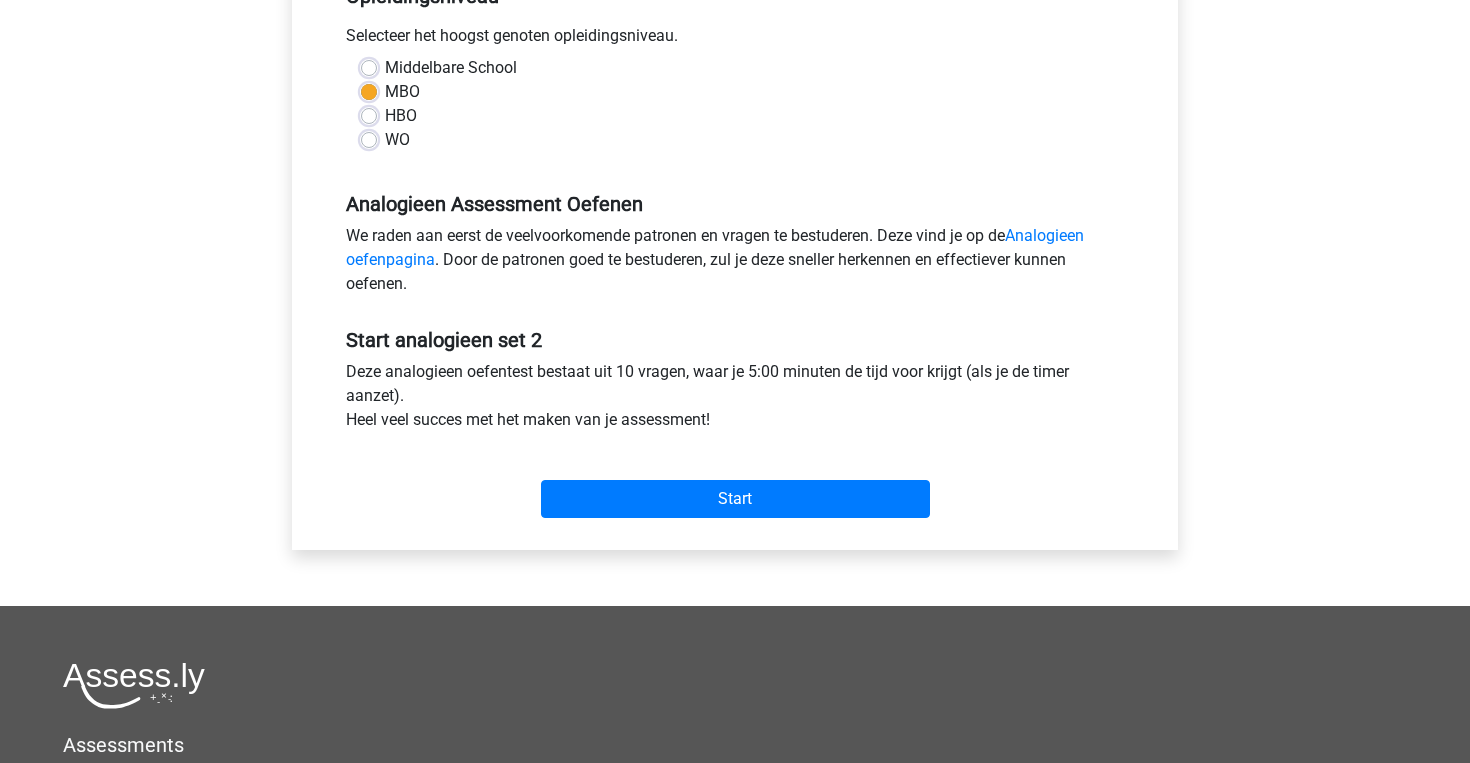 scroll, scrollTop: 529, scrollLeft: 0, axis: vertical 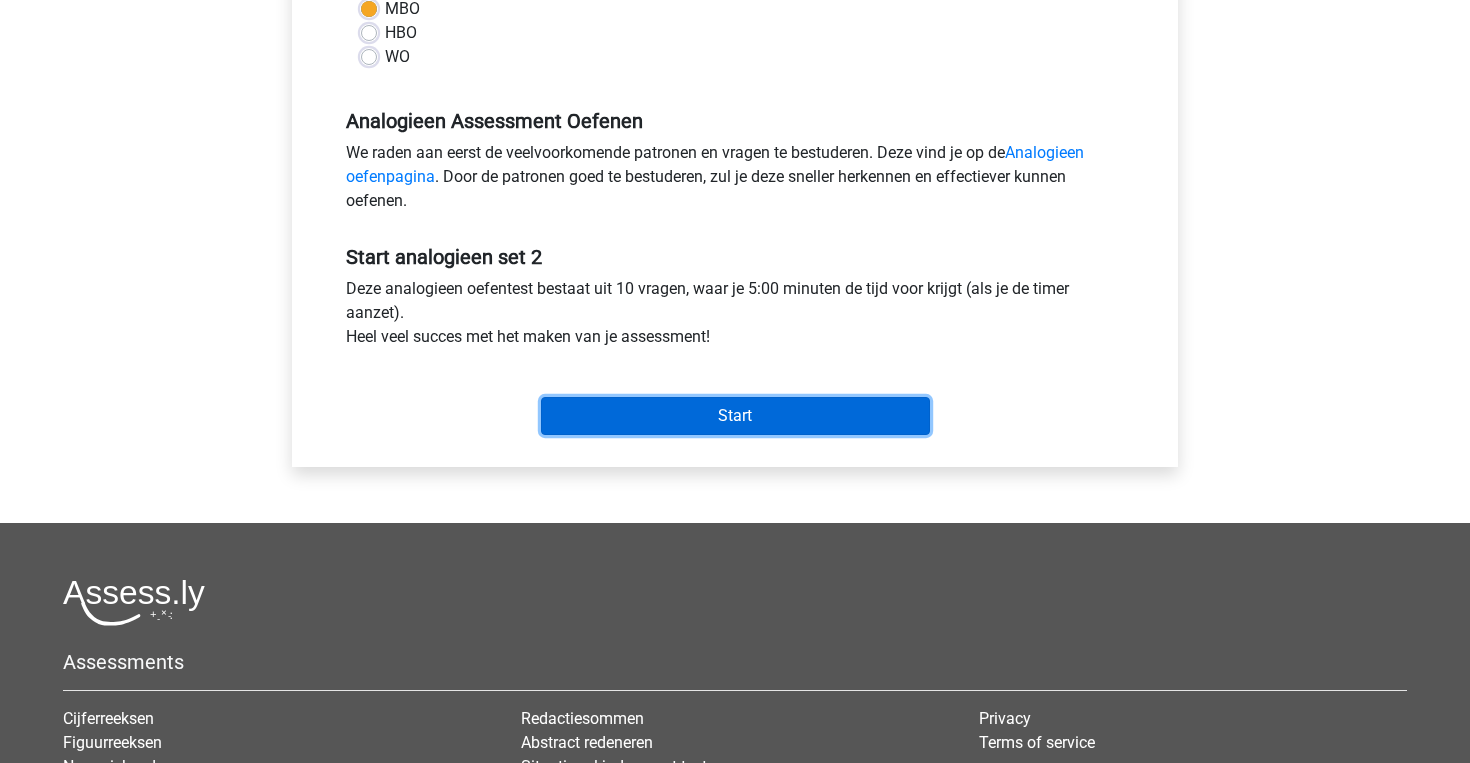 click on "Start" at bounding box center (735, 416) 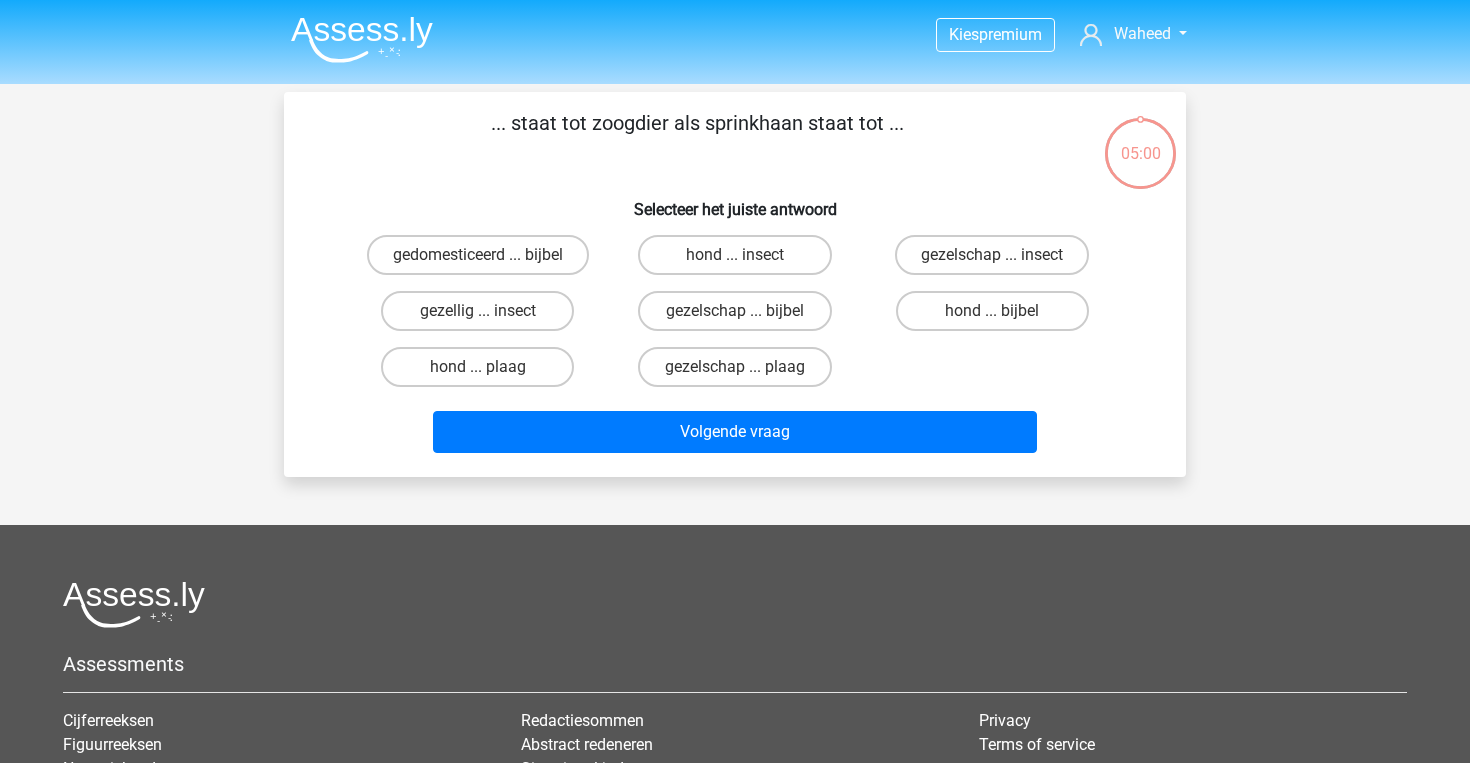 scroll, scrollTop: 0, scrollLeft: 0, axis: both 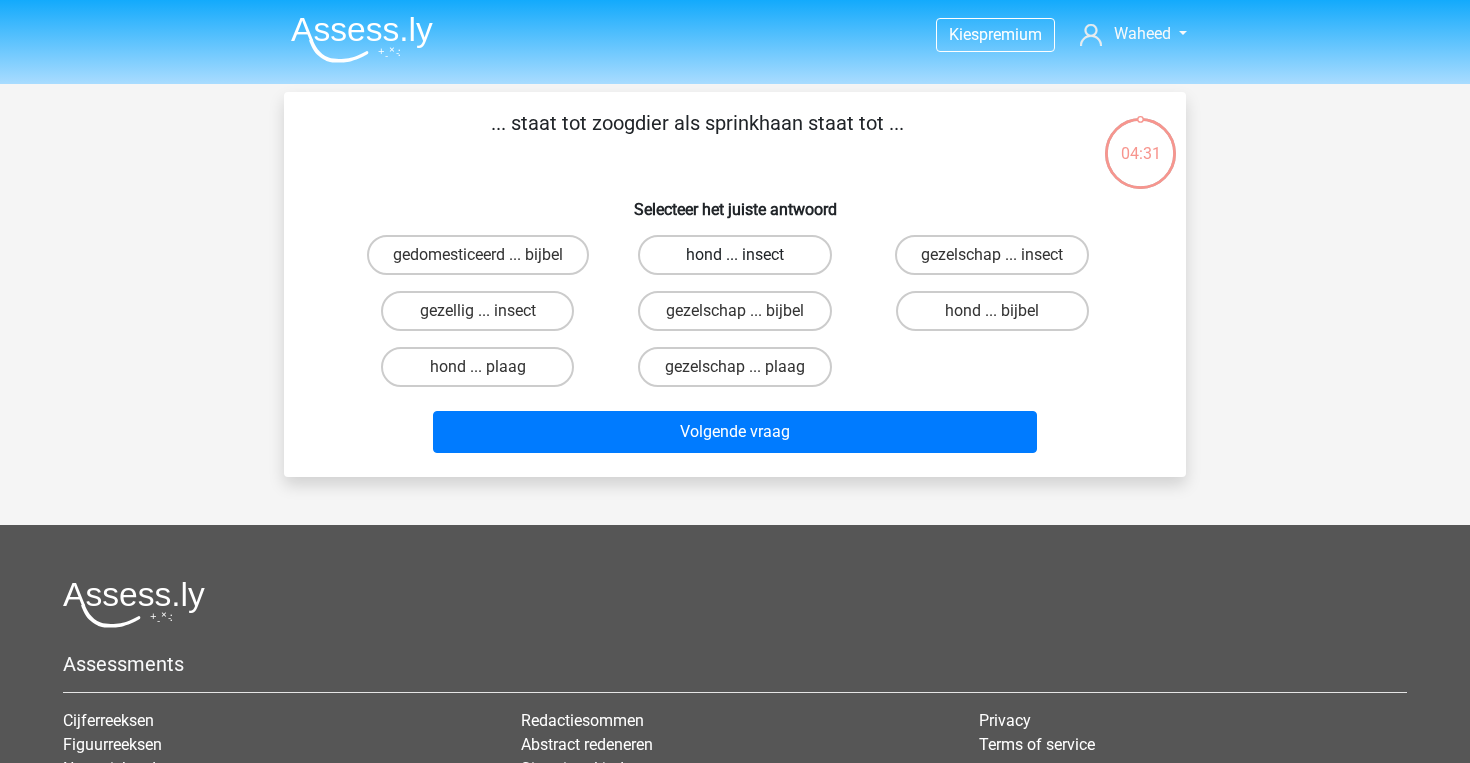 click on "hond ... insect" at bounding box center [734, 255] 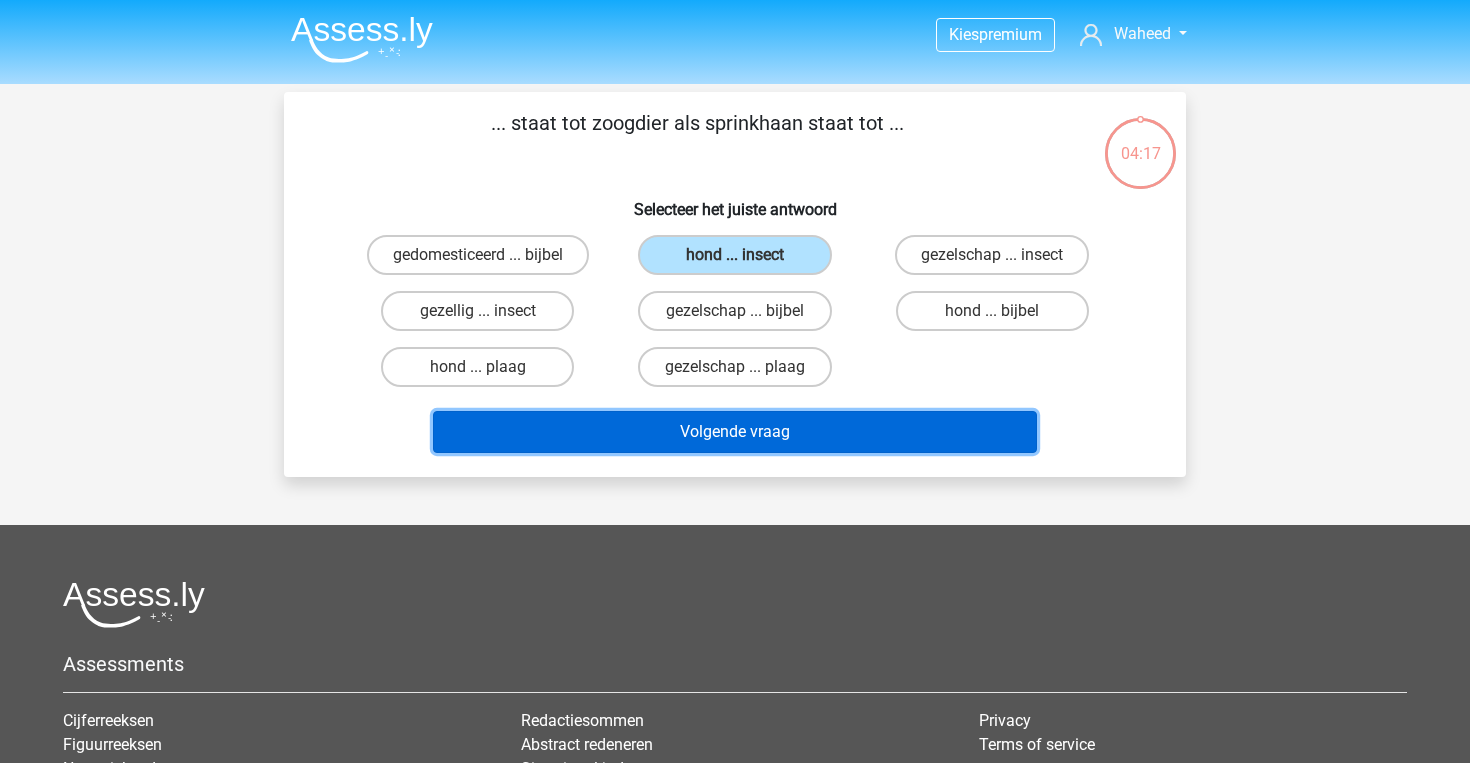 click on "Volgende vraag" at bounding box center [735, 432] 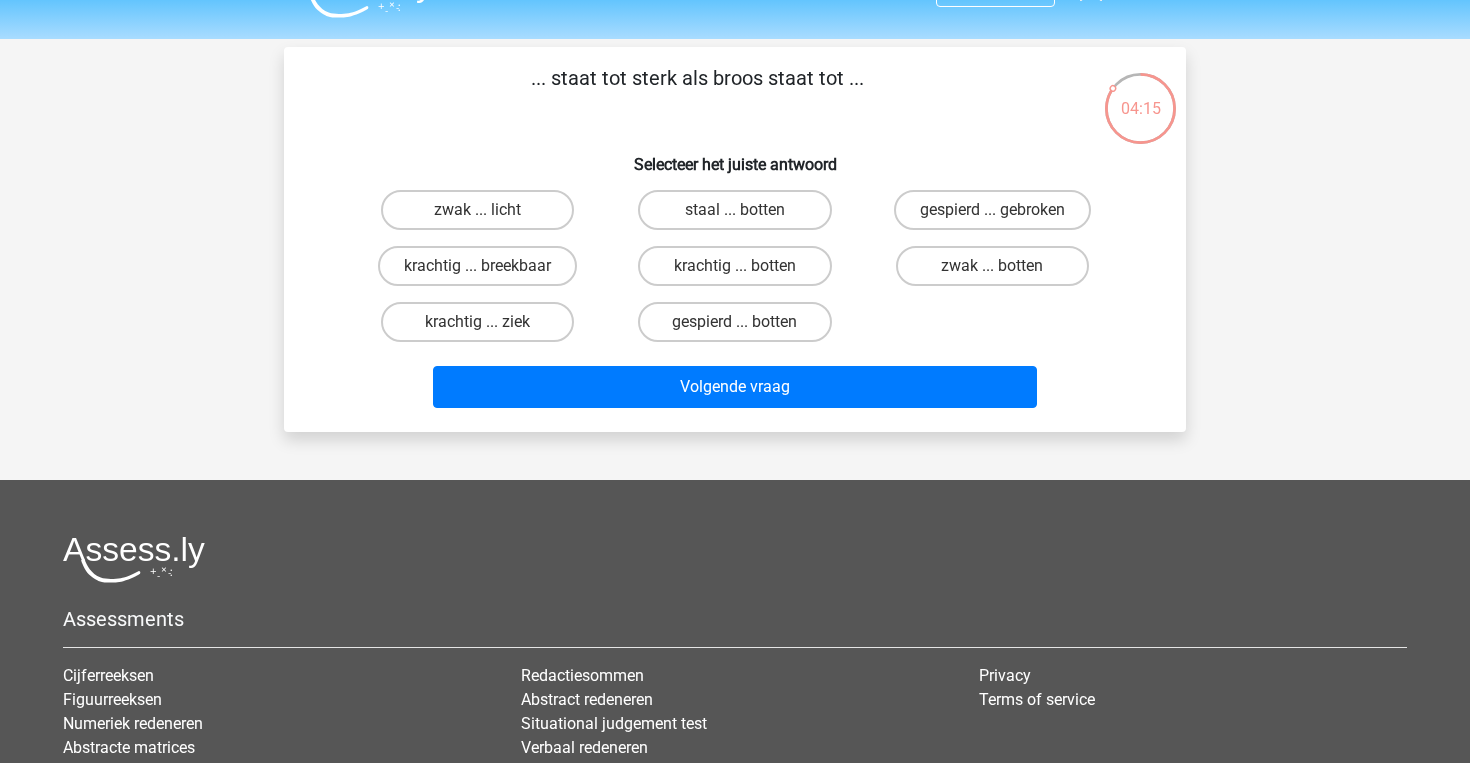 scroll, scrollTop: 31, scrollLeft: 0, axis: vertical 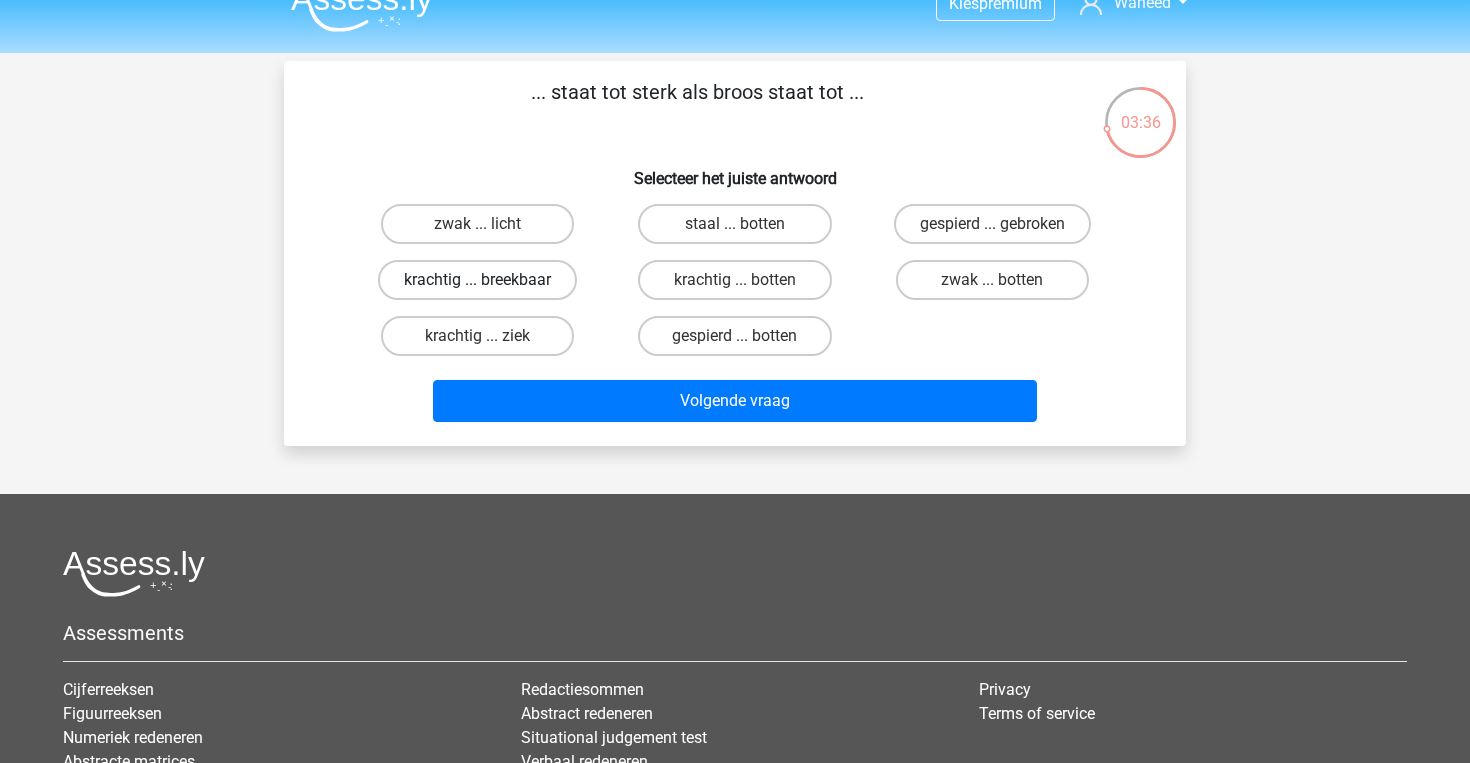 click on "krachtig ... breekbaar" at bounding box center (477, 280) 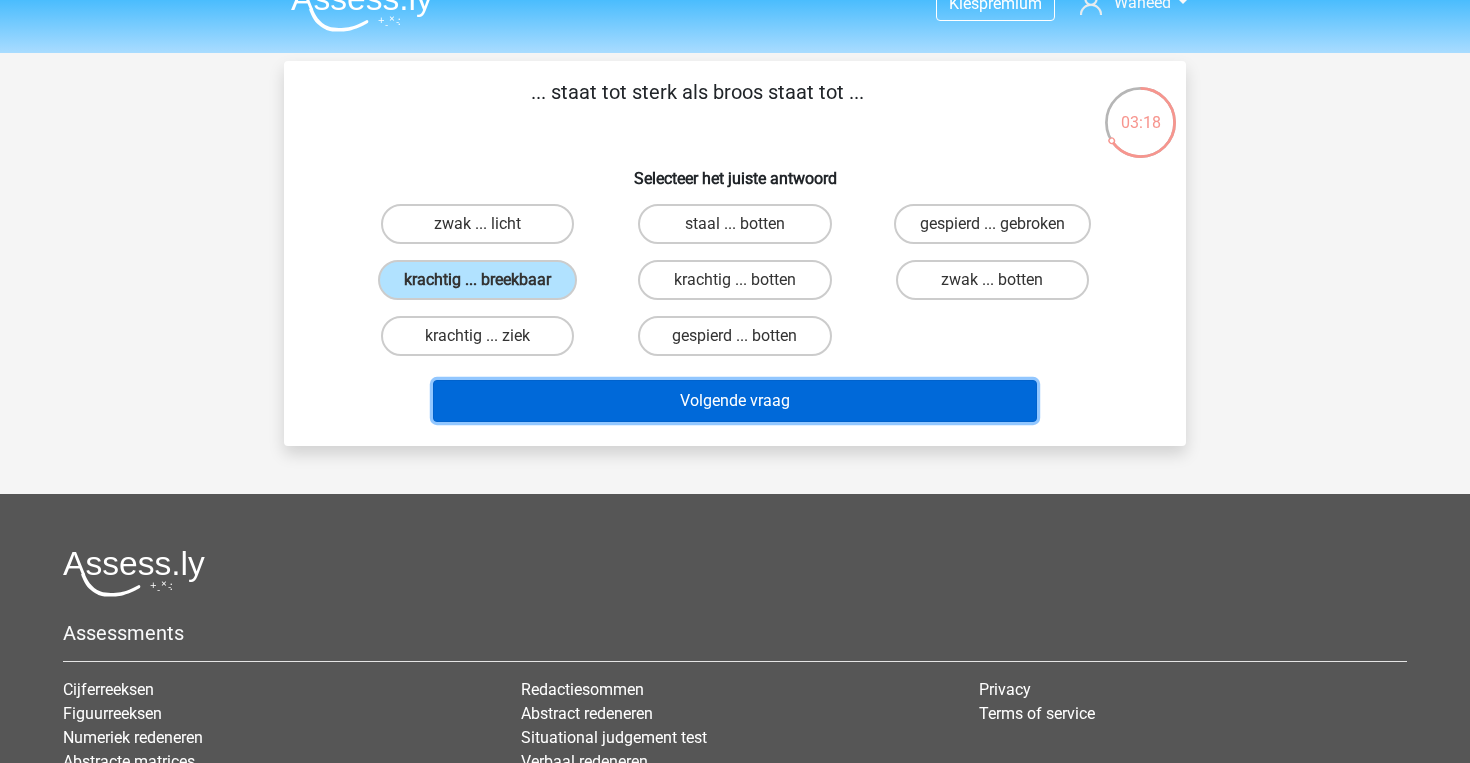 click on "Volgende vraag" at bounding box center [735, 401] 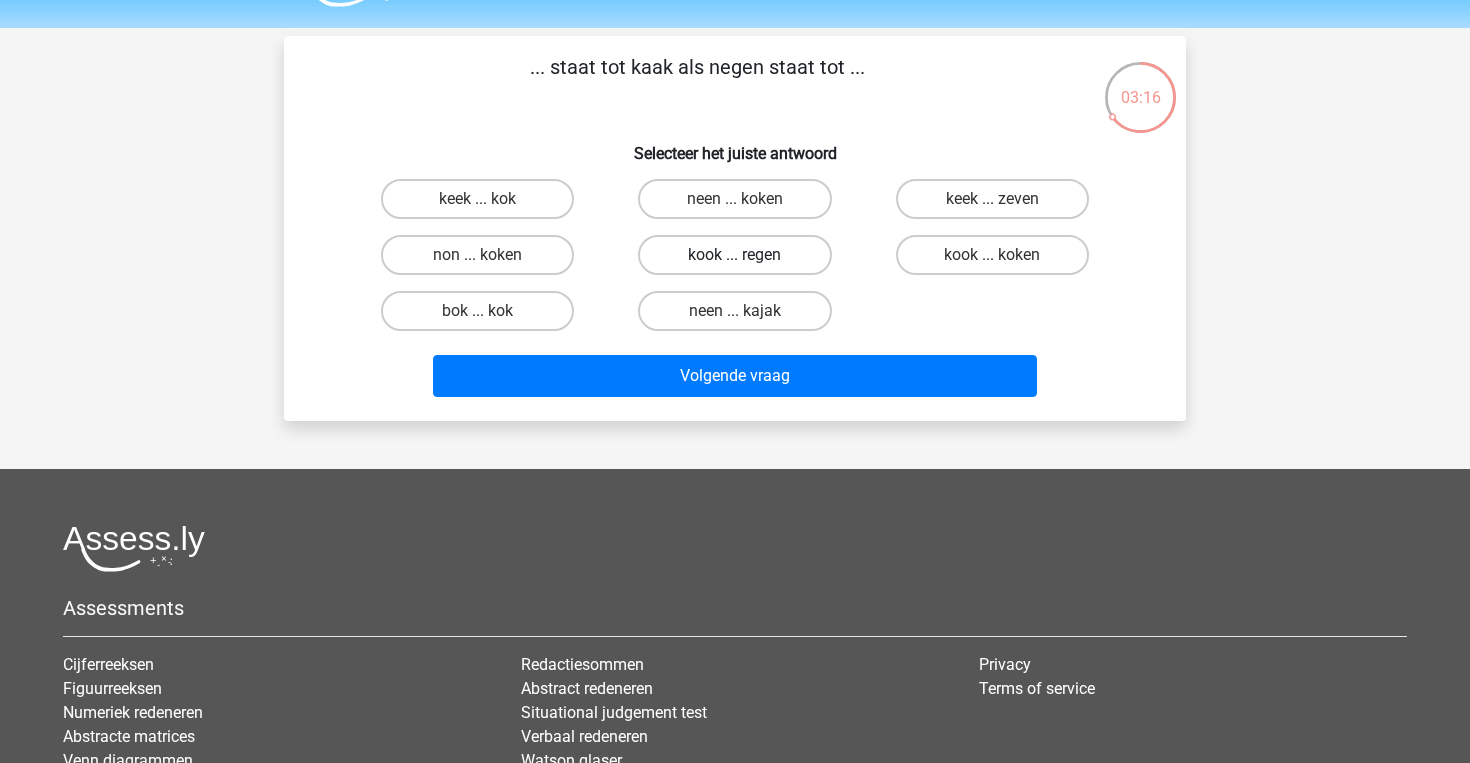 scroll, scrollTop: 45, scrollLeft: 0, axis: vertical 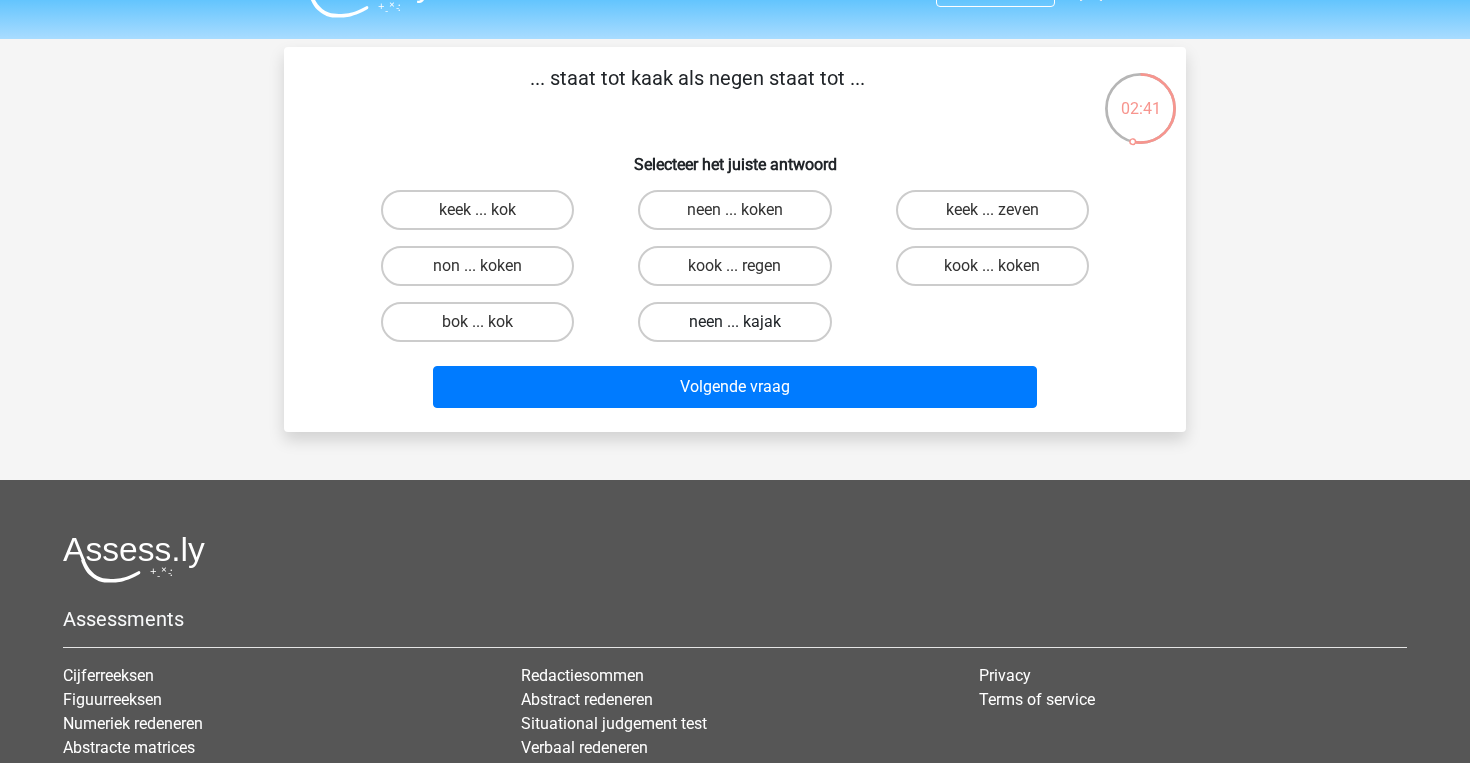 click on "neen ... kajak" at bounding box center (734, 322) 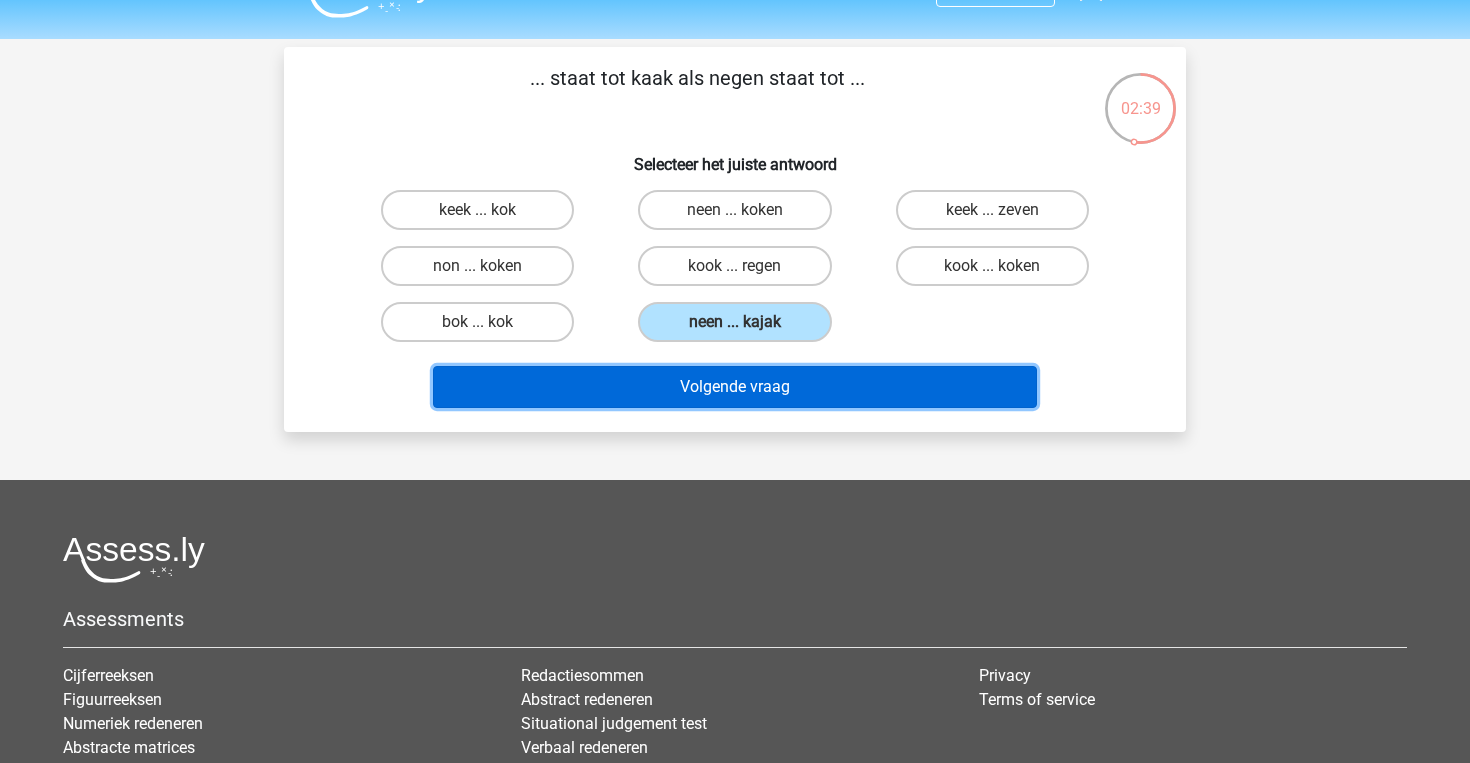 click on "Volgende vraag" at bounding box center (735, 387) 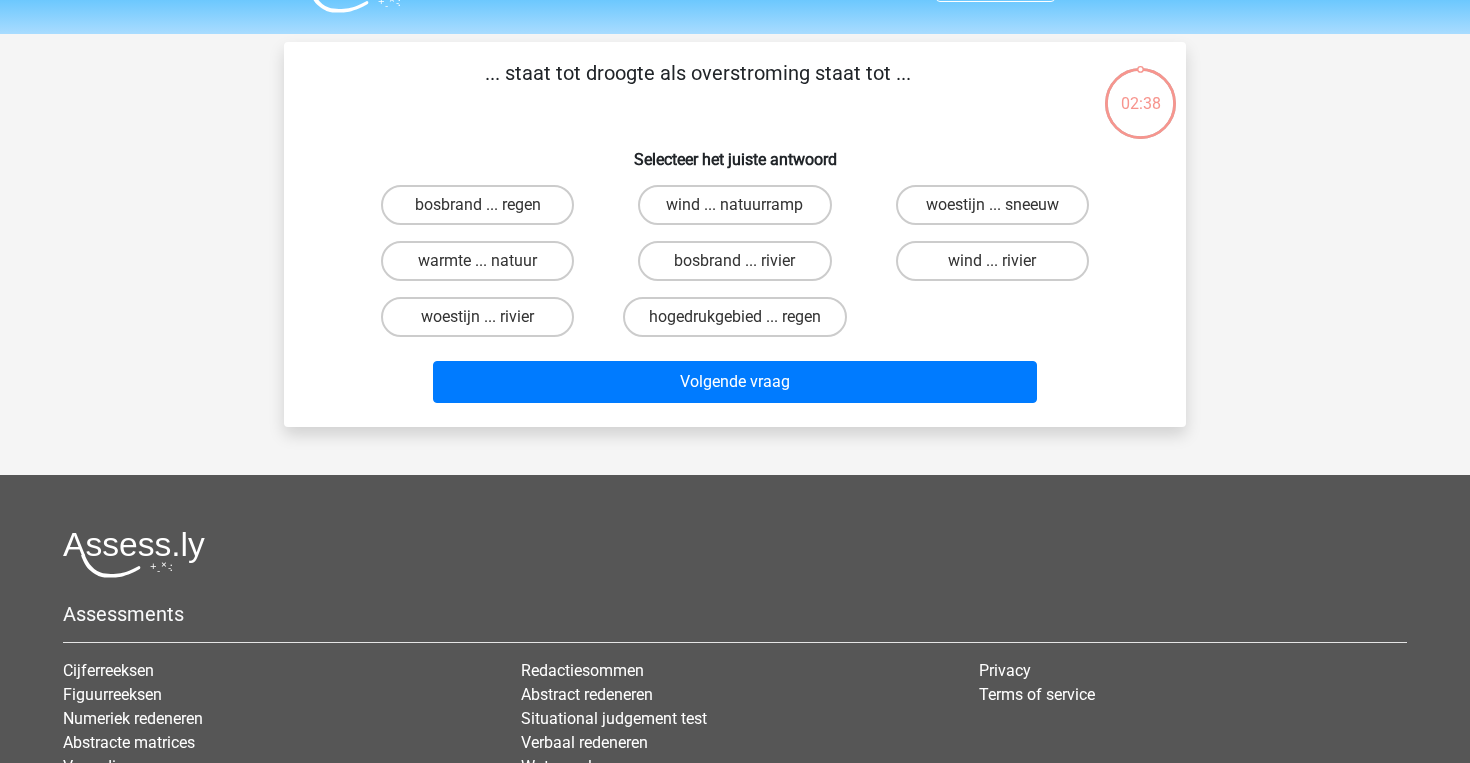 scroll, scrollTop: 42, scrollLeft: 0, axis: vertical 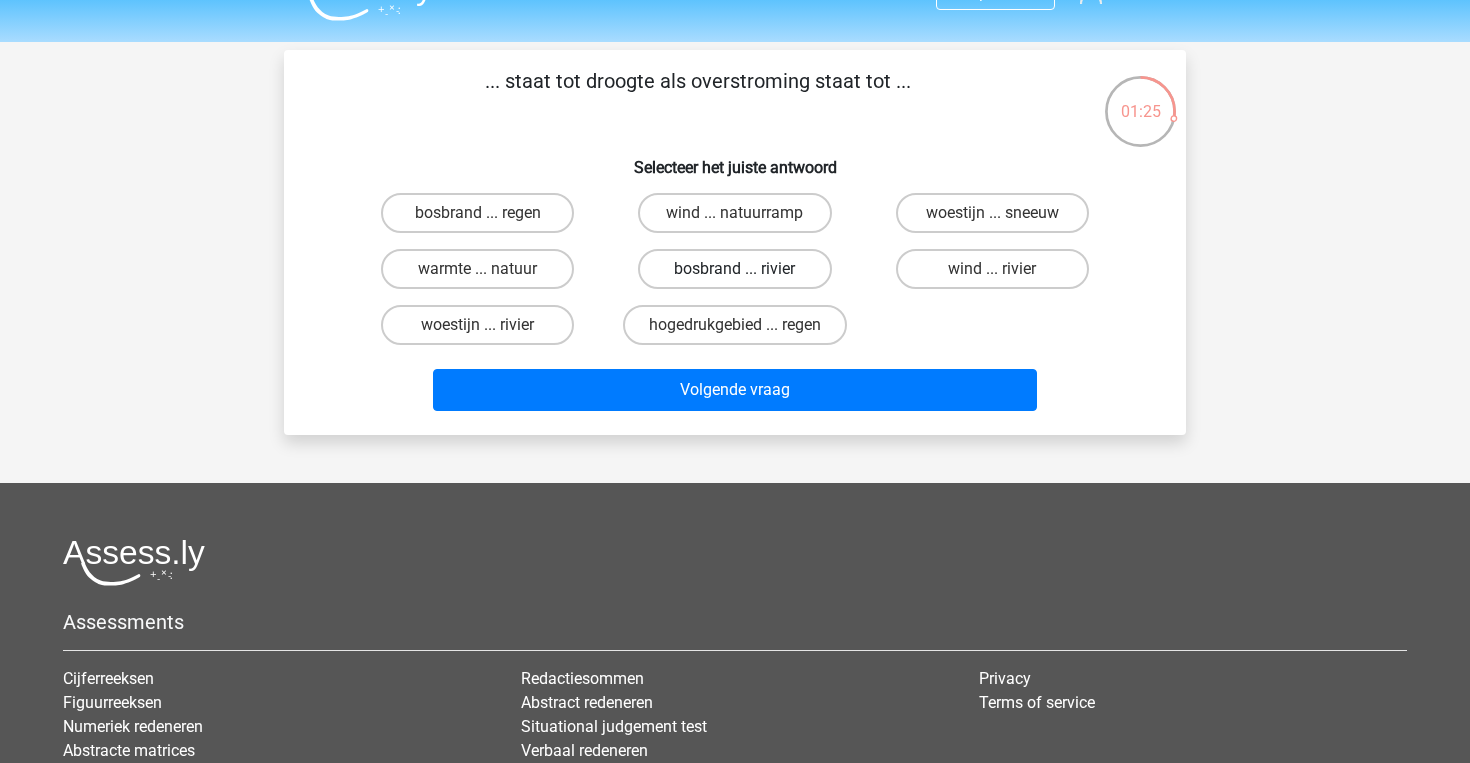 click on "bosbrand ... rivier" at bounding box center [734, 269] 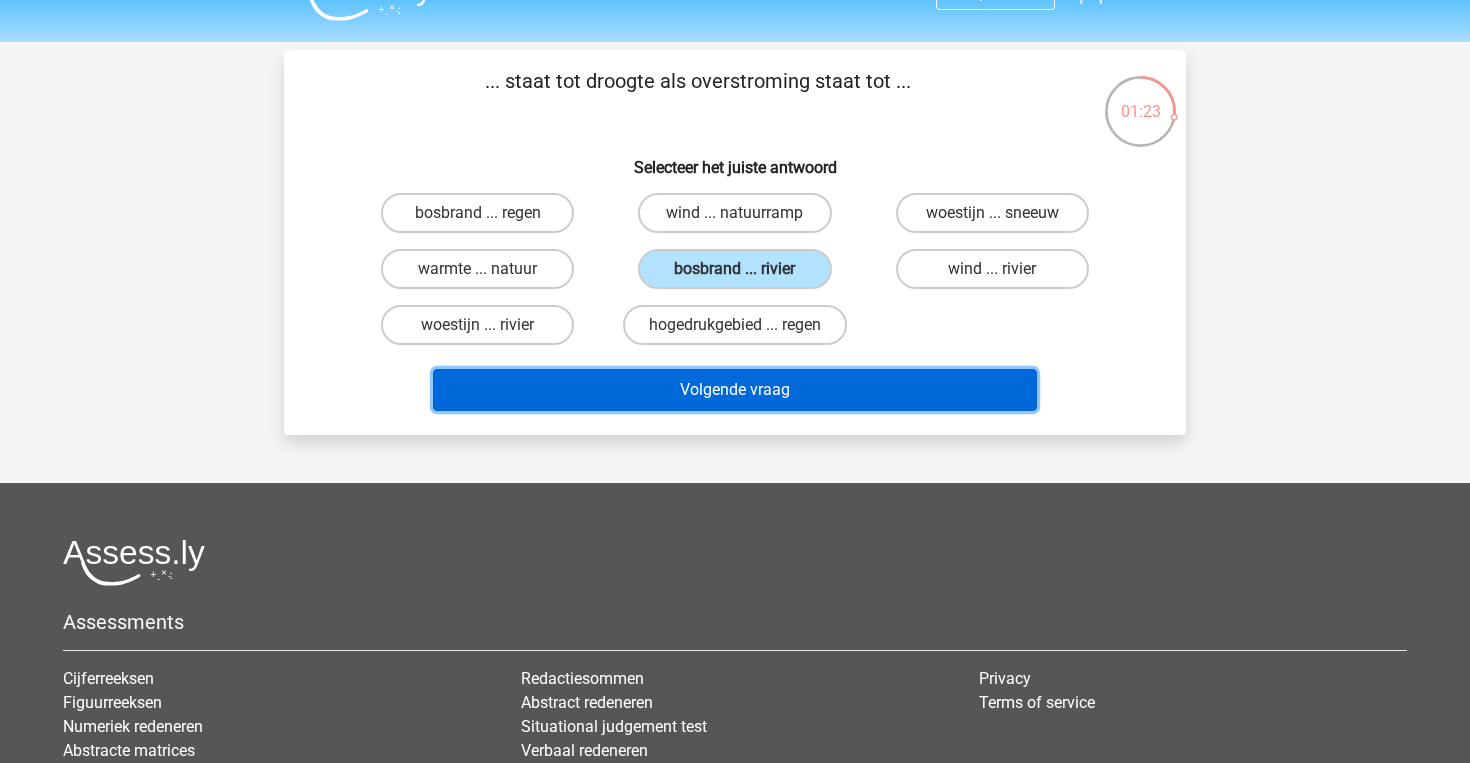 click on "Volgende vraag" at bounding box center [735, 390] 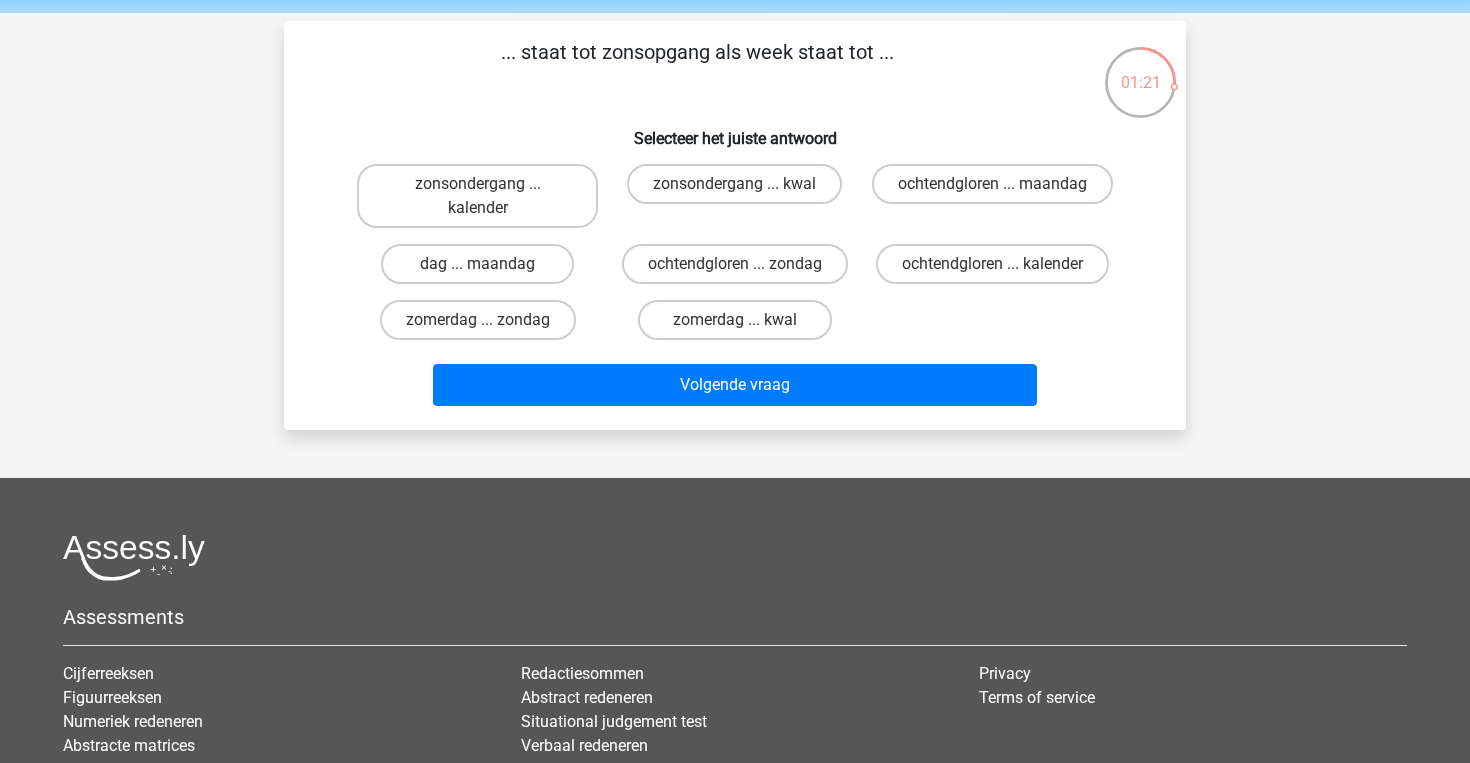 scroll, scrollTop: 69, scrollLeft: 0, axis: vertical 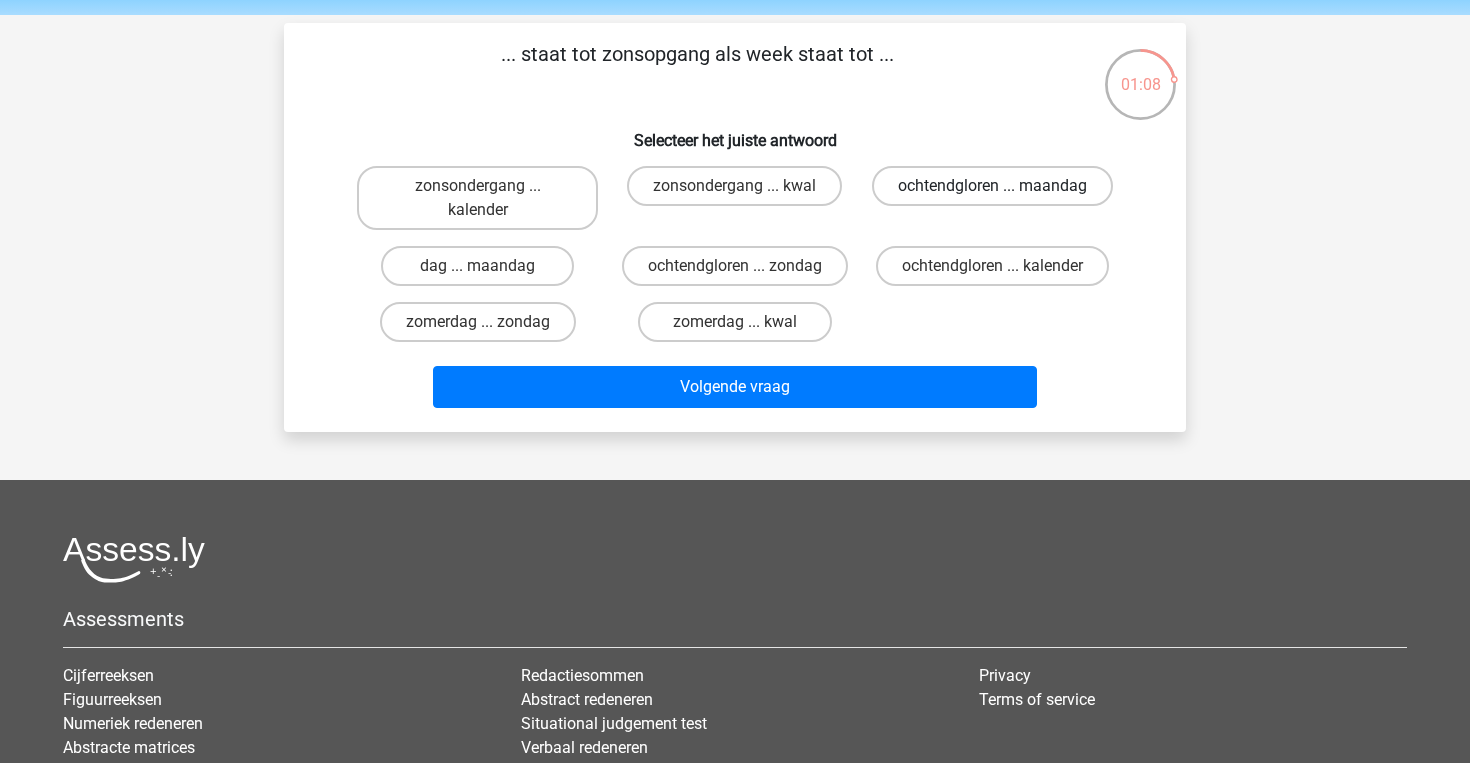 click on "ochtendgloren ... maandag" at bounding box center (992, 186) 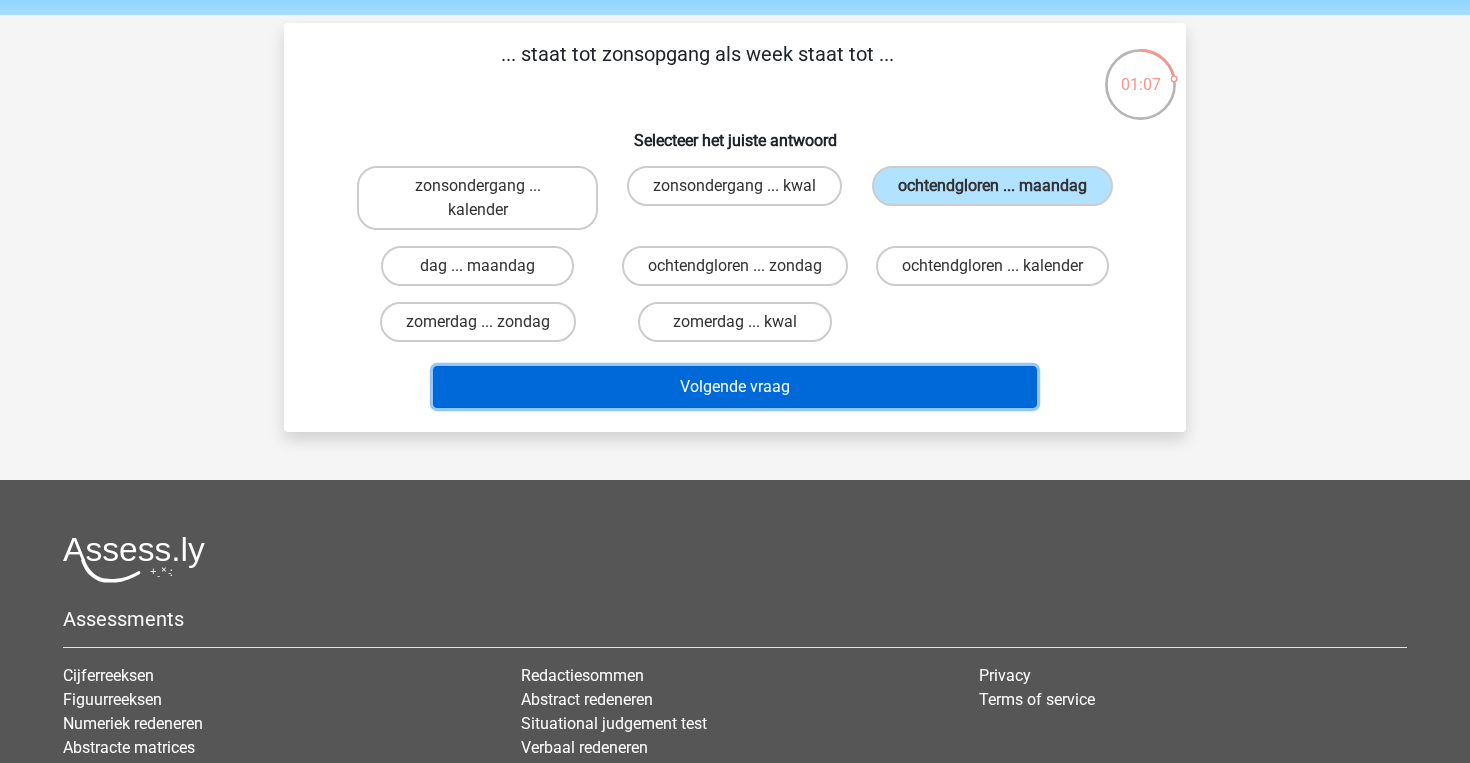 click on "Volgende vraag" at bounding box center [735, 387] 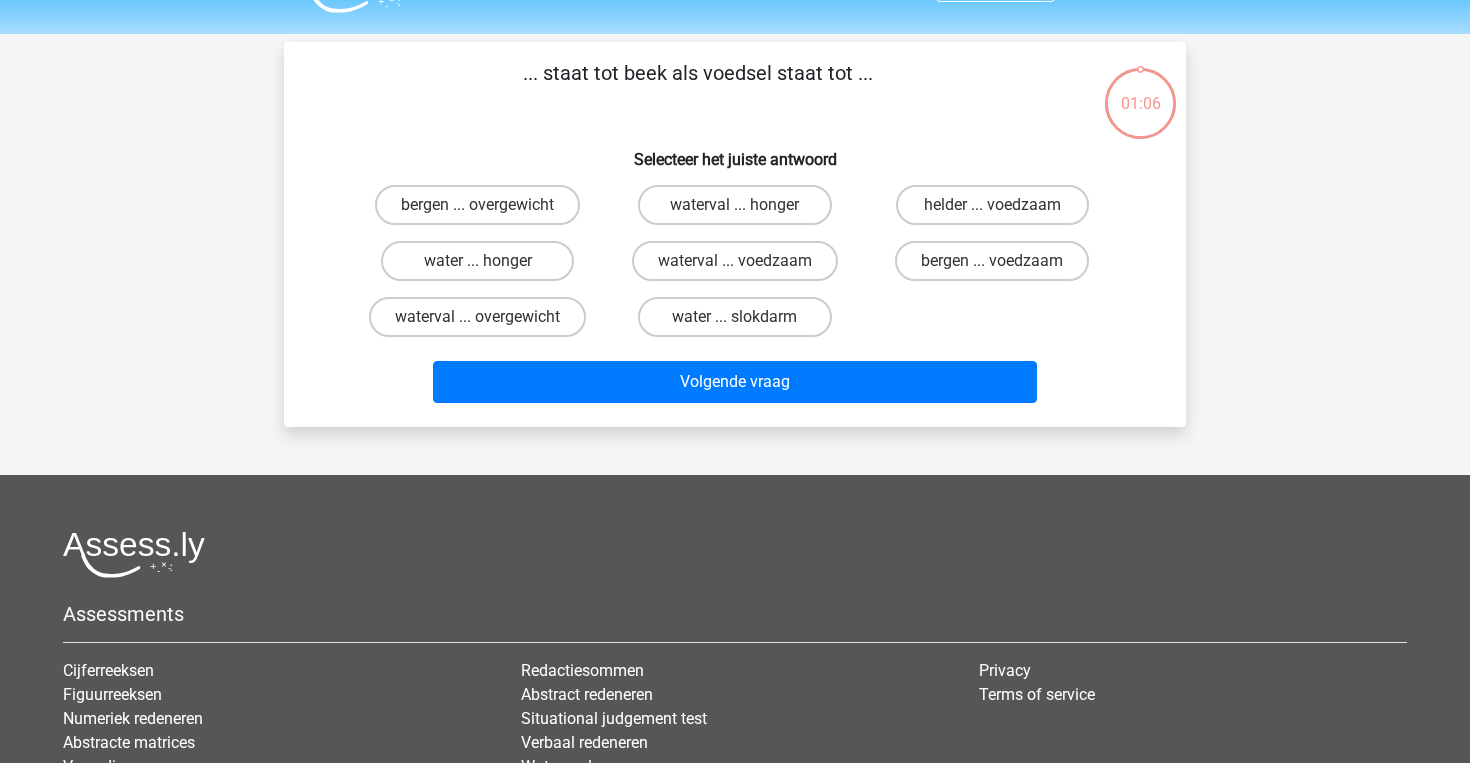 scroll, scrollTop: 47, scrollLeft: 0, axis: vertical 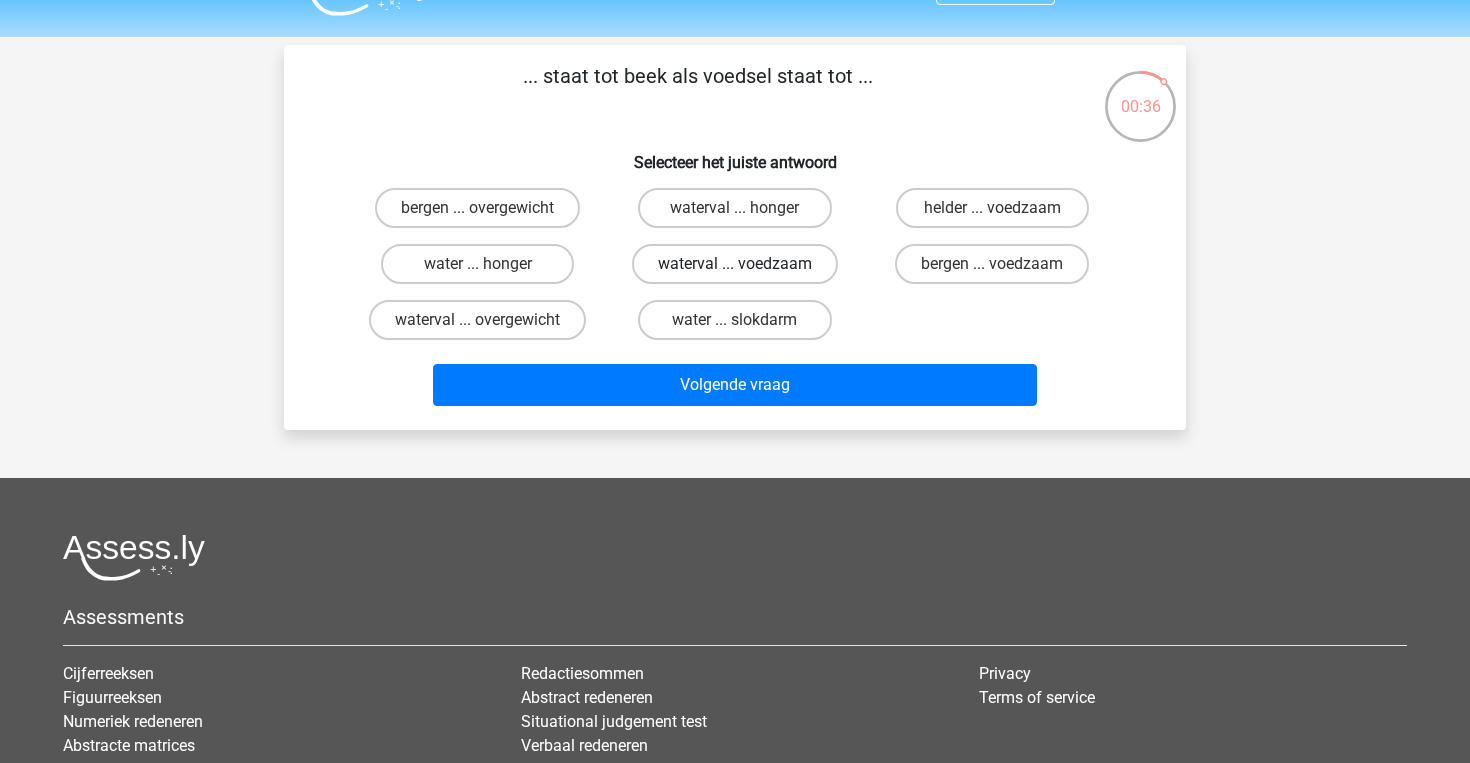 click on "waterval ... voedzaam" at bounding box center [735, 264] 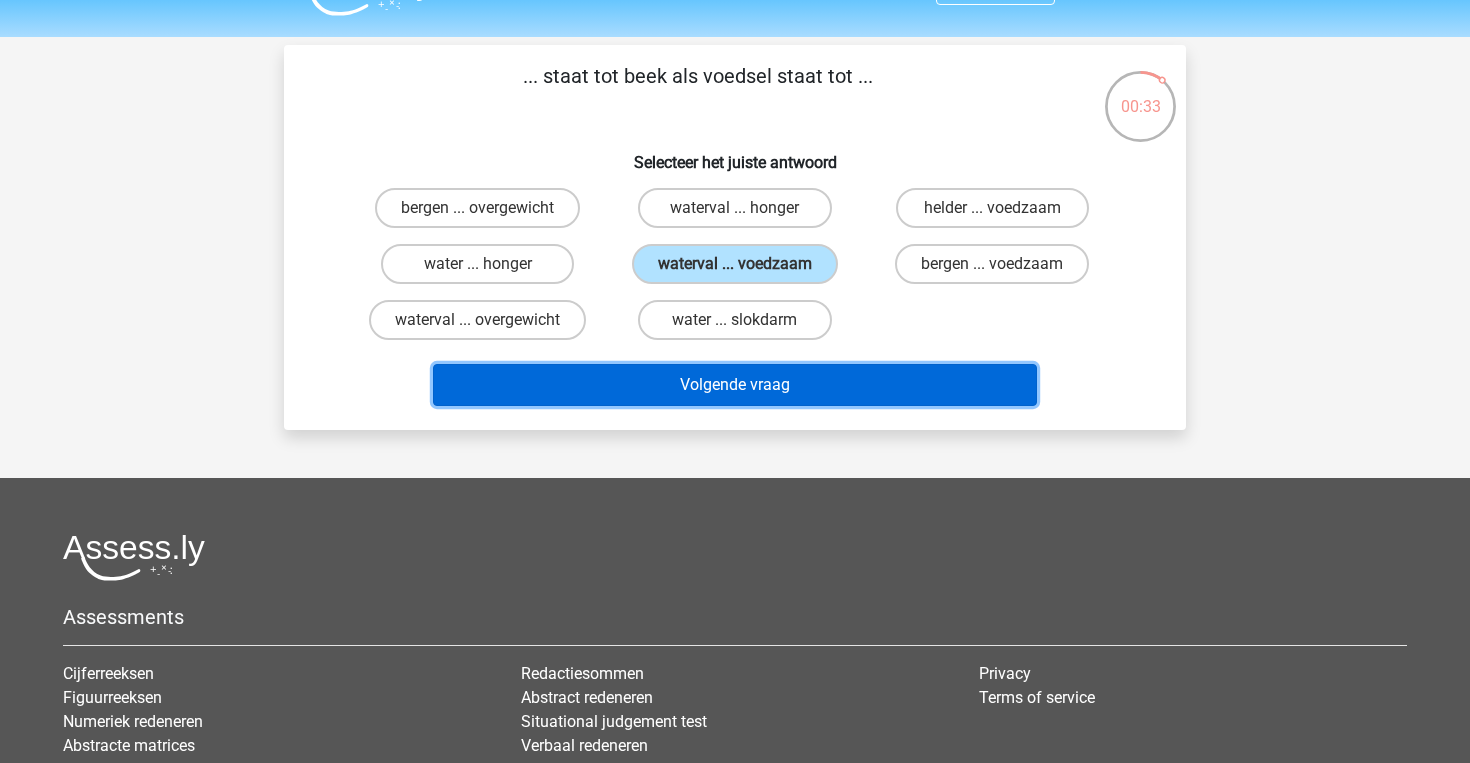 click on "Volgende vraag" at bounding box center (735, 385) 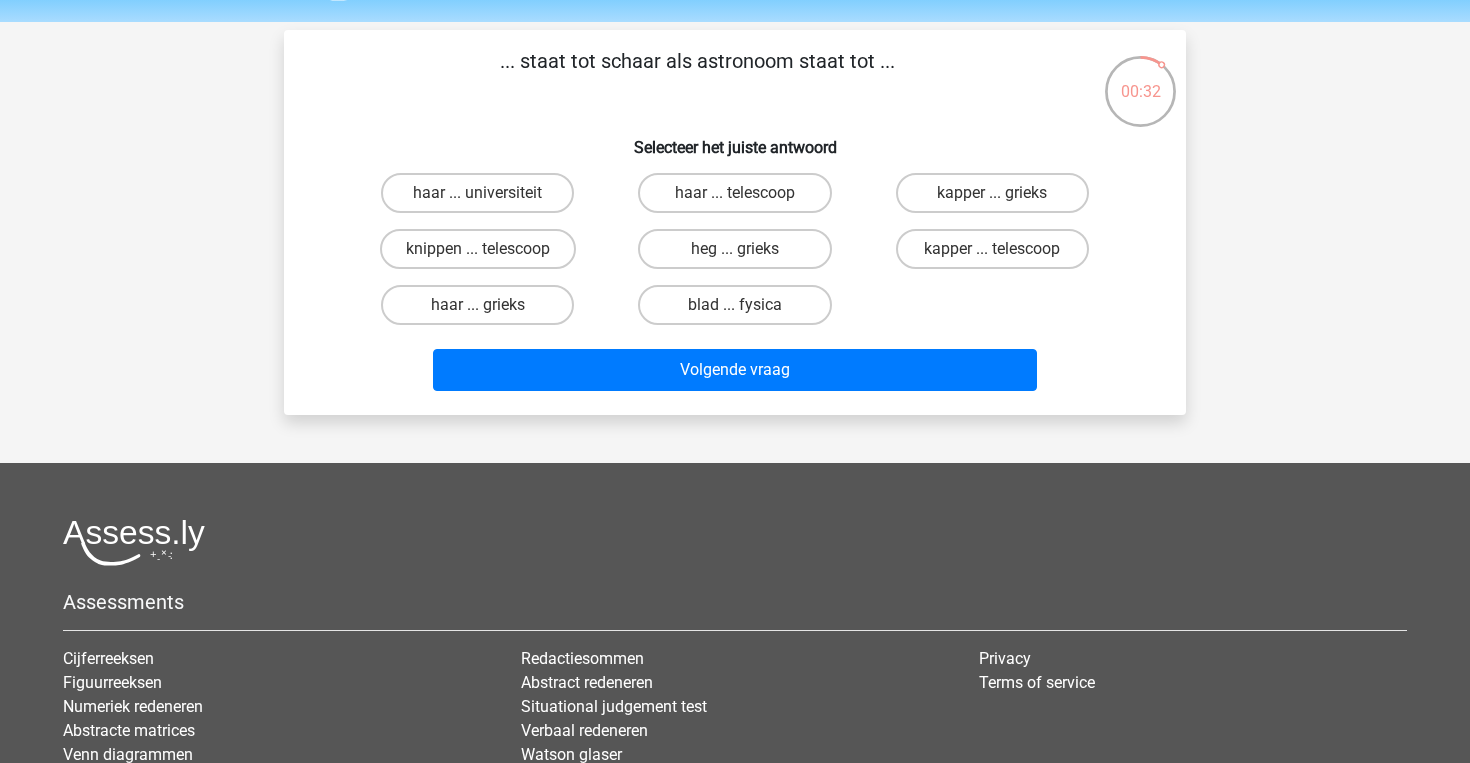 scroll, scrollTop: 55, scrollLeft: 0, axis: vertical 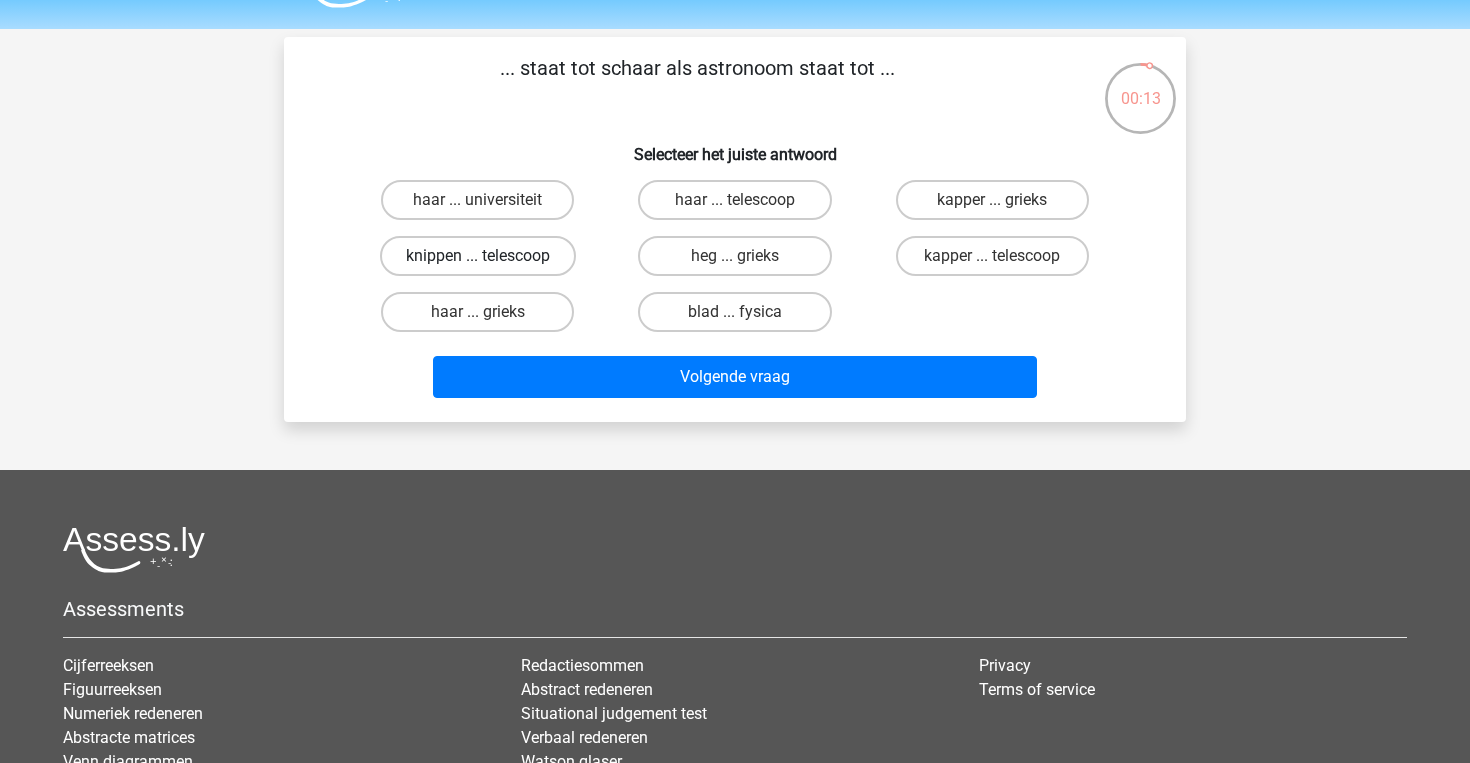 click on "knippen ... telescoop" at bounding box center [478, 256] 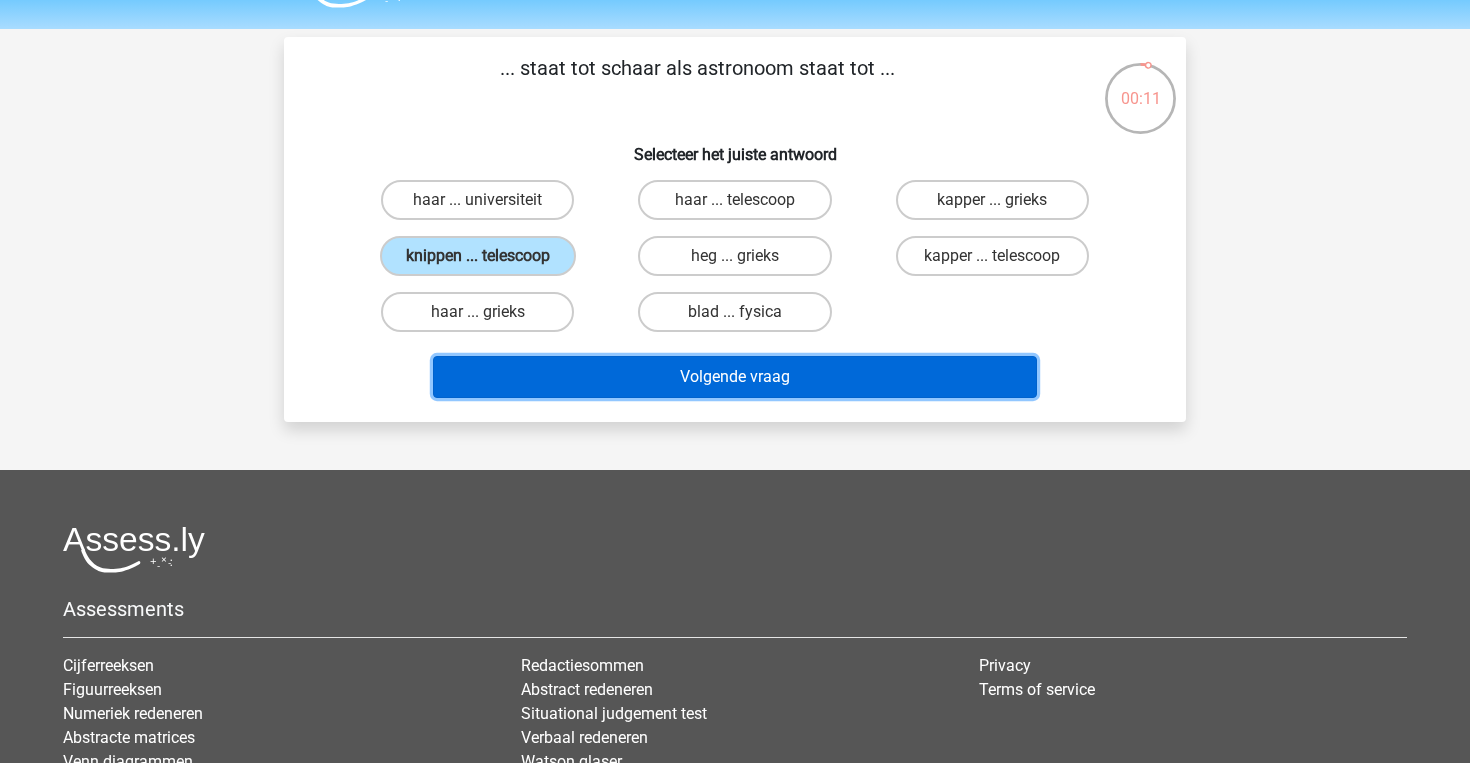 click on "Volgende vraag" at bounding box center (735, 377) 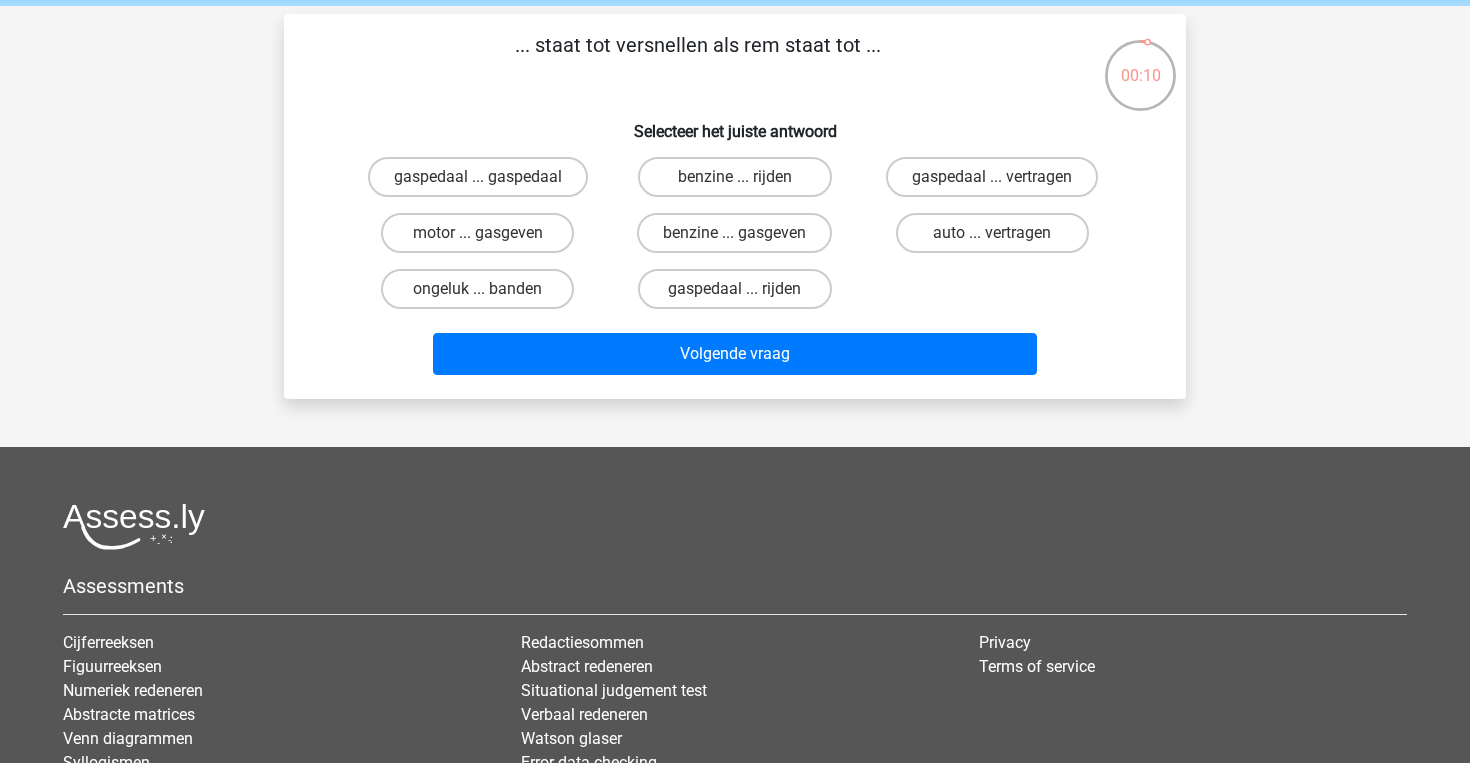 scroll, scrollTop: 77, scrollLeft: 0, axis: vertical 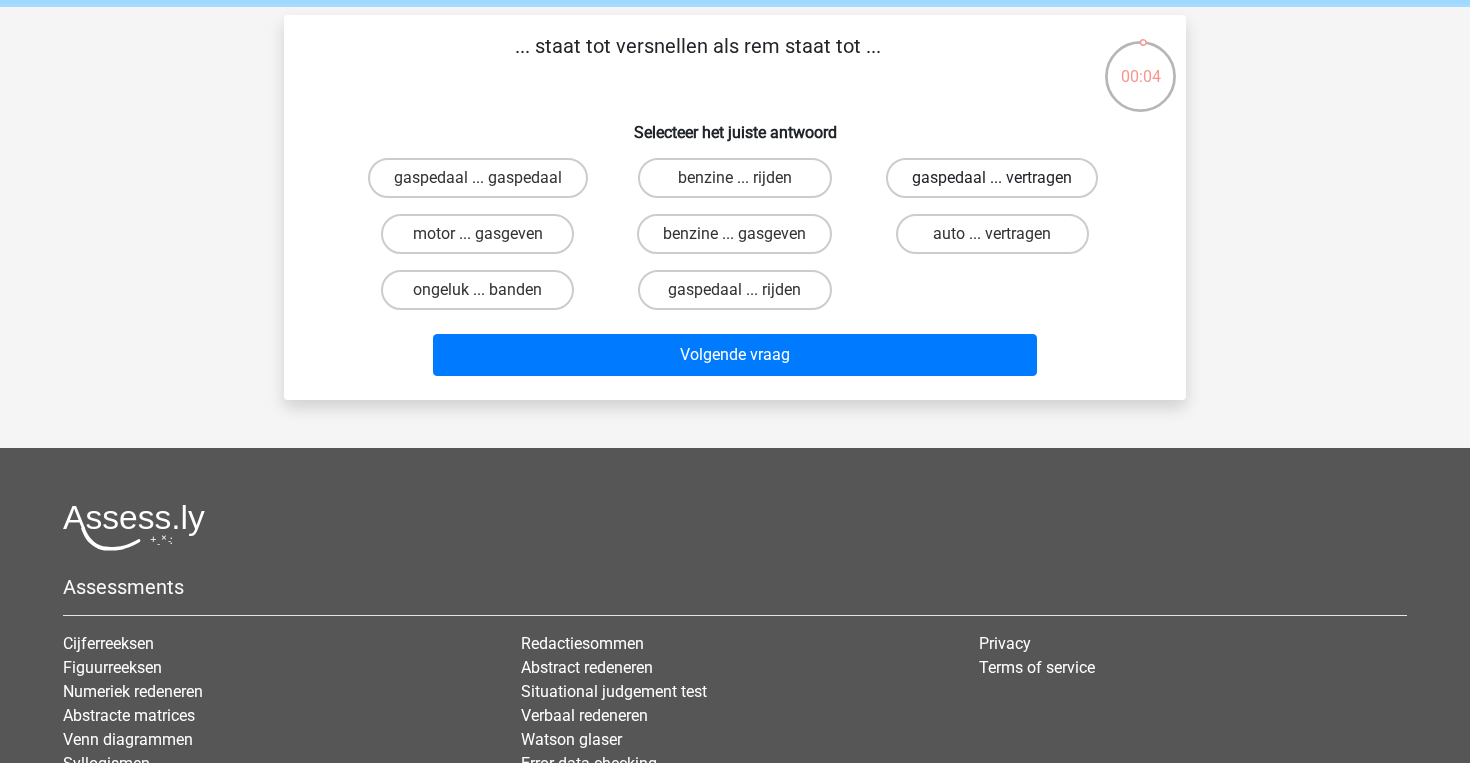 click on "gaspedaal ... vertragen" at bounding box center [992, 178] 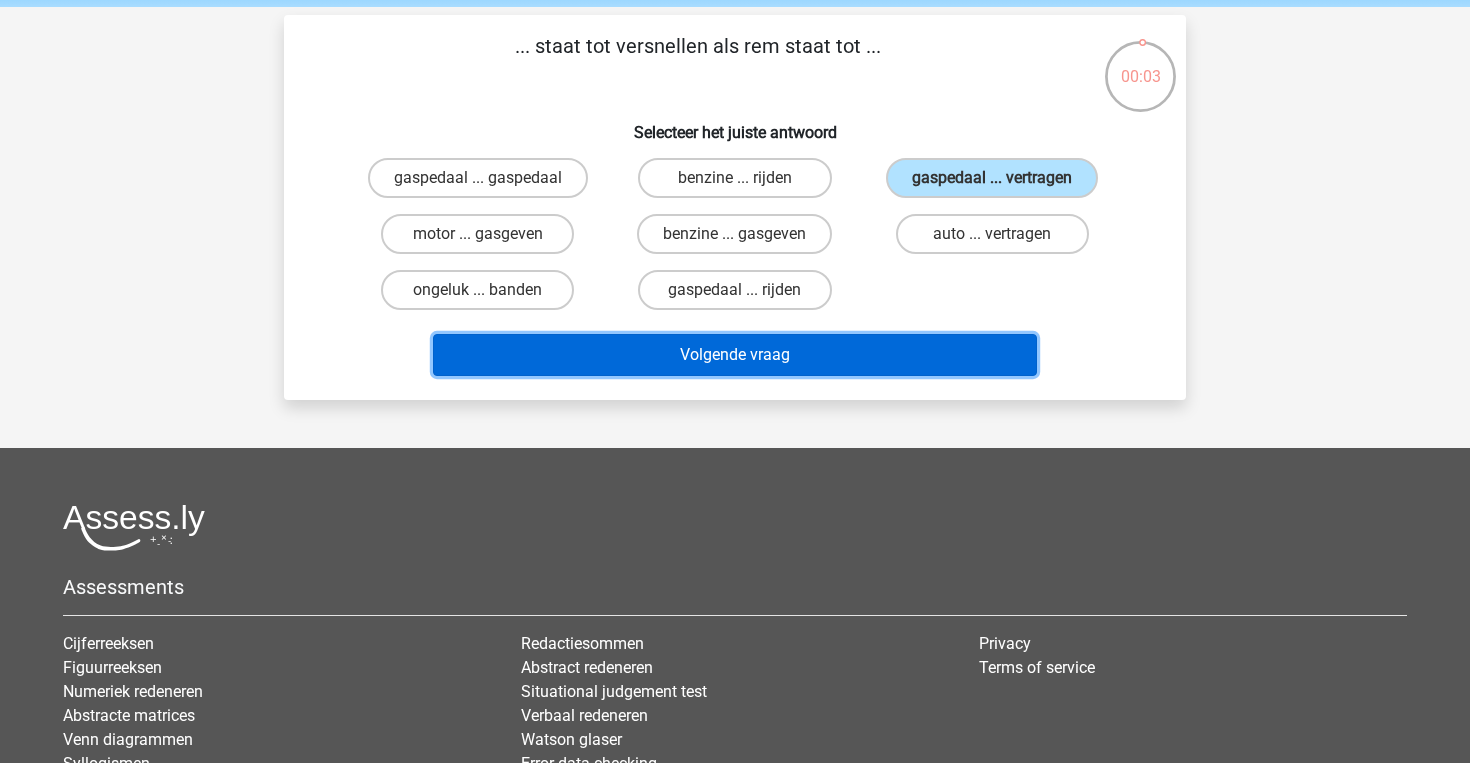 click on "Volgende vraag" at bounding box center (735, 355) 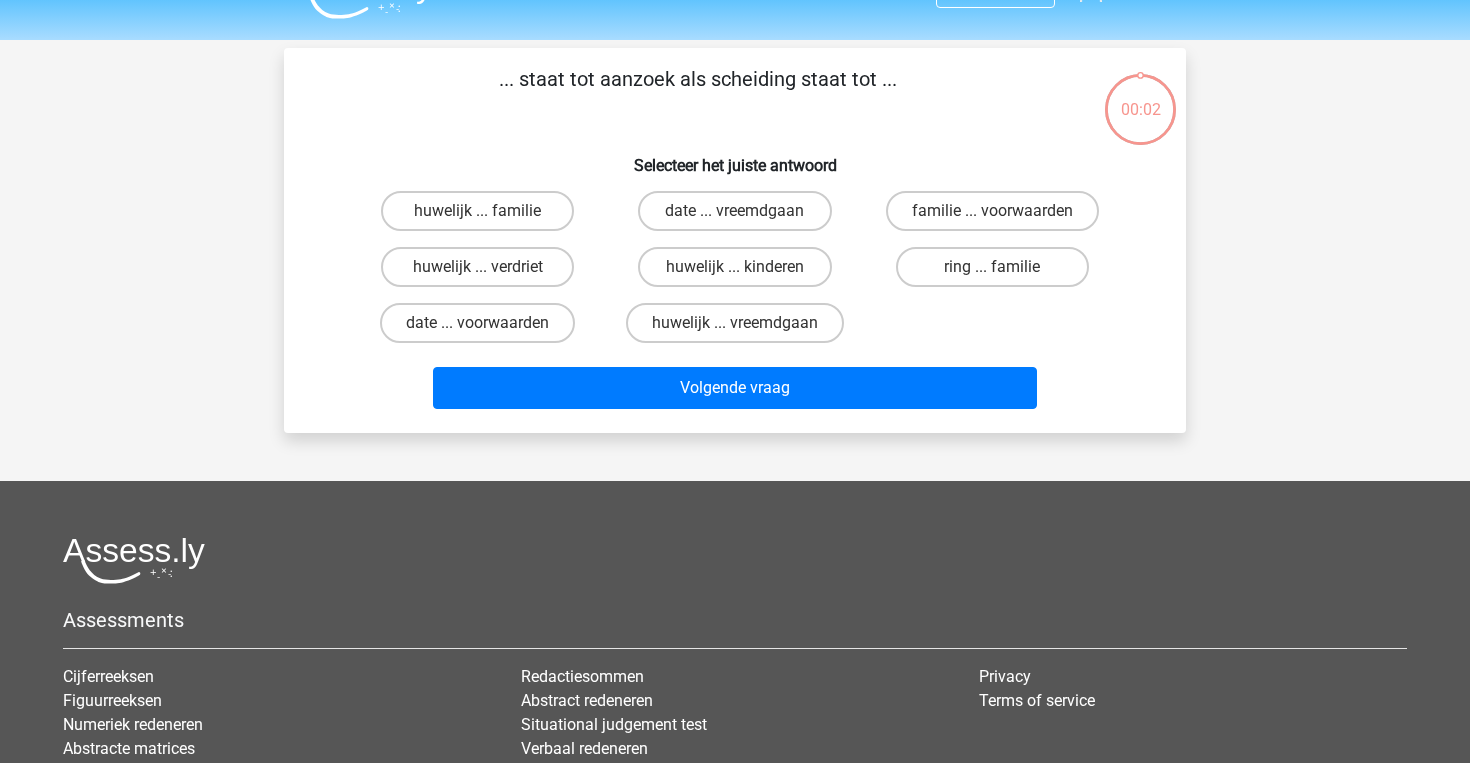 scroll, scrollTop: 39, scrollLeft: 0, axis: vertical 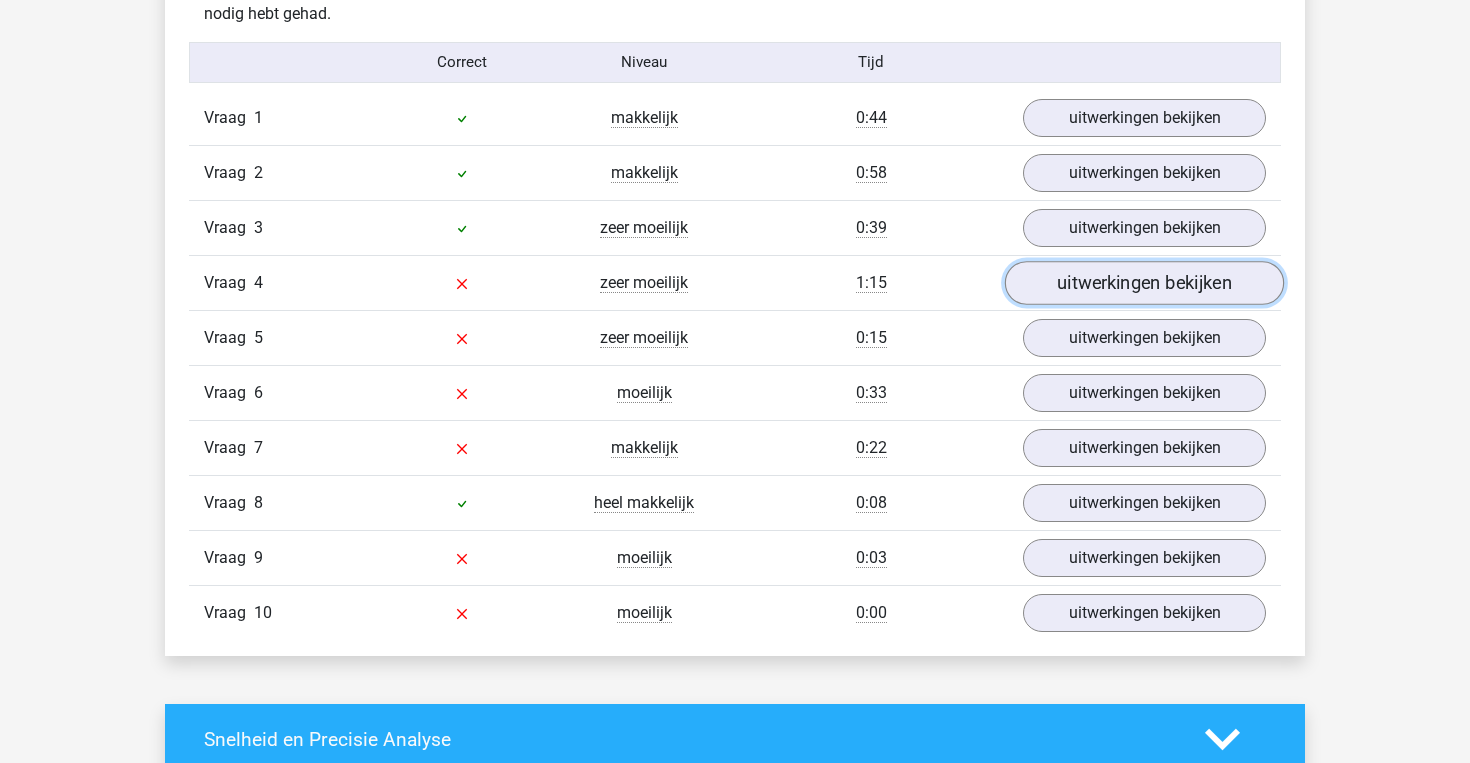 click on "uitwerkingen bekijken" at bounding box center (1144, 283) 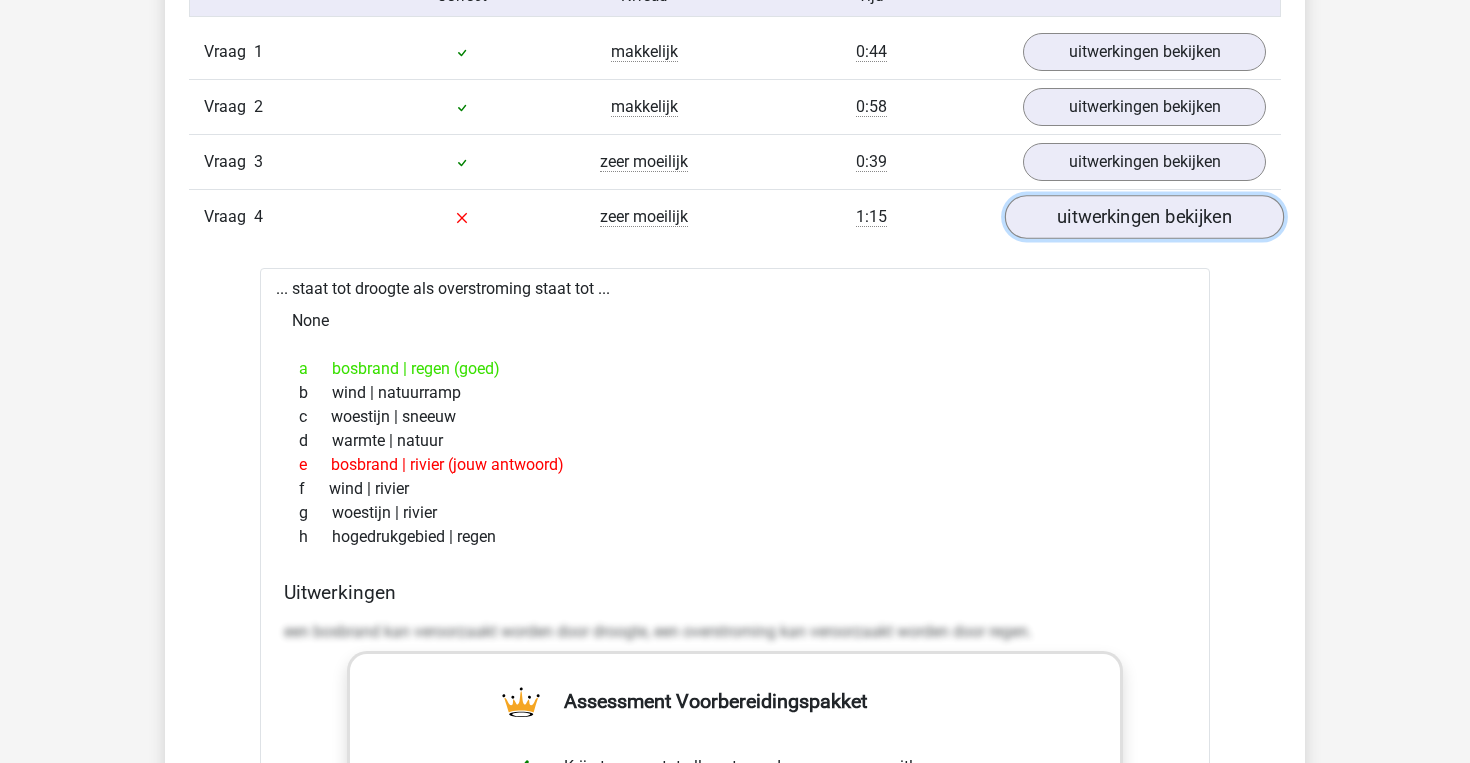 scroll, scrollTop: 1704, scrollLeft: 0, axis: vertical 